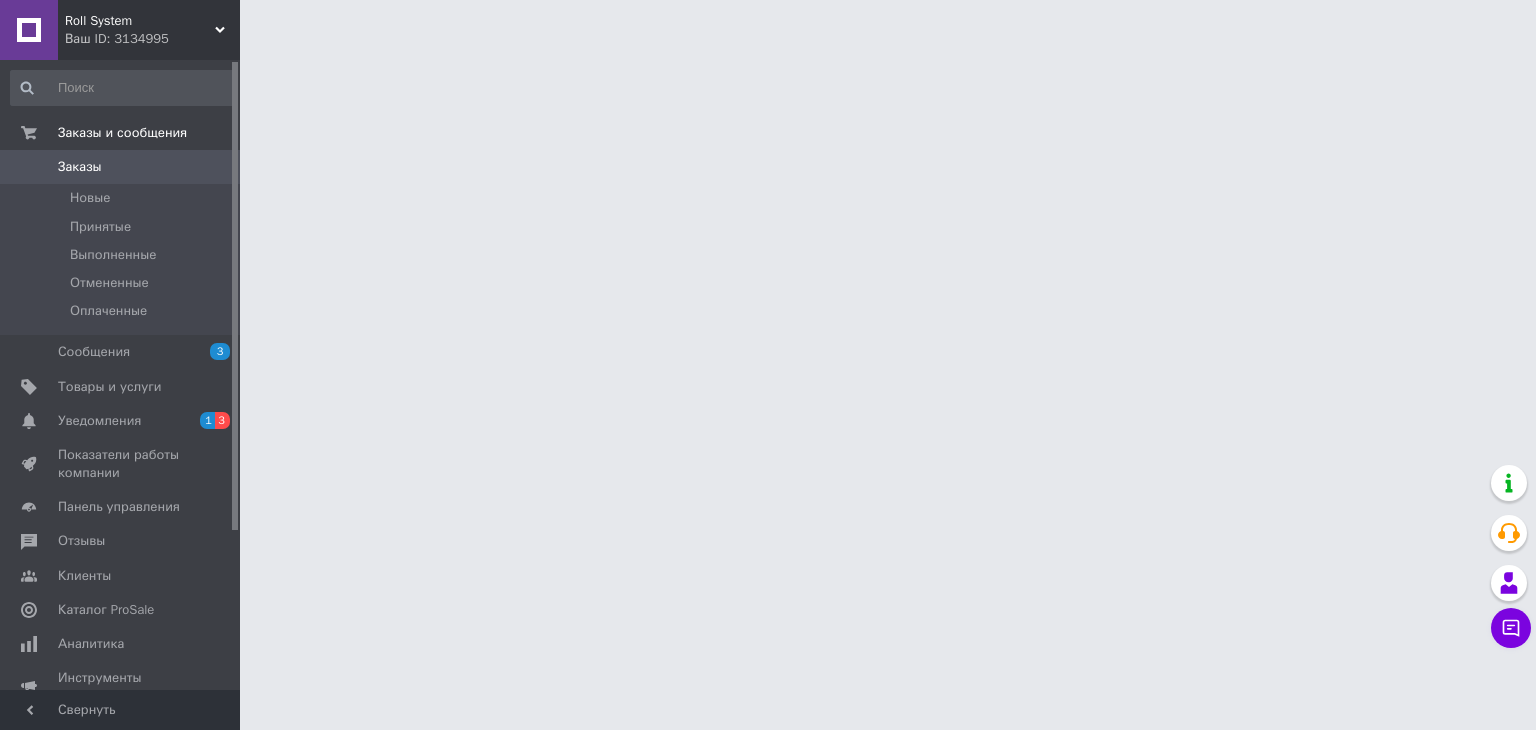 scroll, scrollTop: 0, scrollLeft: 0, axis: both 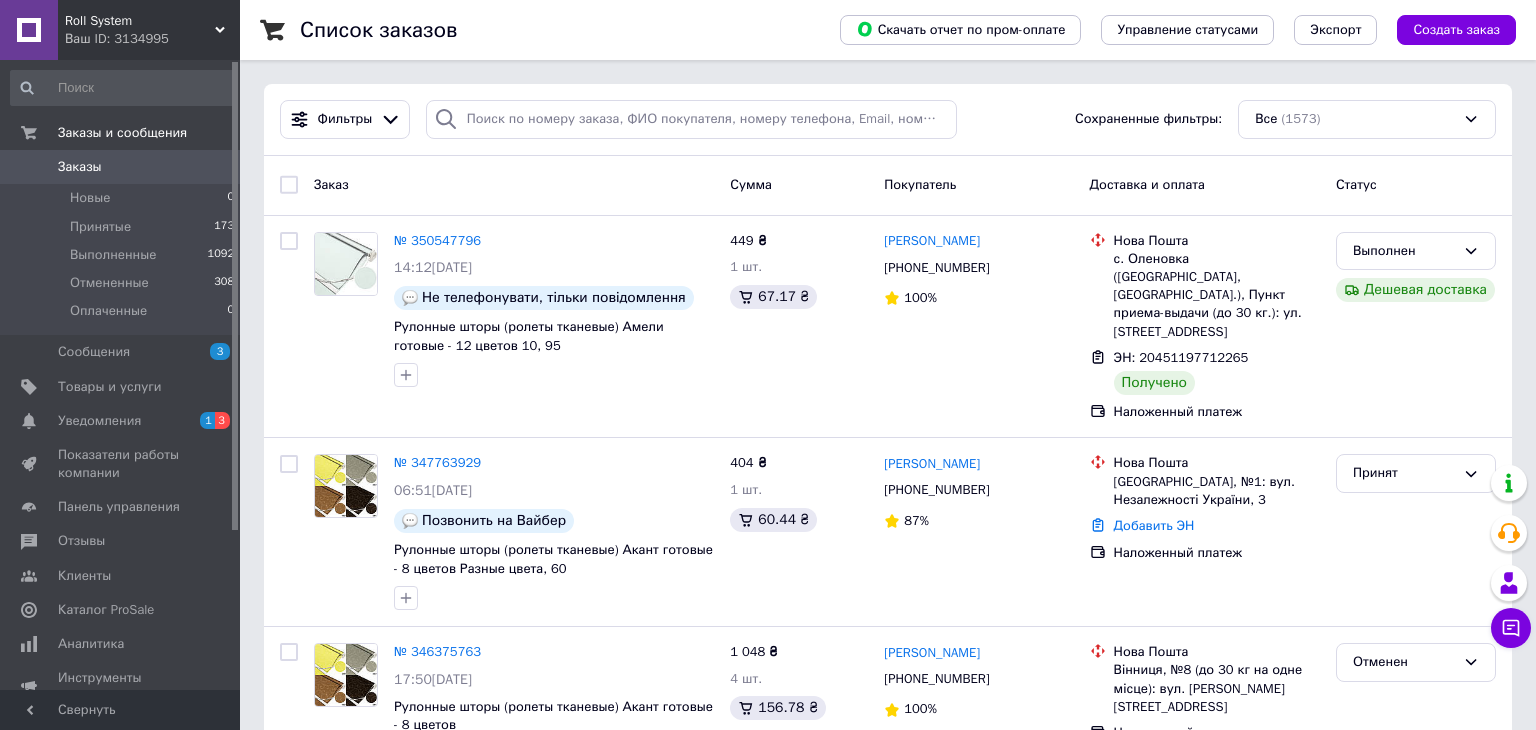 click 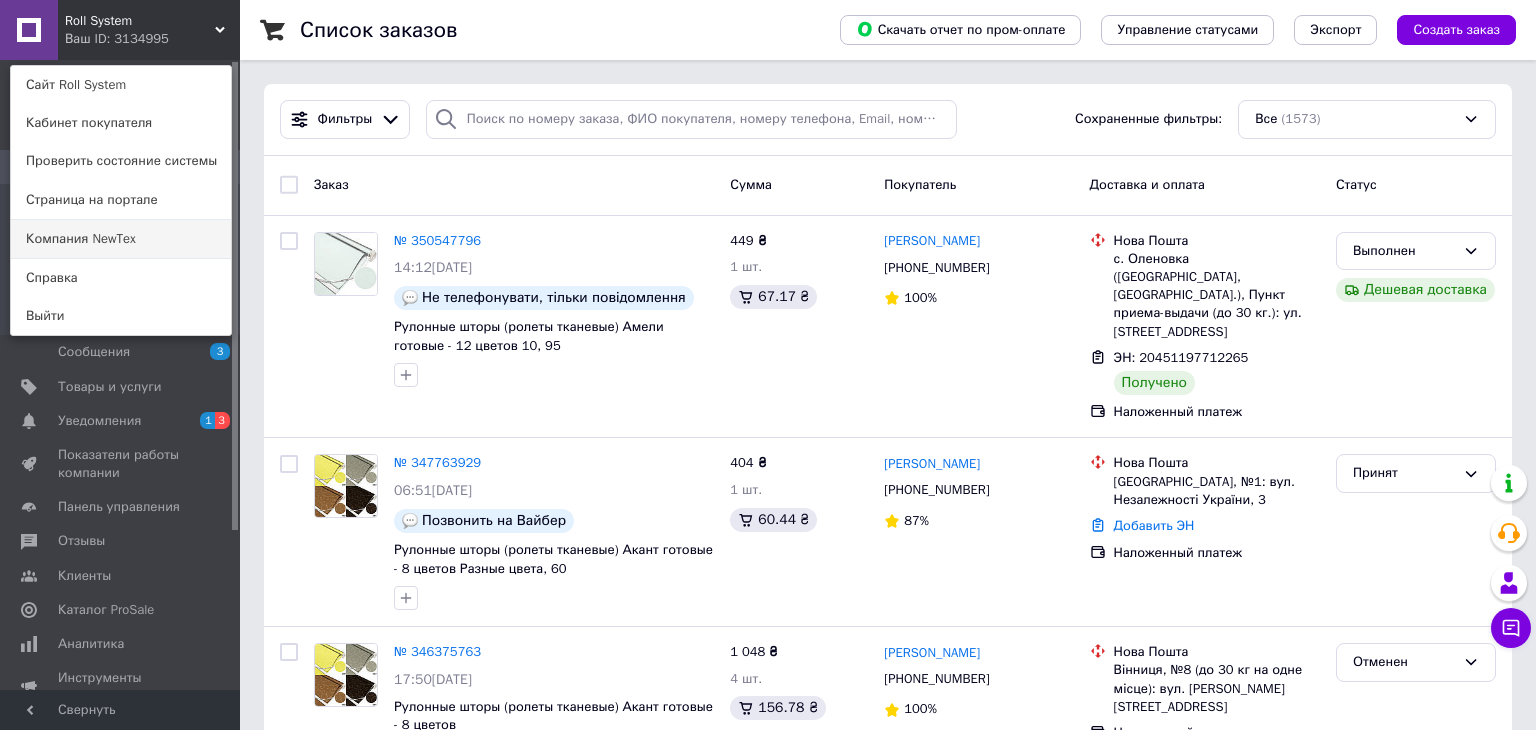 click on "Компания NewTex" at bounding box center (121, 239) 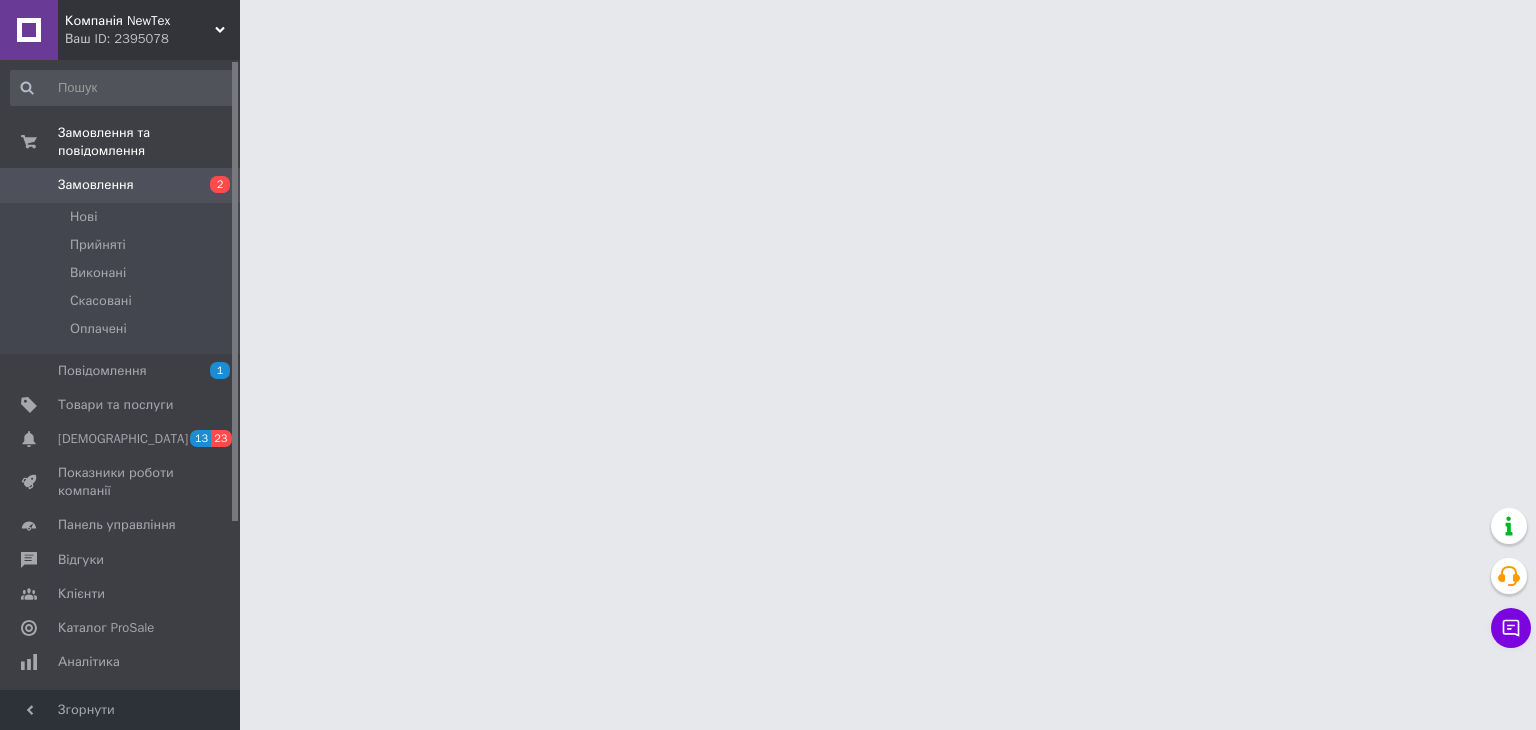 scroll, scrollTop: 0, scrollLeft: 0, axis: both 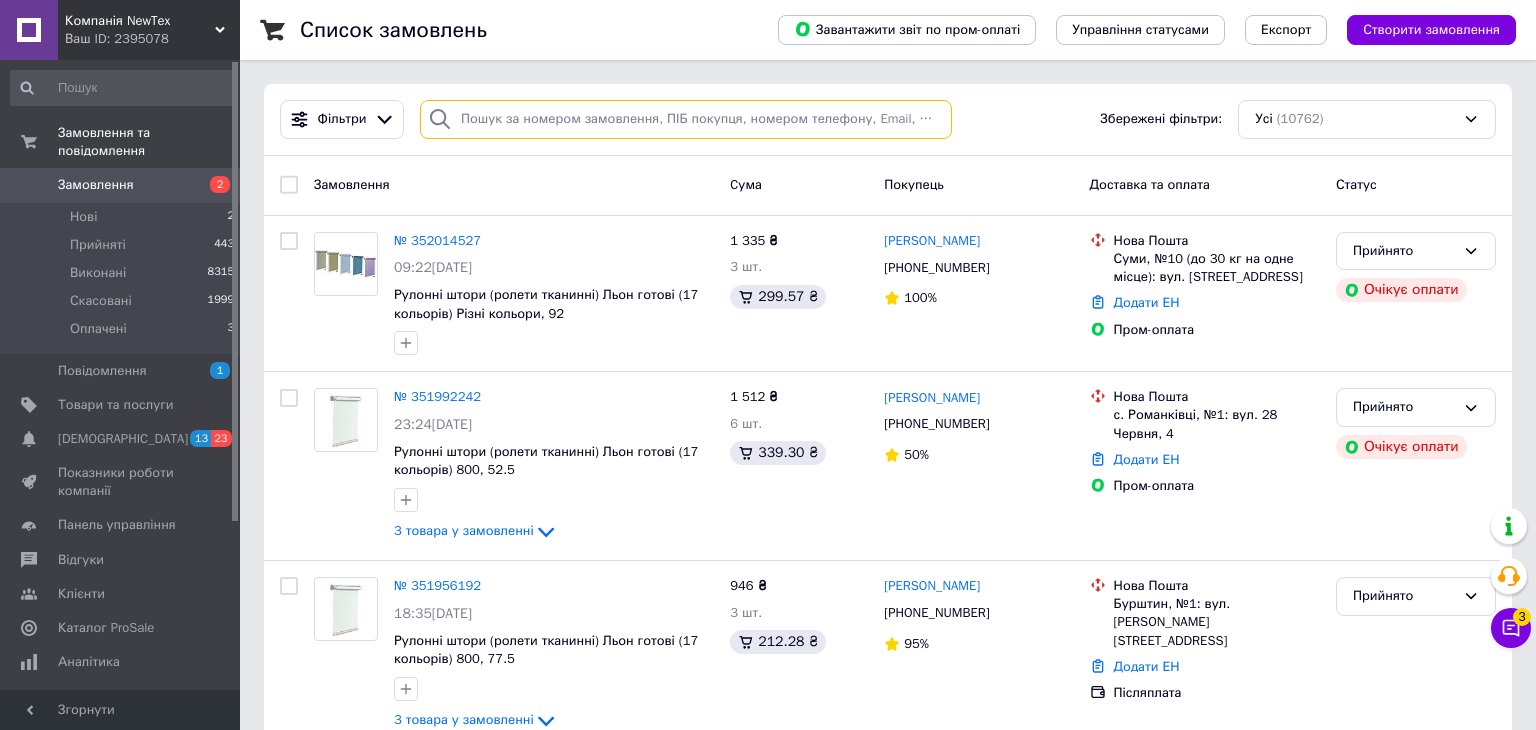 click at bounding box center (686, 119) 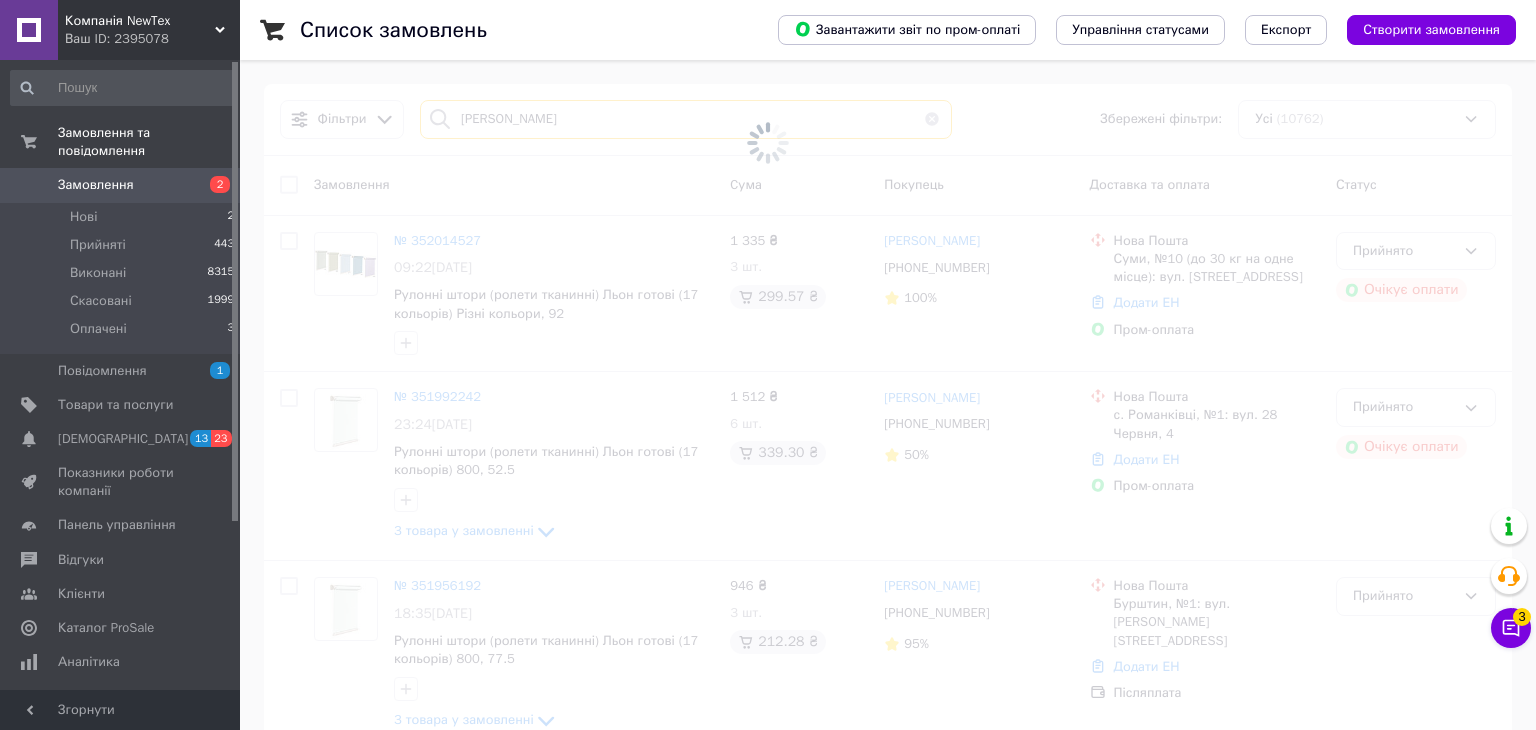type on "гармаш" 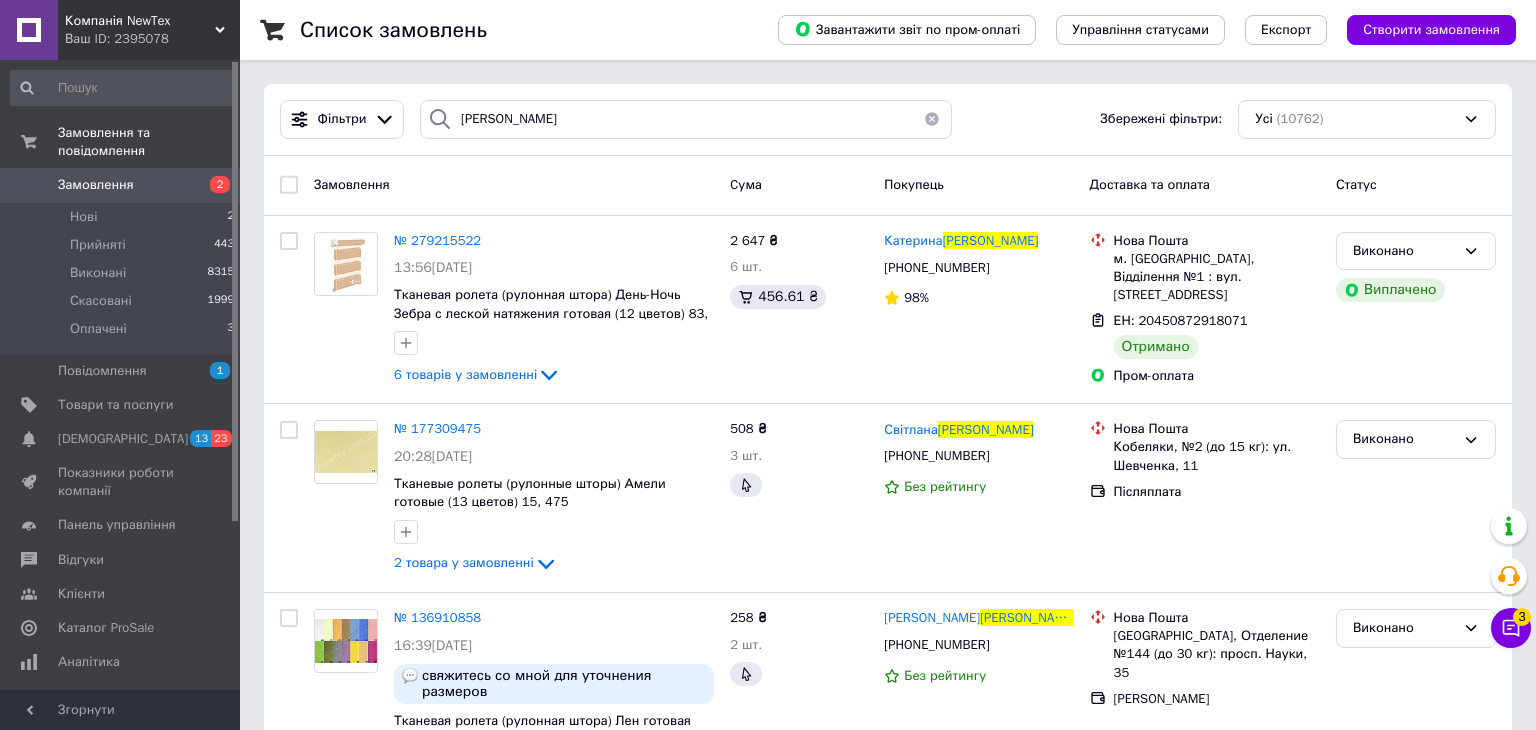 click at bounding box center (932, 119) 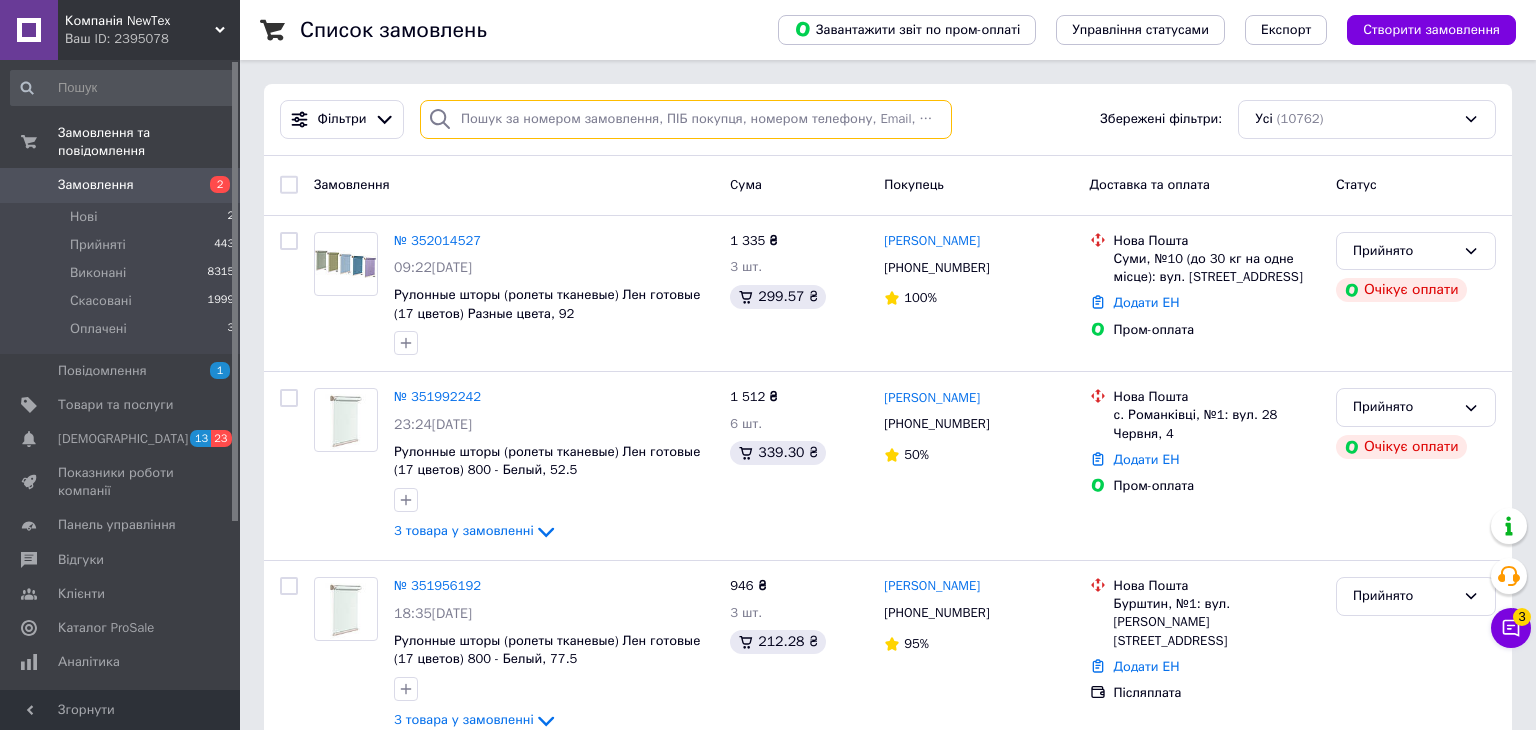click at bounding box center [686, 119] 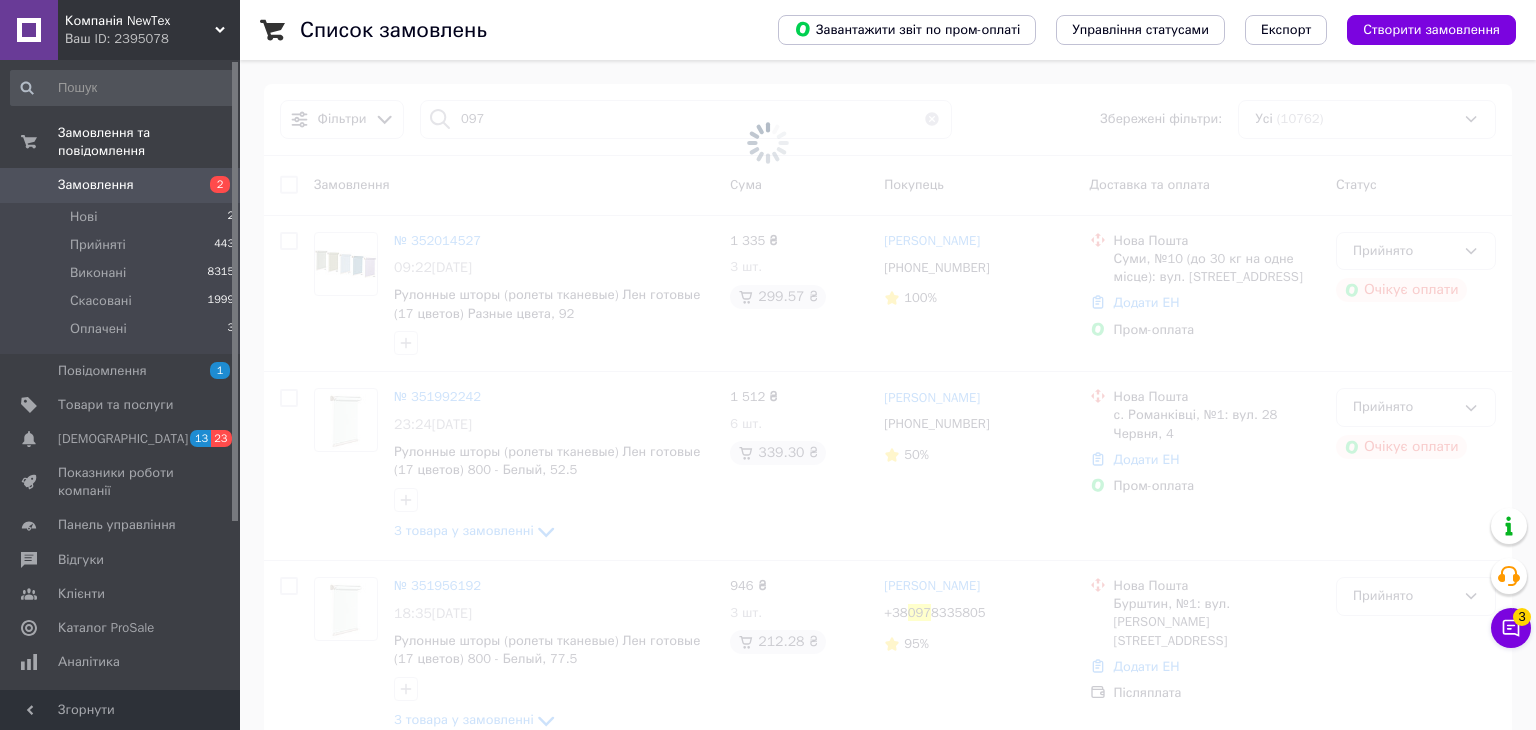 click at bounding box center [768, 142] 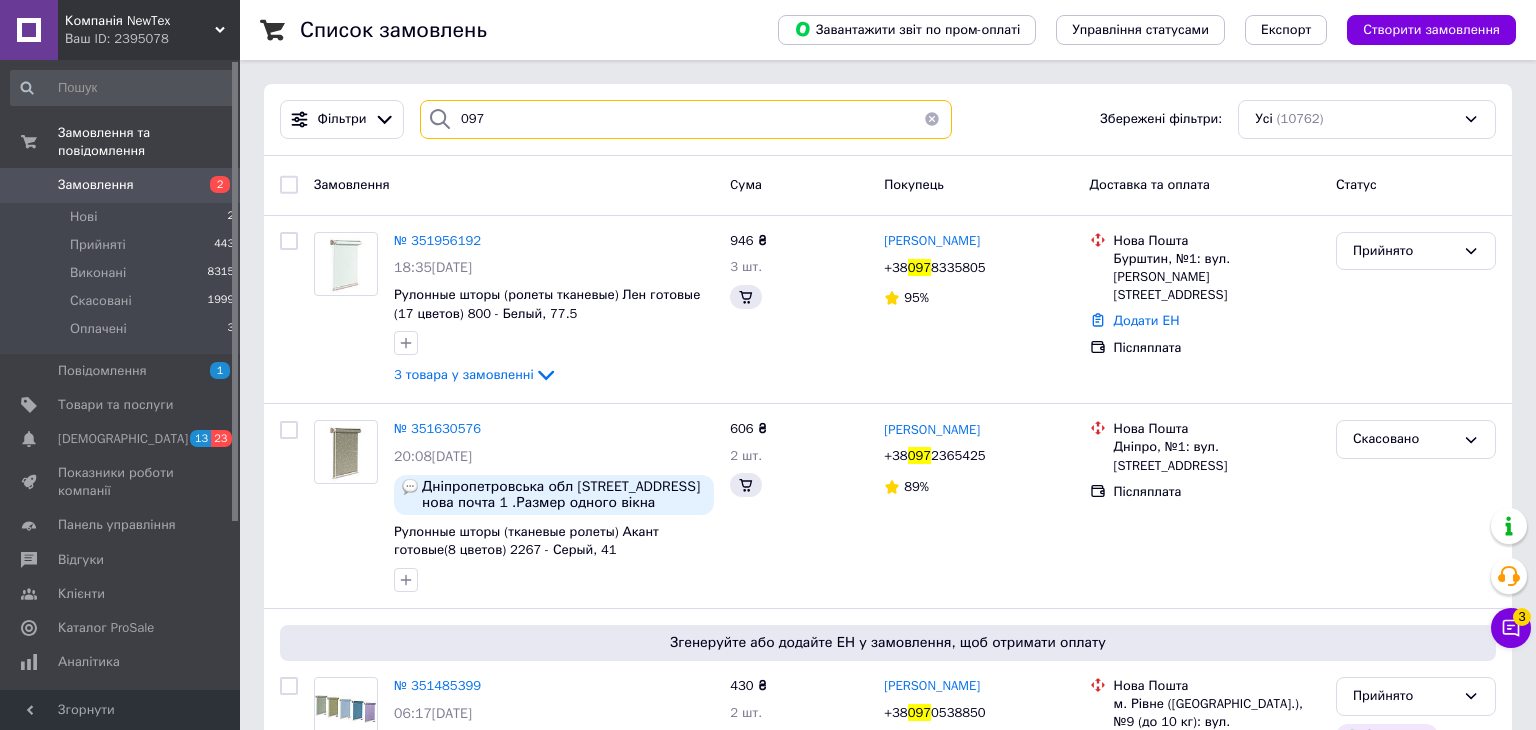 click on "097" at bounding box center [686, 119] 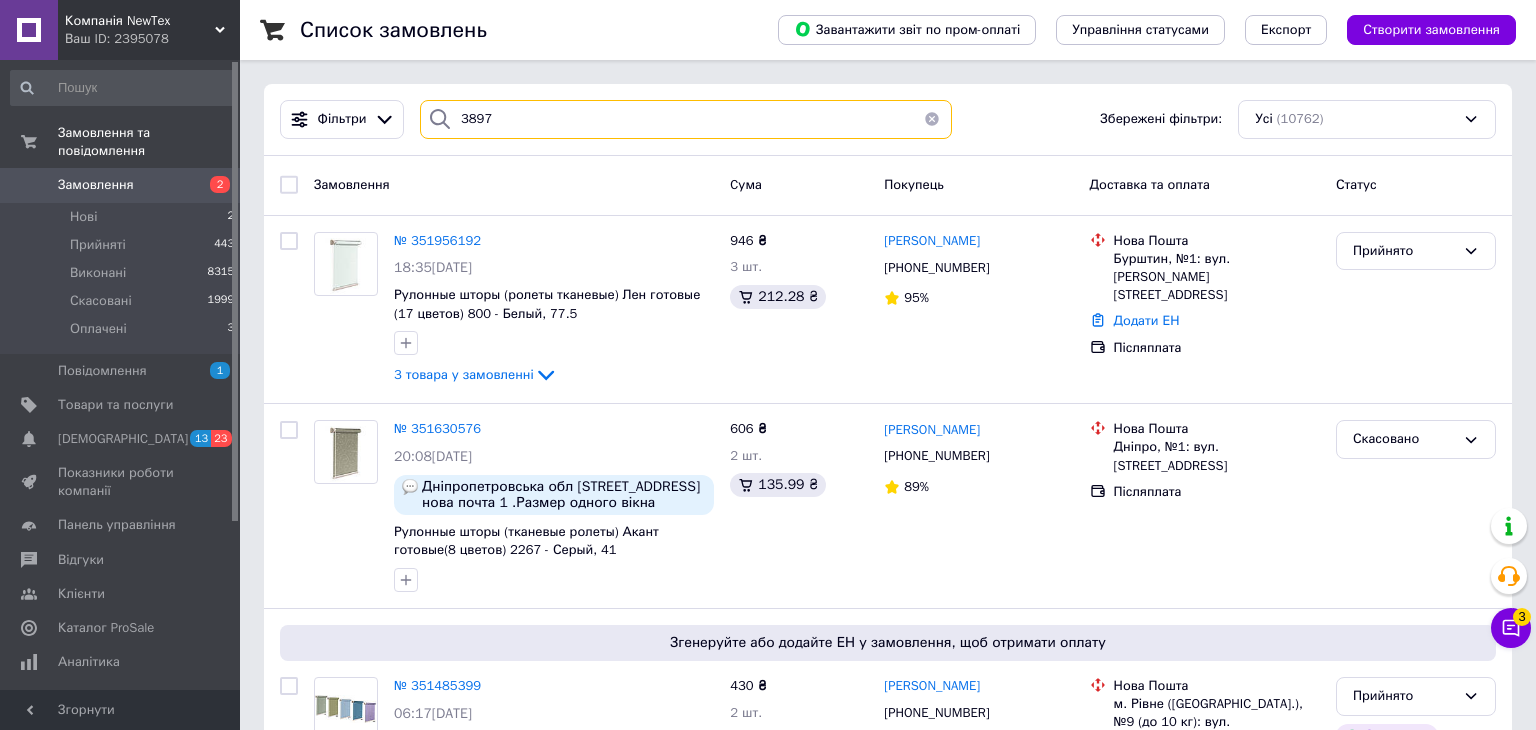 click on "3897" at bounding box center (686, 119) 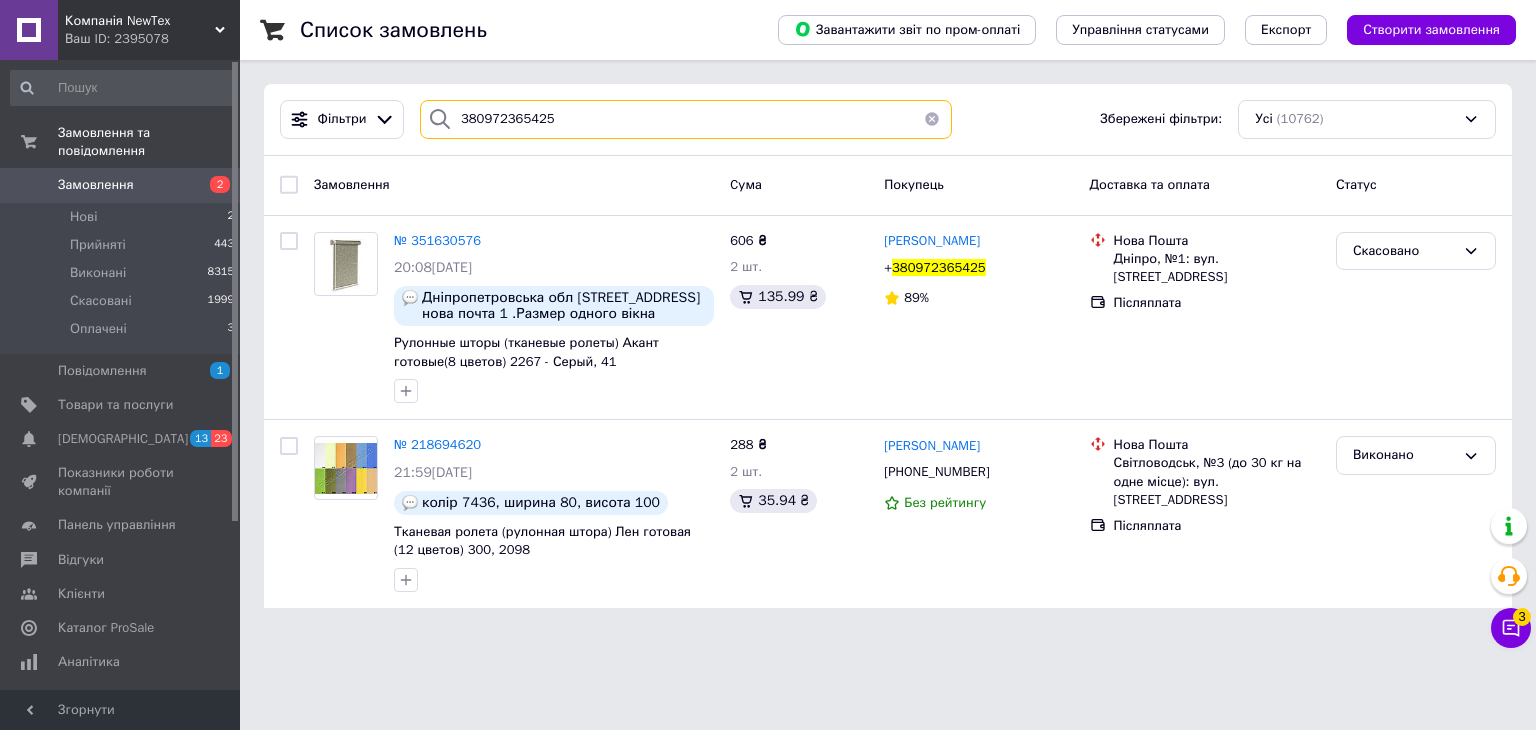 type on "380972365425" 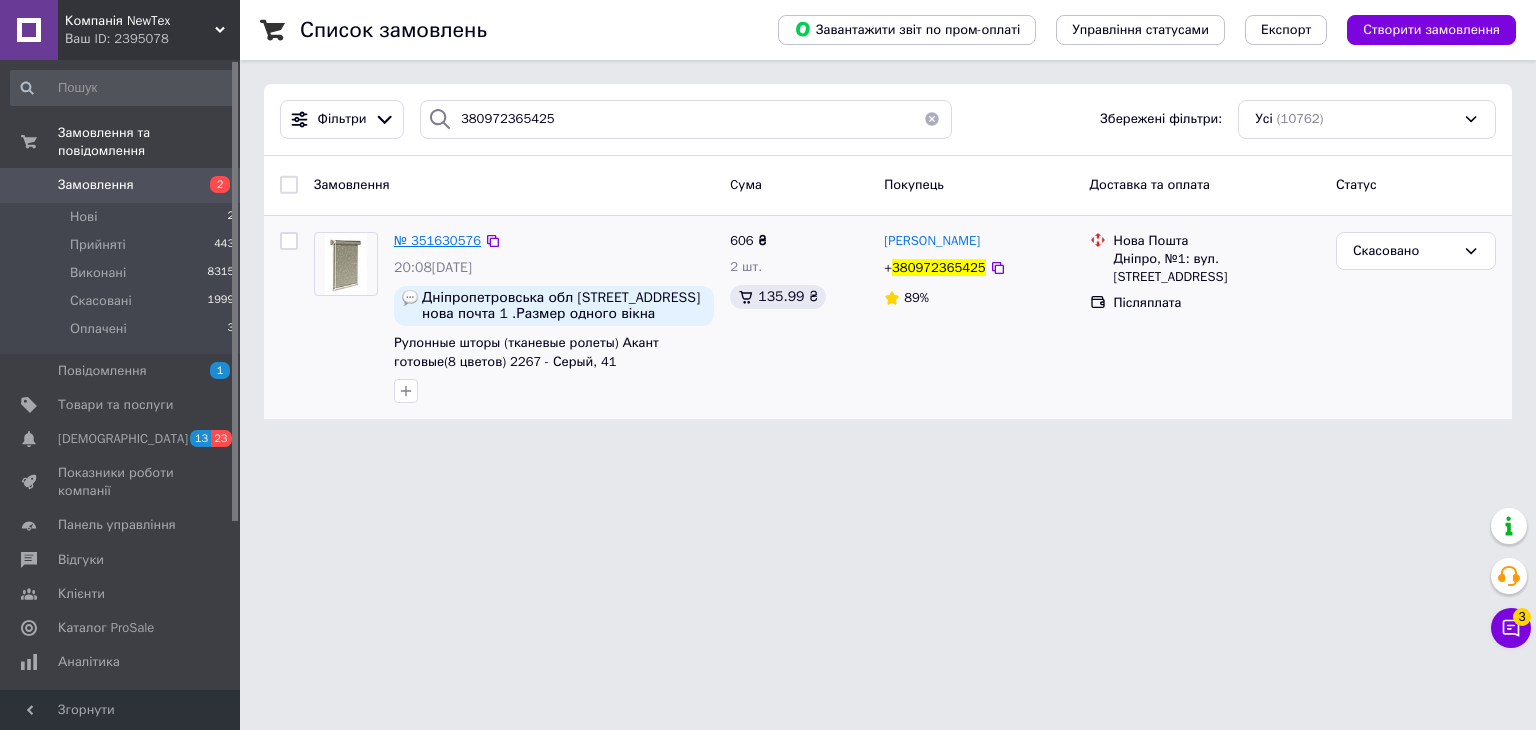 click on "№ 351630576" at bounding box center [437, 240] 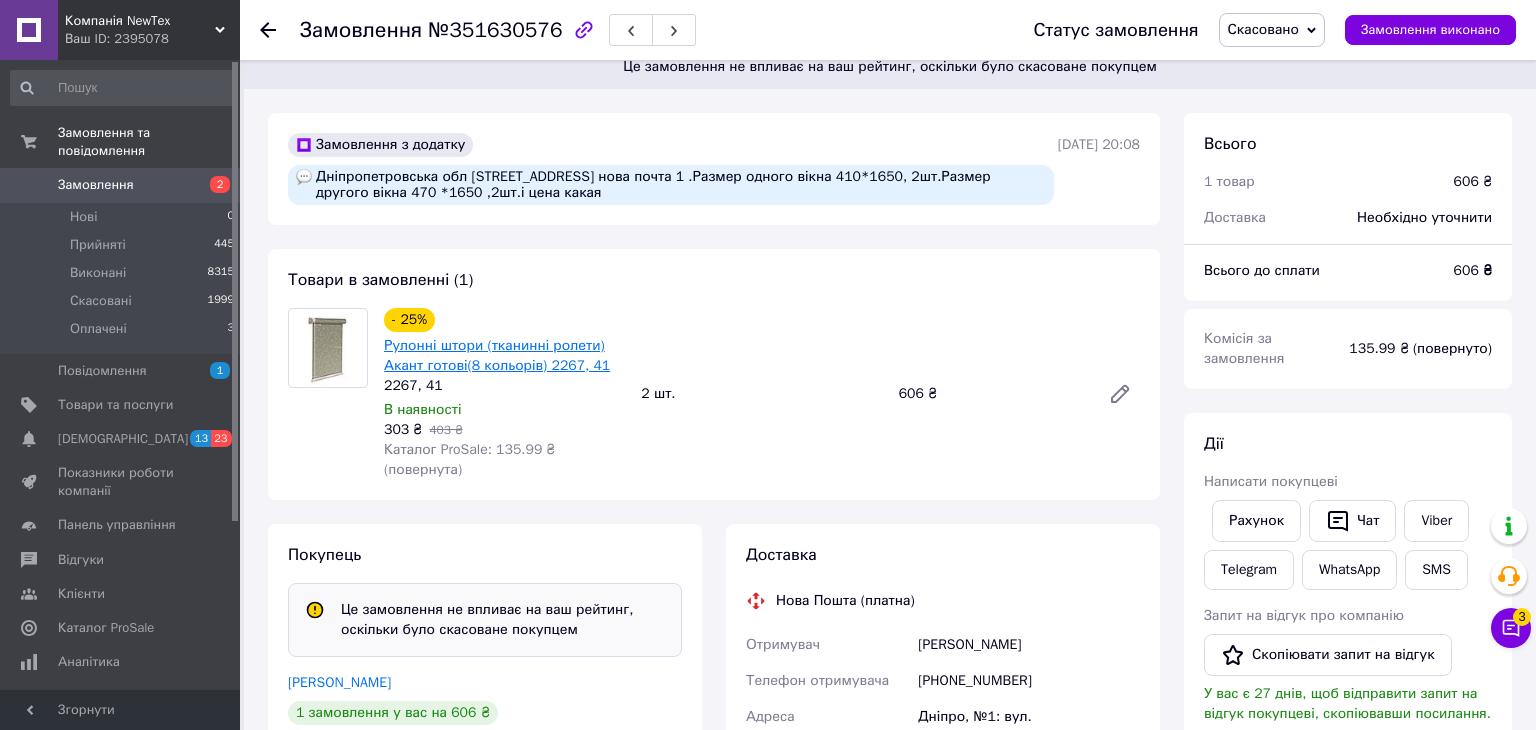 scroll, scrollTop: 0, scrollLeft: 0, axis: both 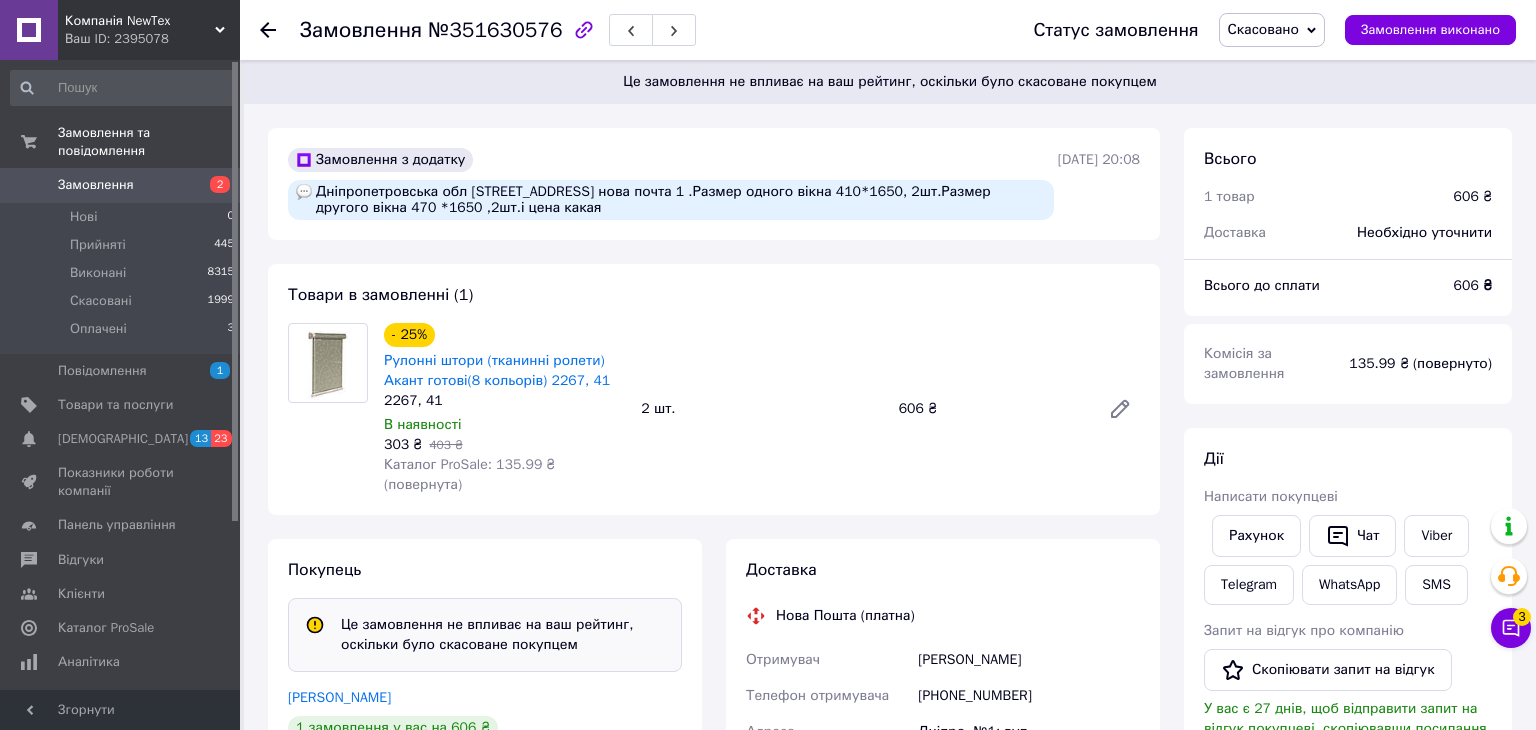 click 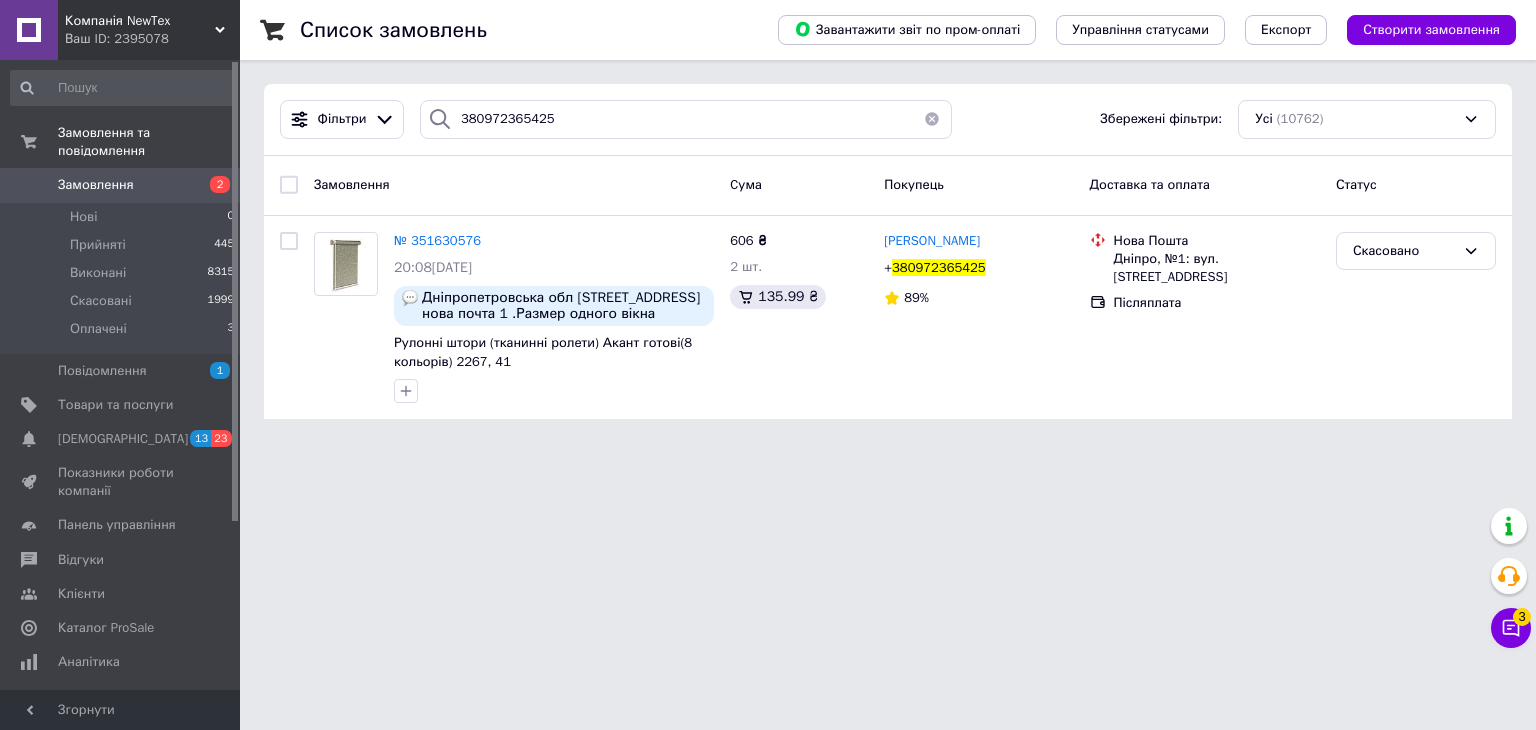 click at bounding box center (932, 119) 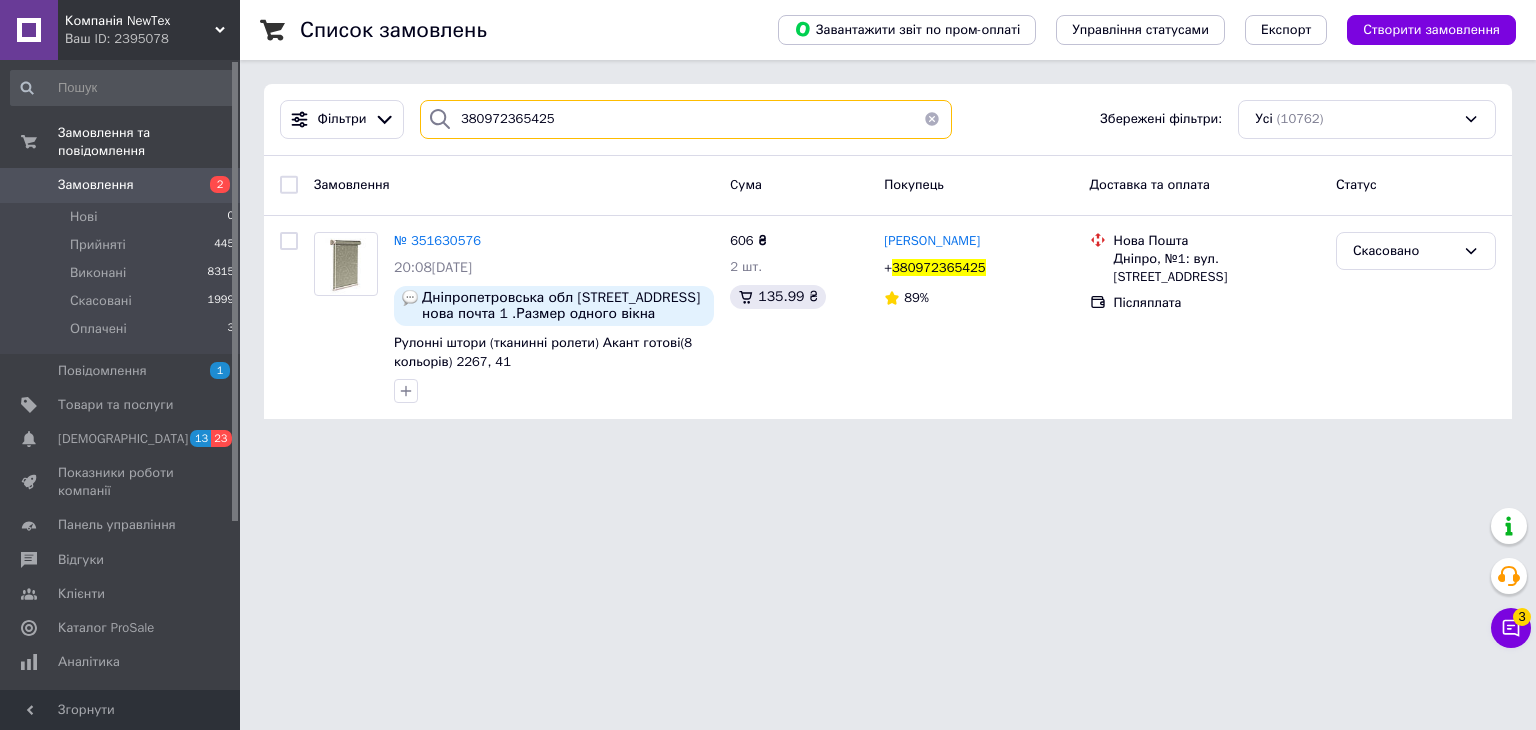 type 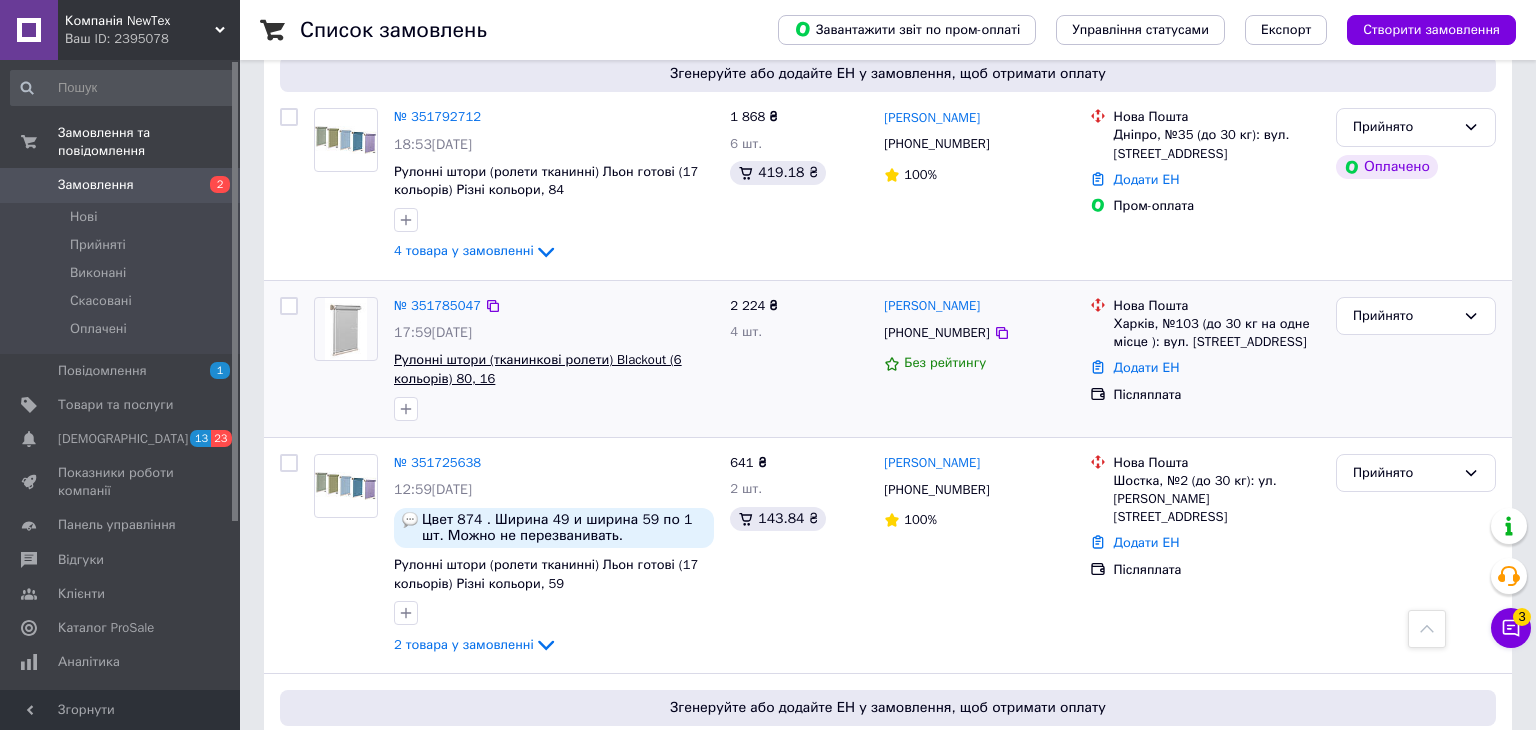 scroll, scrollTop: 2015, scrollLeft: 0, axis: vertical 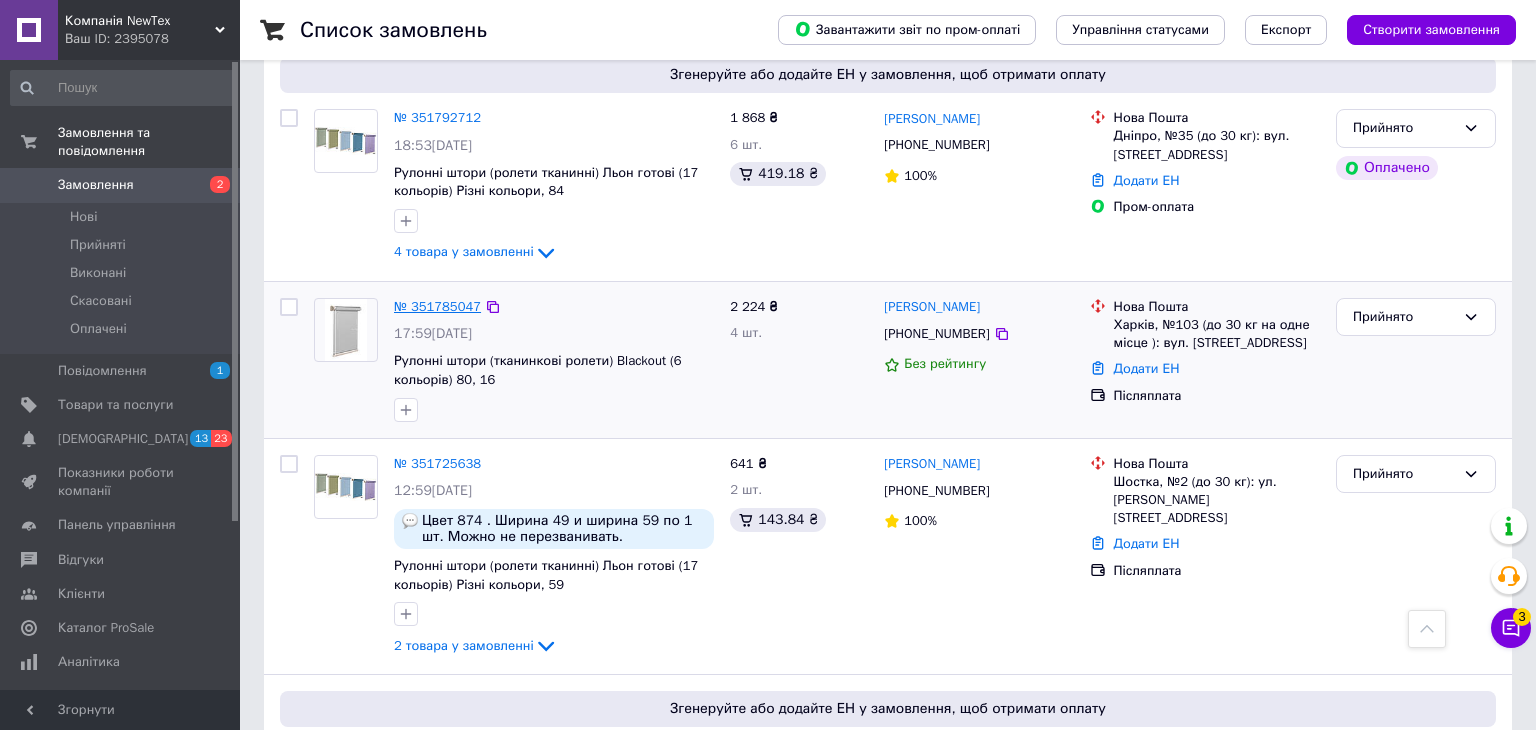click on "№ 351785047" at bounding box center (437, 306) 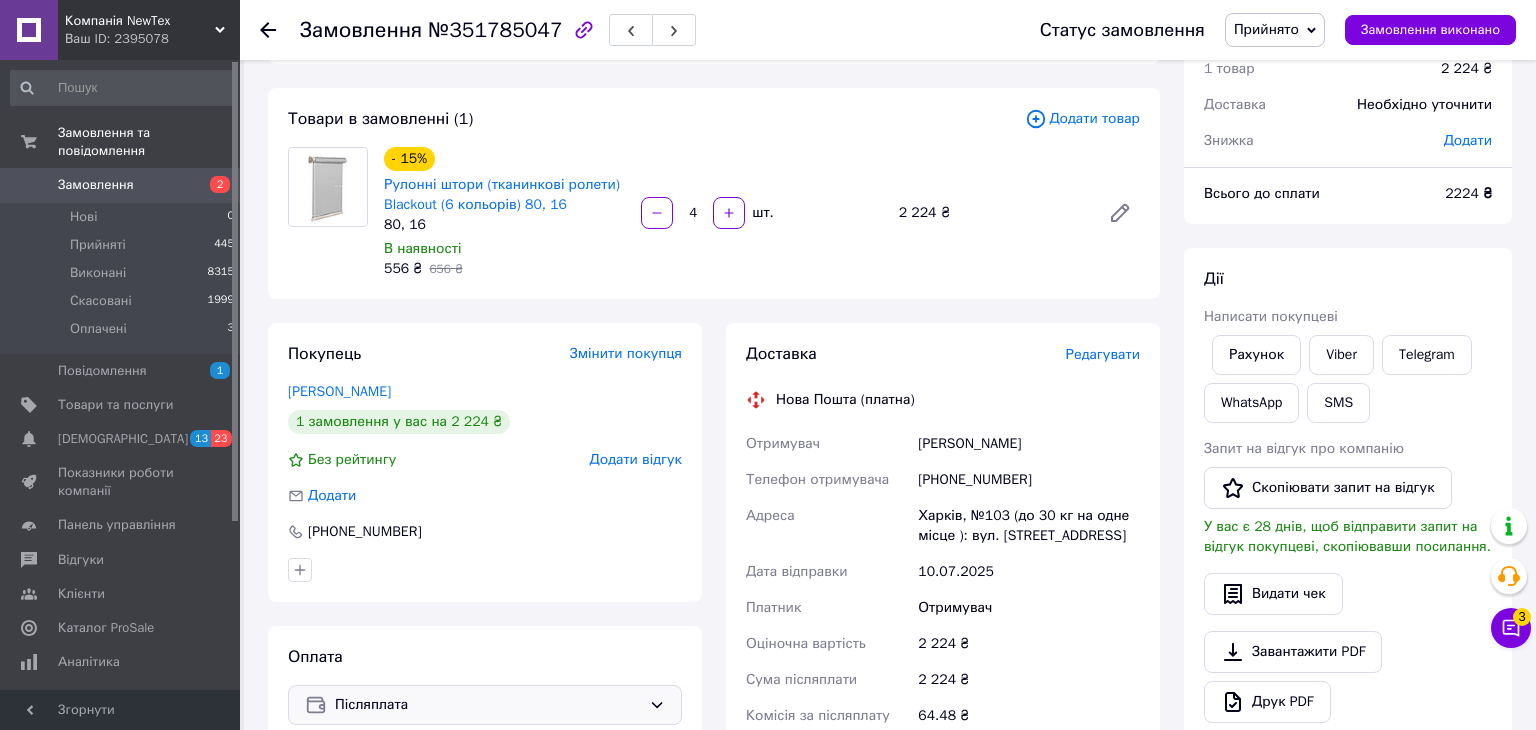 scroll, scrollTop: 0, scrollLeft: 0, axis: both 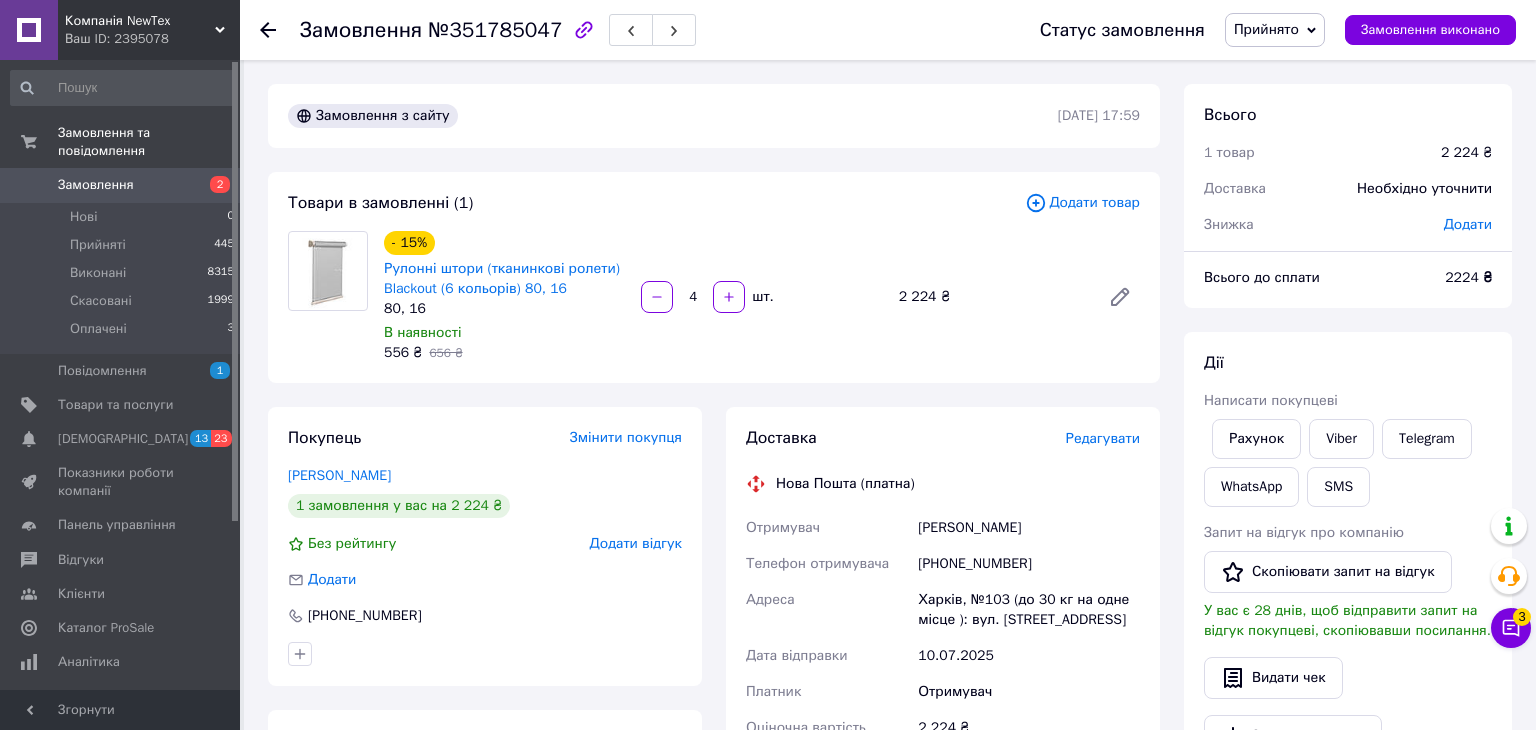 click on "Замовлення №351785047 Статус замовлення Прийнято Виконано Скасовано Оплачено Замовлення виконано" at bounding box center (888, 30) 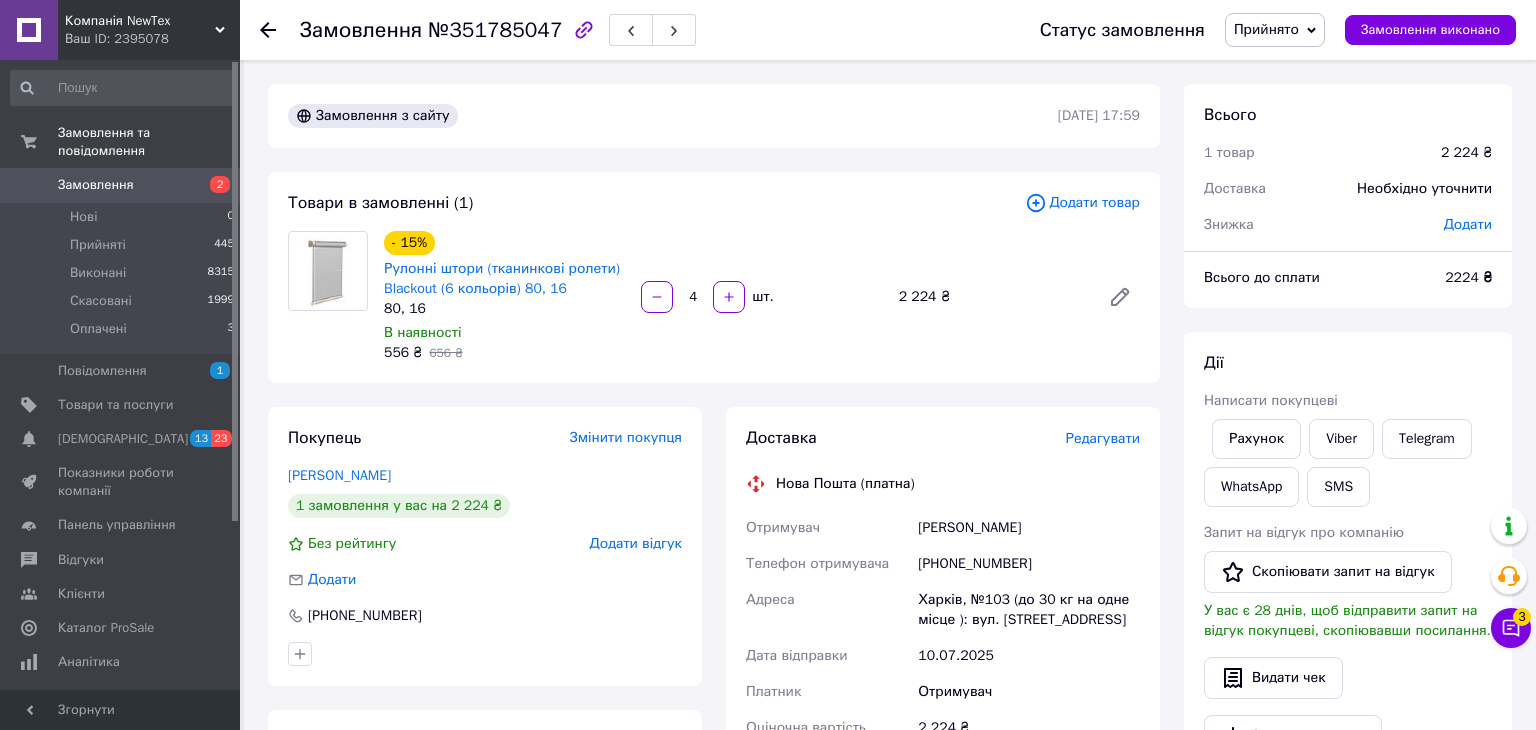 click 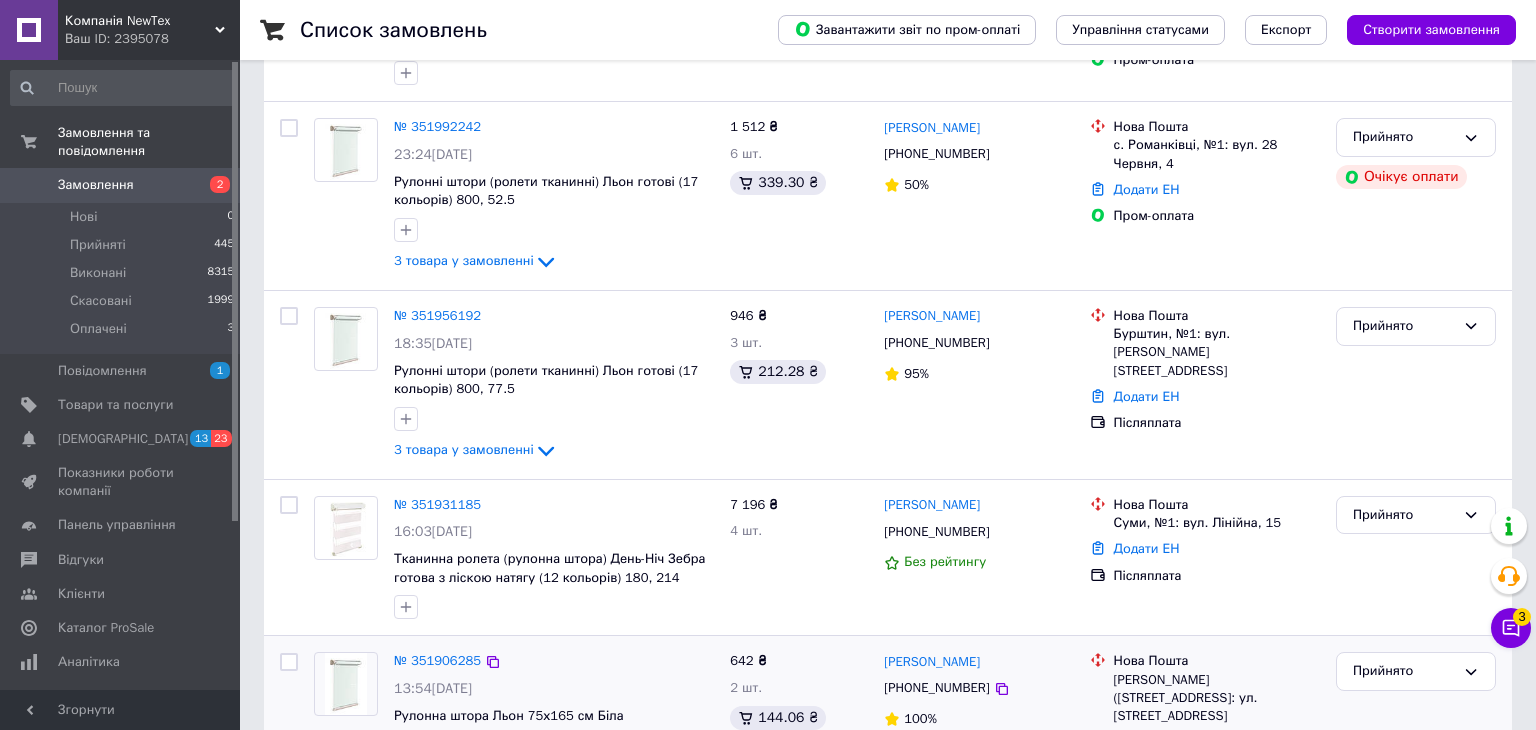 scroll, scrollTop: 472, scrollLeft: 0, axis: vertical 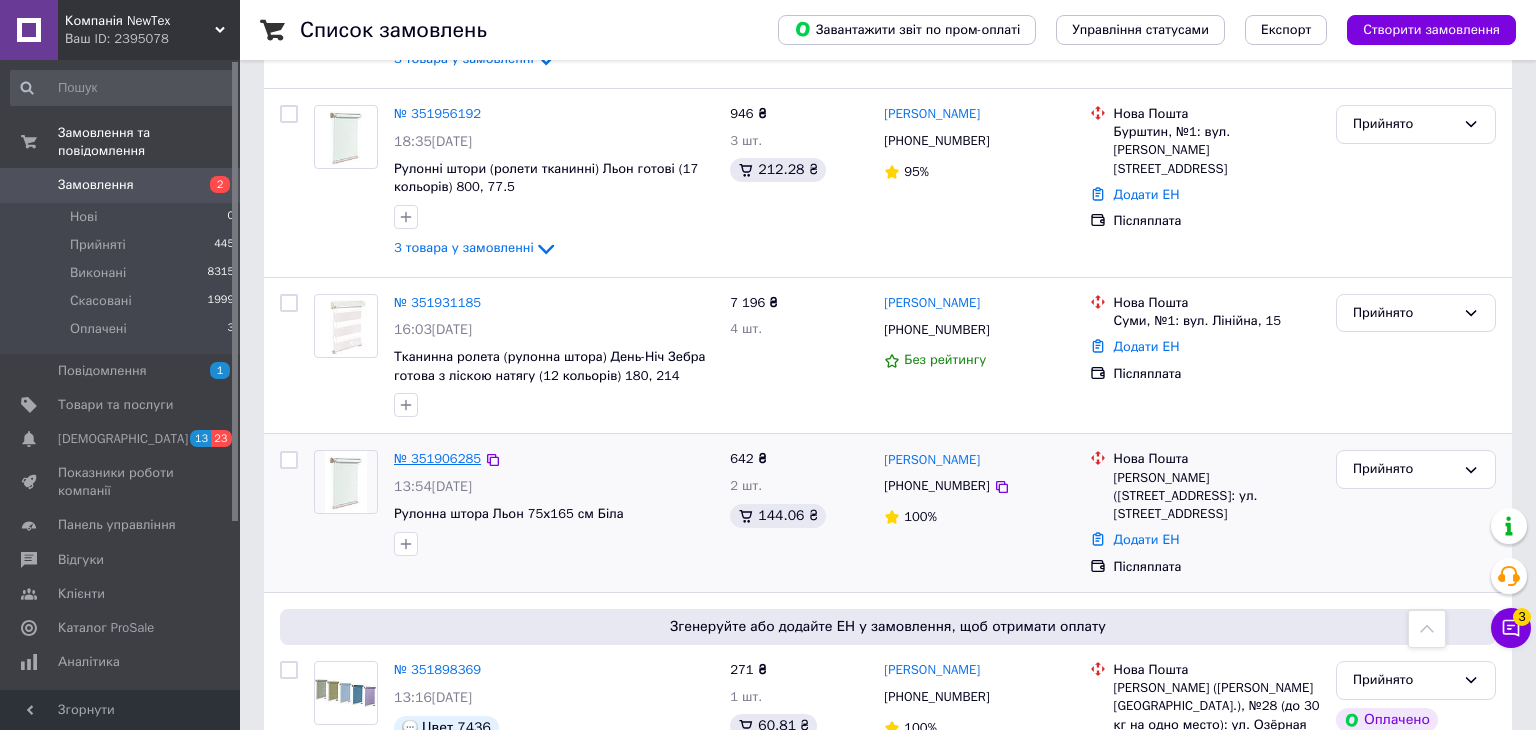 click on "№ 351906285" at bounding box center [437, 458] 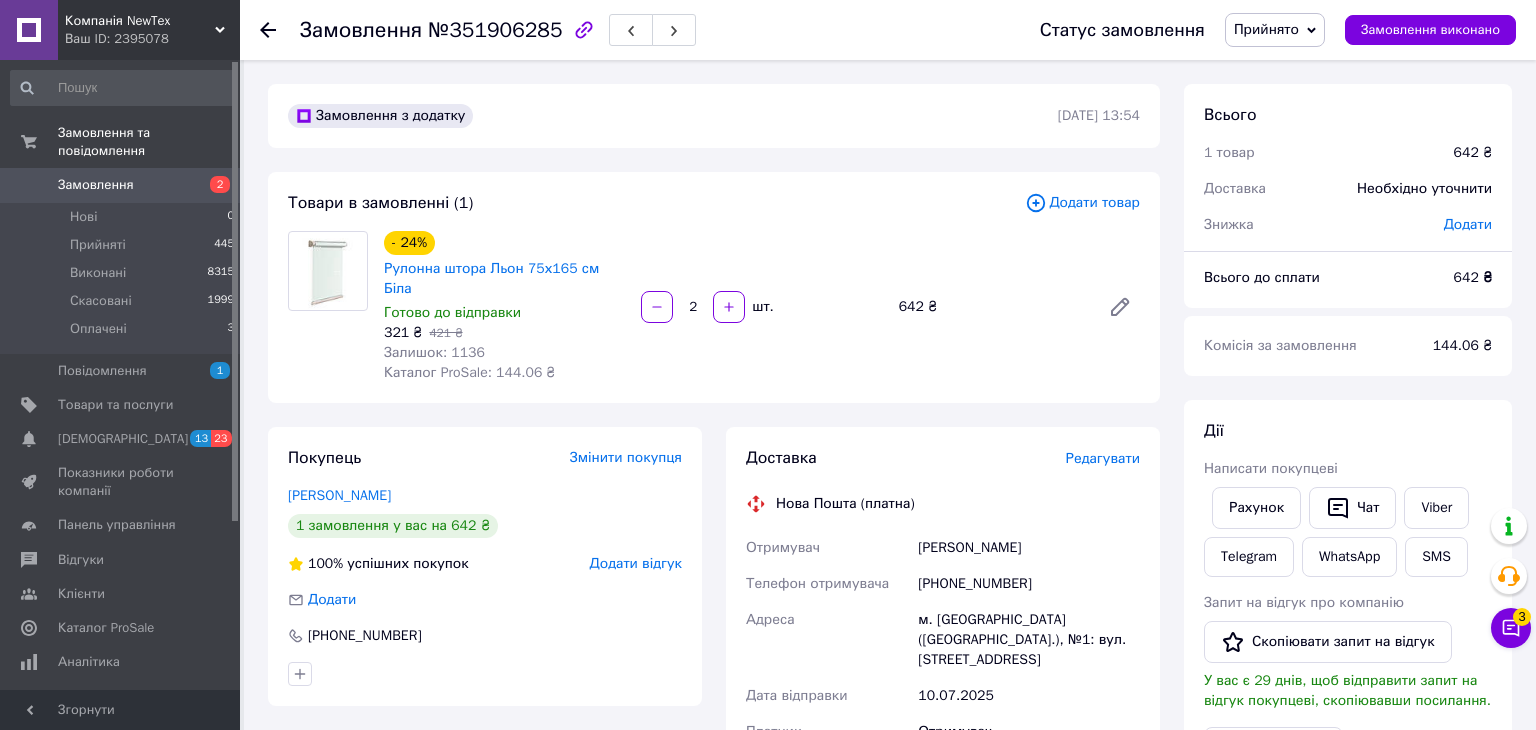 scroll, scrollTop: 0, scrollLeft: 0, axis: both 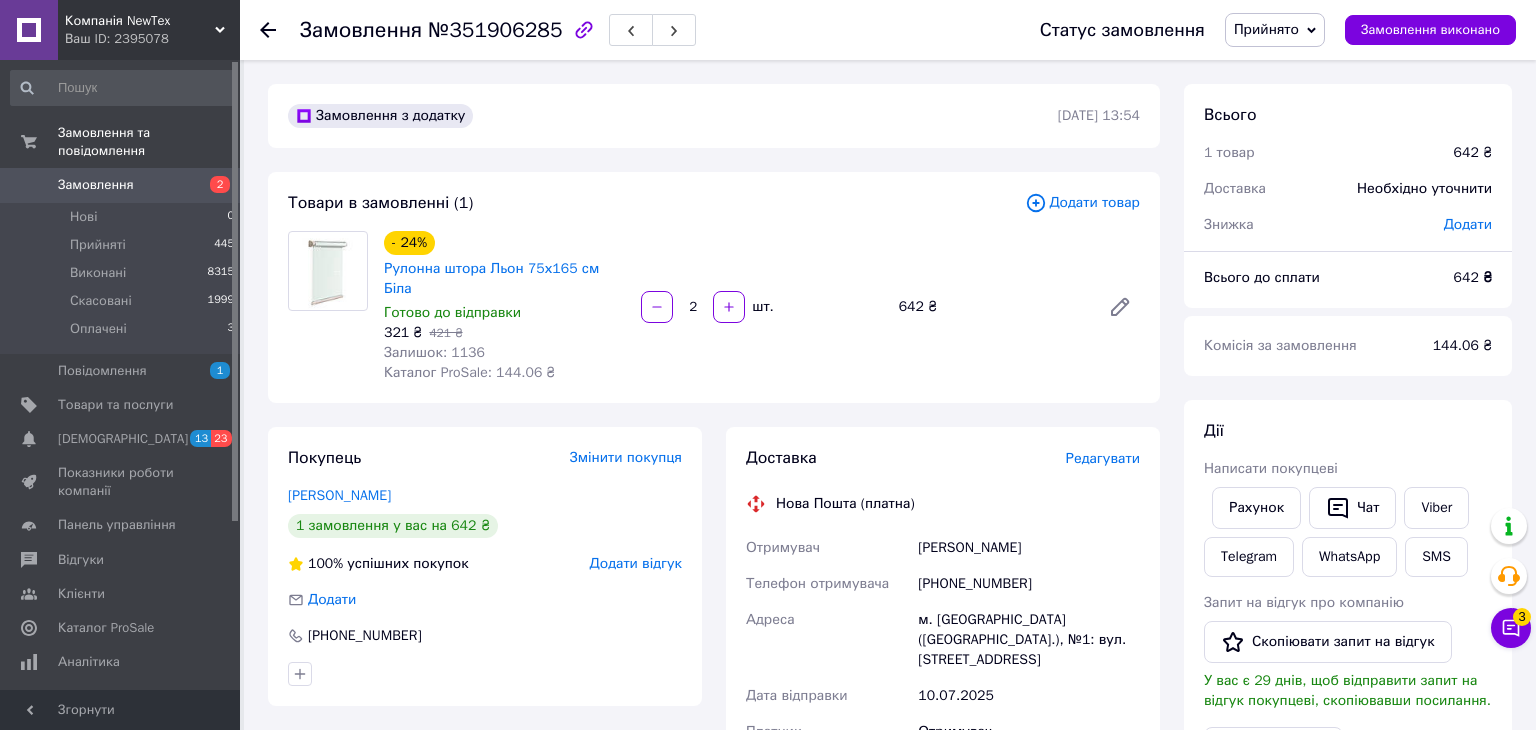 click at bounding box center [268, 30] 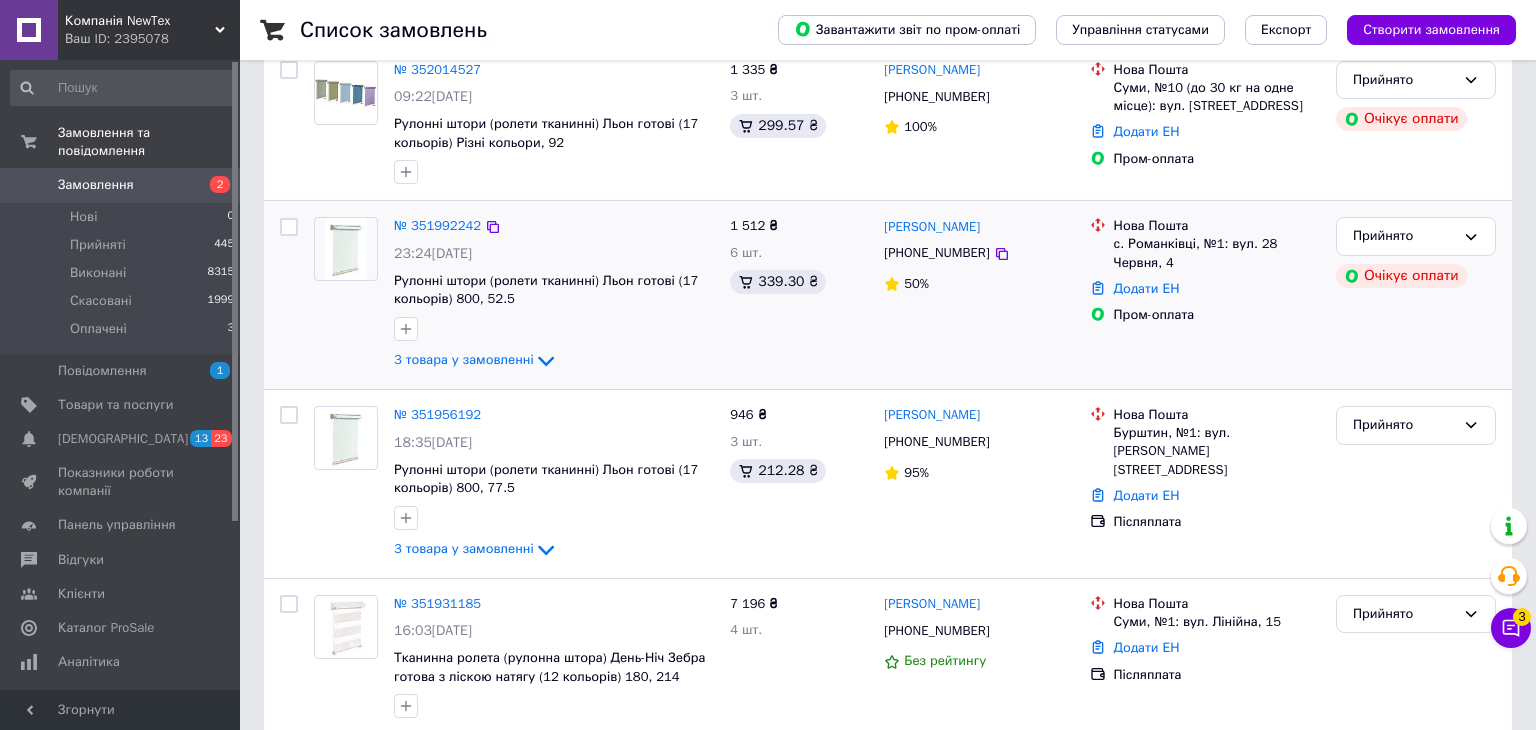 scroll, scrollTop: 186, scrollLeft: 0, axis: vertical 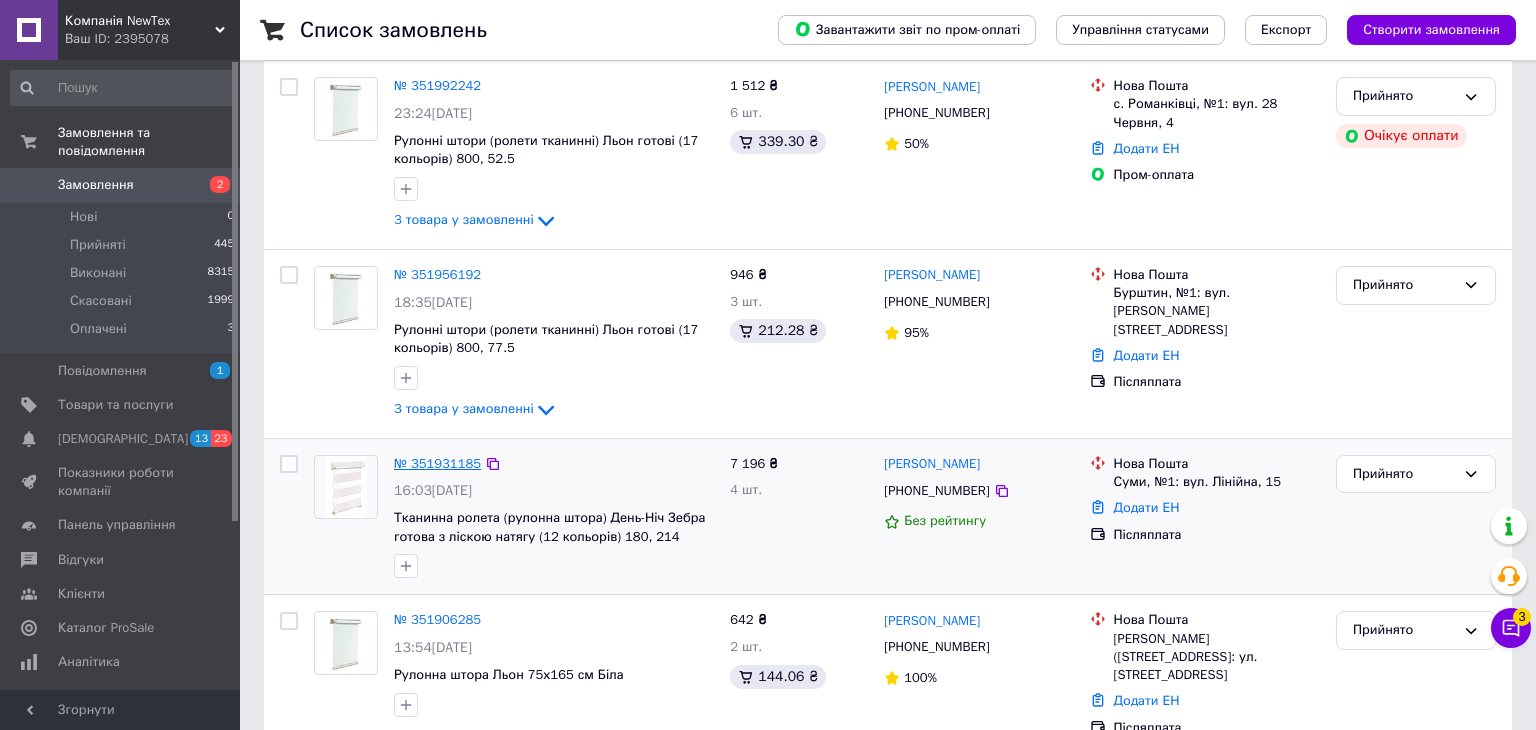click on "№ 351931185" at bounding box center [437, 463] 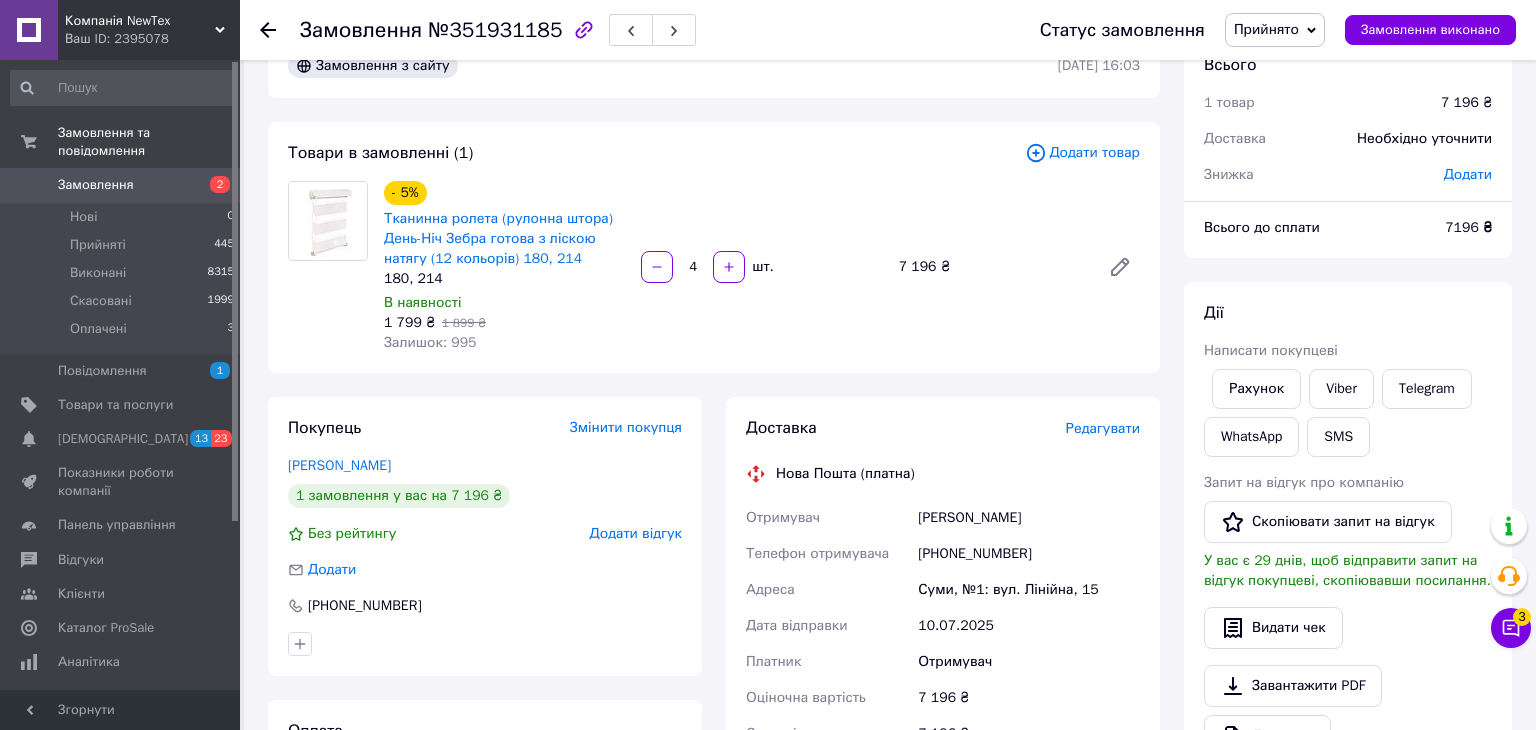 scroll, scrollTop: 0, scrollLeft: 0, axis: both 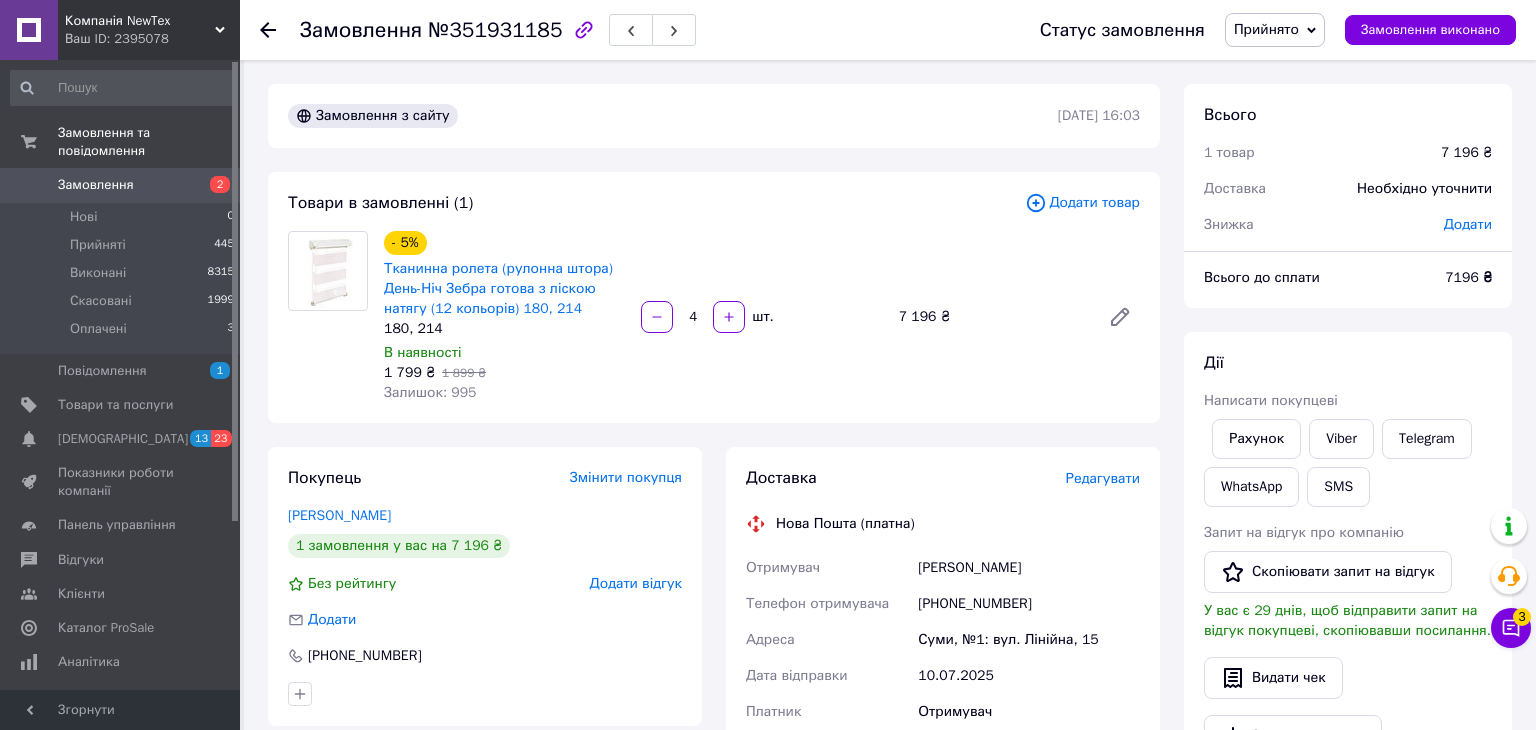 click 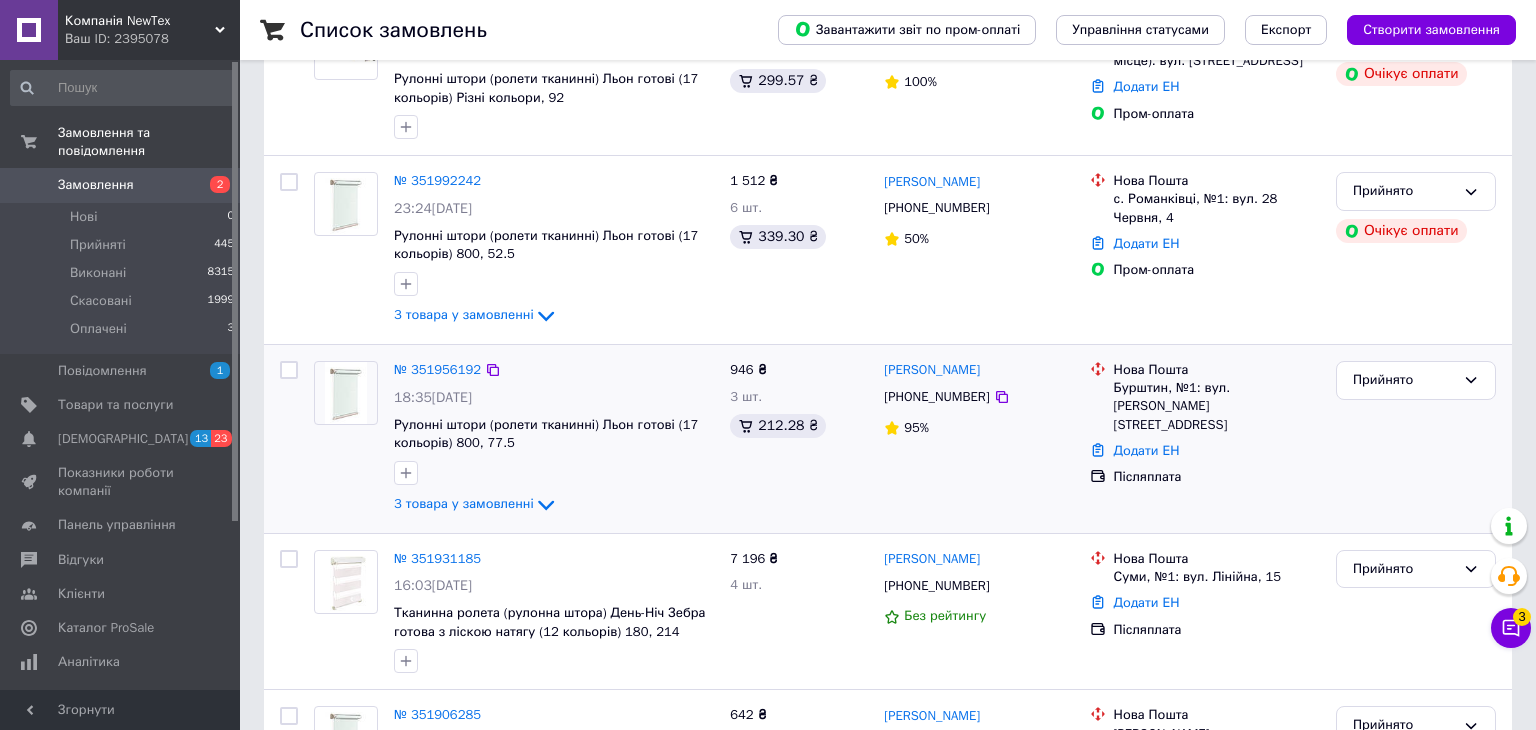 scroll, scrollTop: 216, scrollLeft: 0, axis: vertical 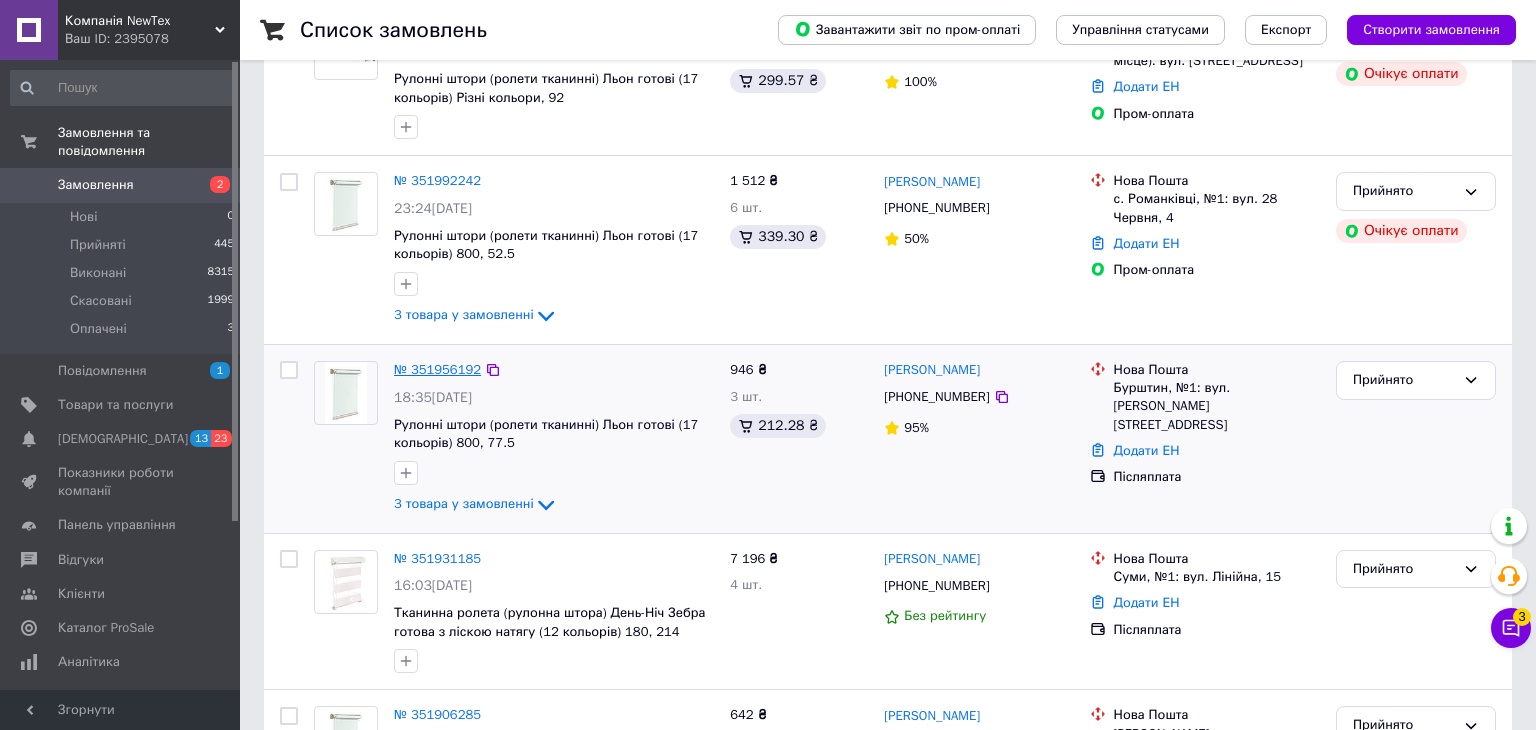 click on "№ 351956192" at bounding box center [437, 369] 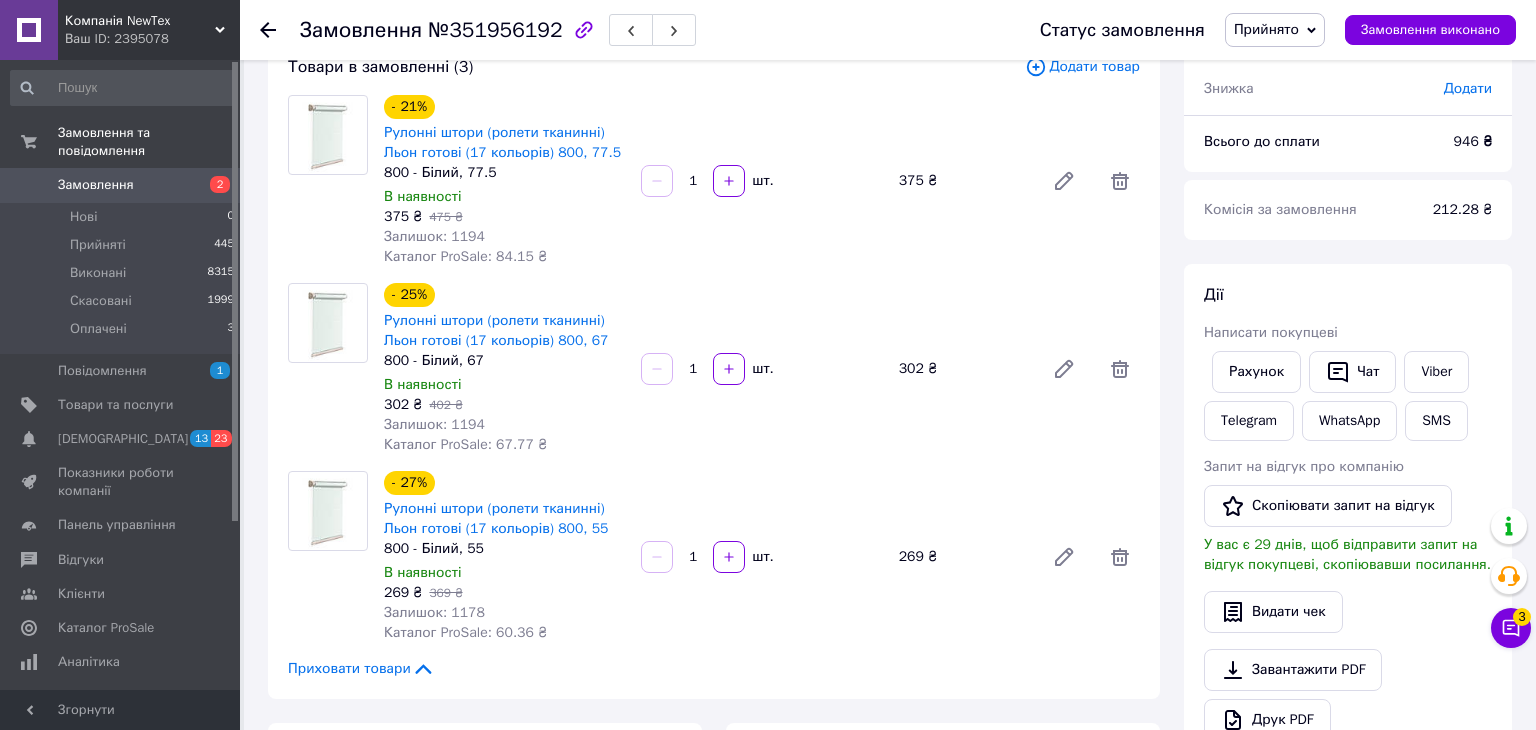 scroll, scrollTop: 0, scrollLeft: 0, axis: both 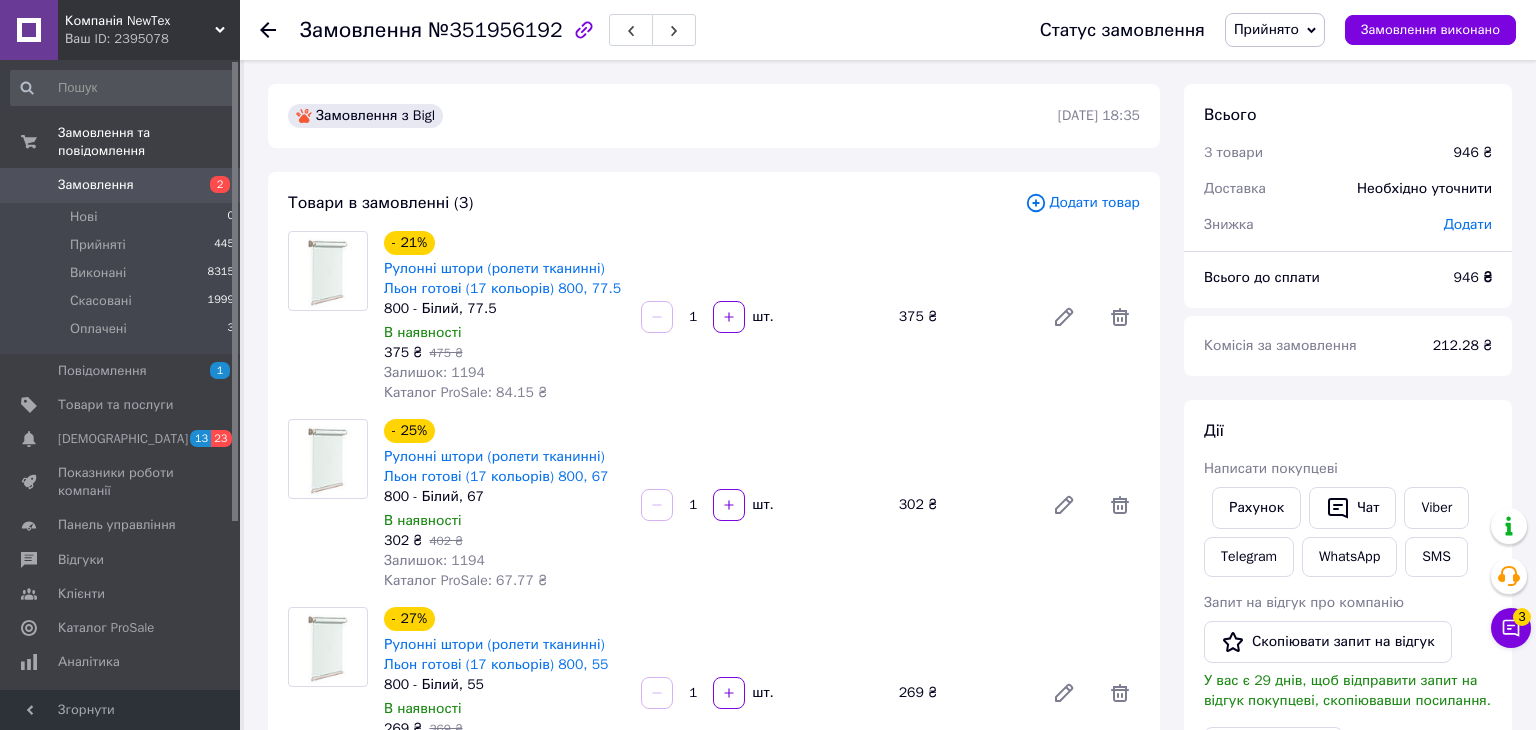 click 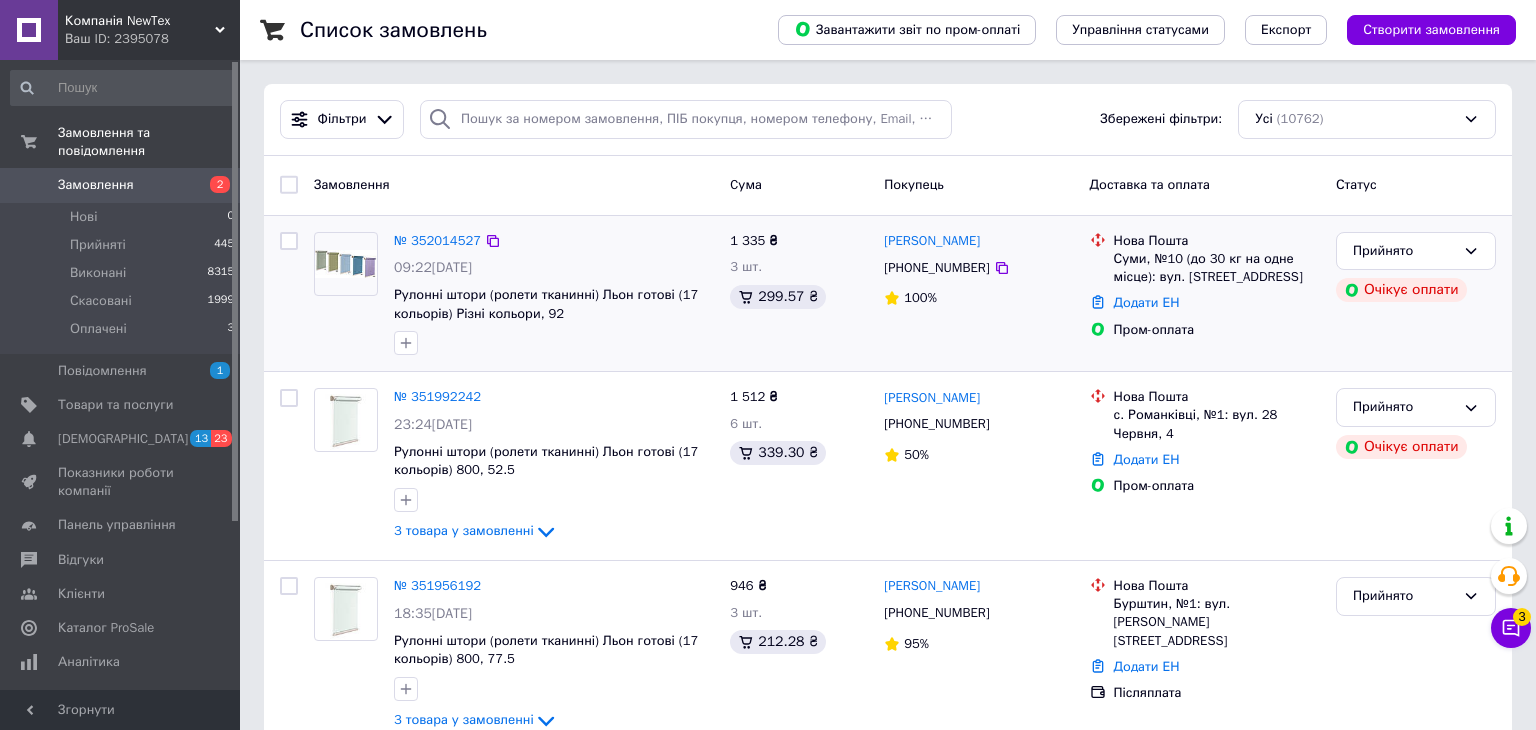 scroll, scrollTop: 200, scrollLeft: 0, axis: vertical 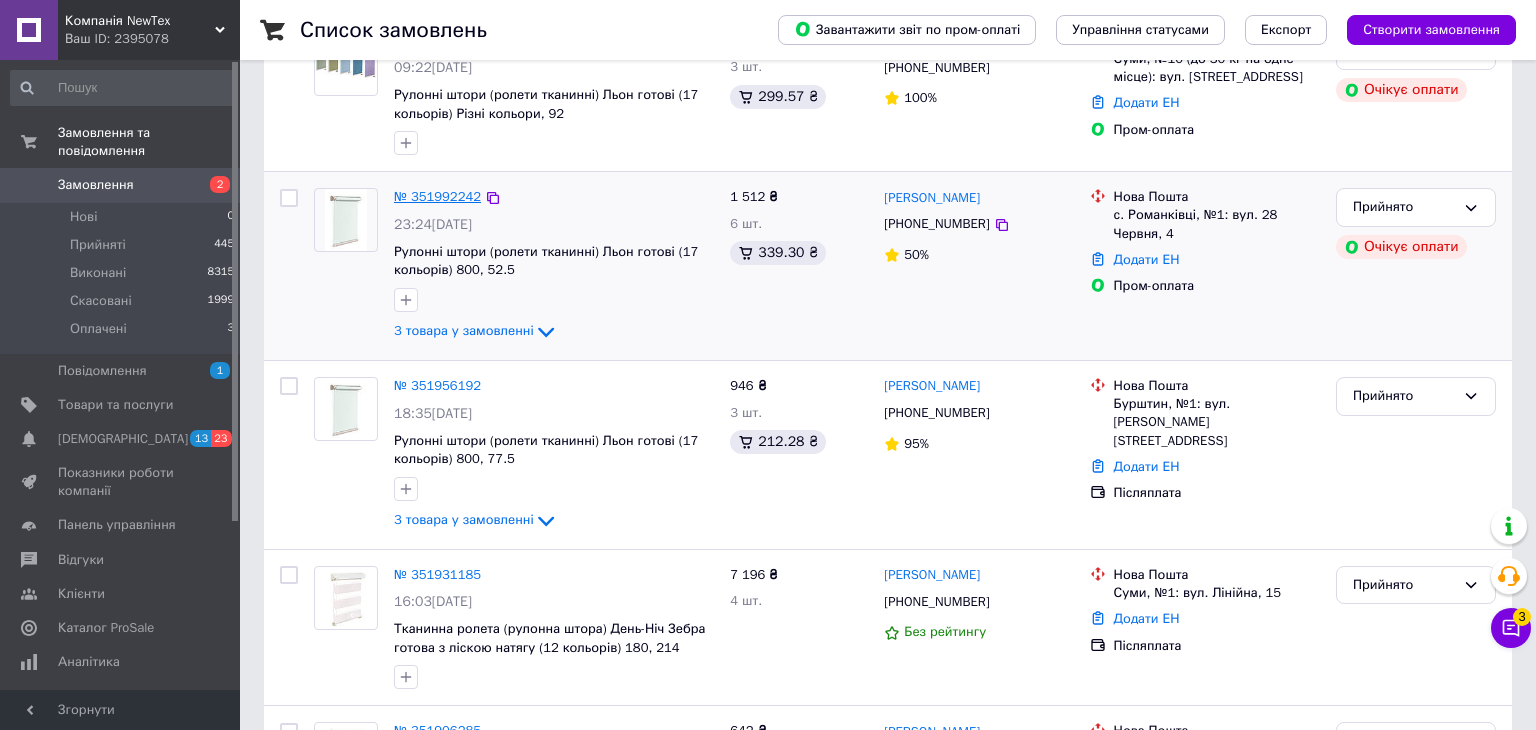 click on "№ 351992242" at bounding box center (437, 196) 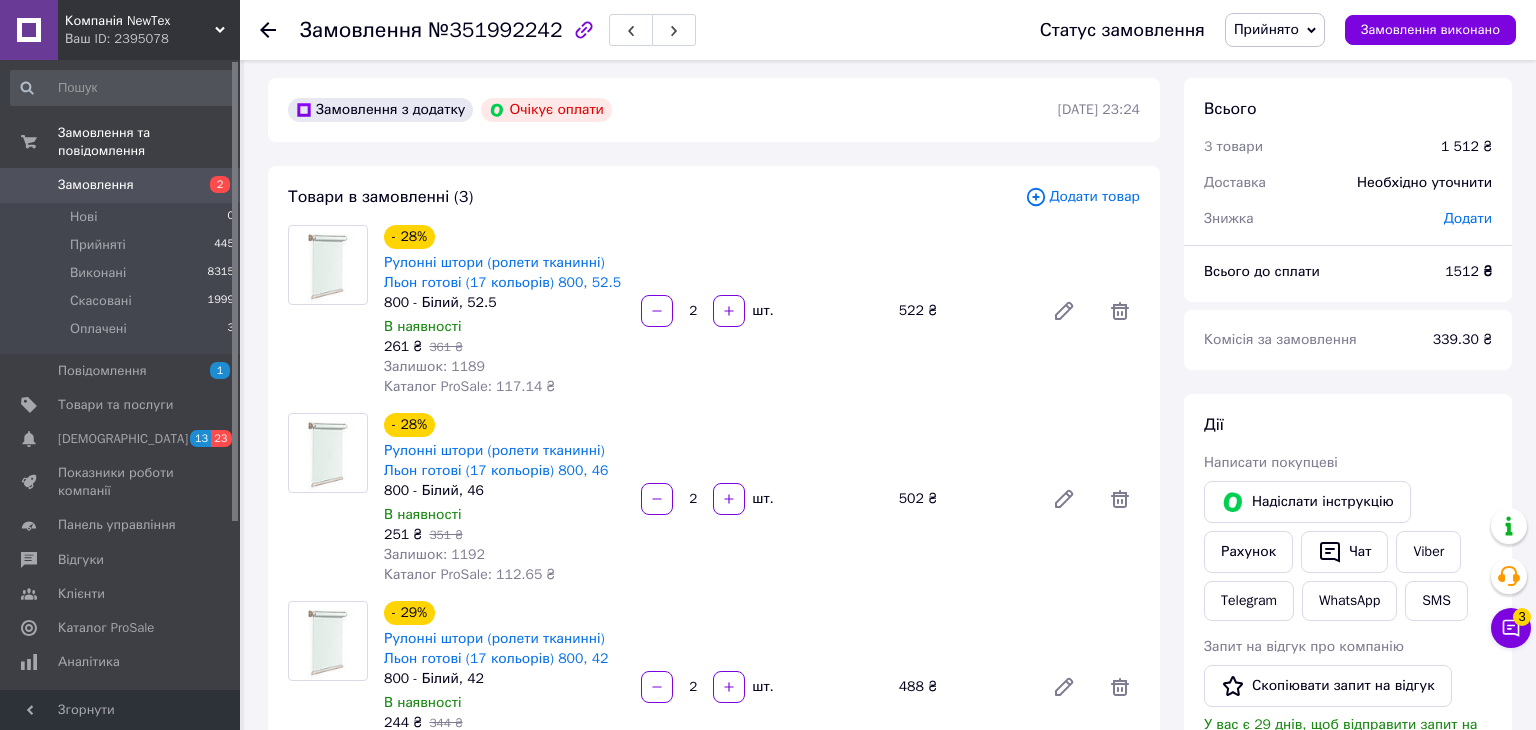 scroll, scrollTop: 0, scrollLeft: 0, axis: both 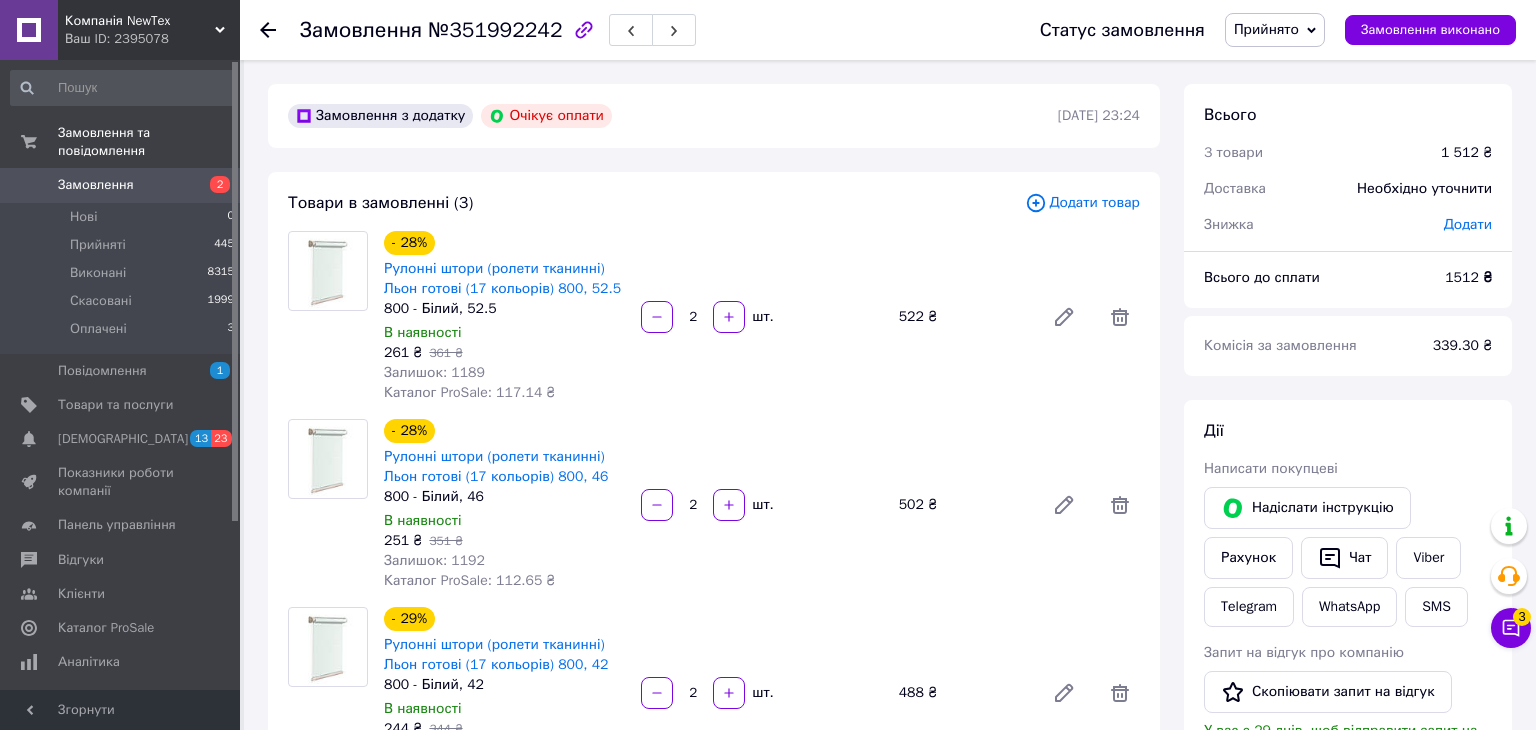 click 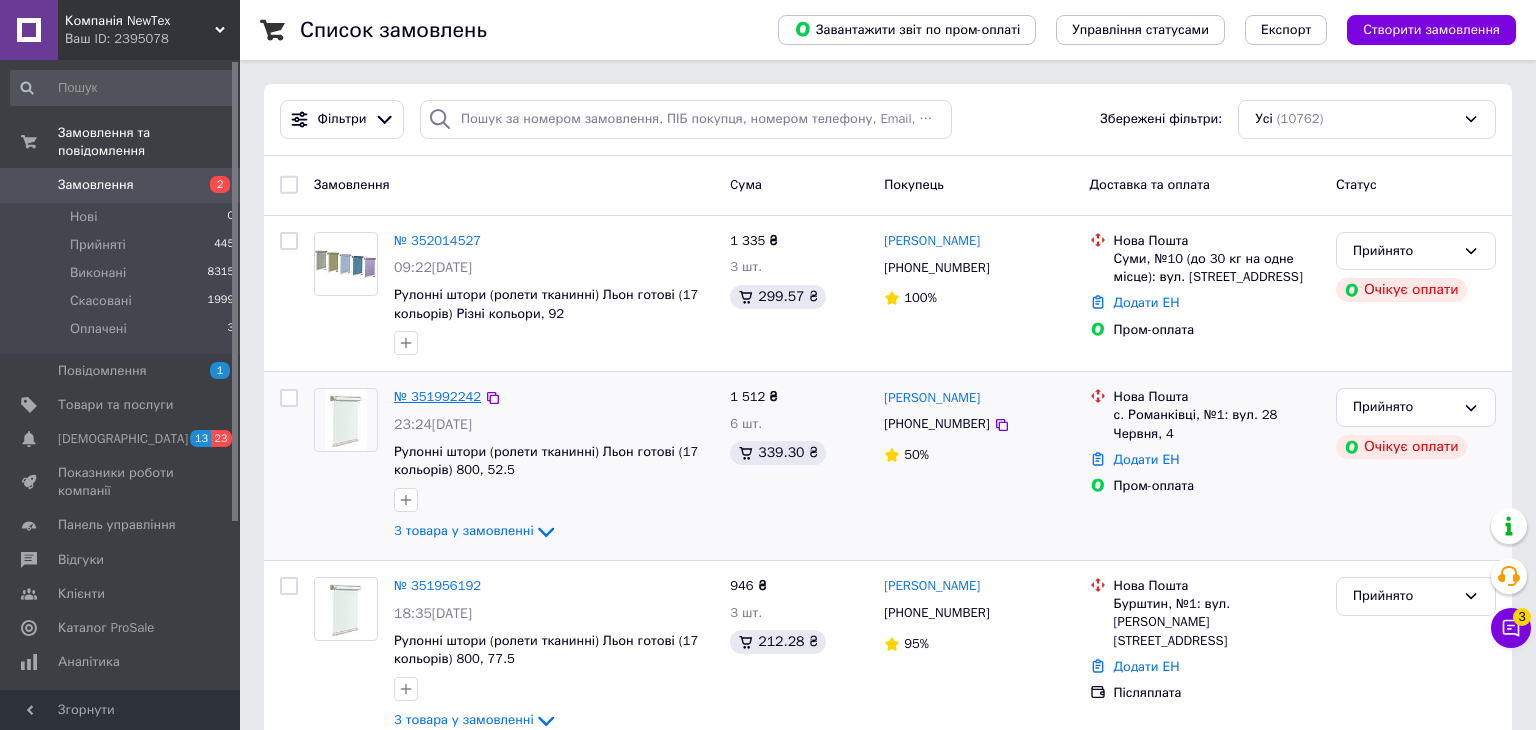 click on "№ 351992242" at bounding box center [437, 396] 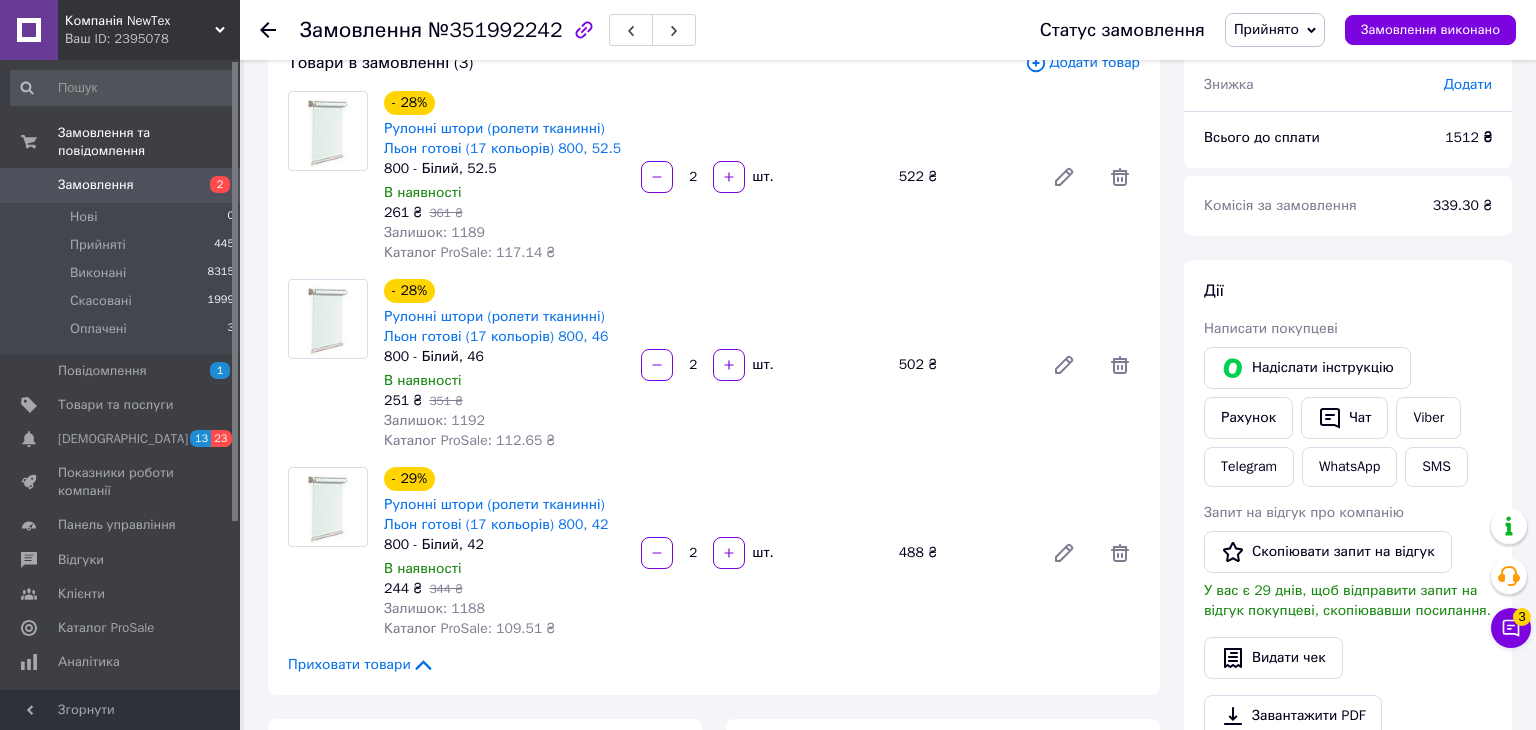 scroll, scrollTop: 0, scrollLeft: 0, axis: both 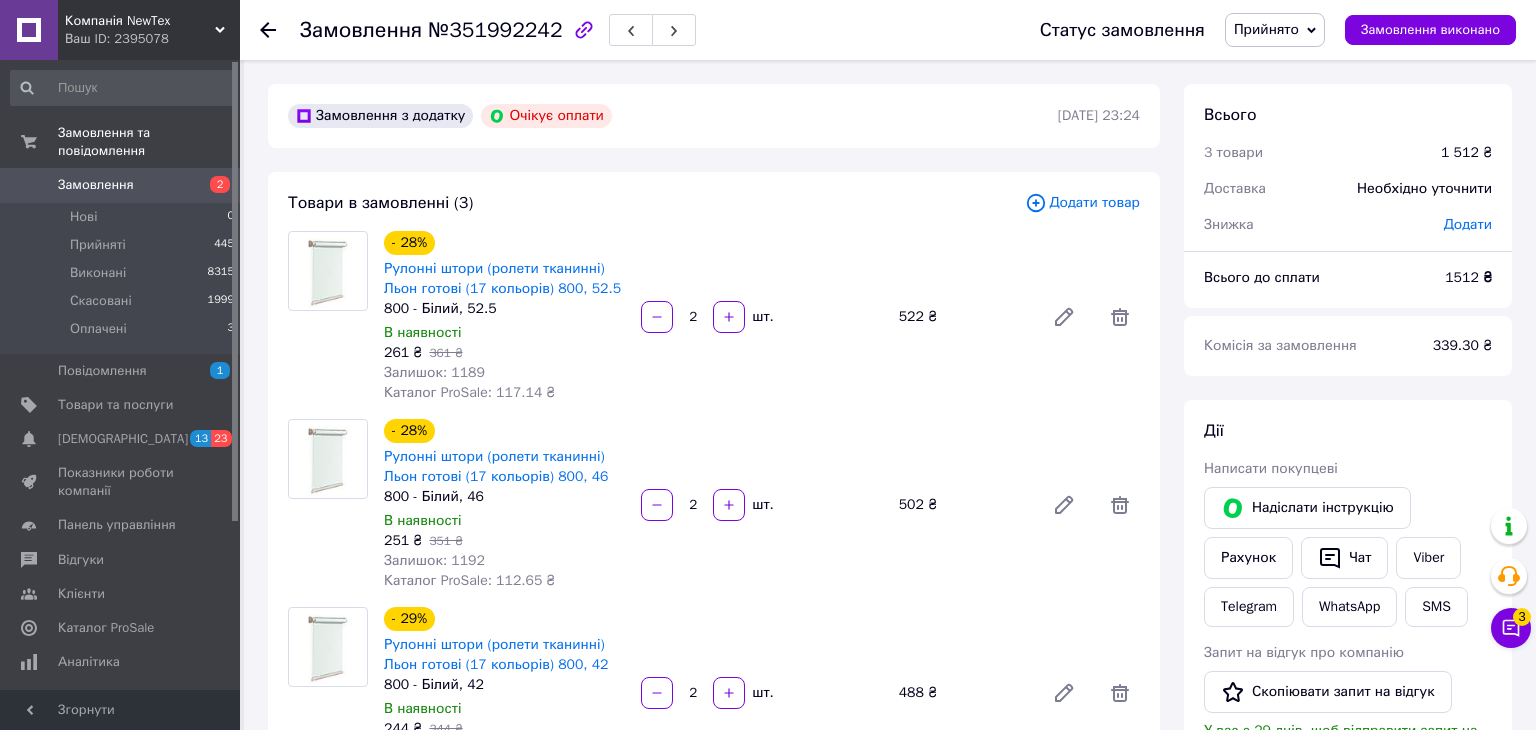 click 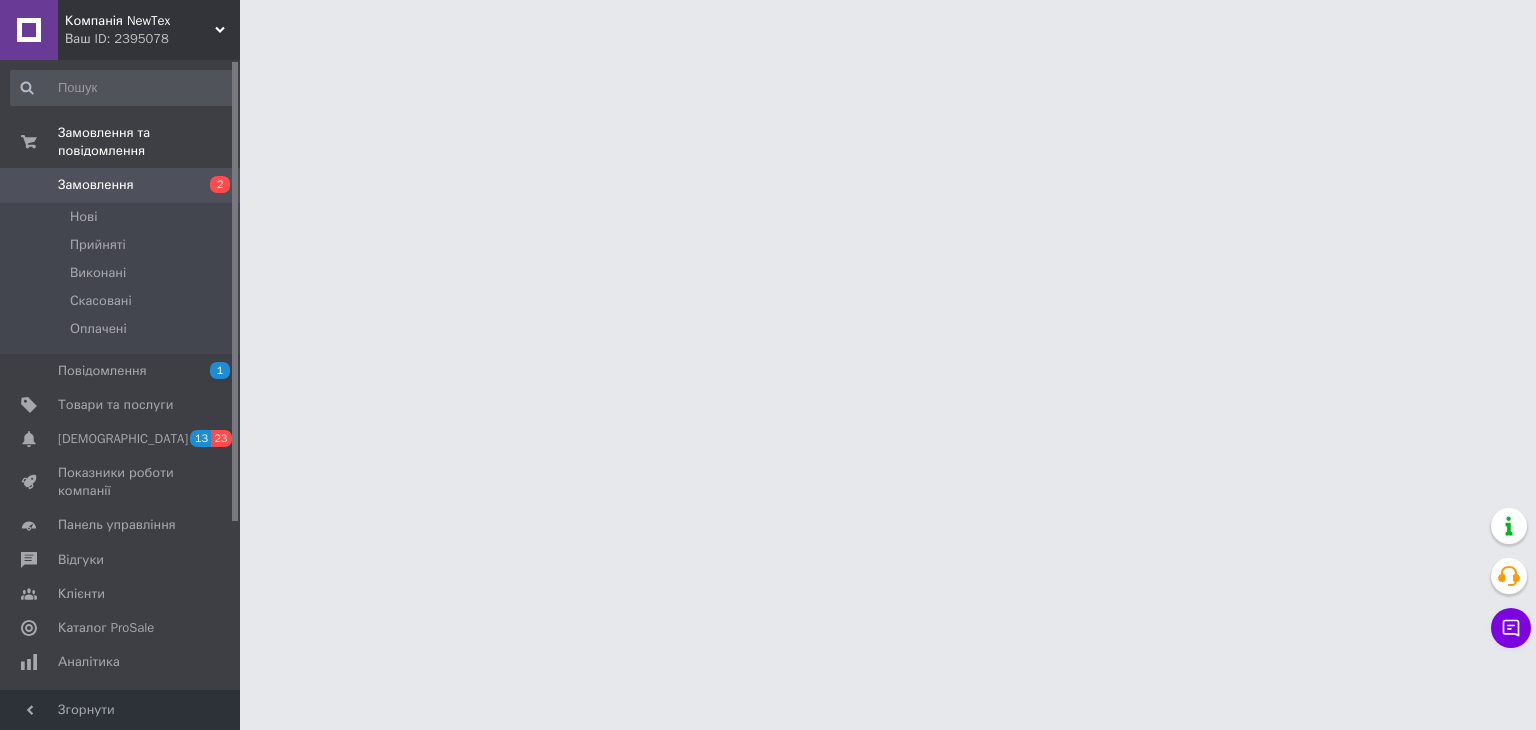 scroll, scrollTop: 0, scrollLeft: 0, axis: both 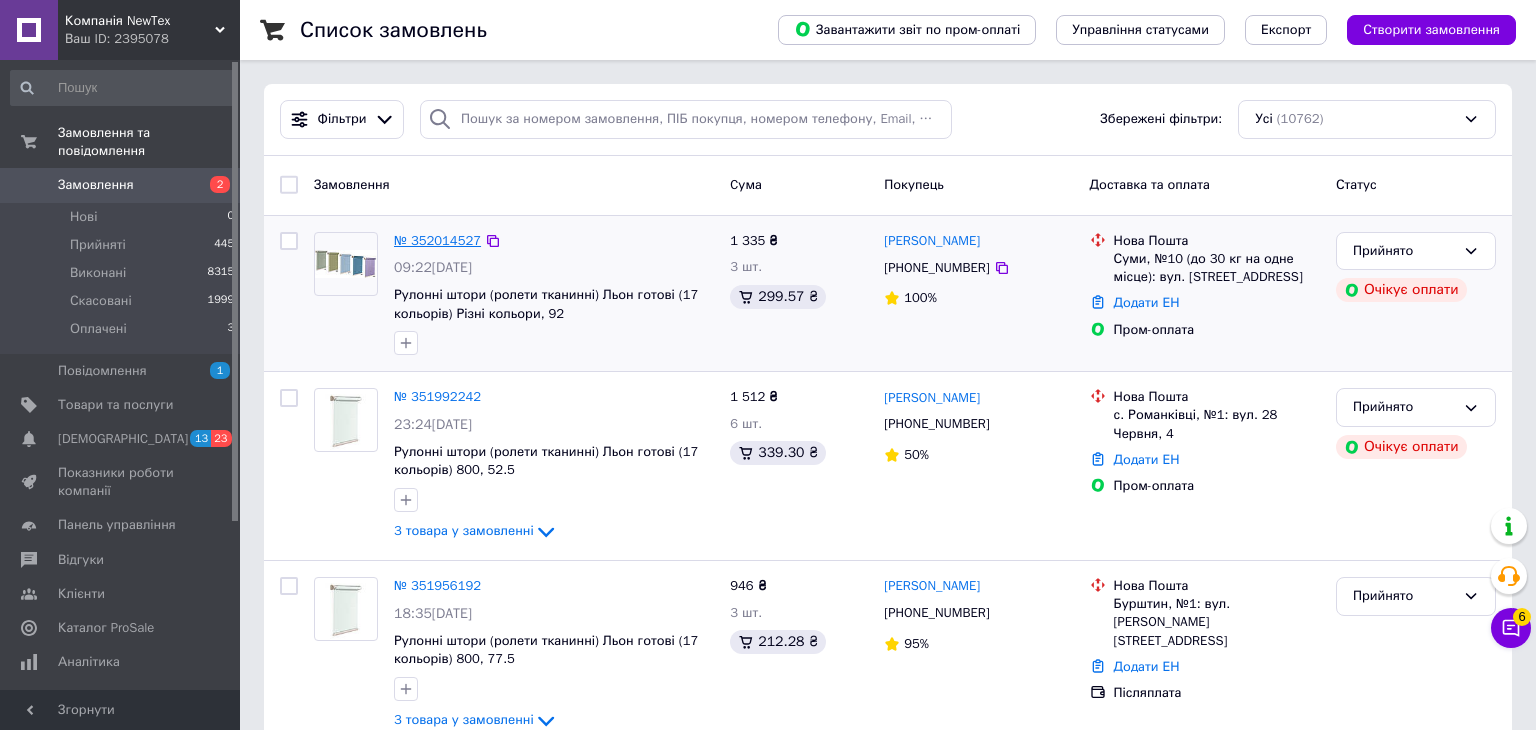 click on "№ 352014527" at bounding box center (437, 240) 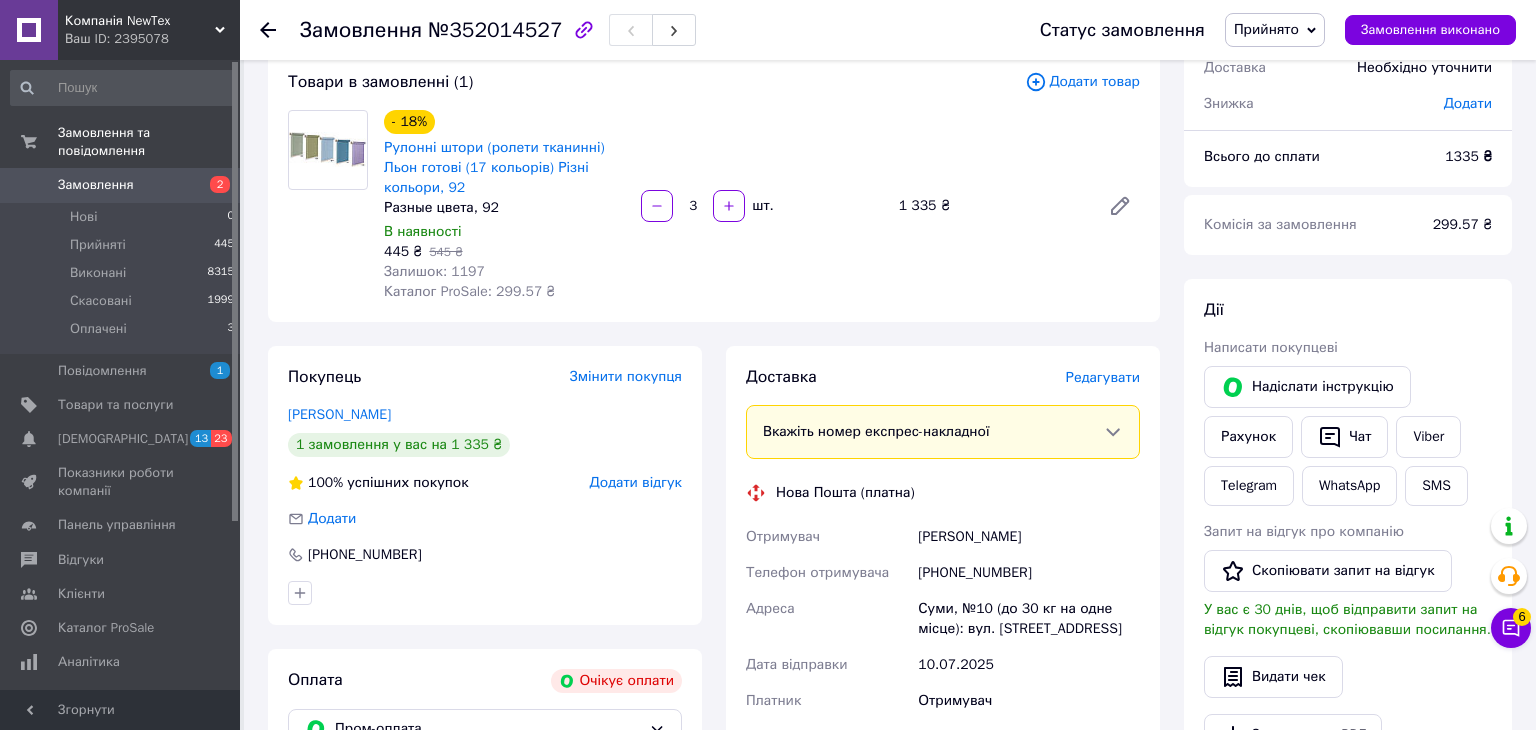 scroll, scrollTop: 131, scrollLeft: 0, axis: vertical 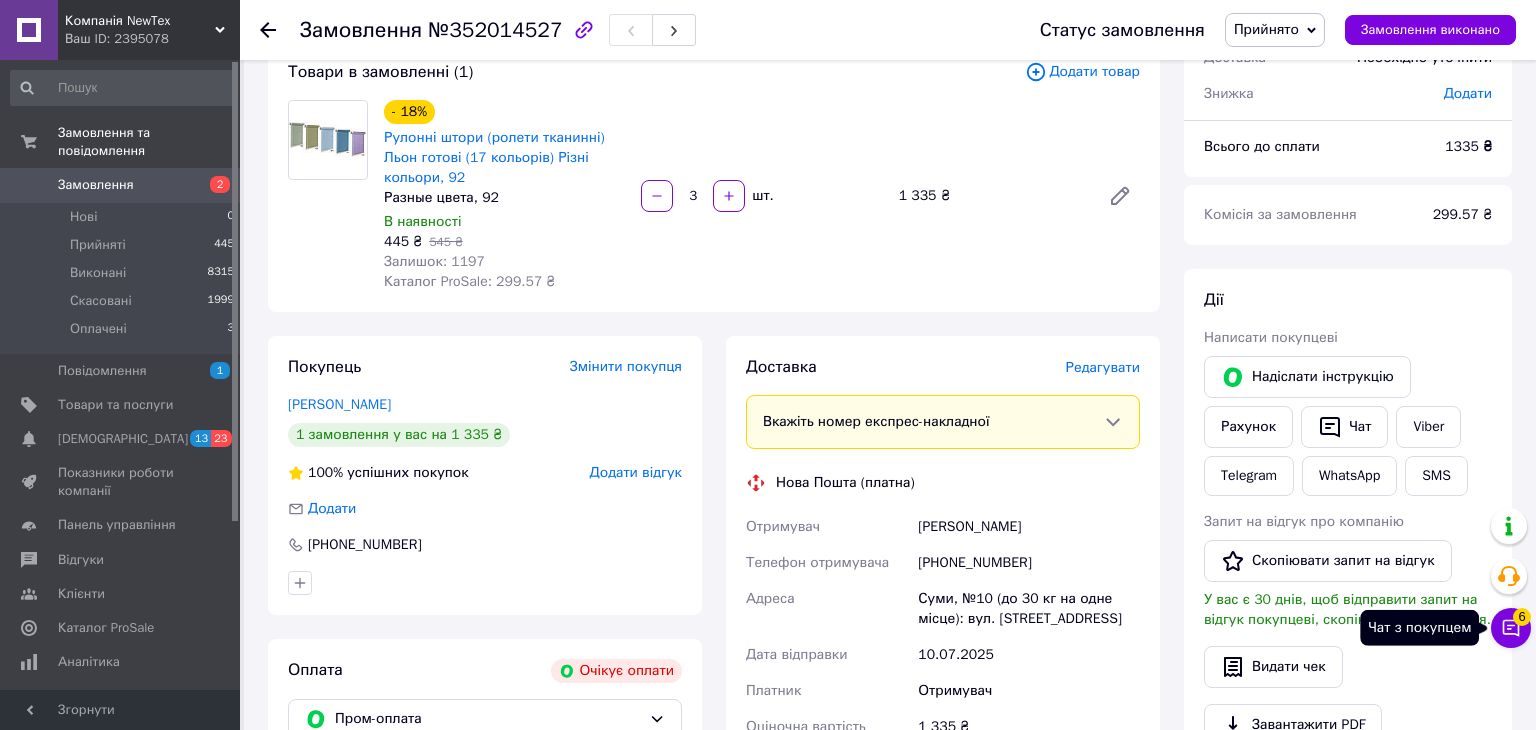 click 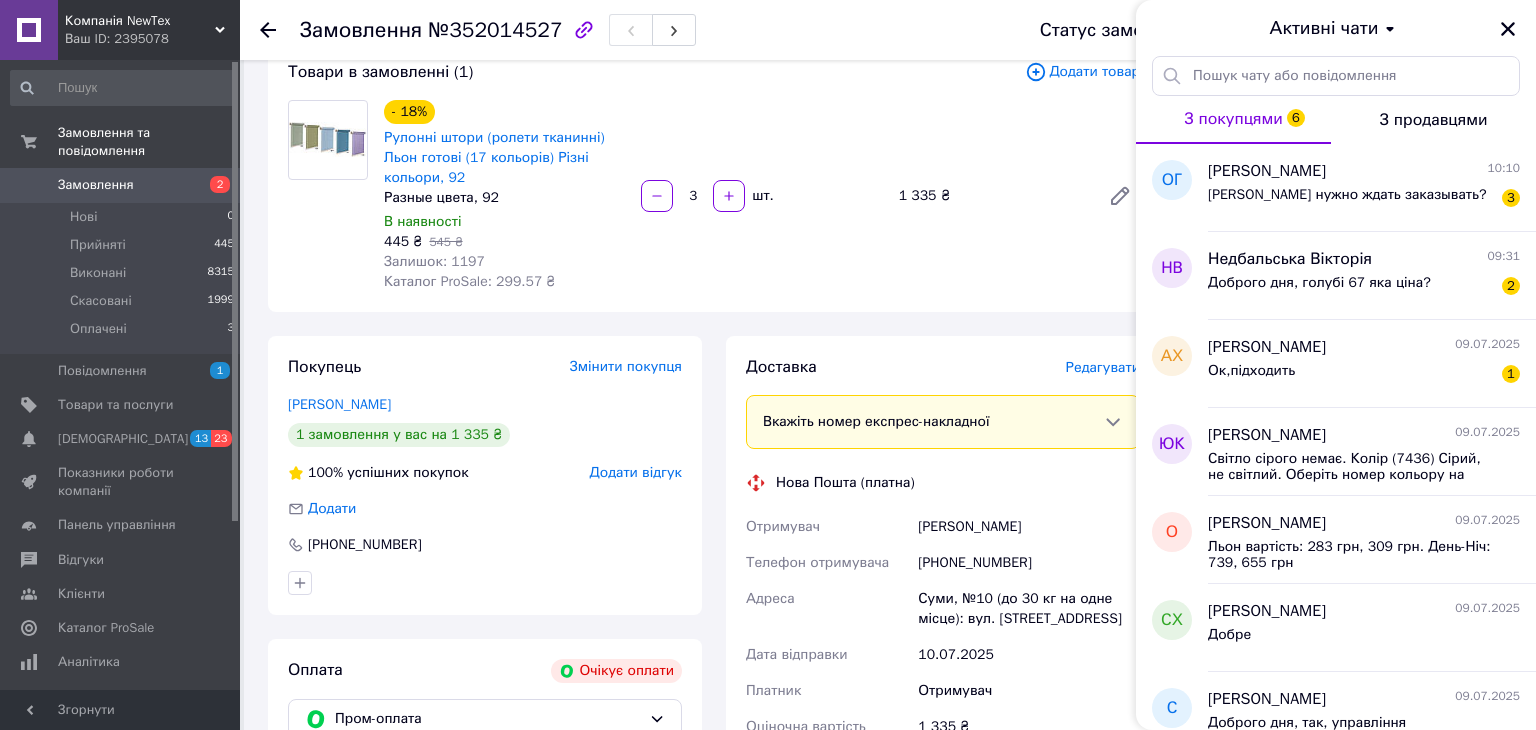 click on "- 18% Рулонні штори (ролети тканинні) Льон готові (17 кольорів) Різні кольори, 92 Разные цвета, 92 В наявності 445 ₴   545 ₴ Залишок: 1197 Каталог ProSale: 299.57 ₴  3   шт. 1 335 ₴" at bounding box center [762, 196] 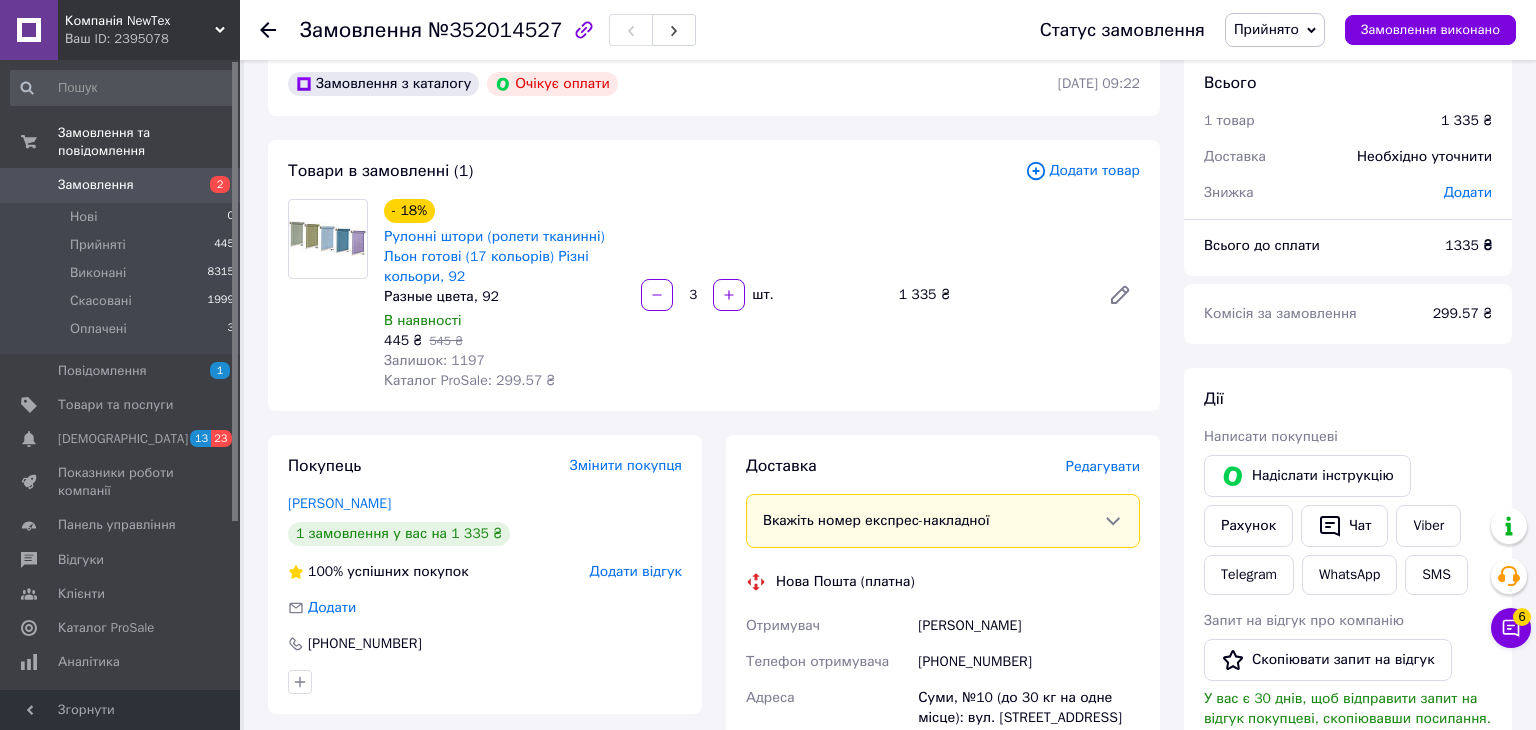 scroll, scrollTop: 62, scrollLeft: 0, axis: vertical 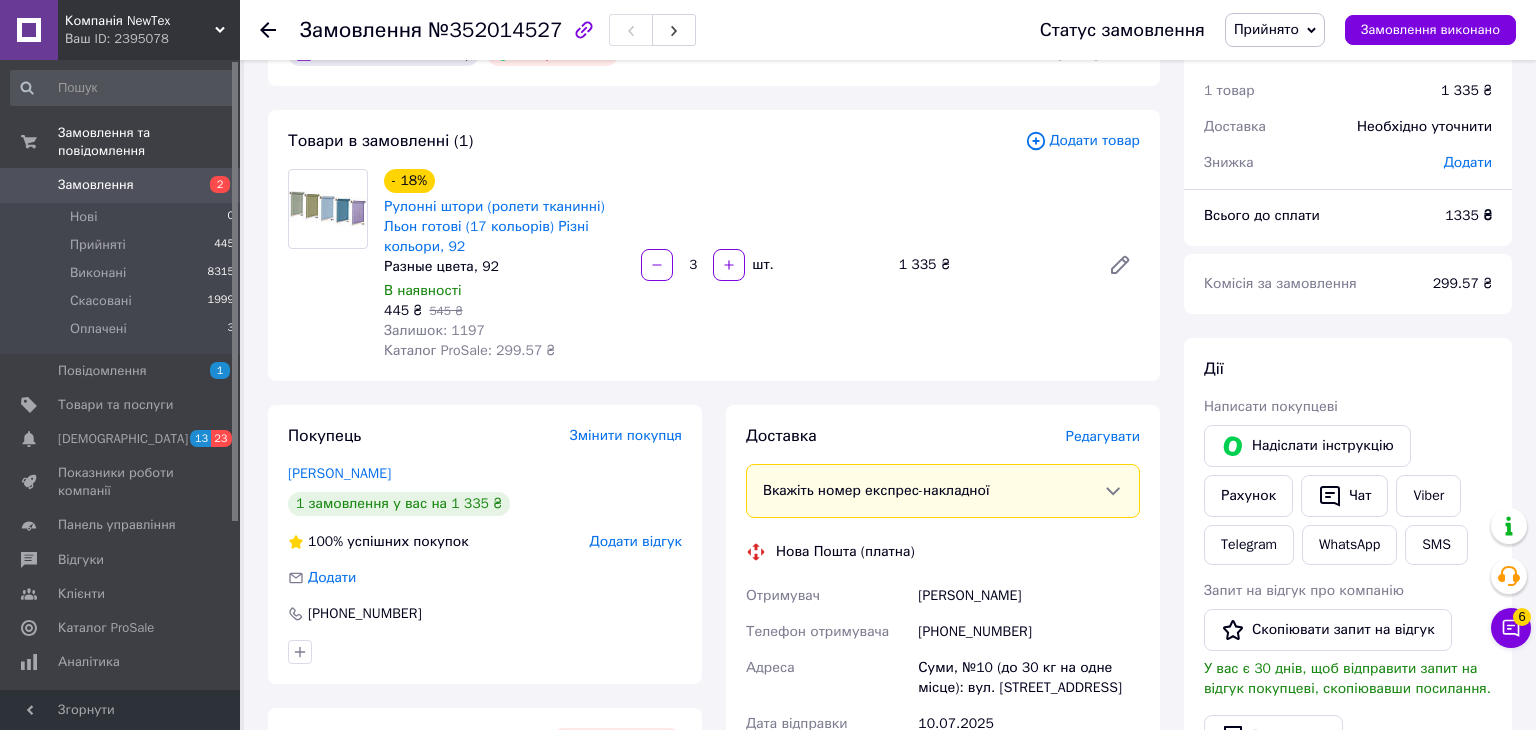 click 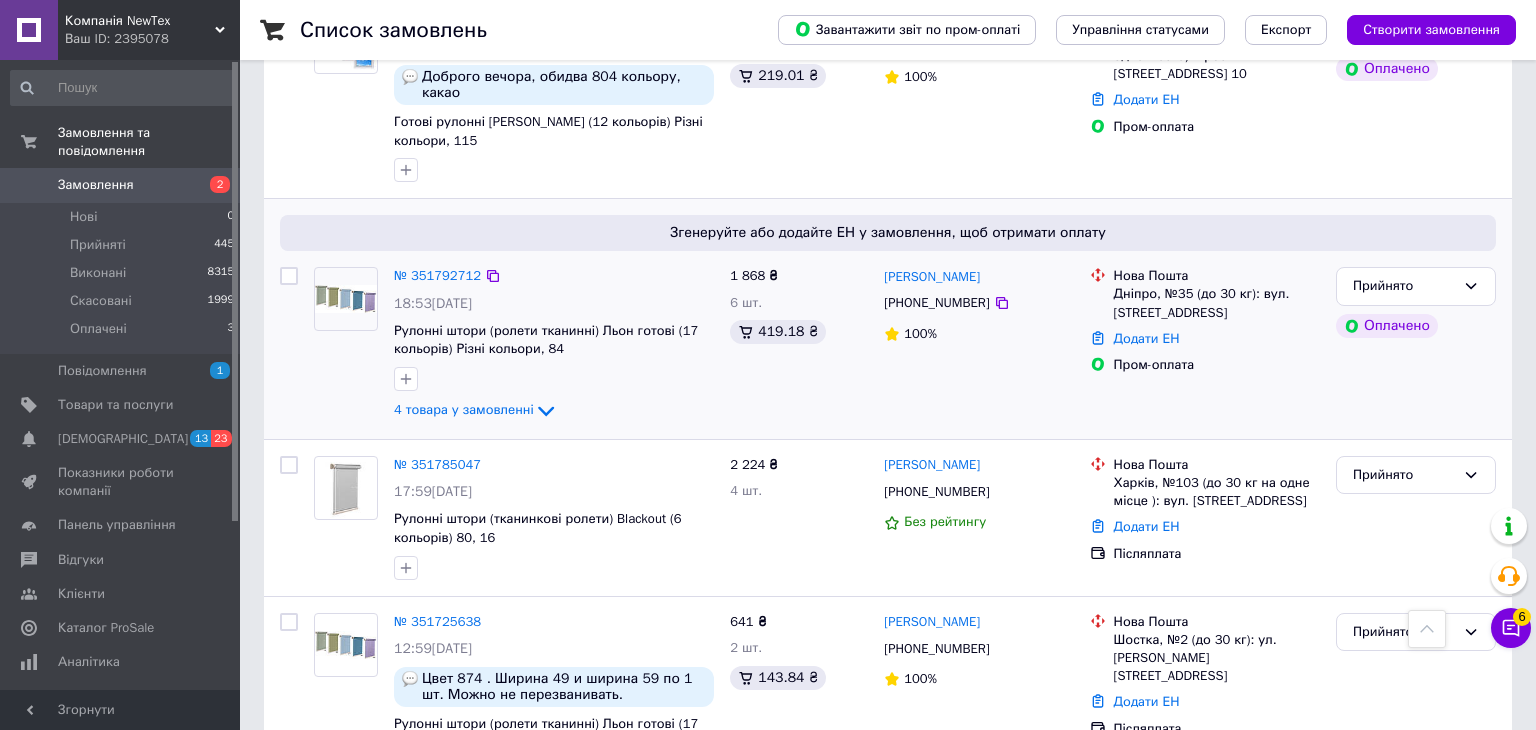 scroll, scrollTop: 1844, scrollLeft: 0, axis: vertical 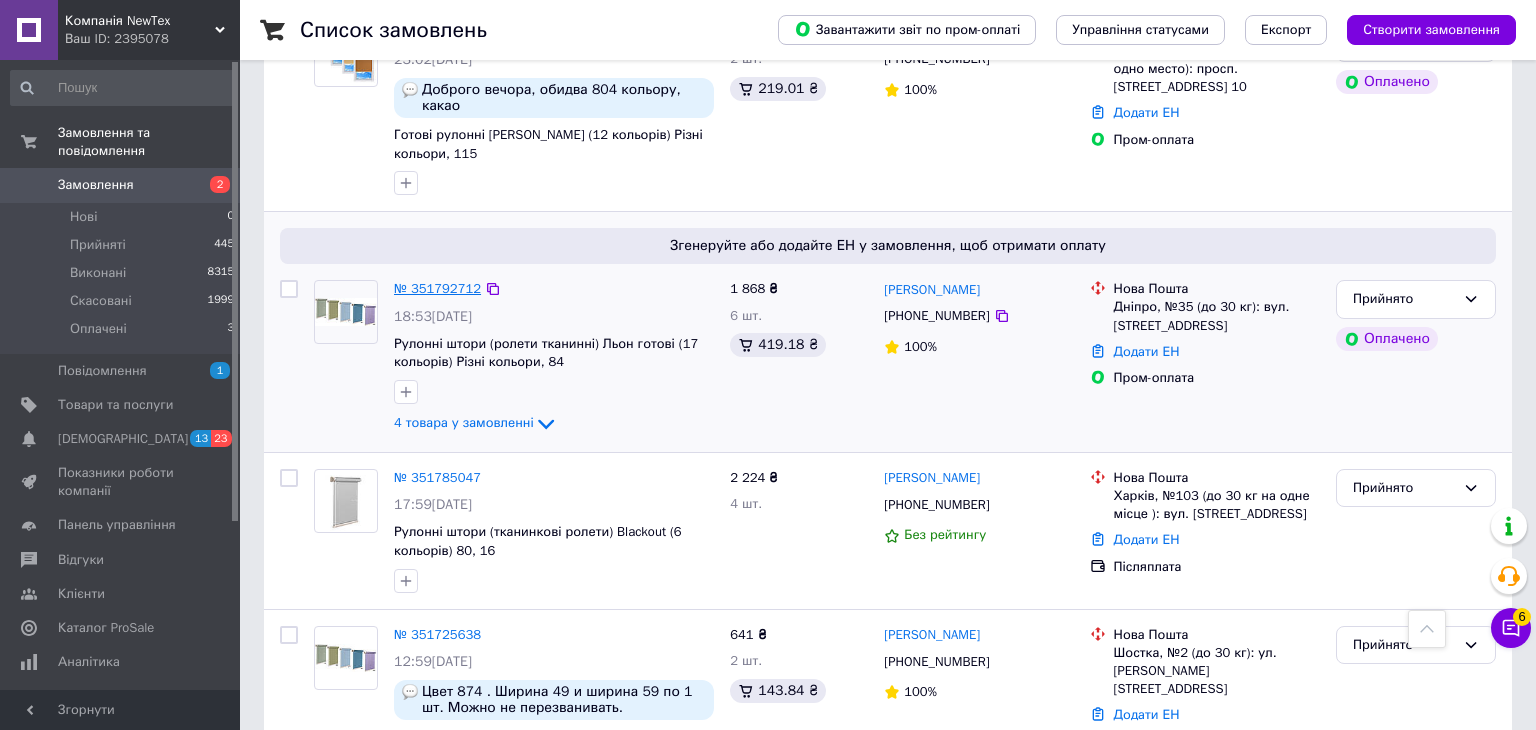 click on "№ 351792712" at bounding box center (437, 288) 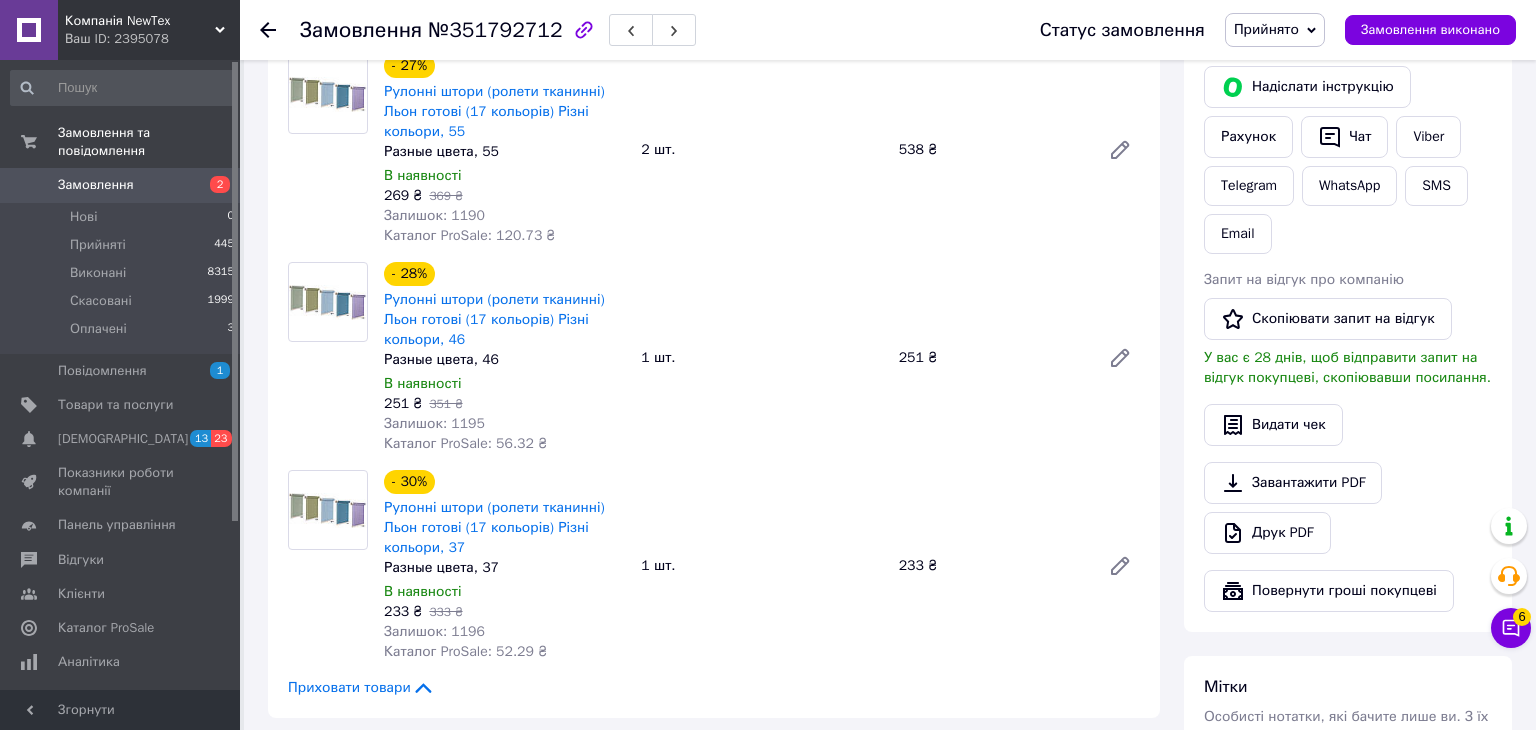 scroll, scrollTop: 1000, scrollLeft: 0, axis: vertical 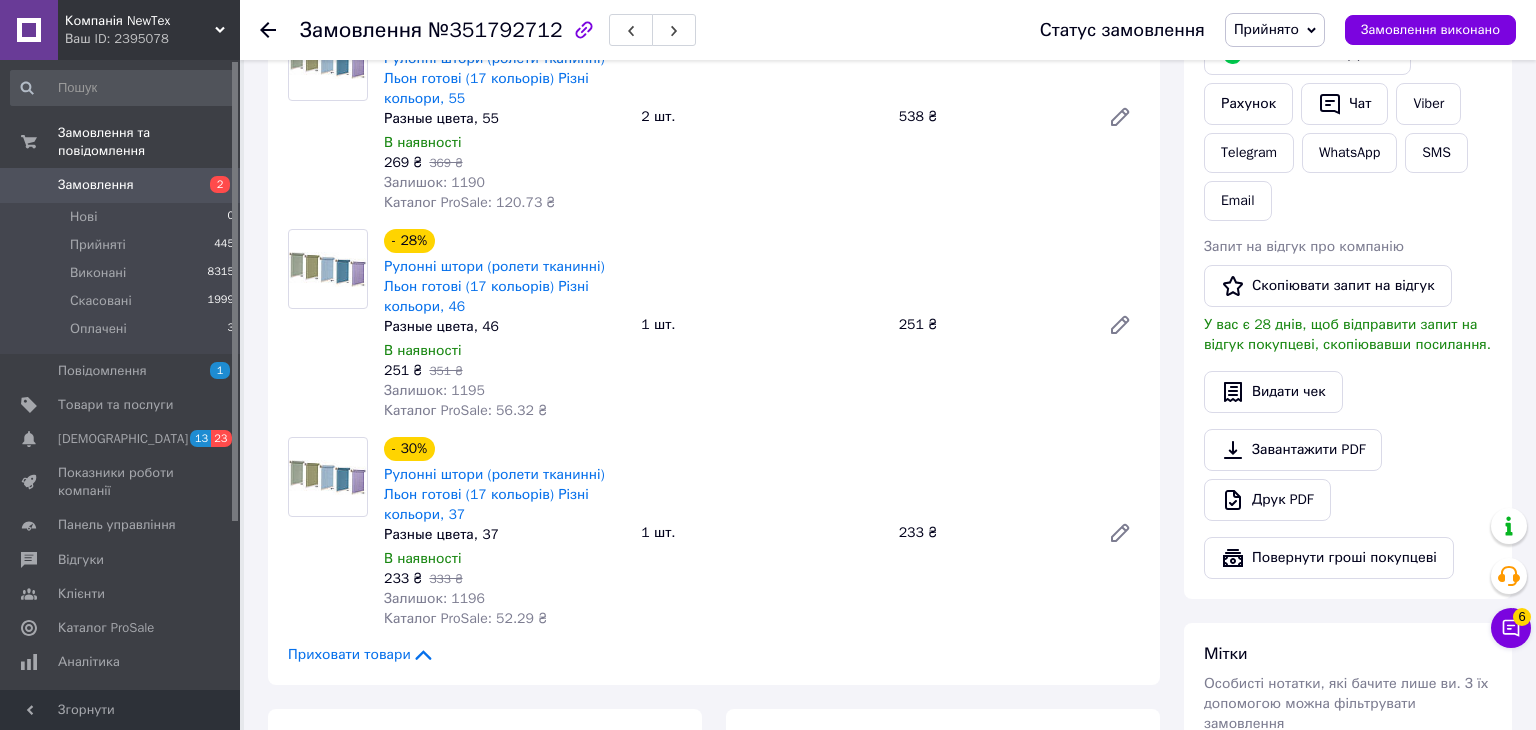 click 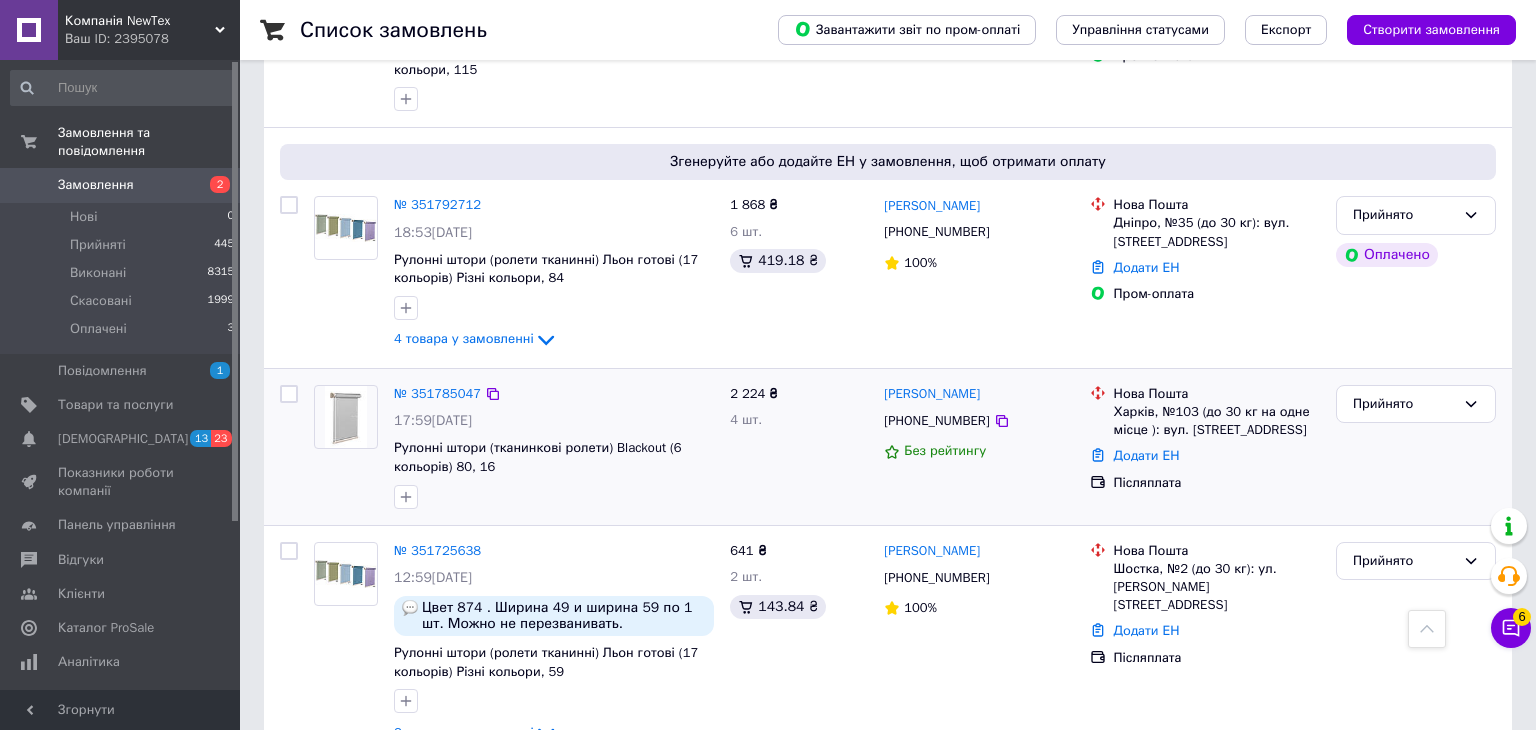 scroll, scrollTop: 1782, scrollLeft: 0, axis: vertical 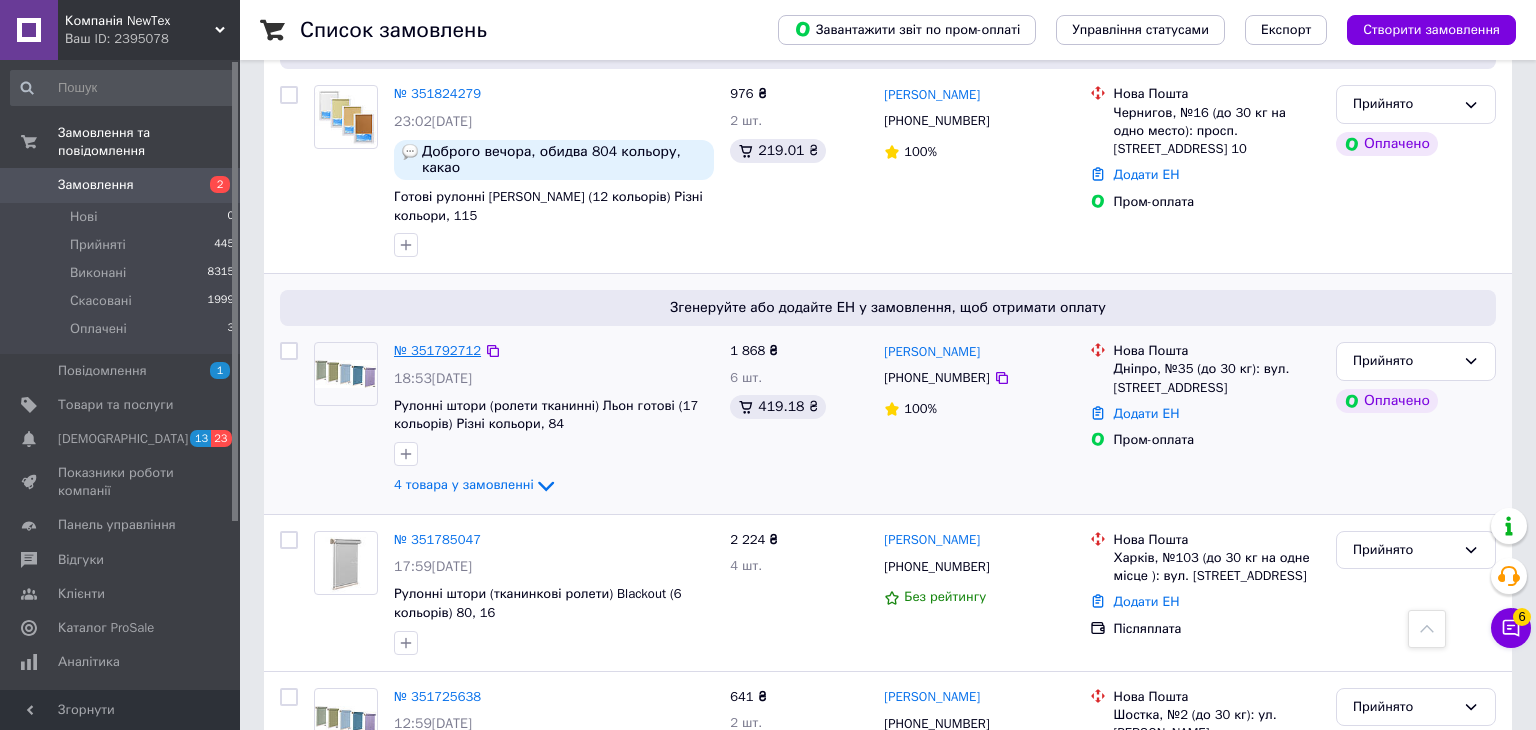 click on "№ 351792712" at bounding box center (437, 350) 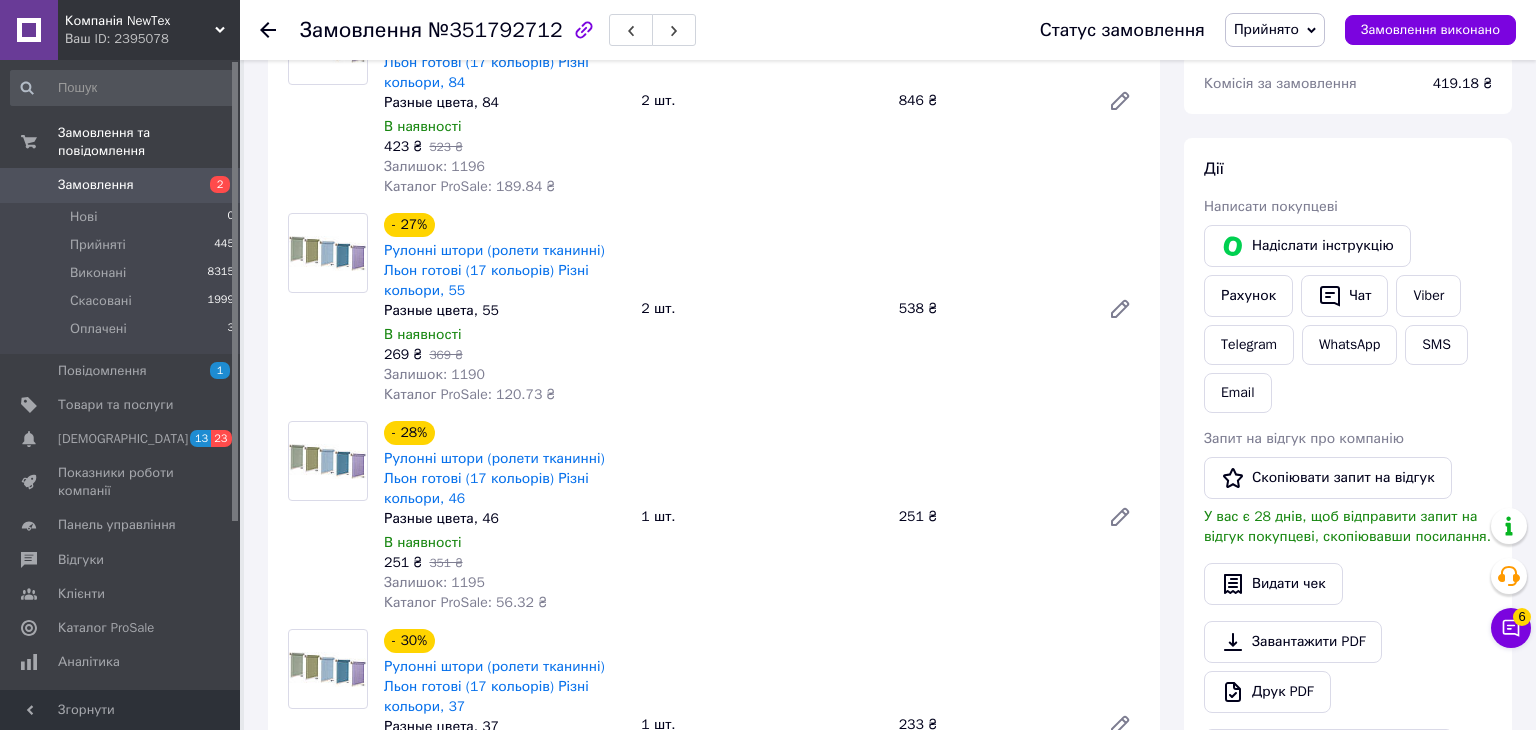 scroll, scrollTop: 471, scrollLeft: 0, axis: vertical 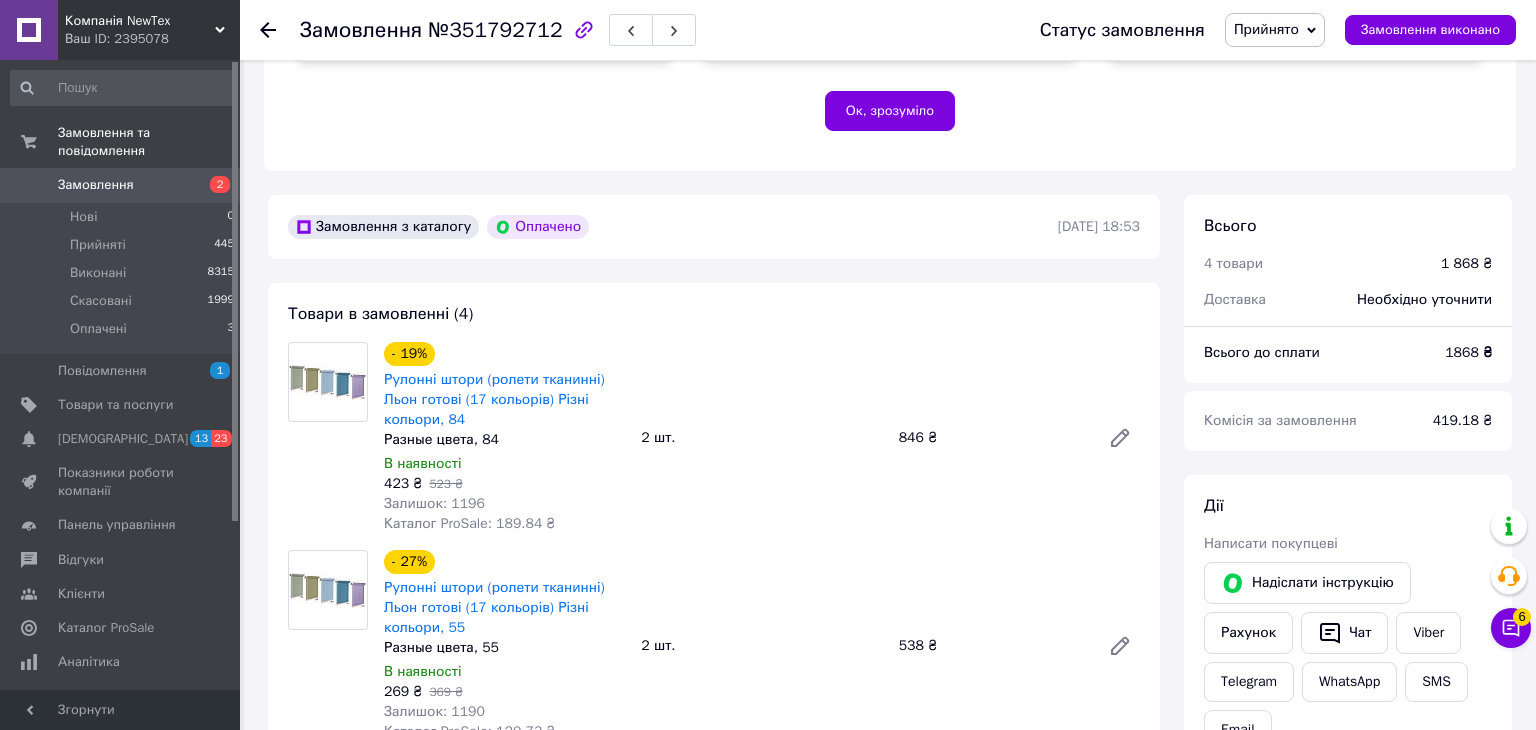 click 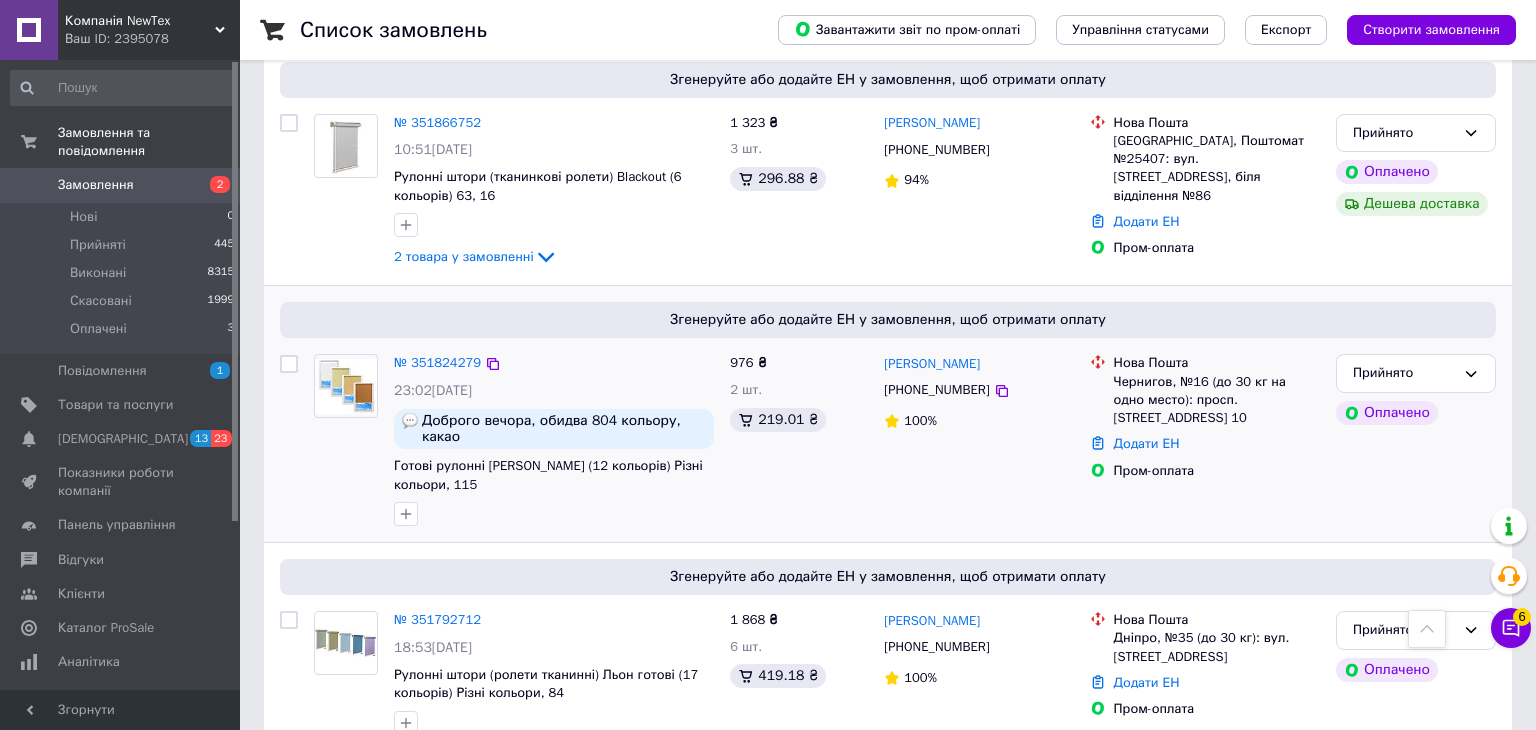 scroll, scrollTop: 1482, scrollLeft: 0, axis: vertical 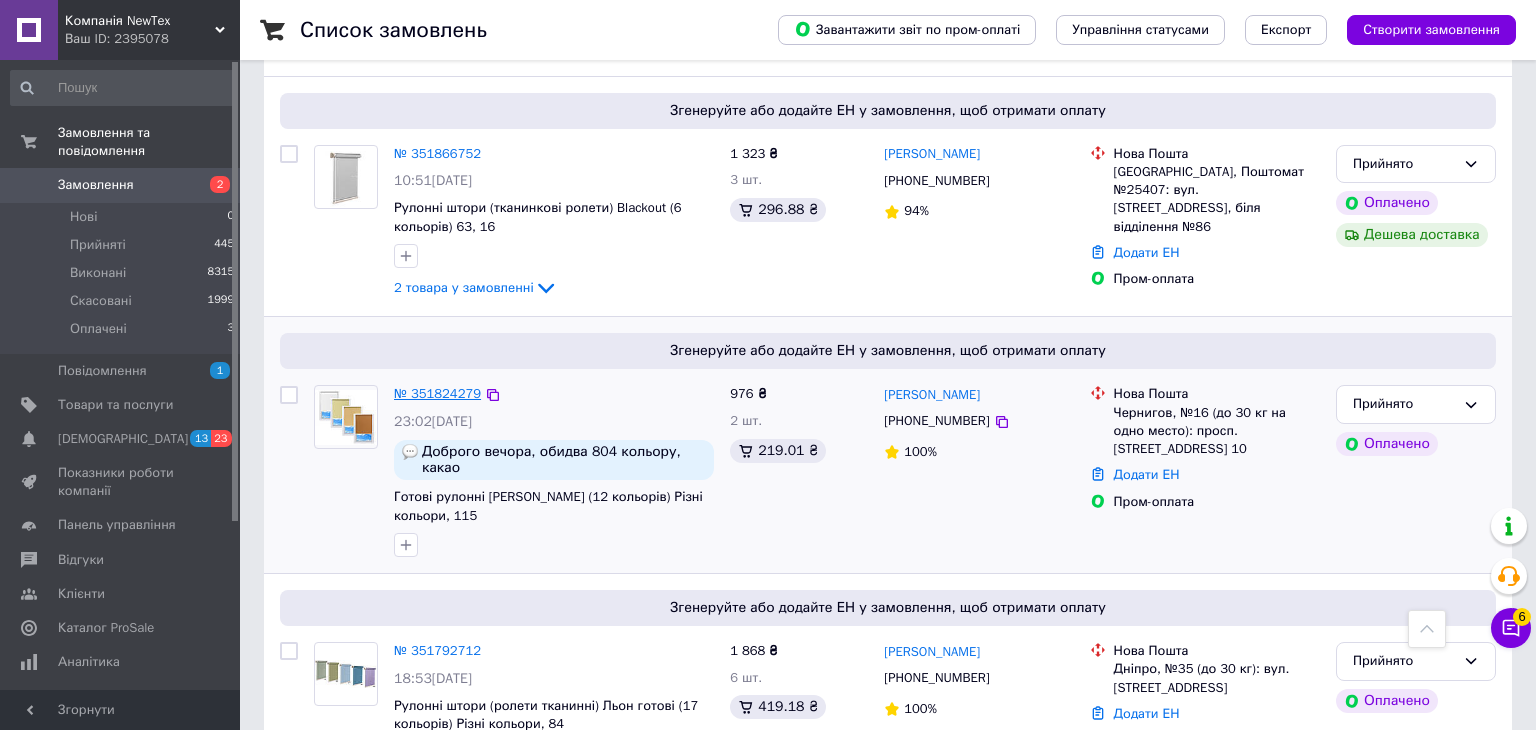 click on "№ 351824279" at bounding box center (437, 393) 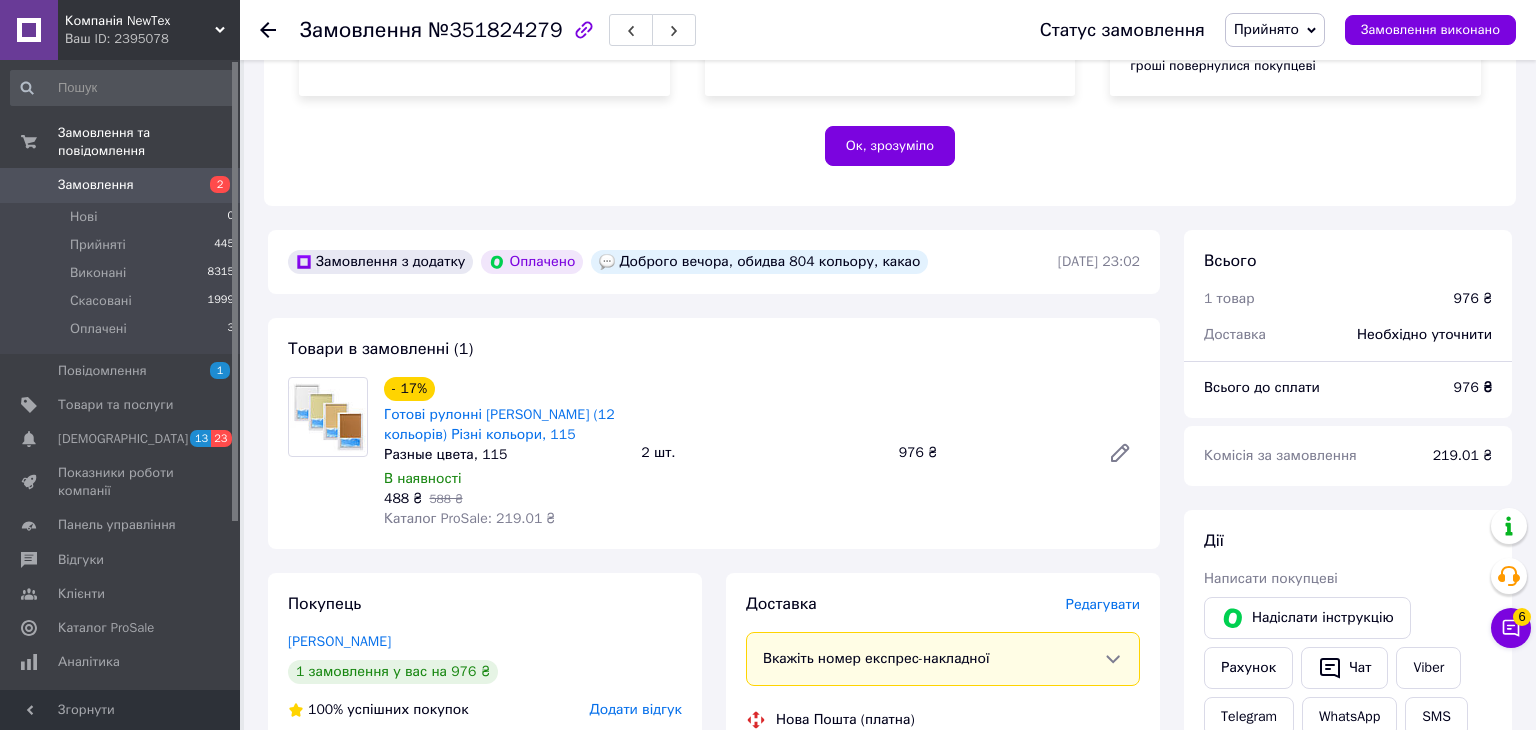 scroll, scrollTop: 432, scrollLeft: 0, axis: vertical 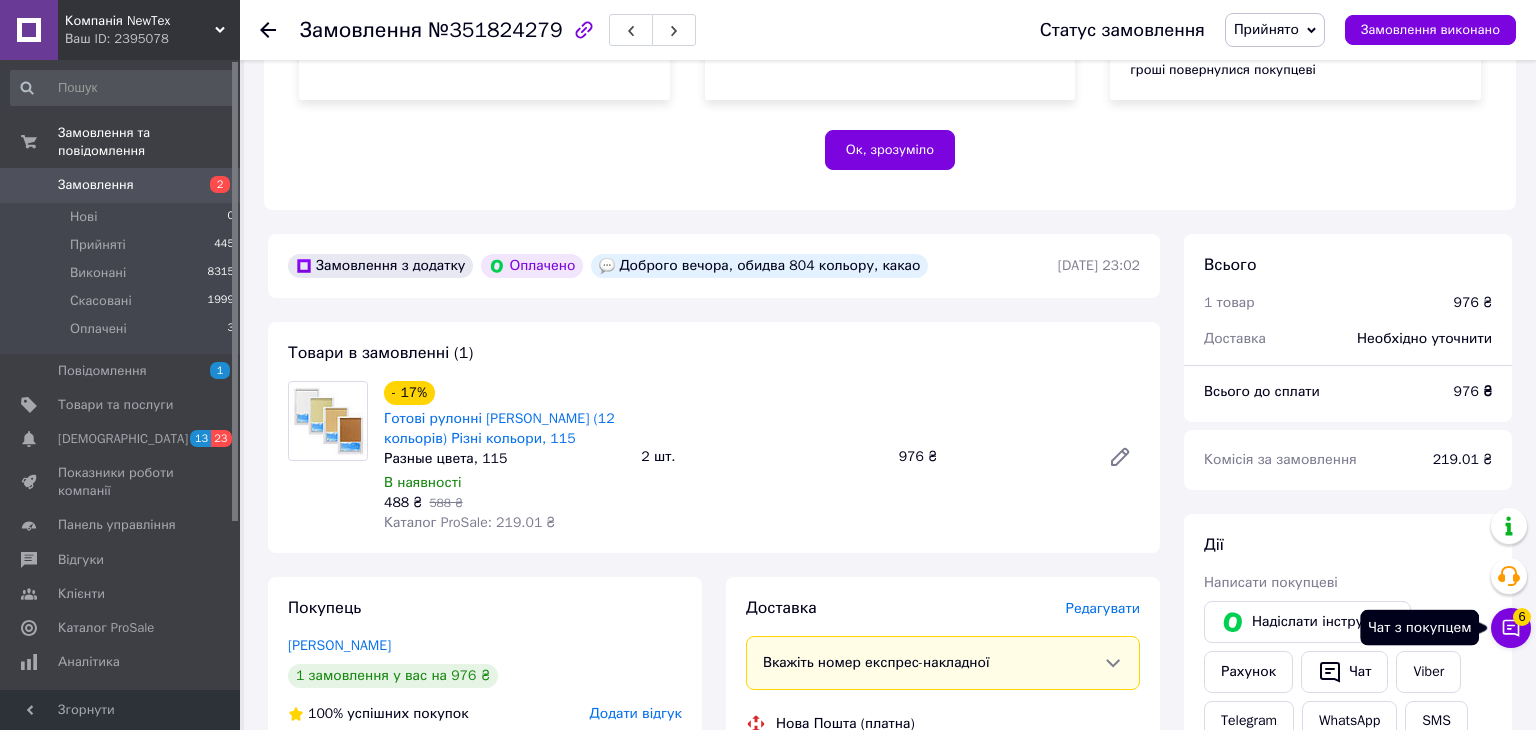drag, startPoint x: 1506, startPoint y: 616, endPoint x: 1499, endPoint y: 607, distance: 11.401754 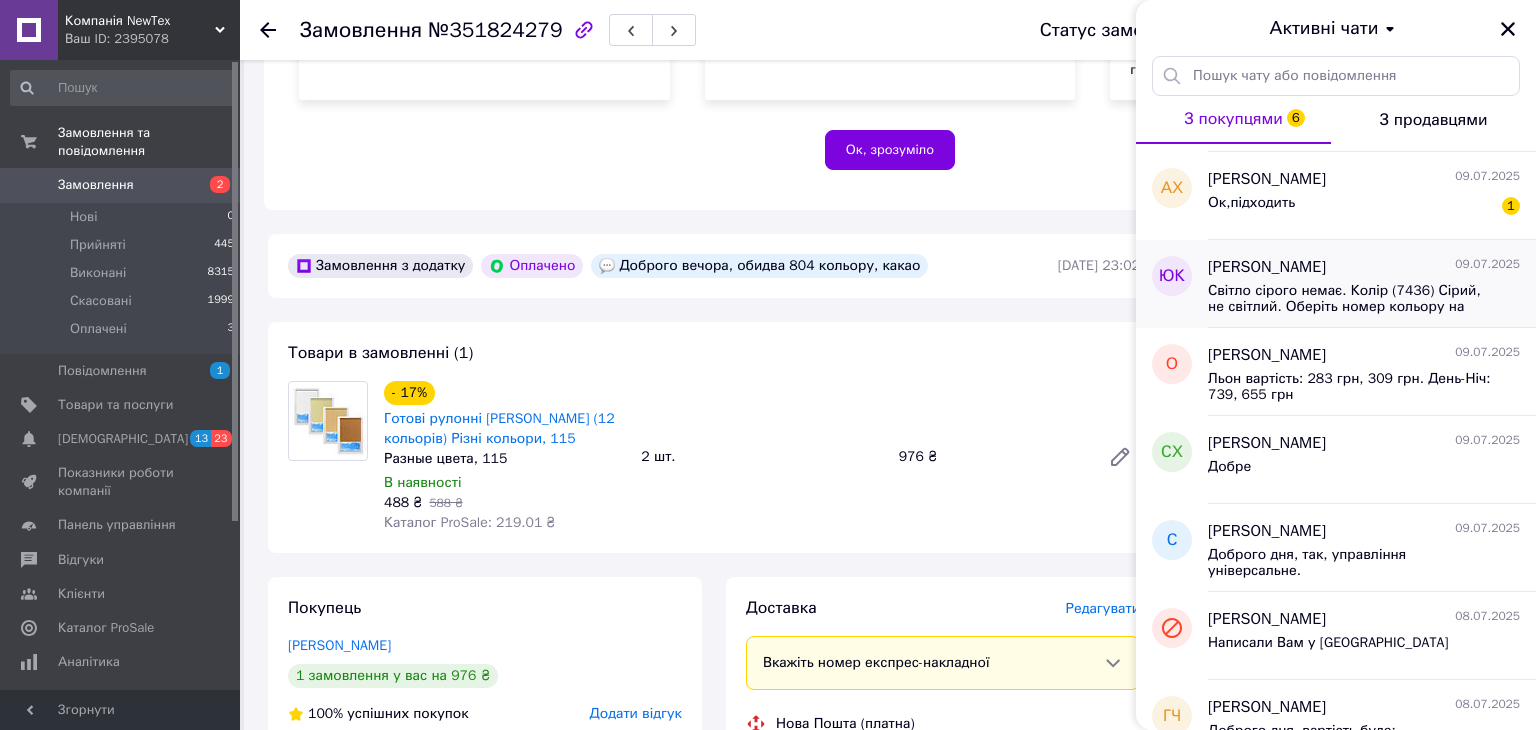 scroll, scrollTop: 218, scrollLeft: 0, axis: vertical 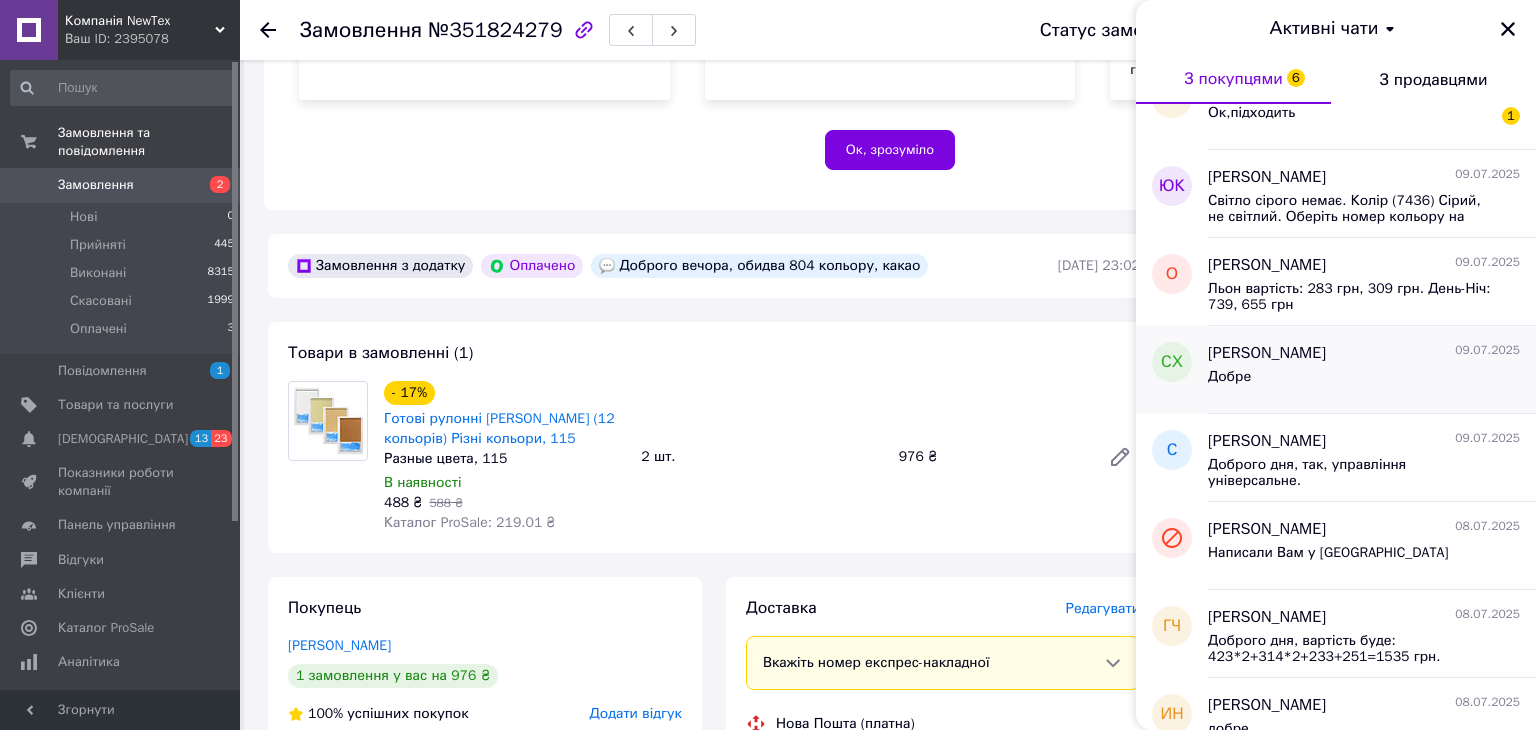 click on "[PERSON_NAME]" at bounding box center (1267, 353) 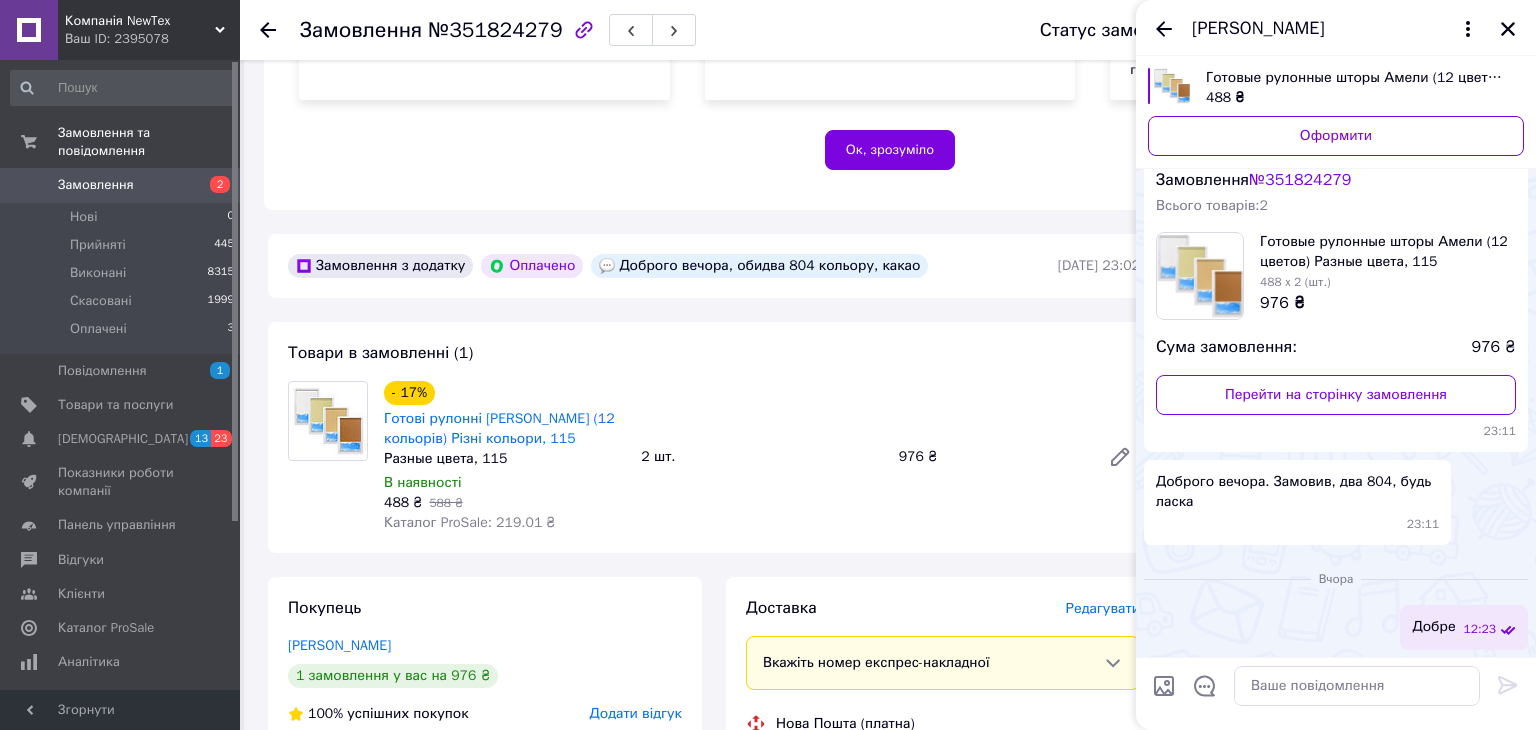 scroll, scrollTop: 437, scrollLeft: 0, axis: vertical 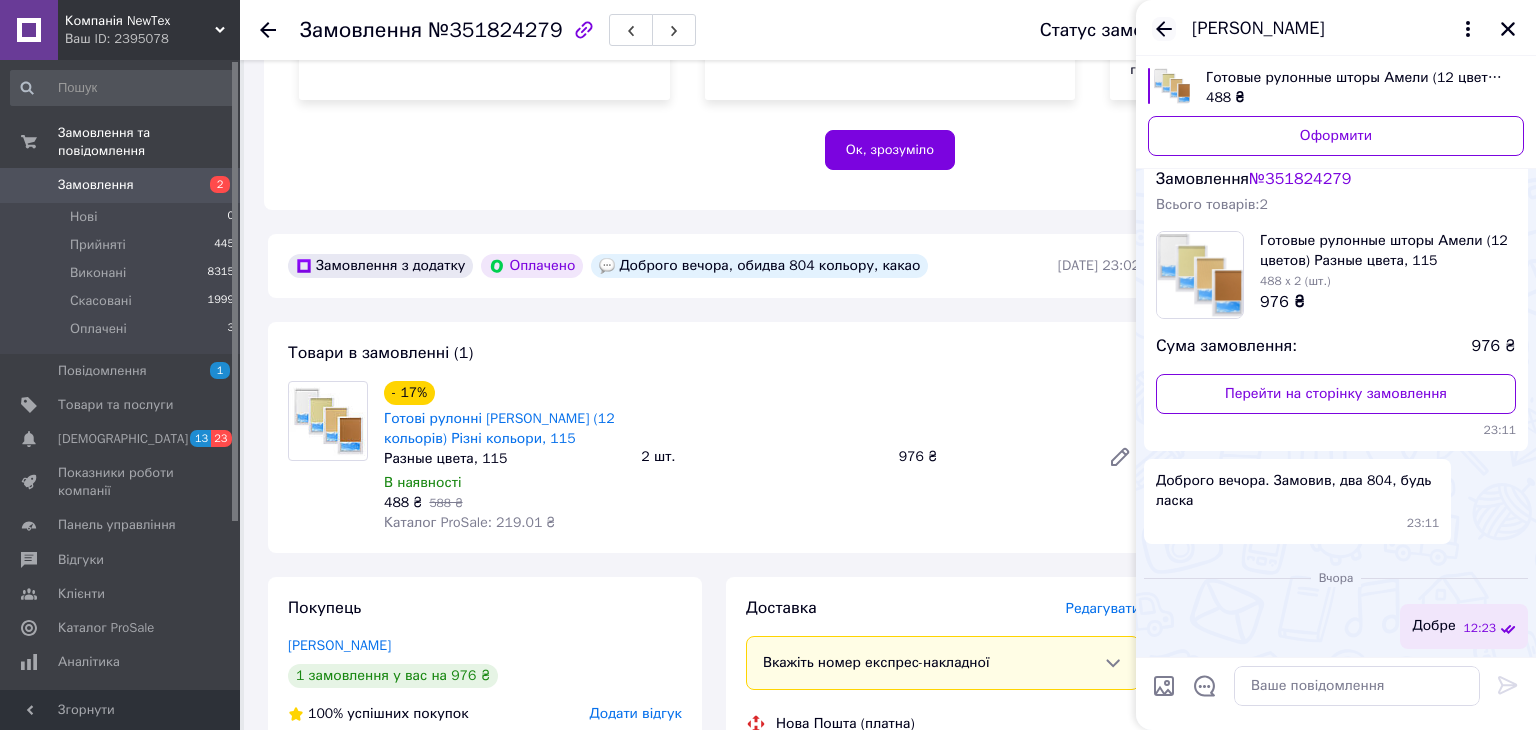 click 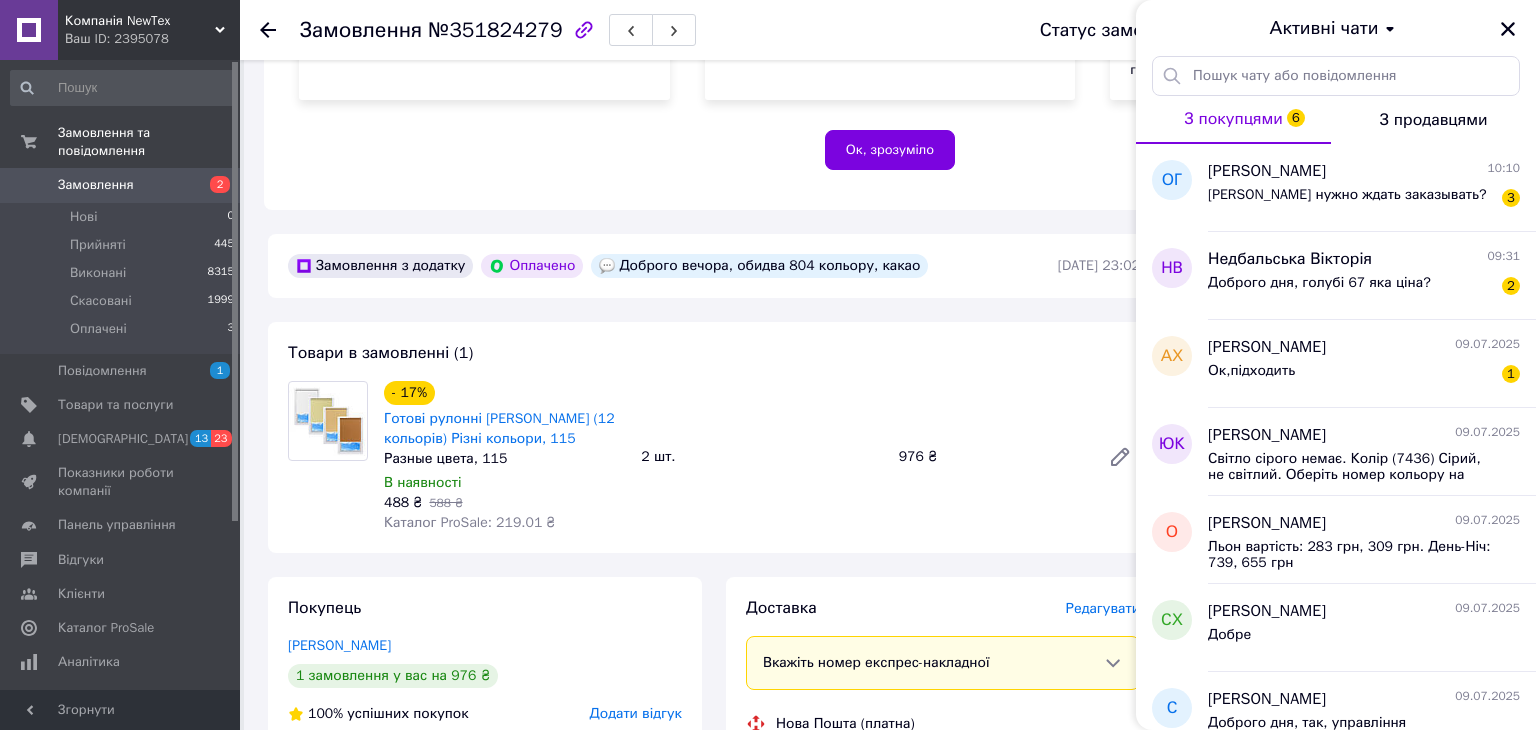 click on "- 17% Готові рулонні штори Амелі (12 кольорів) Різні кольори, 115 Разные цвета, 115 В наявності 488 ₴   588 ₴ Каталог ProSale: 219.01 ₴  2 шт. 976 ₴" at bounding box center [762, 457] 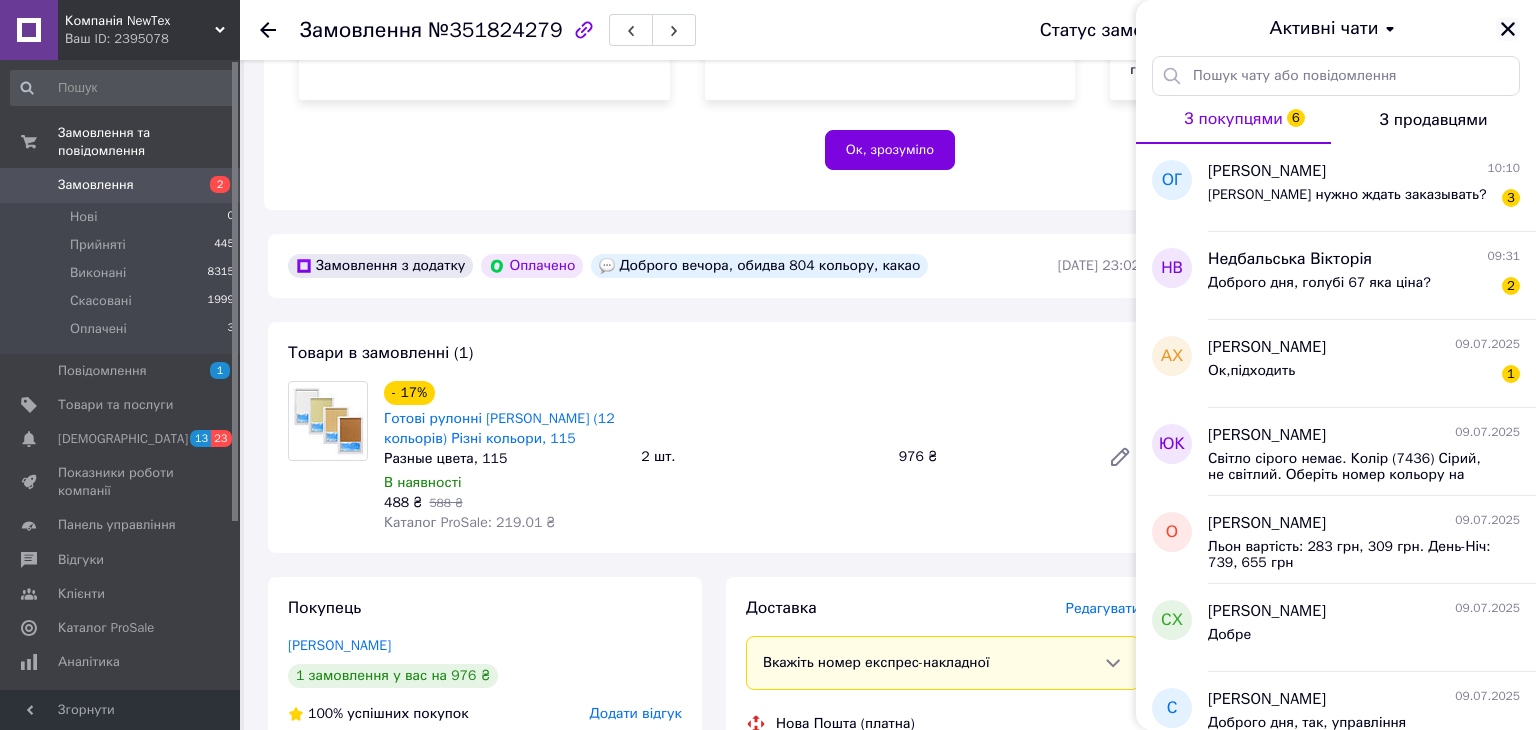 click 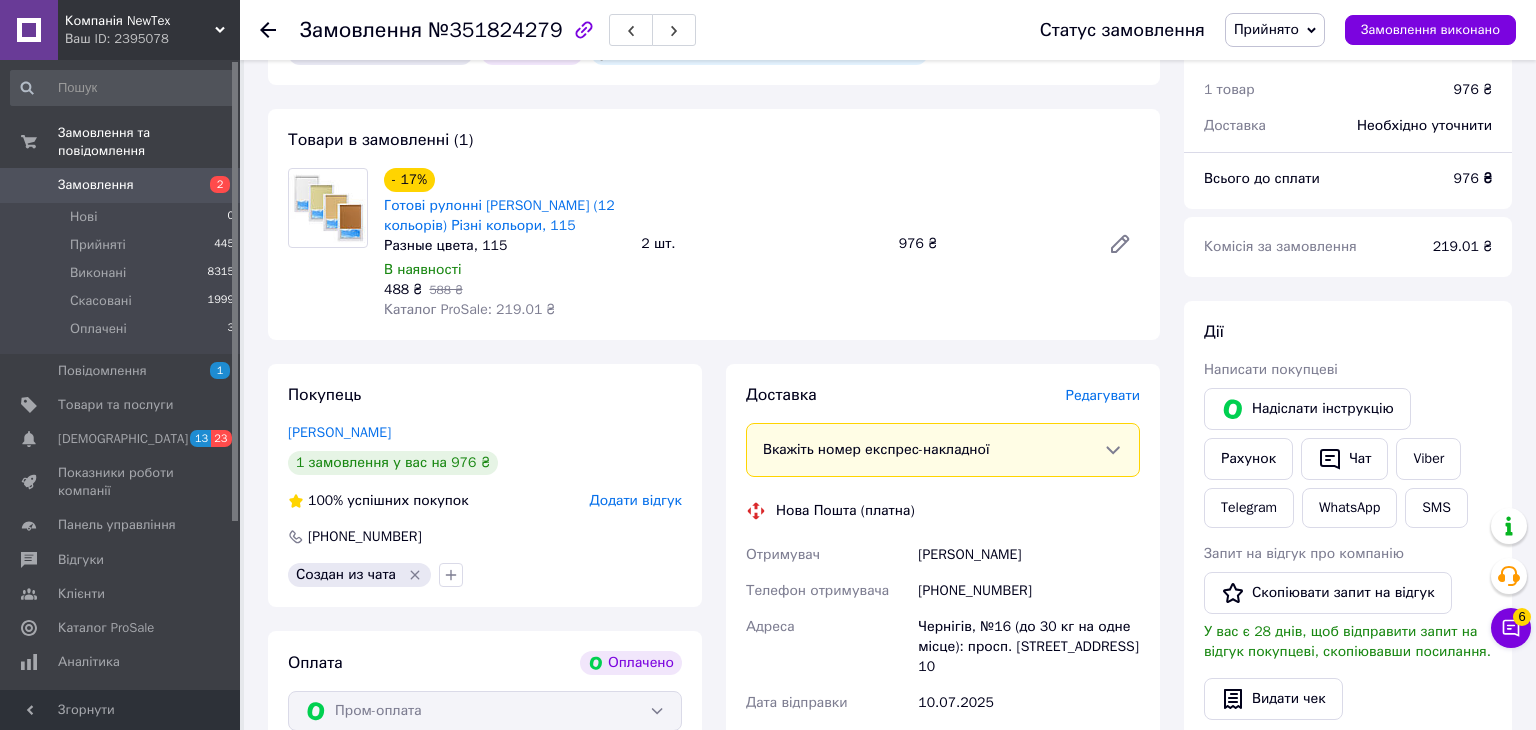 scroll, scrollTop: 648, scrollLeft: 0, axis: vertical 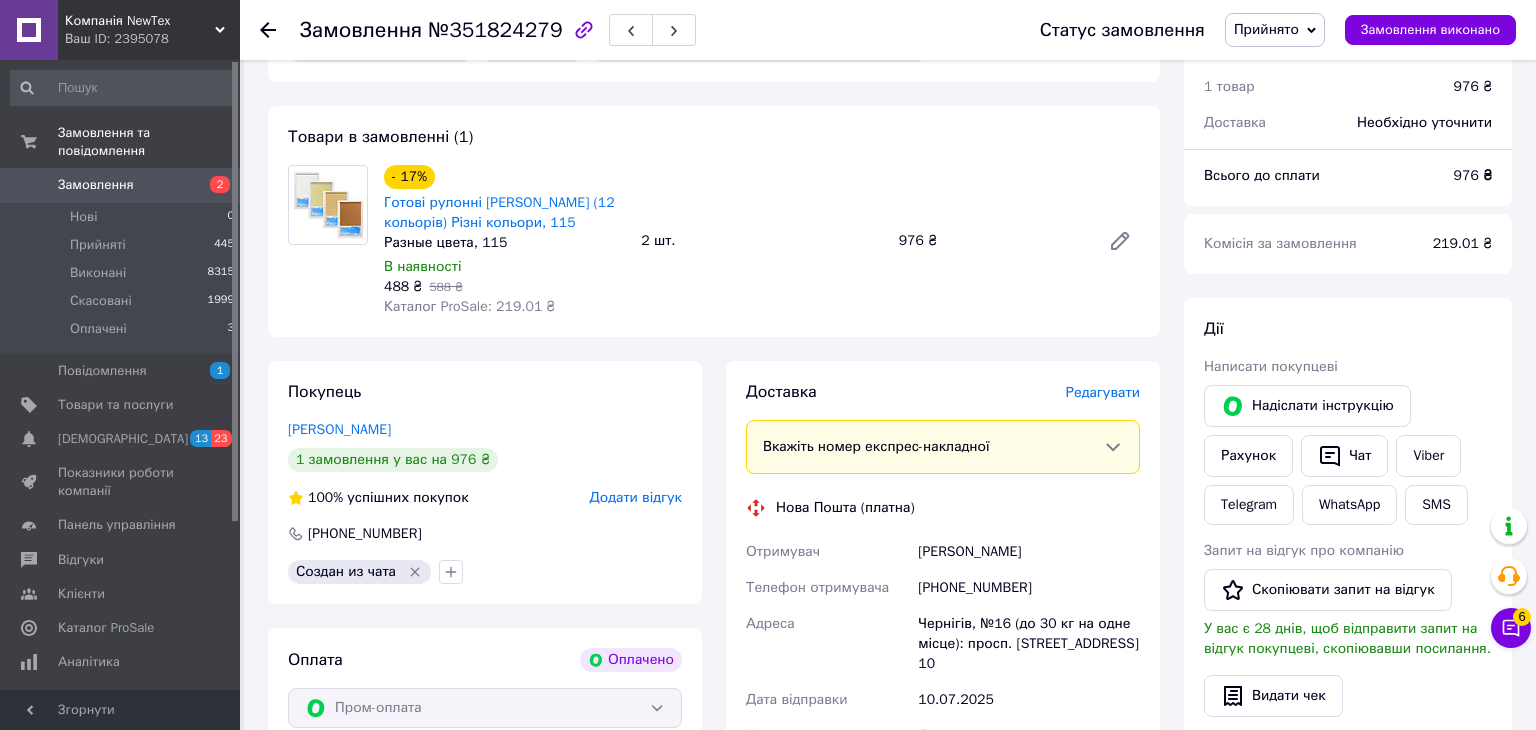 click 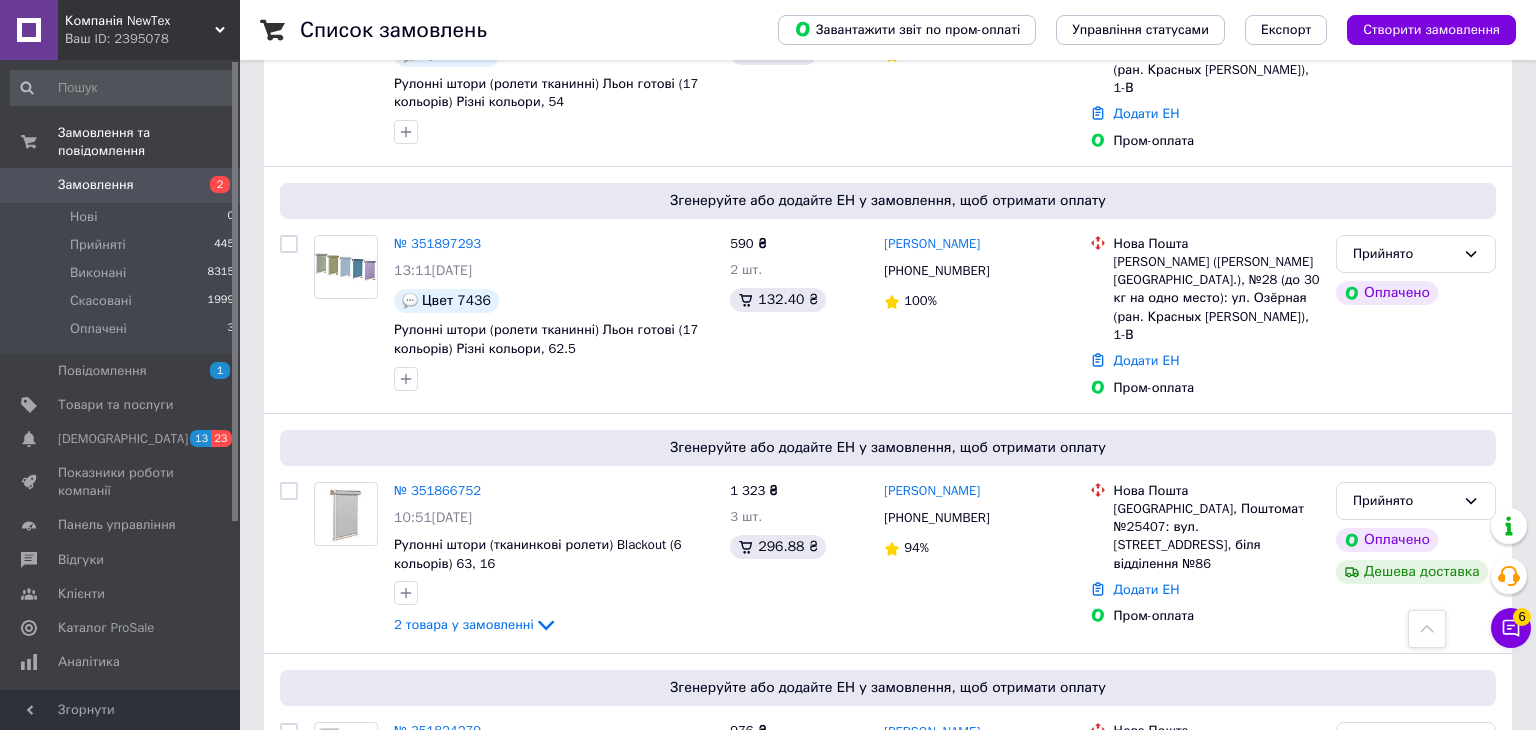 scroll, scrollTop: 1212, scrollLeft: 0, axis: vertical 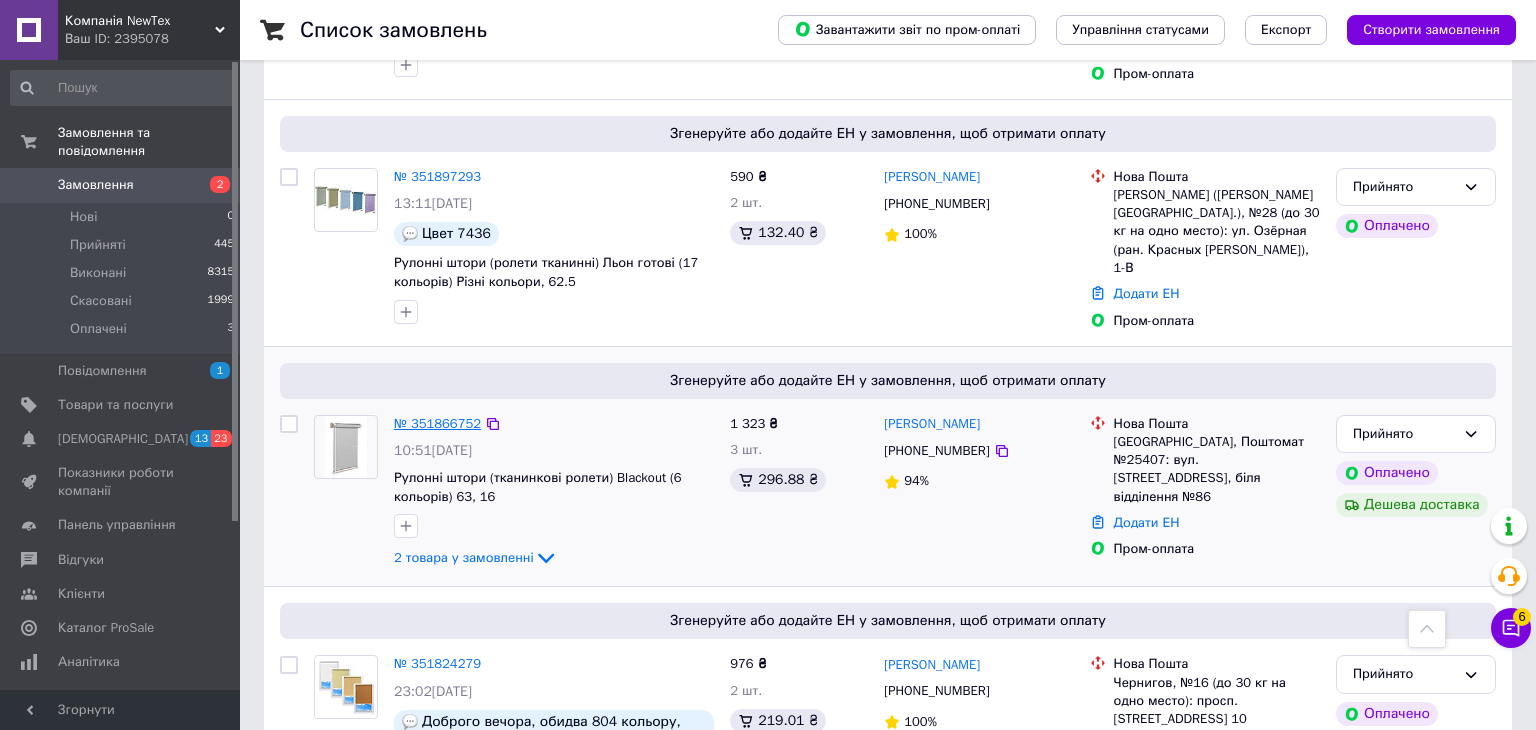 click on "№ 351866752" at bounding box center (437, 423) 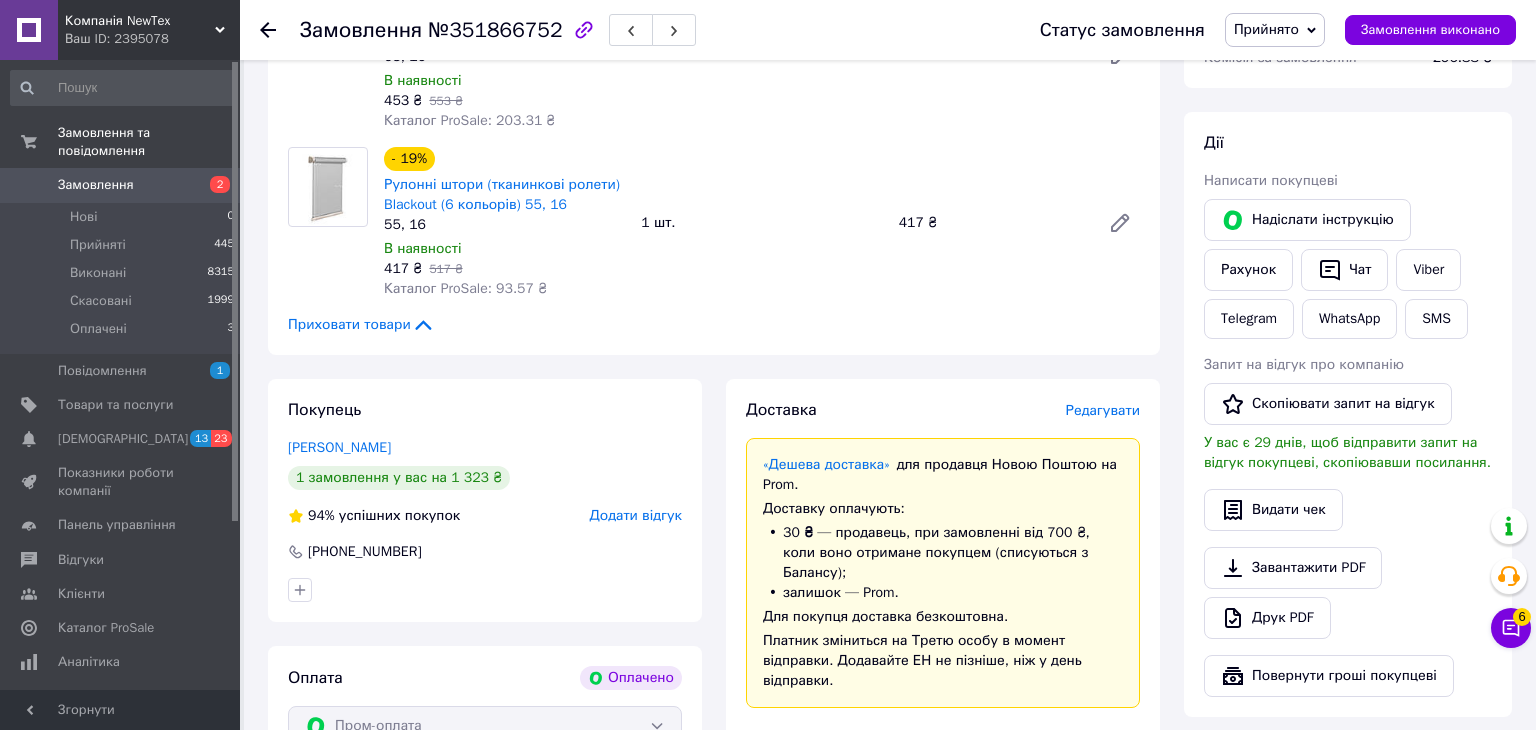scroll, scrollTop: 655, scrollLeft: 0, axis: vertical 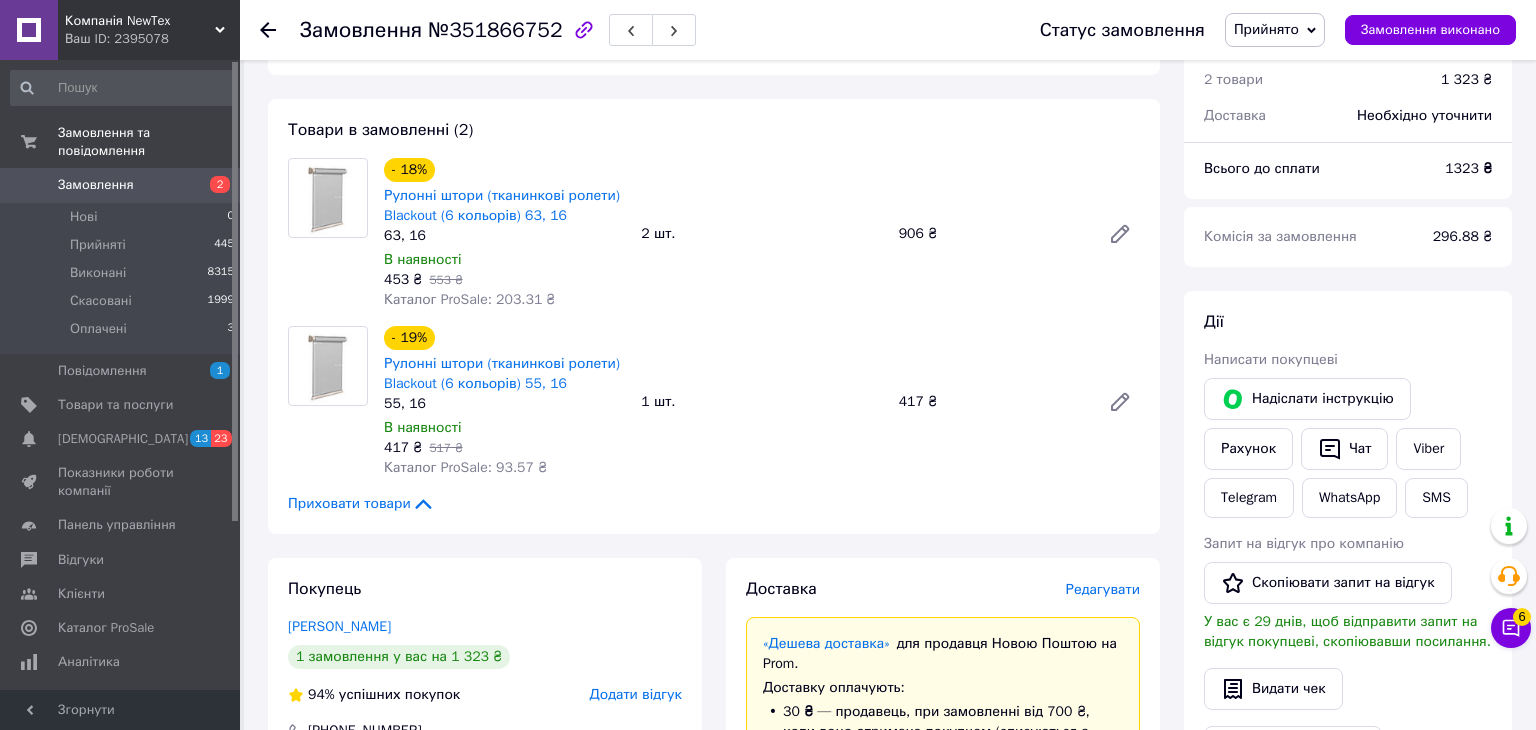 click at bounding box center (280, 30) 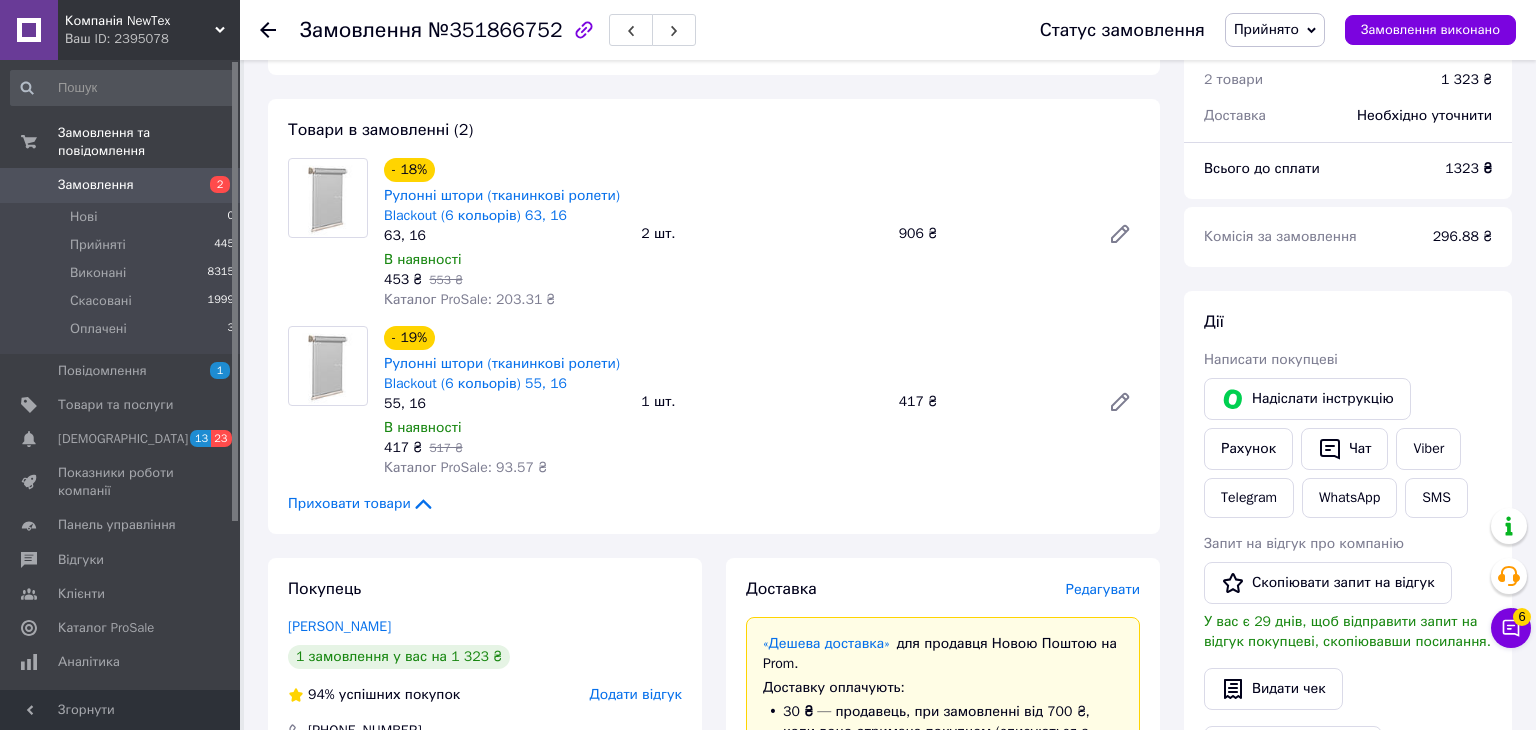 click 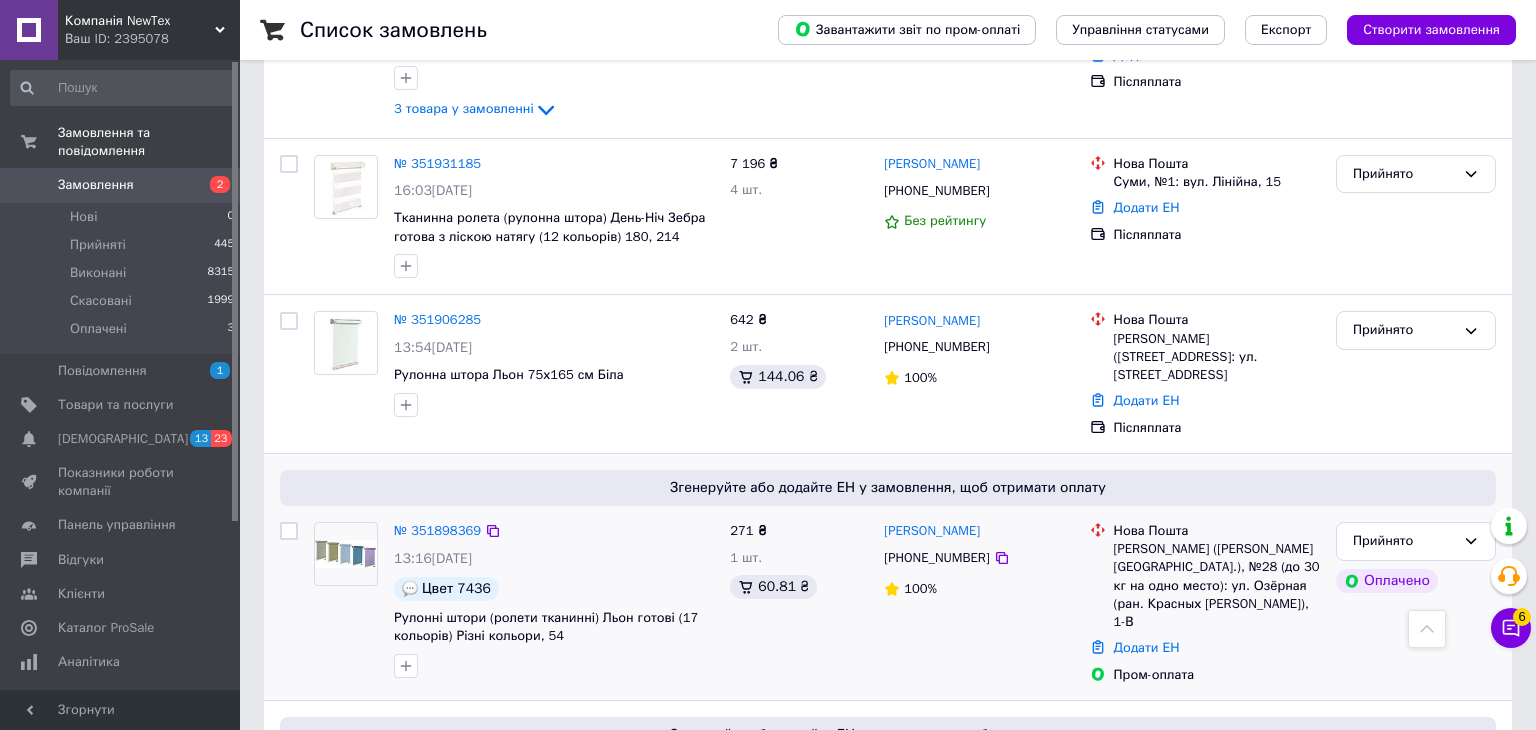 scroll, scrollTop: 814, scrollLeft: 0, axis: vertical 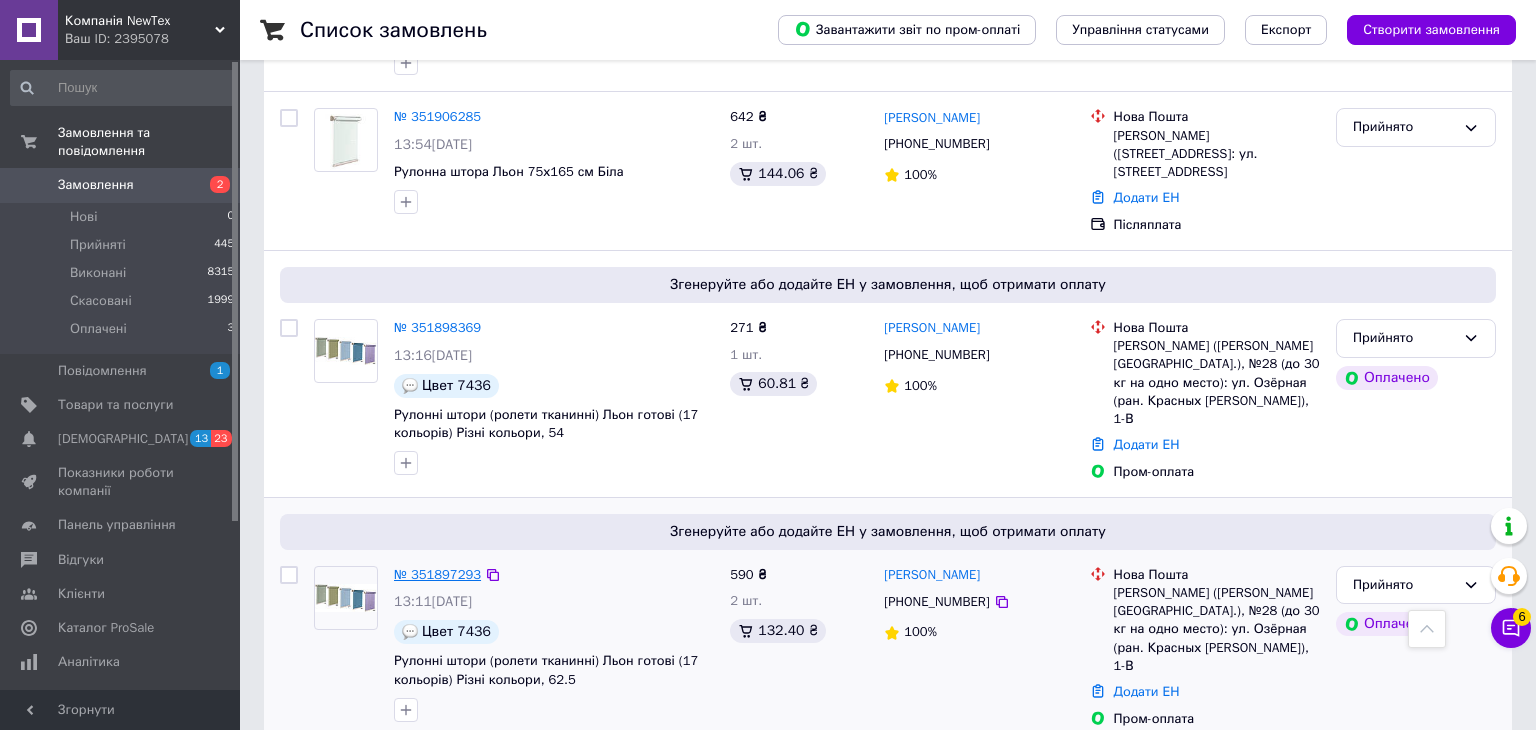 click on "№ 351897293" at bounding box center [437, 574] 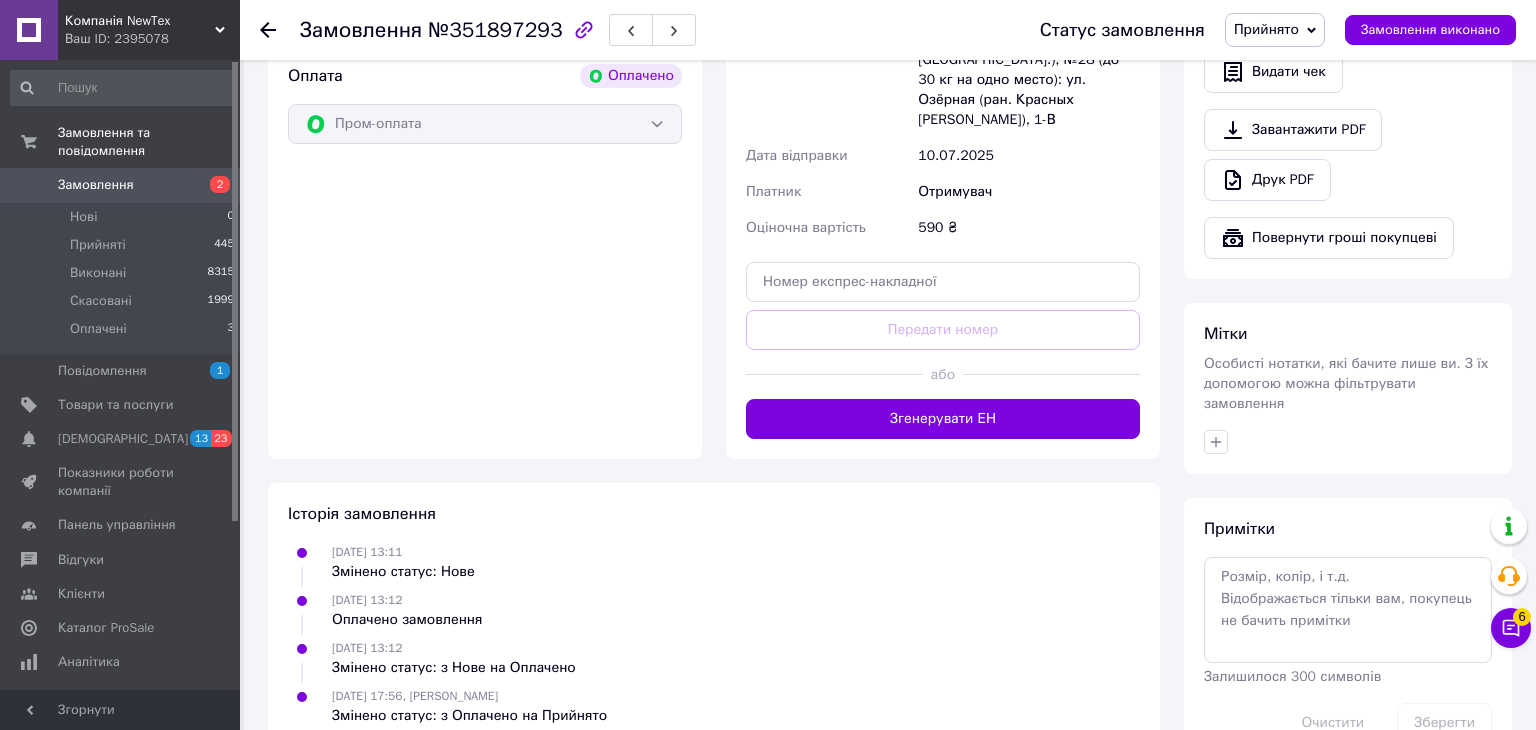 scroll, scrollTop: 1256, scrollLeft: 0, axis: vertical 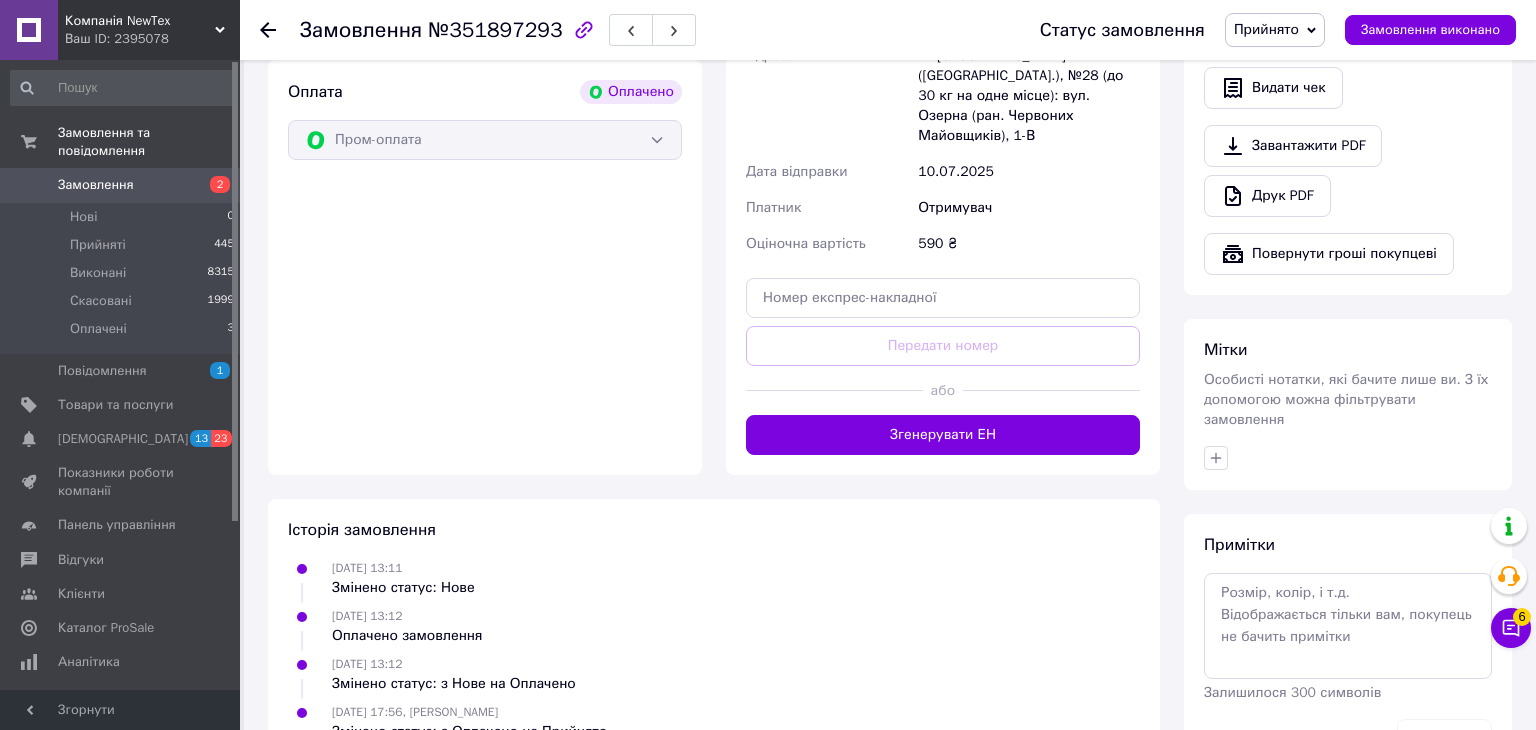click at bounding box center [280, 30] 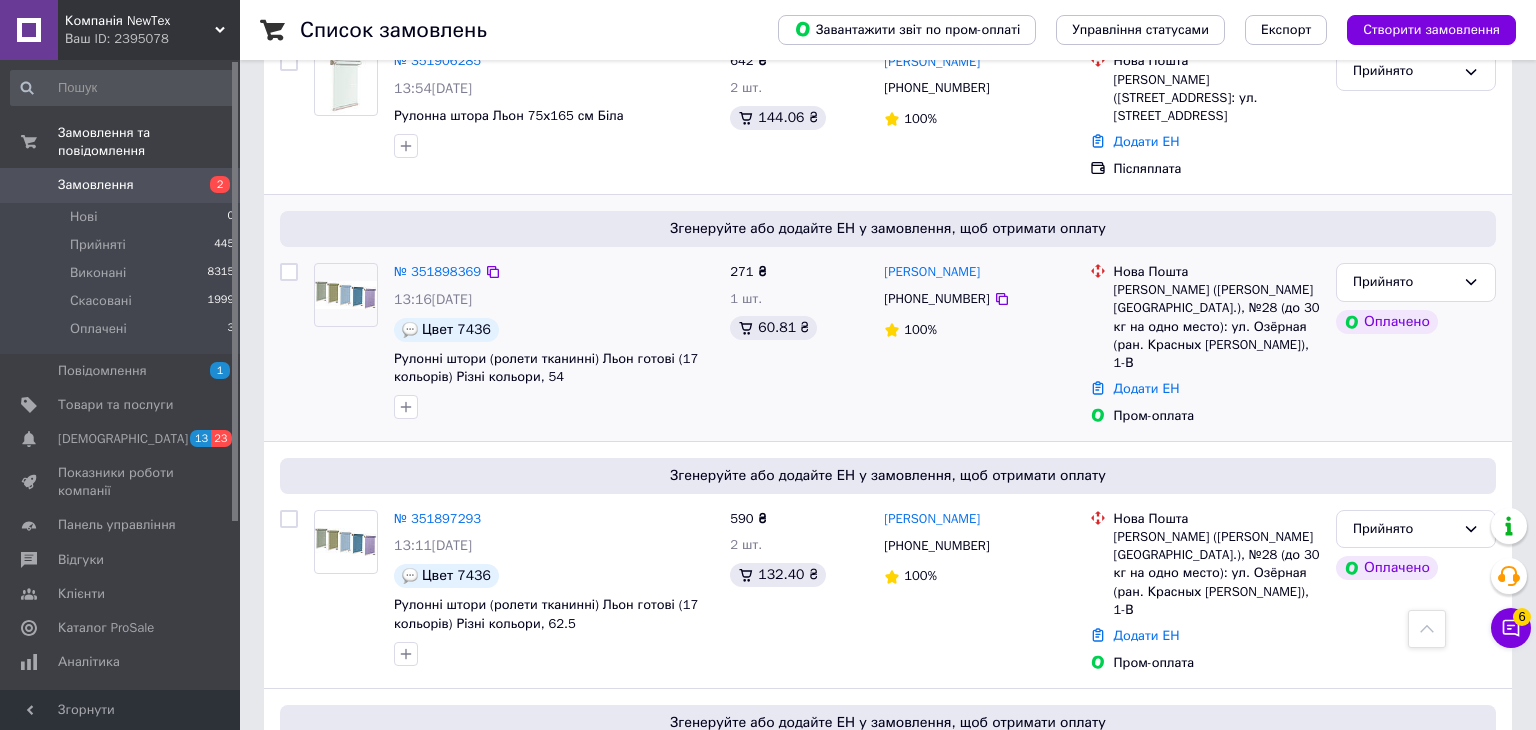 scroll, scrollTop: 871, scrollLeft: 0, axis: vertical 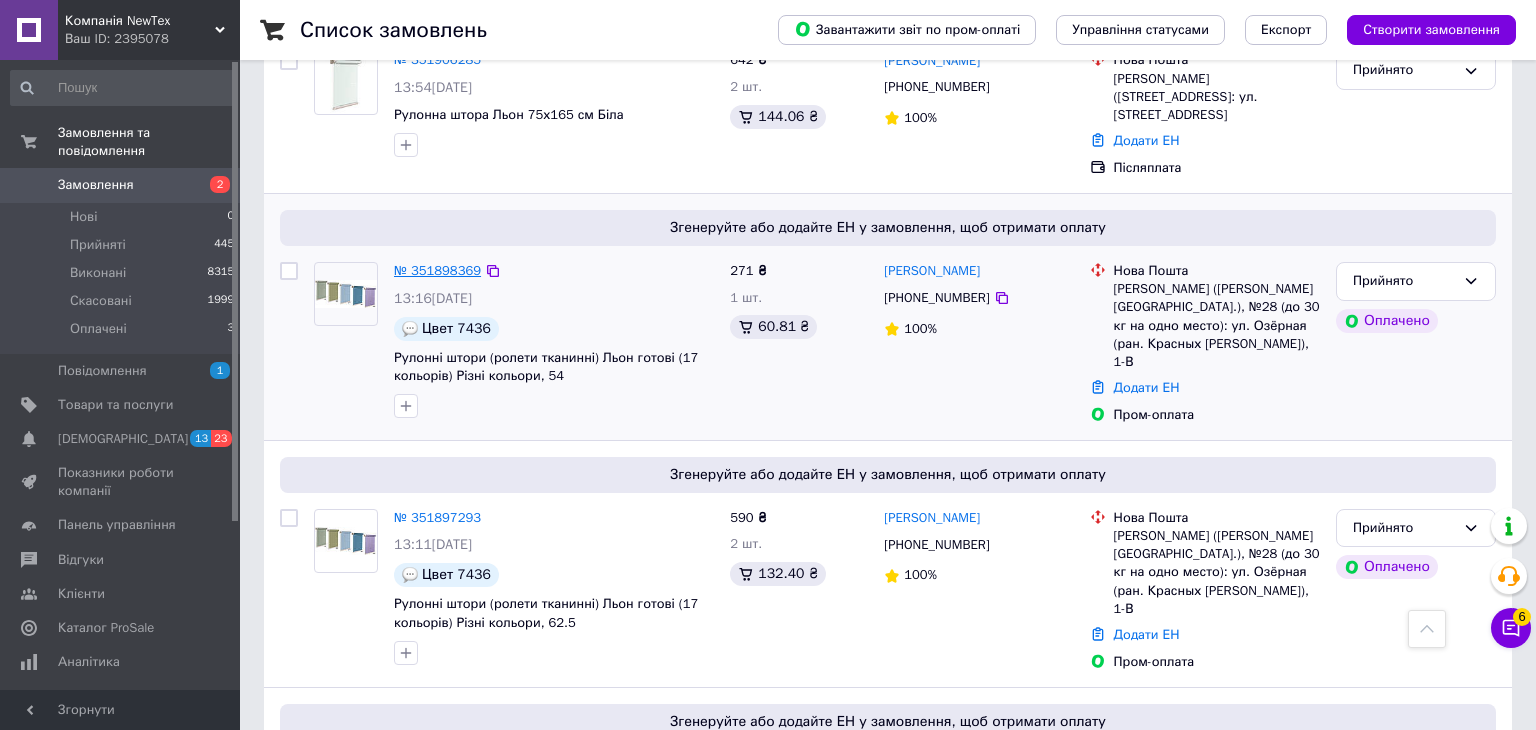 click on "№ 351898369" at bounding box center [437, 270] 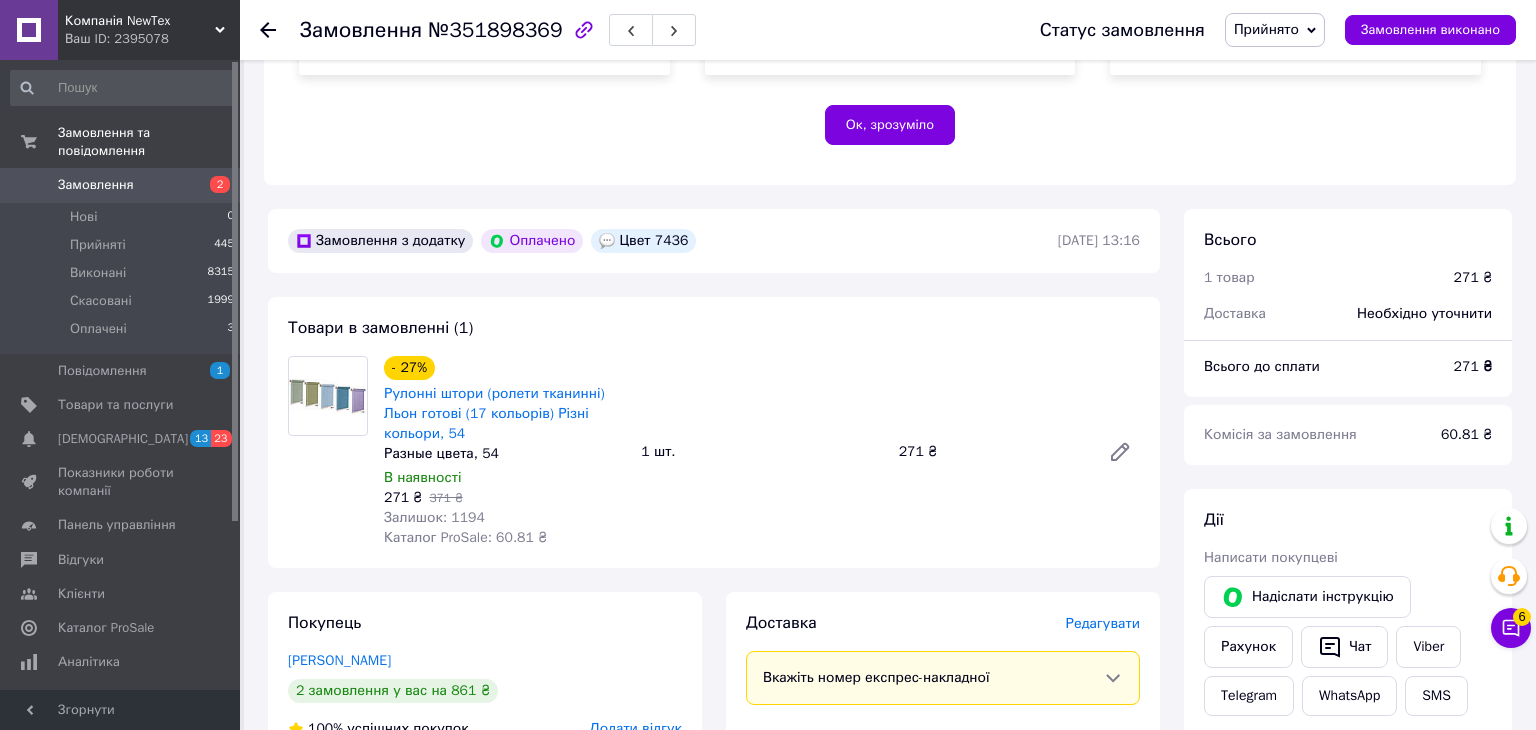 scroll, scrollTop: 448, scrollLeft: 0, axis: vertical 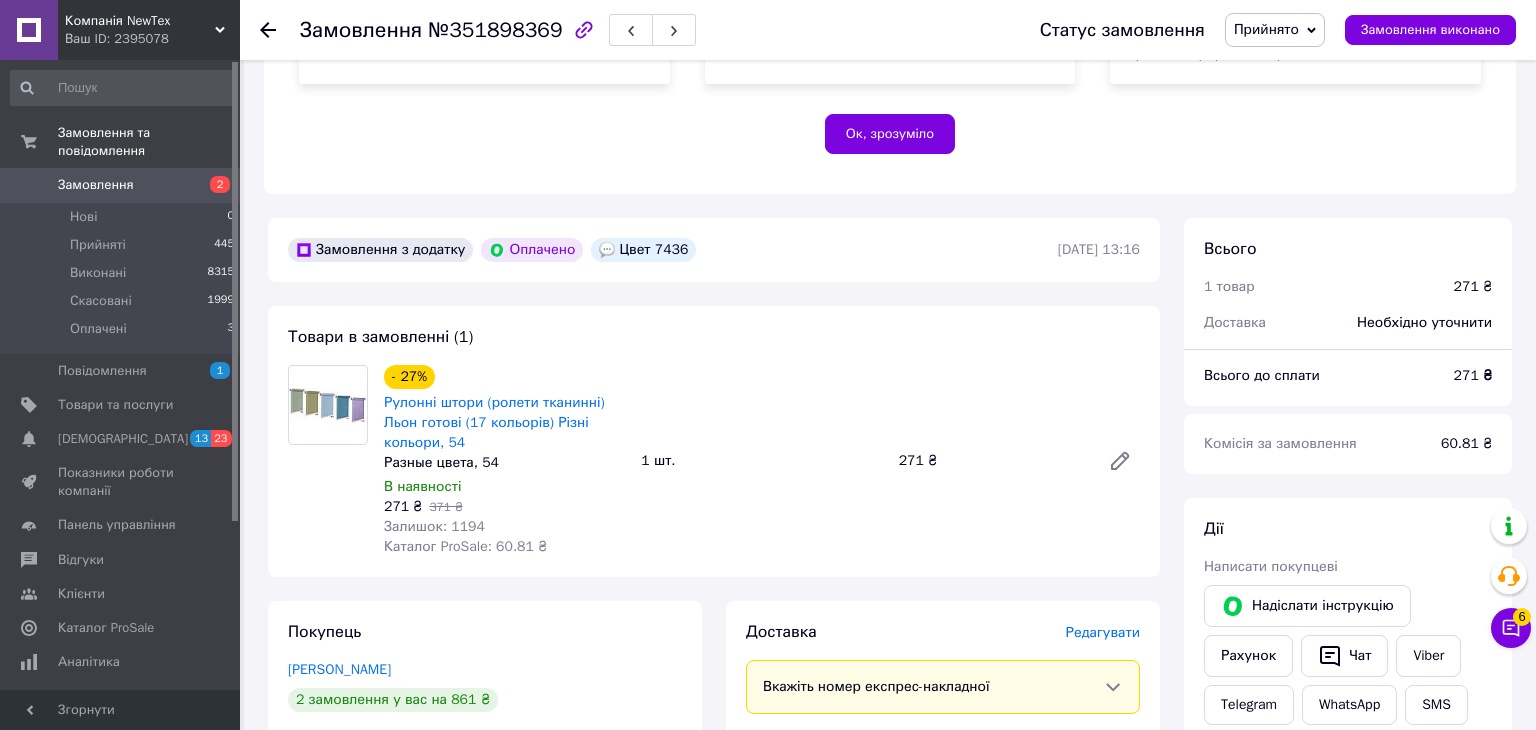 click 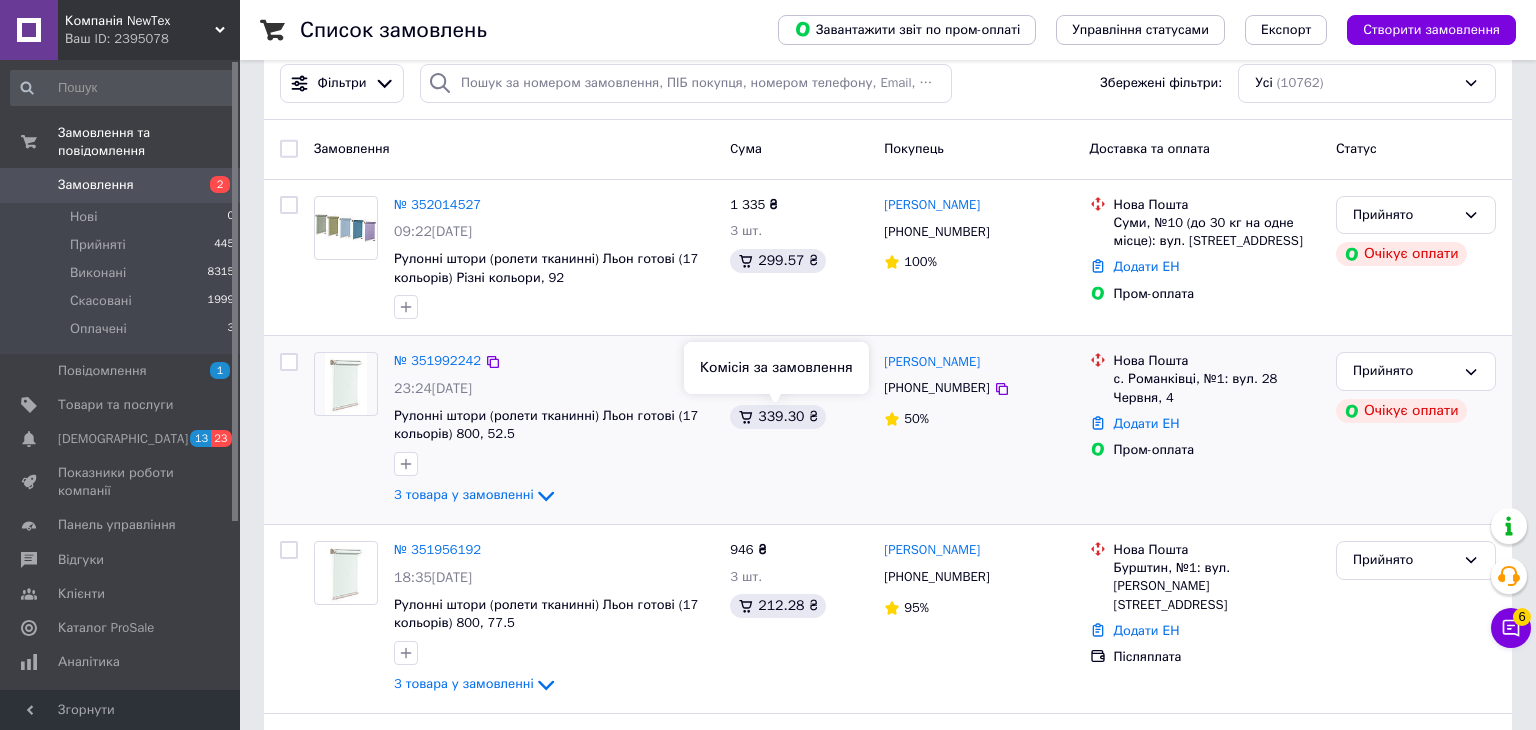 scroll, scrollTop: 0, scrollLeft: 0, axis: both 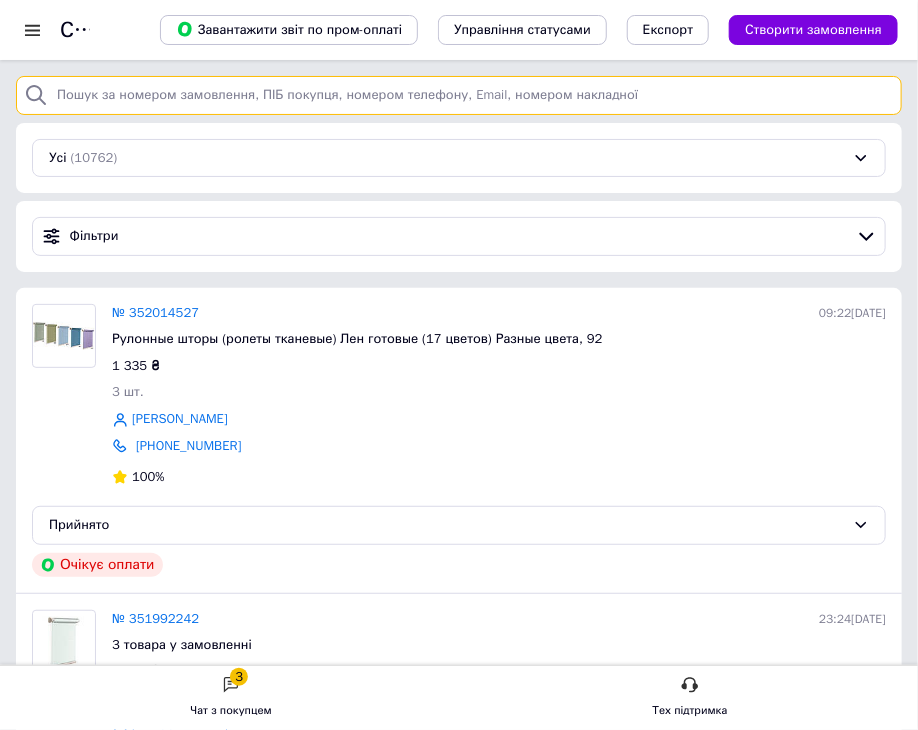 click at bounding box center [459, 95] 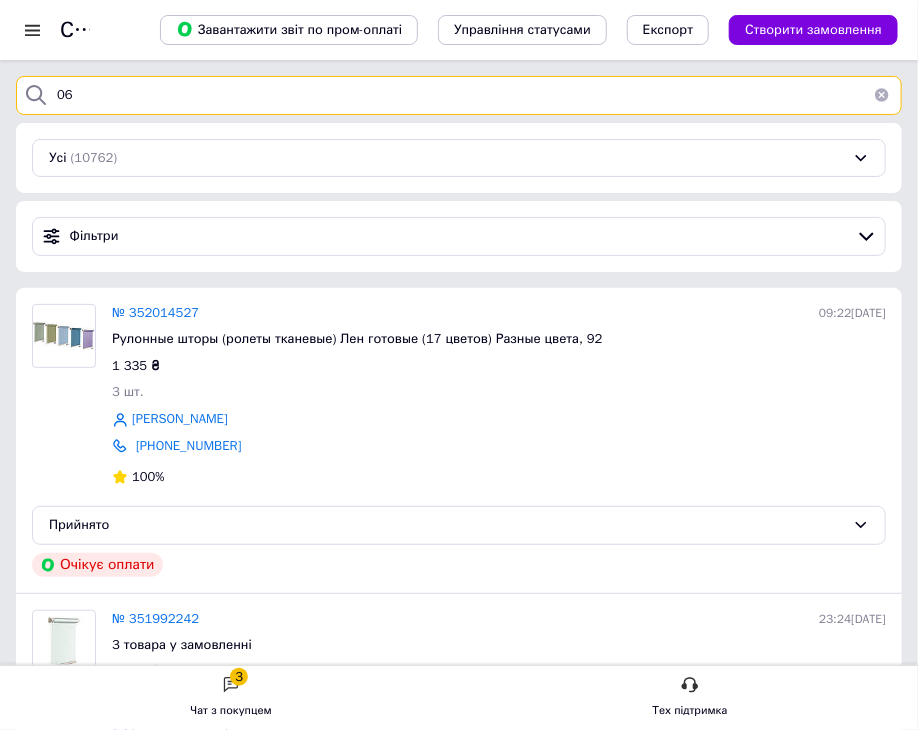type on "0" 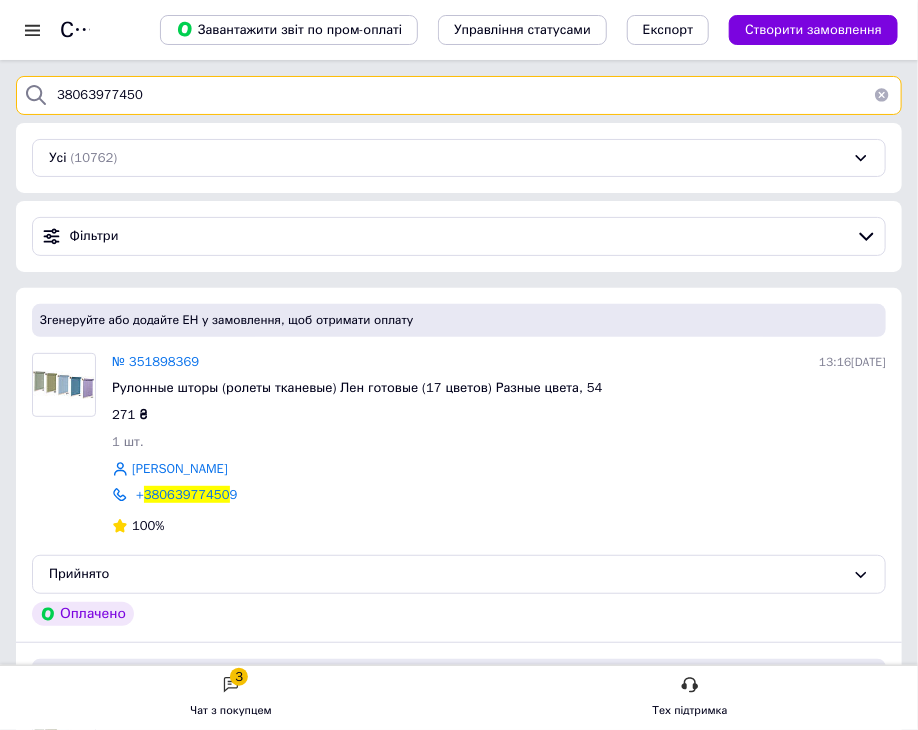 type on "380639774509" 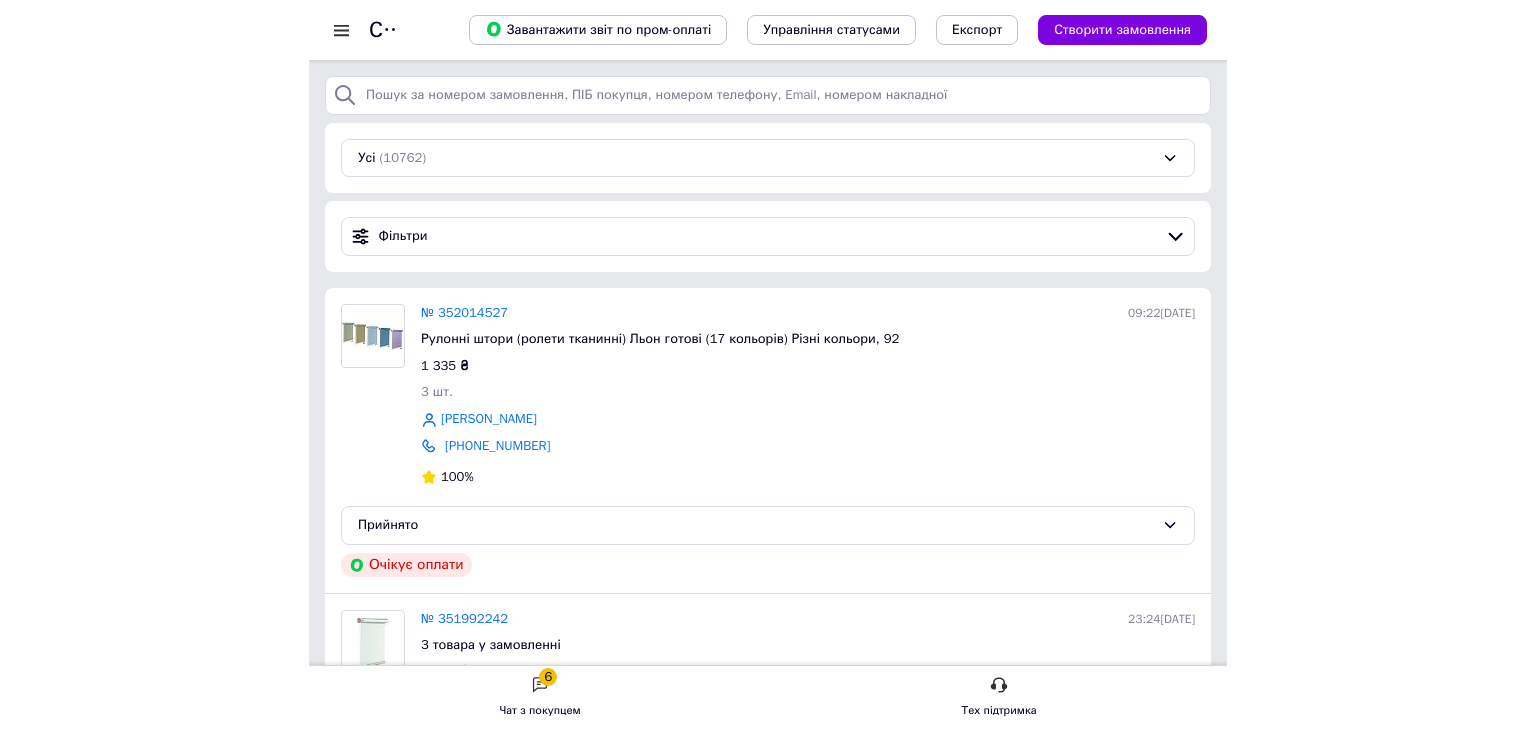 scroll, scrollTop: 0, scrollLeft: 0, axis: both 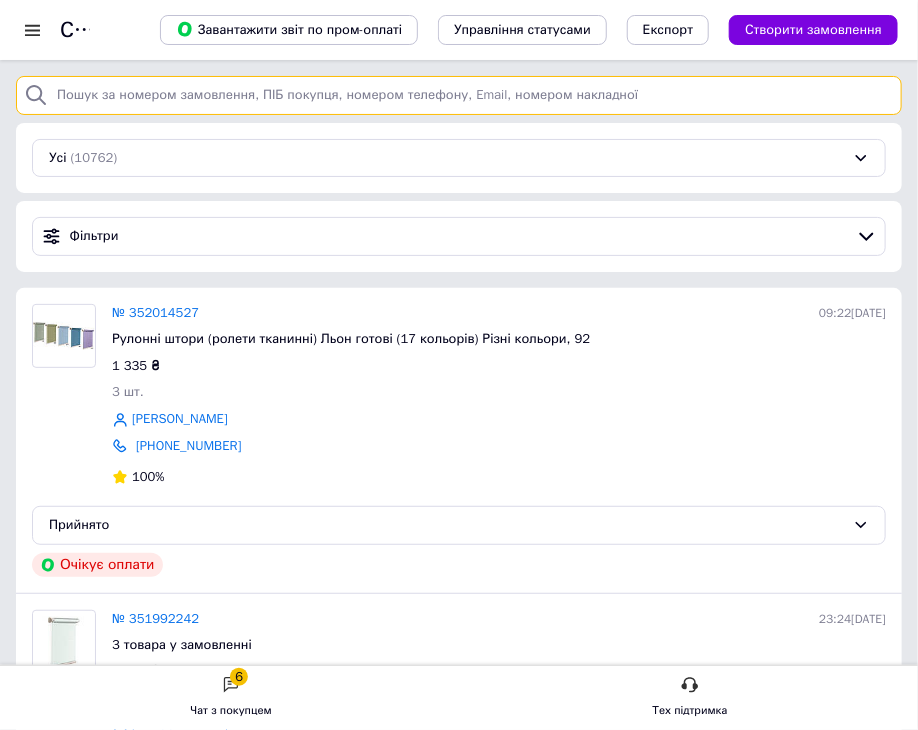 click at bounding box center (459, 95) 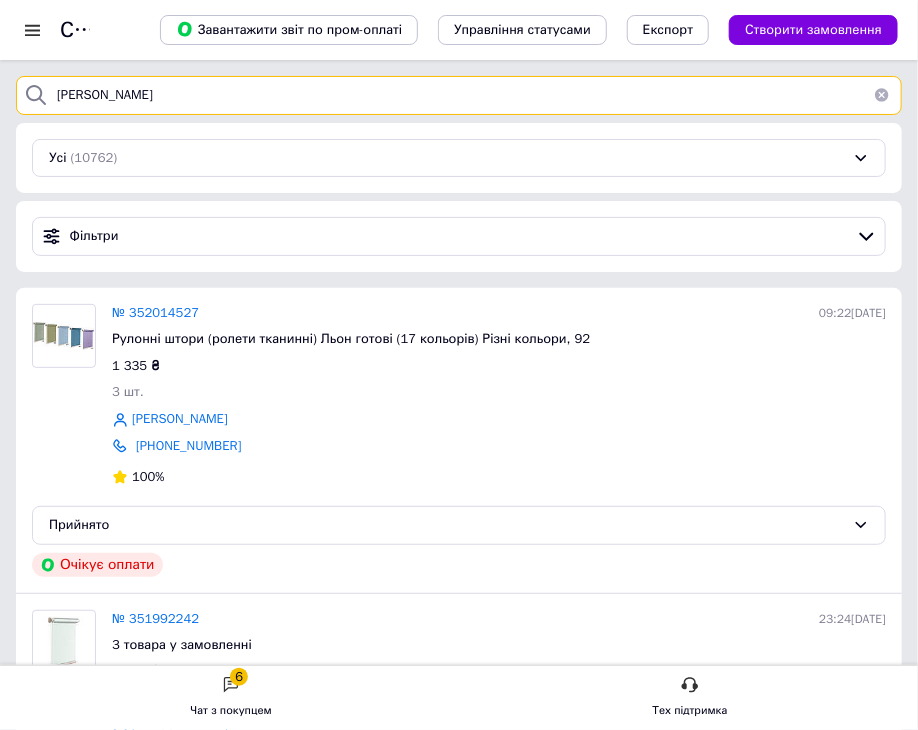 type on "[PERSON_NAME]" 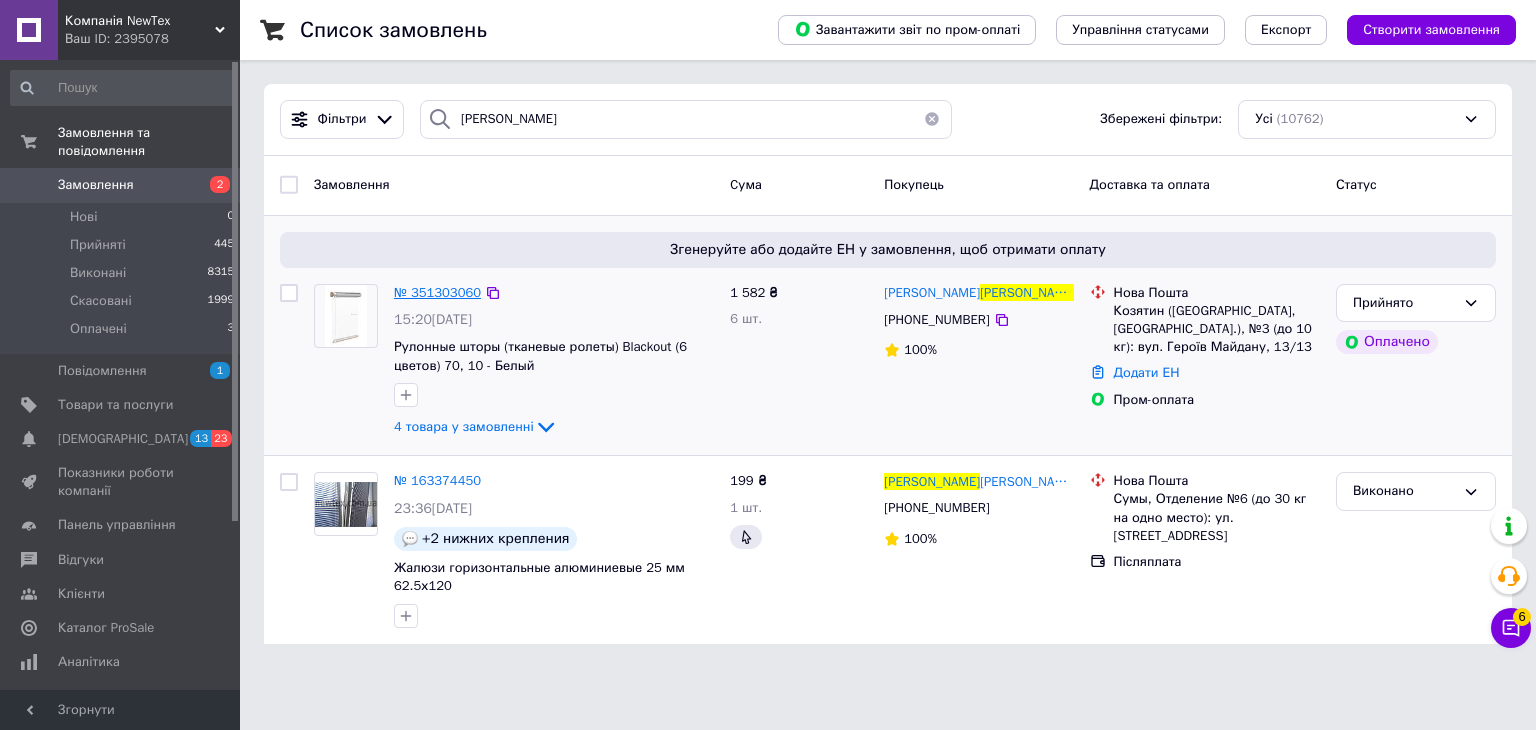click on "№ 351303060" at bounding box center [437, 292] 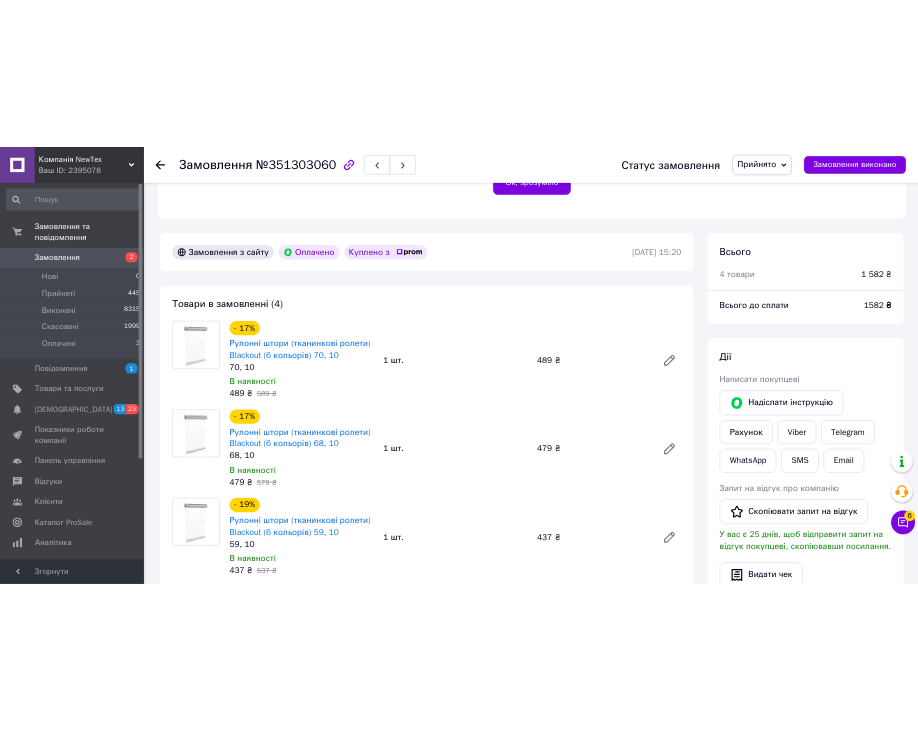 scroll, scrollTop: 499, scrollLeft: 0, axis: vertical 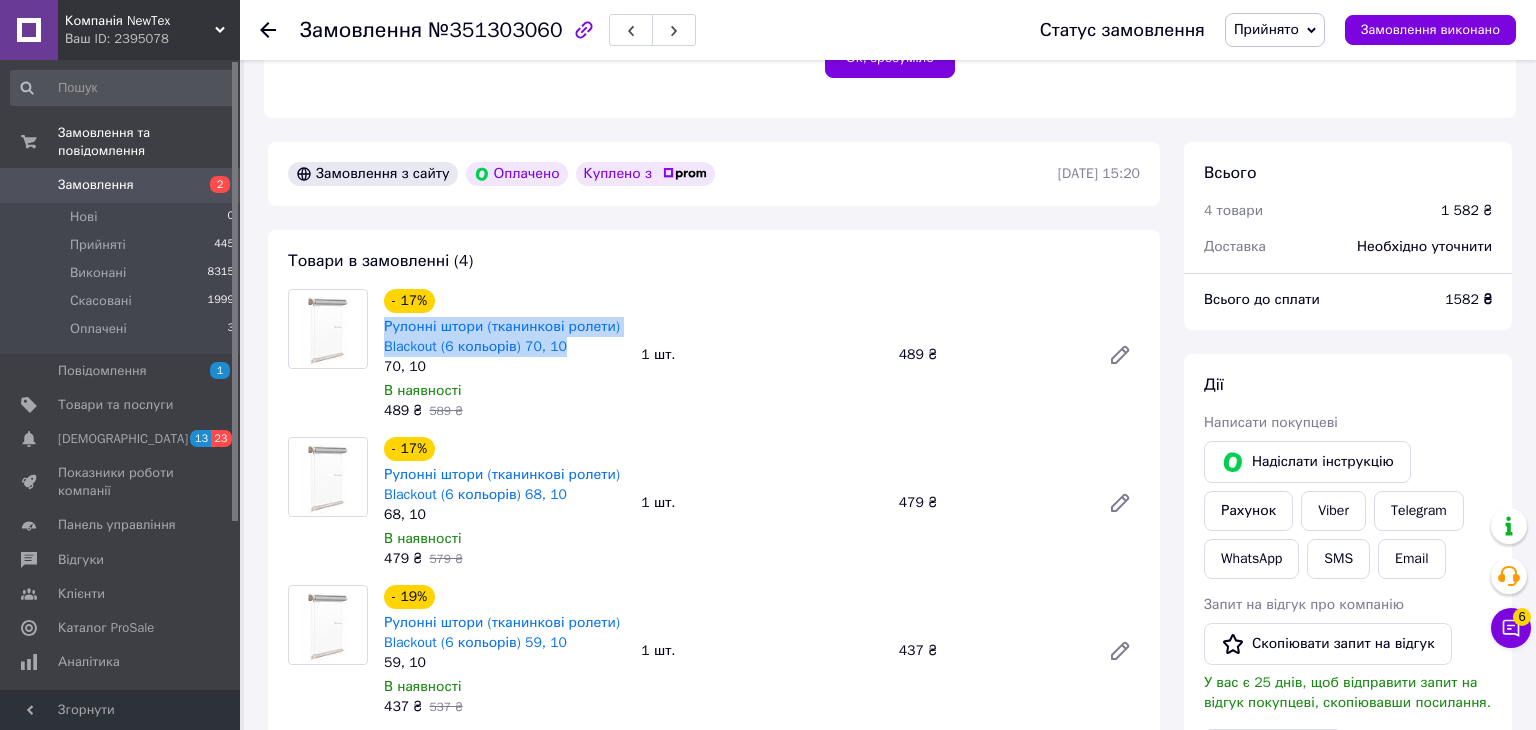 drag, startPoint x: 533, startPoint y: 335, endPoint x: 379, endPoint y: 324, distance: 154.39236 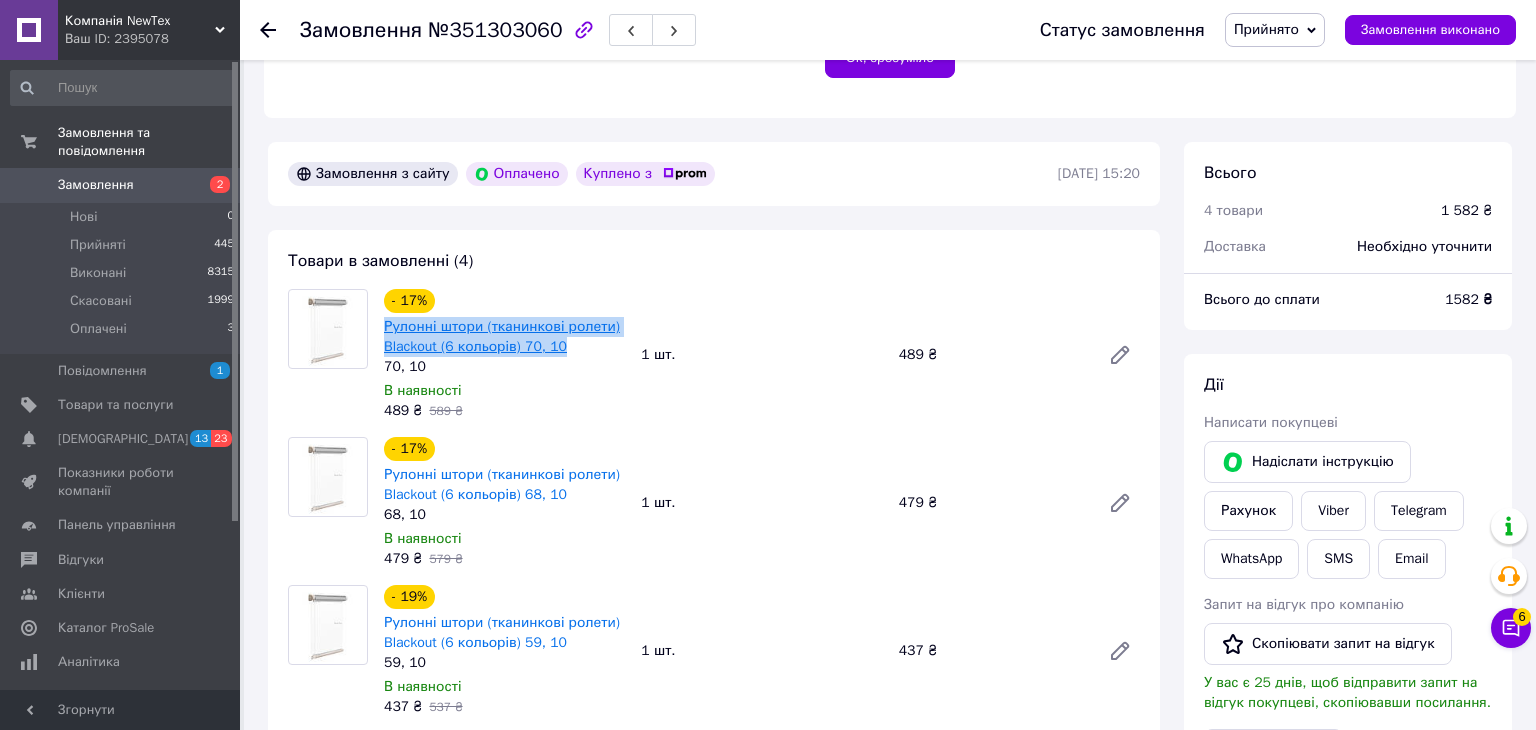 copy on "Рулонні штори (тканинкові ролети) Blackout (6 кольорів) 70, 10" 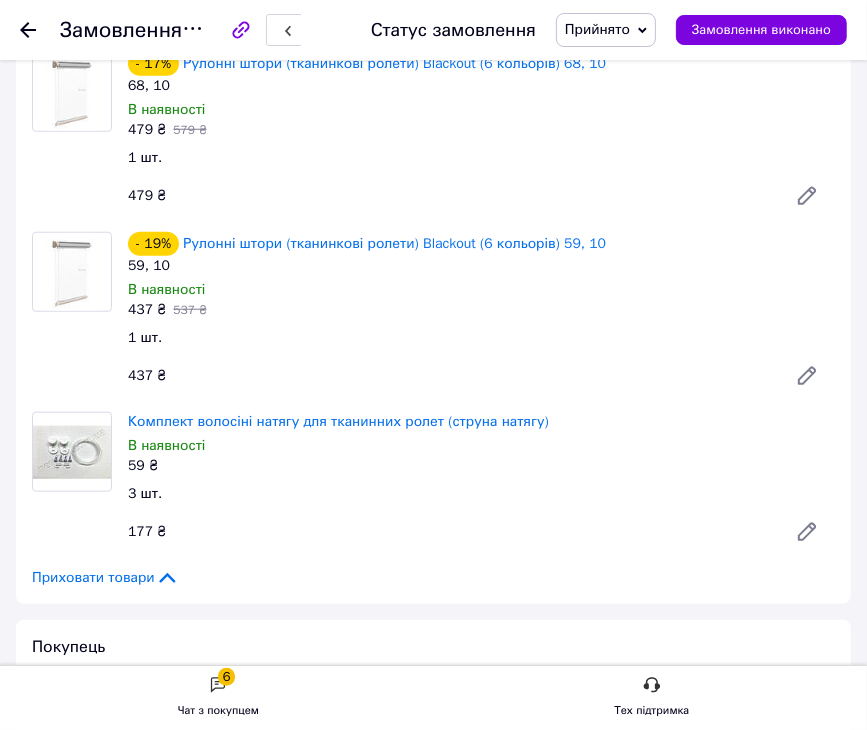 scroll, scrollTop: 956, scrollLeft: 0, axis: vertical 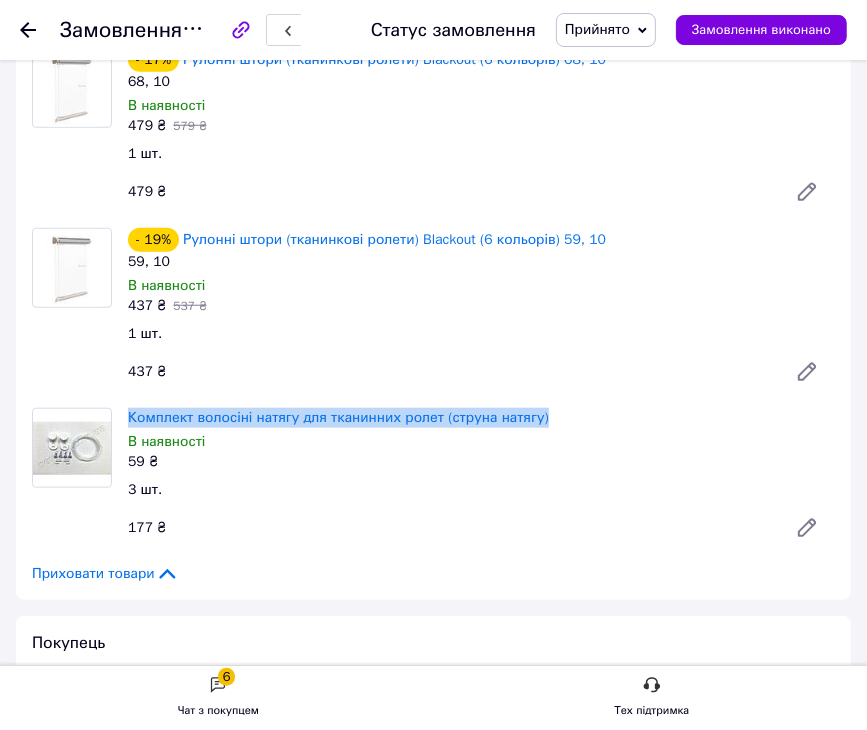 drag, startPoint x: 539, startPoint y: 421, endPoint x: 130, endPoint y: 428, distance: 409.0599 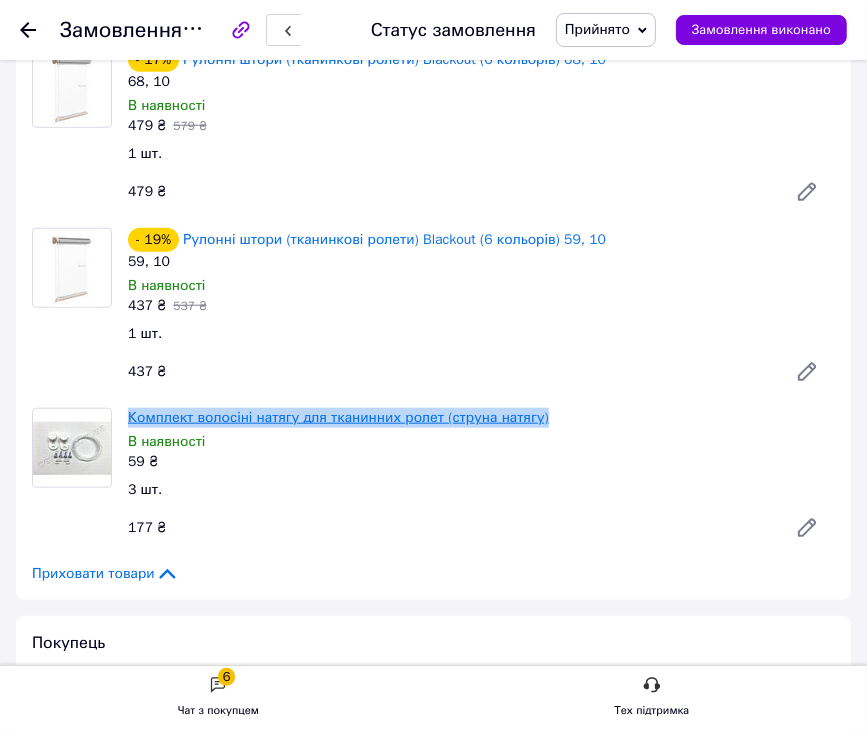 copy on "Комплект волосіні натягу для тканинних ролет (струна натягу)" 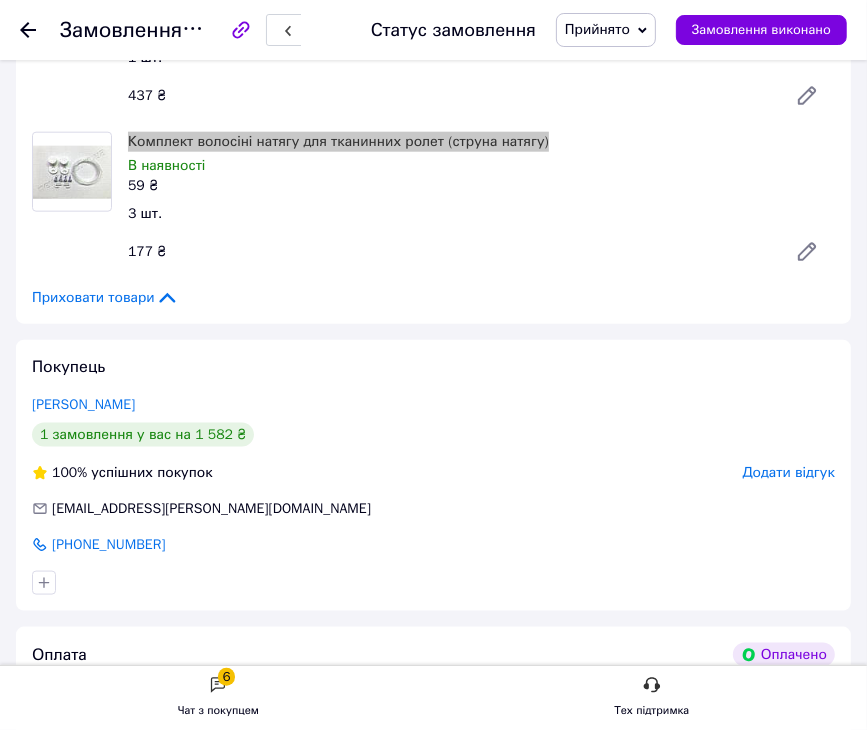 scroll, scrollTop: 1236, scrollLeft: 0, axis: vertical 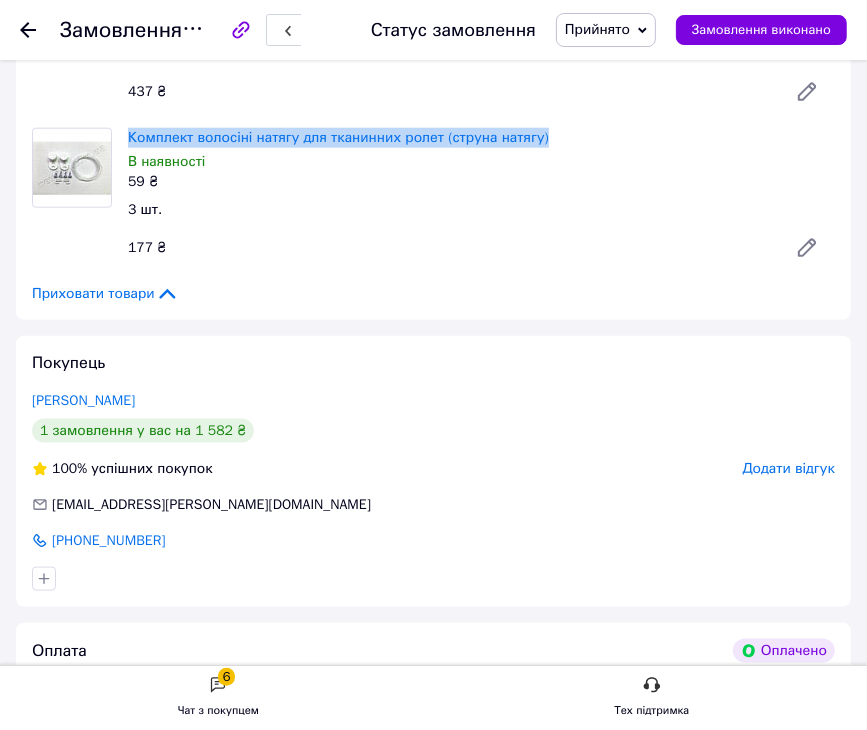 drag, startPoint x: 611, startPoint y: 293, endPoint x: 771, endPoint y: 11, distance: 324.2283 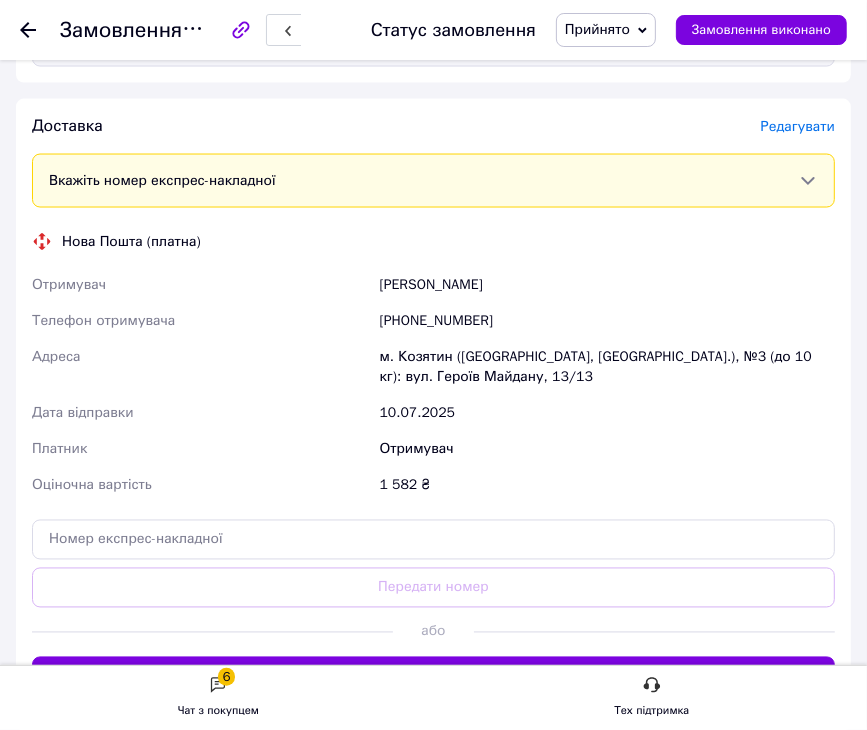 scroll, scrollTop: 1884, scrollLeft: 0, axis: vertical 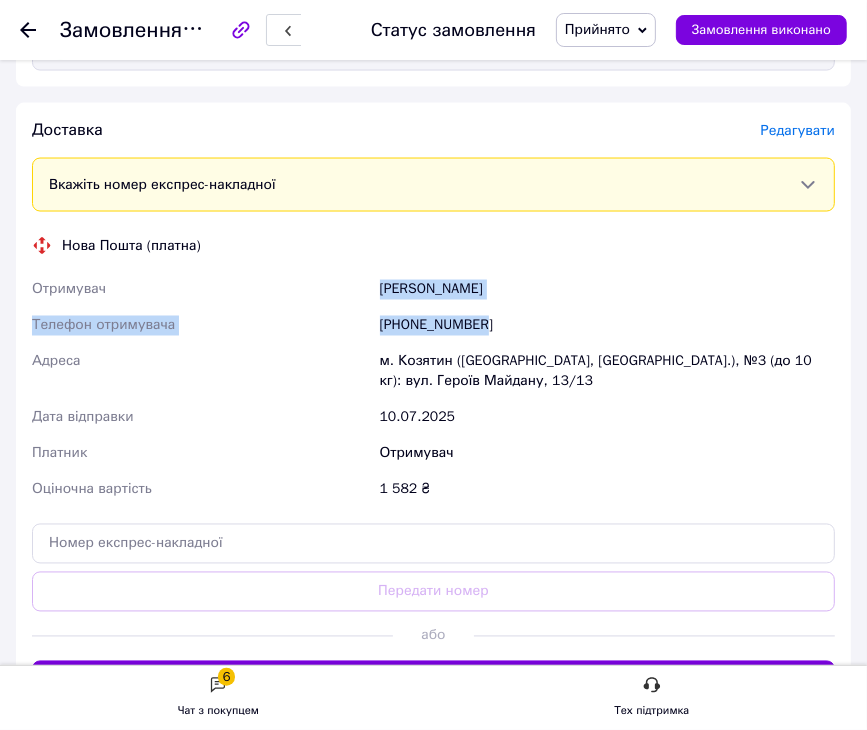 drag, startPoint x: 446, startPoint y: 306, endPoint x: 375, endPoint y: 291, distance: 72.56721 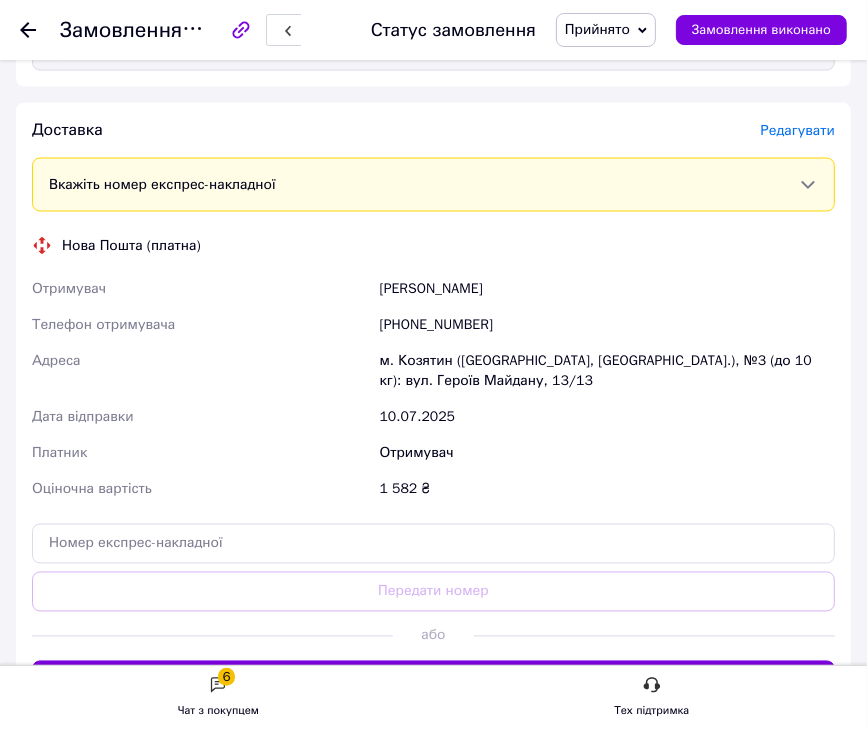 drag, startPoint x: 739, startPoint y: 466, endPoint x: 636, endPoint y: 414, distance: 115.38197 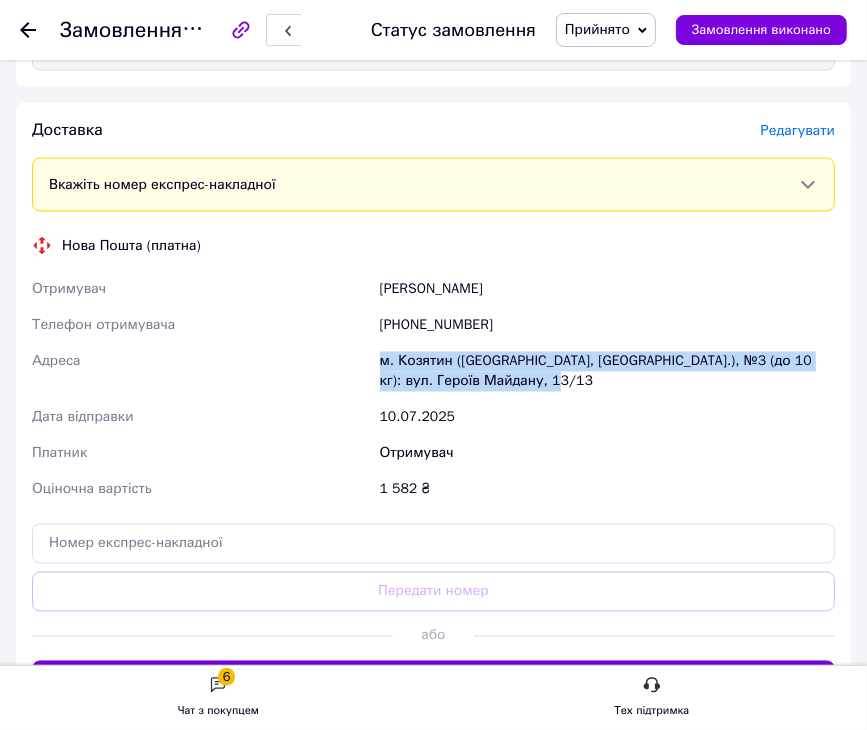 drag, startPoint x: 487, startPoint y: 377, endPoint x: 379, endPoint y: 363, distance: 108.903625 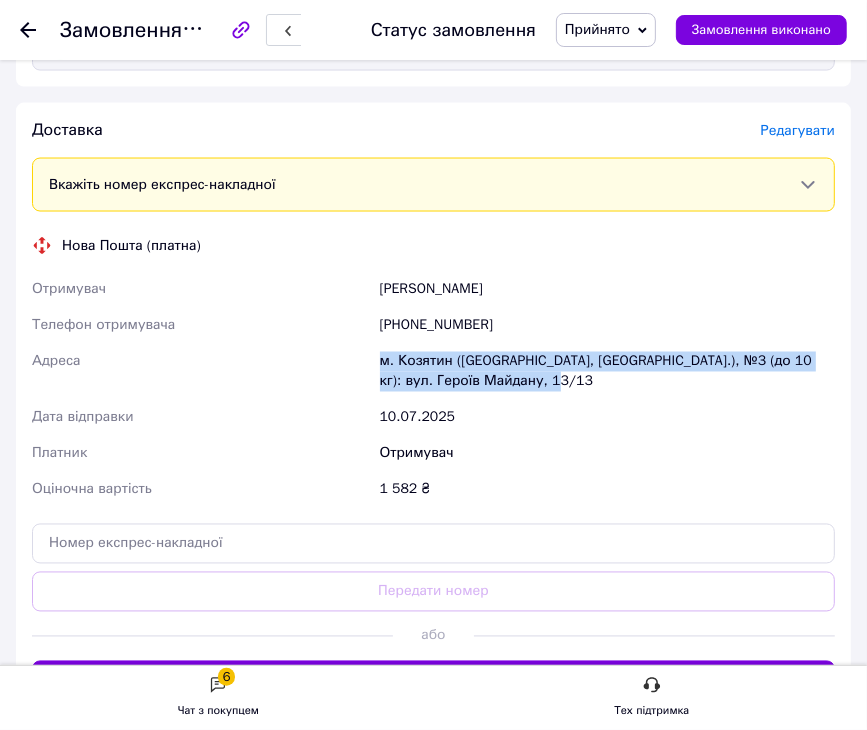 copy on "м. Козятин ([GEOGRAPHIC_DATA], [GEOGRAPHIC_DATA].), №3 (до 10 кг): вул. Героїв Майдану, 13/13" 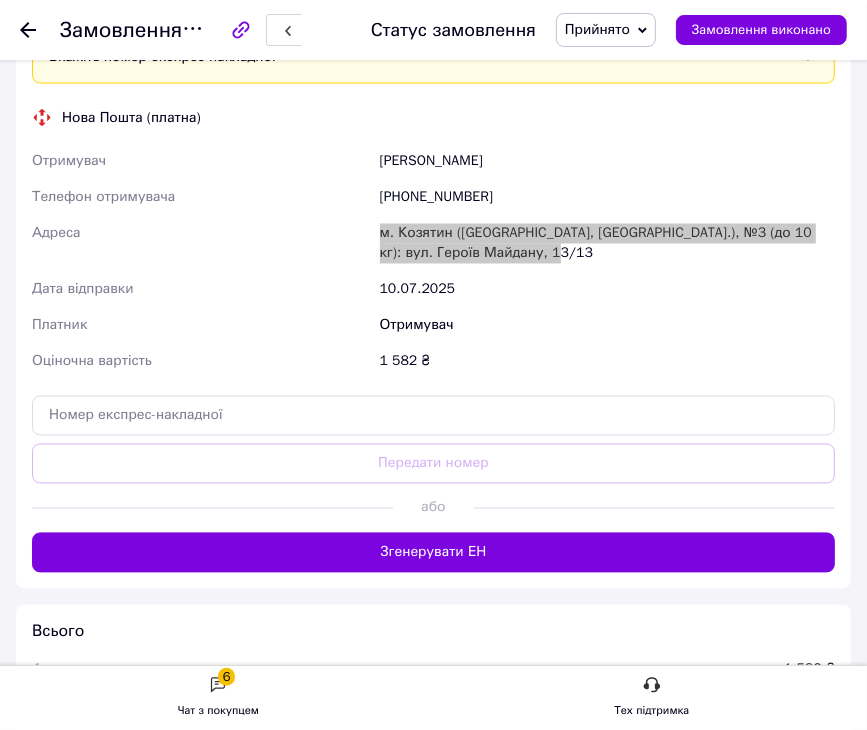 scroll, scrollTop: 1988, scrollLeft: 0, axis: vertical 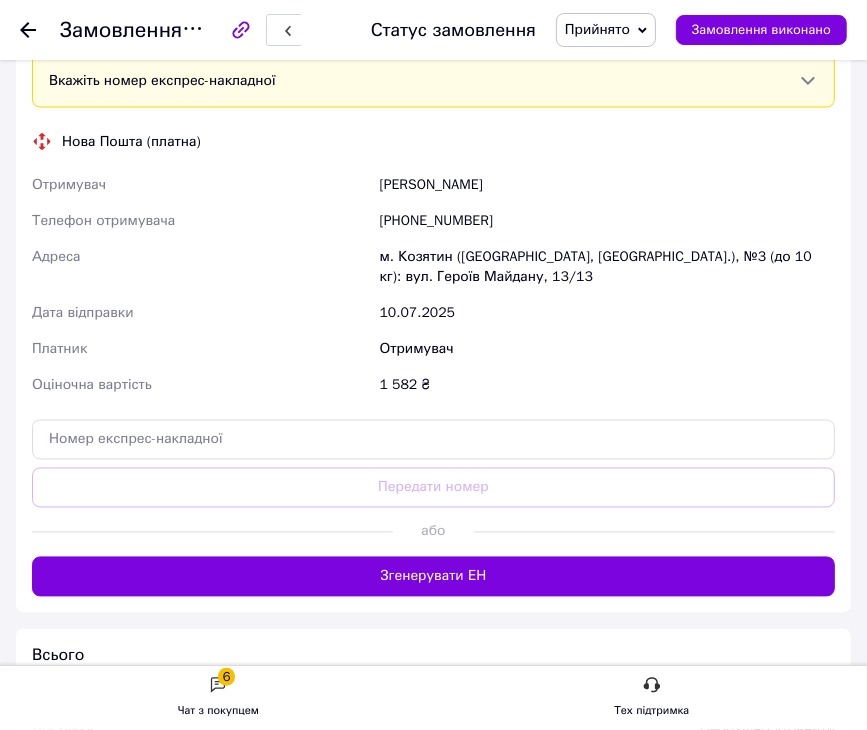 click on "1 582 ₴" at bounding box center [607, 386] 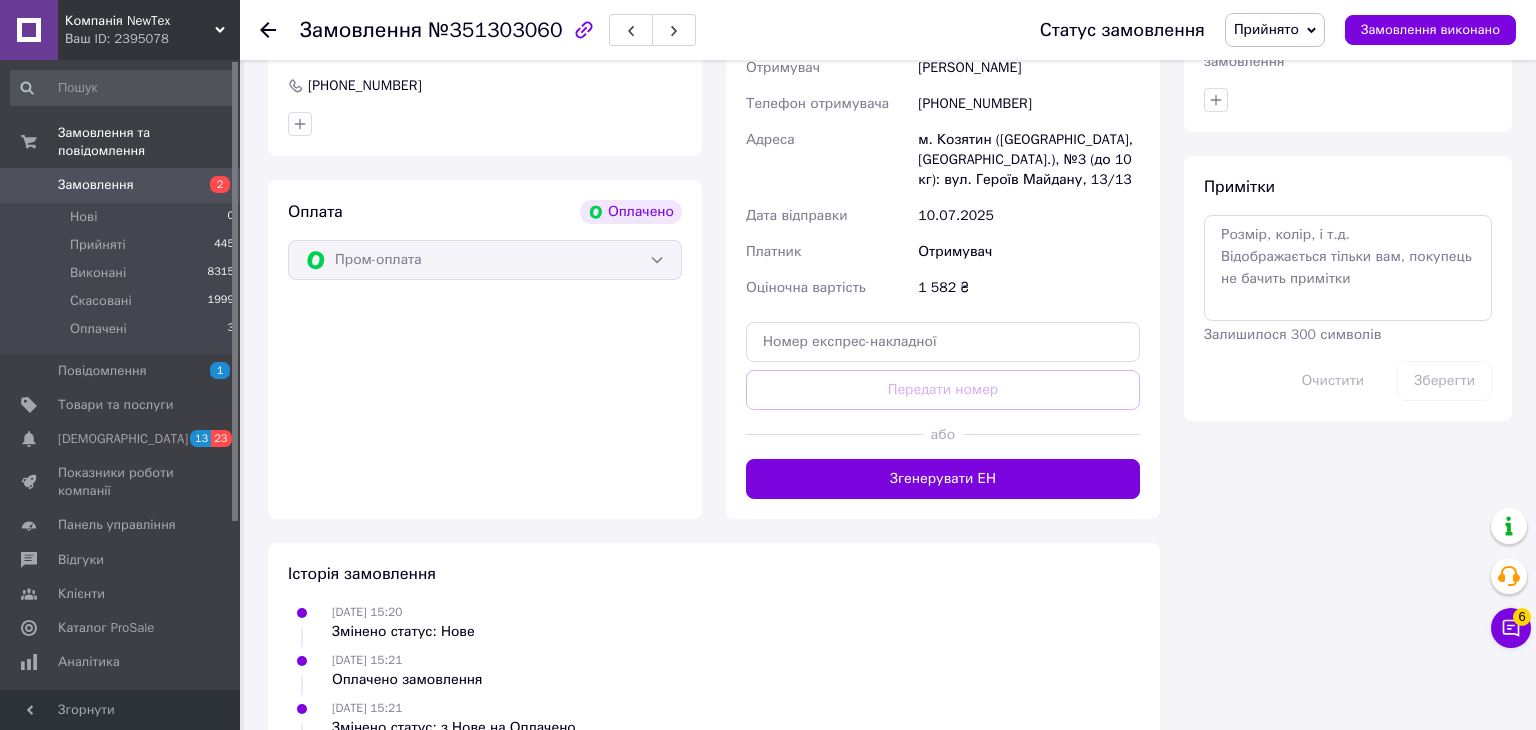 scroll, scrollTop: 1502, scrollLeft: 0, axis: vertical 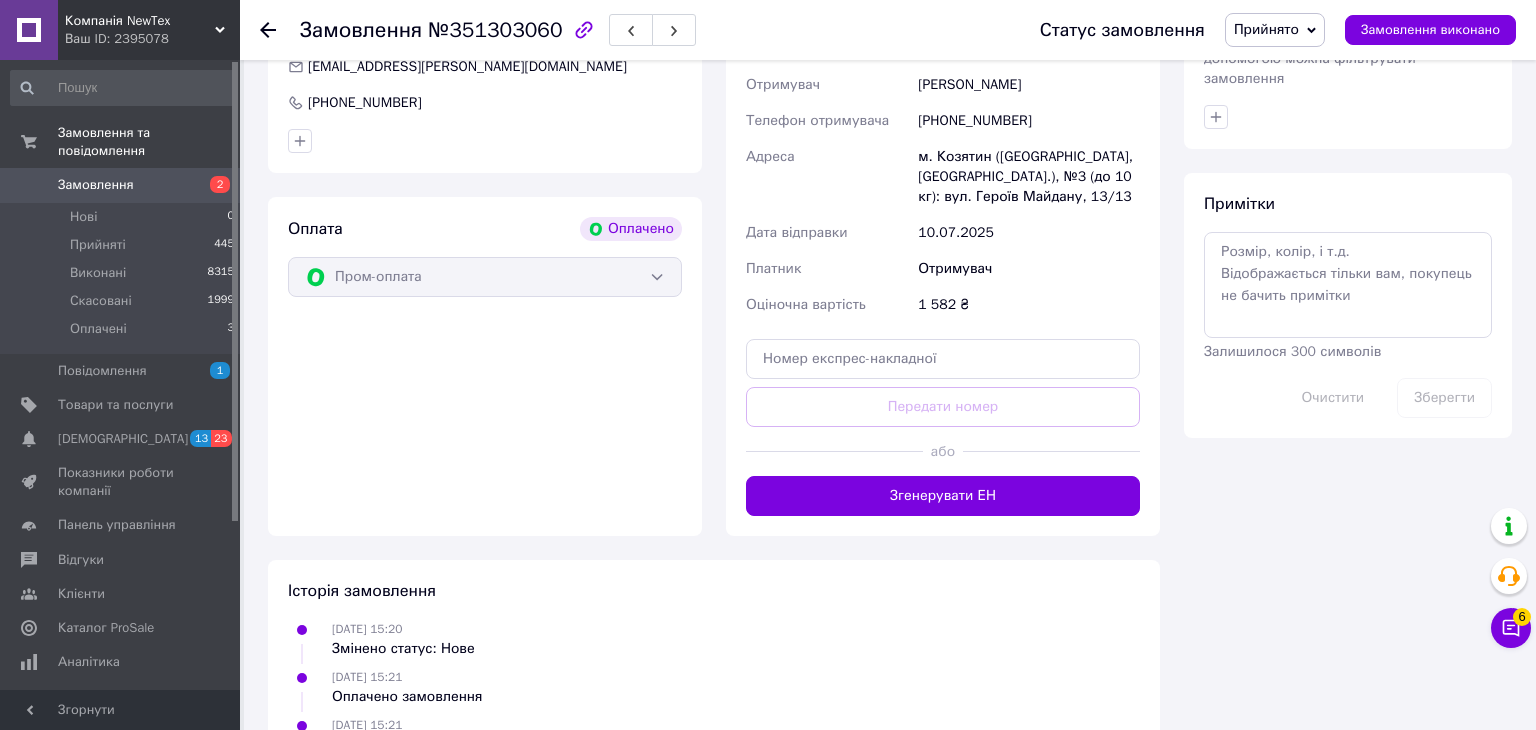 click 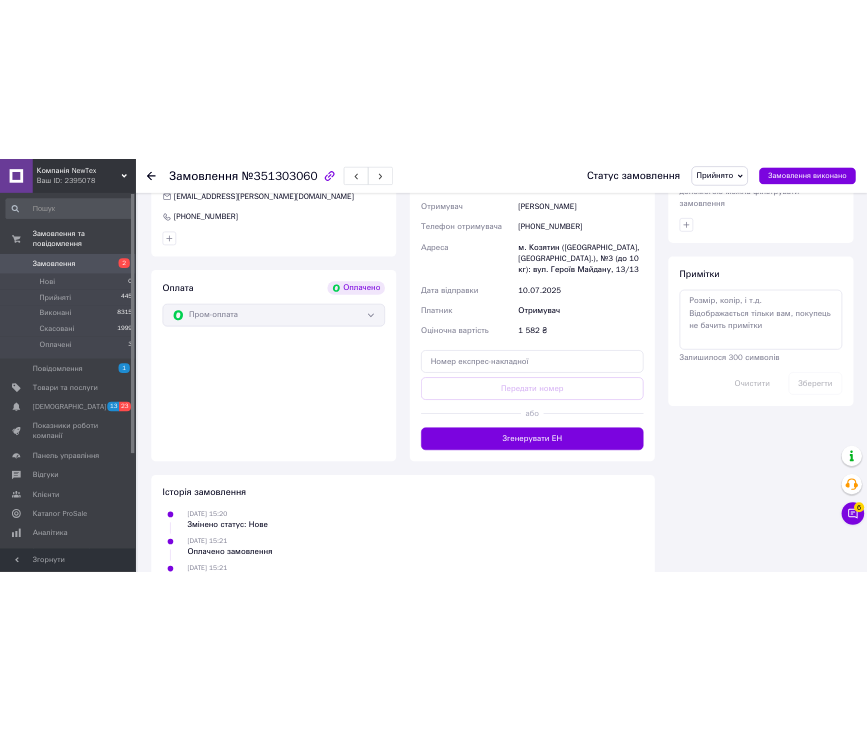 scroll, scrollTop: 0, scrollLeft: 0, axis: both 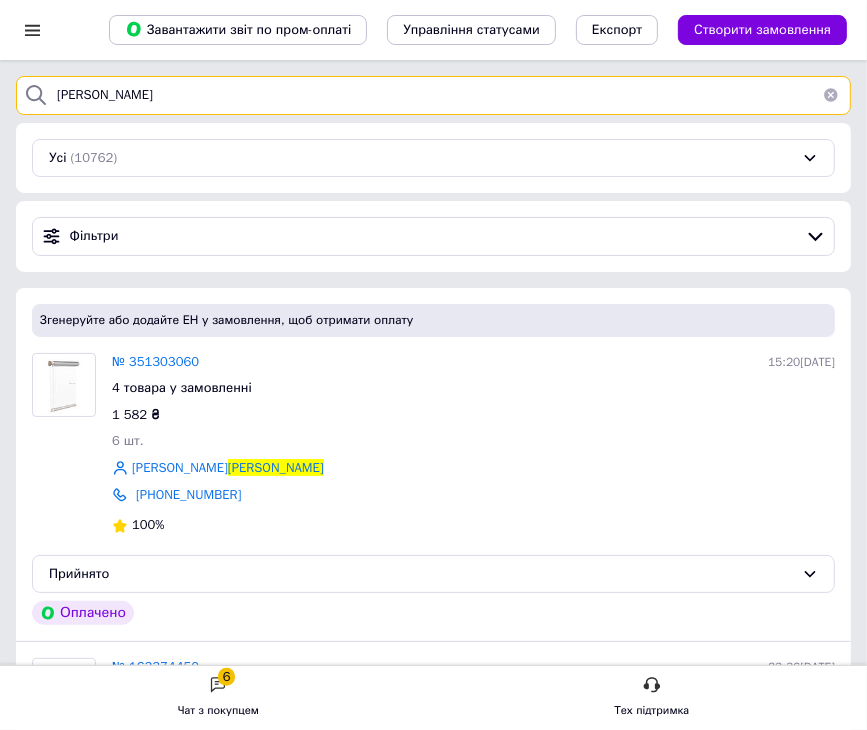 drag, startPoint x: 124, startPoint y: 90, endPoint x: 778, endPoint y: 106, distance: 654.1957 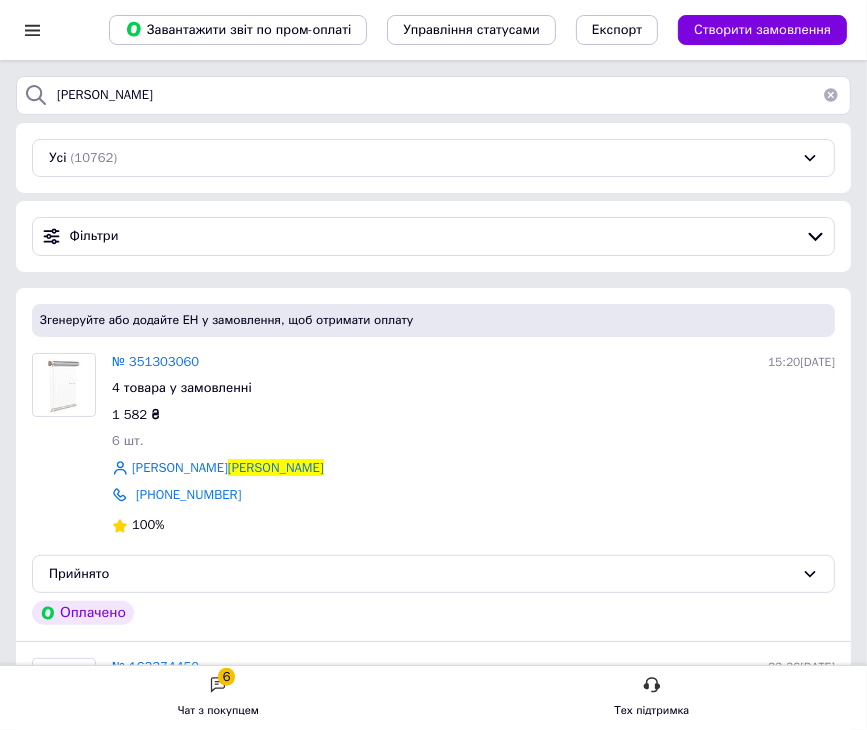 drag, startPoint x: 823, startPoint y: 89, endPoint x: 833, endPoint y: 102, distance: 16.40122 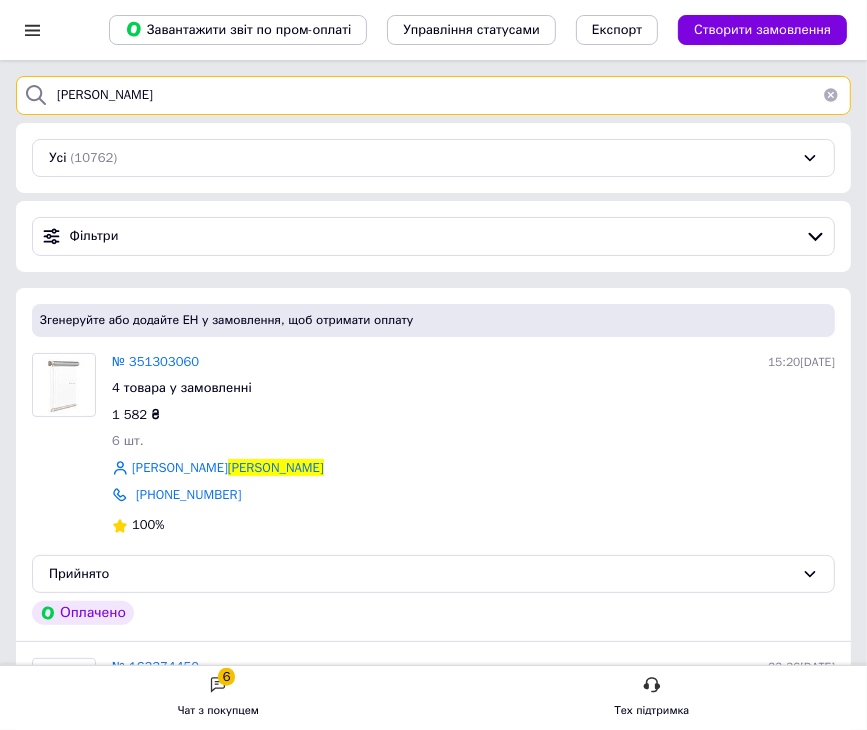 type 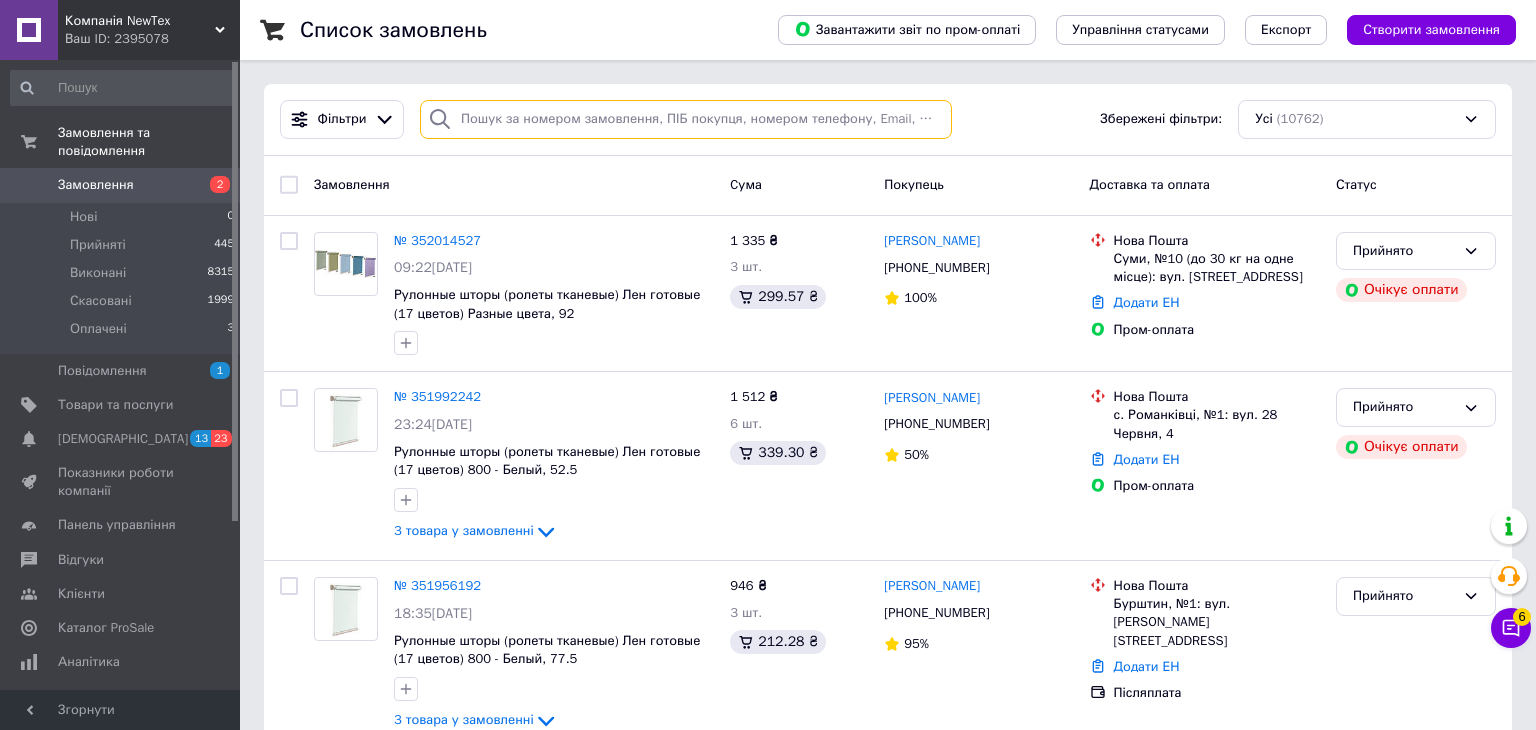 click at bounding box center [686, 119] 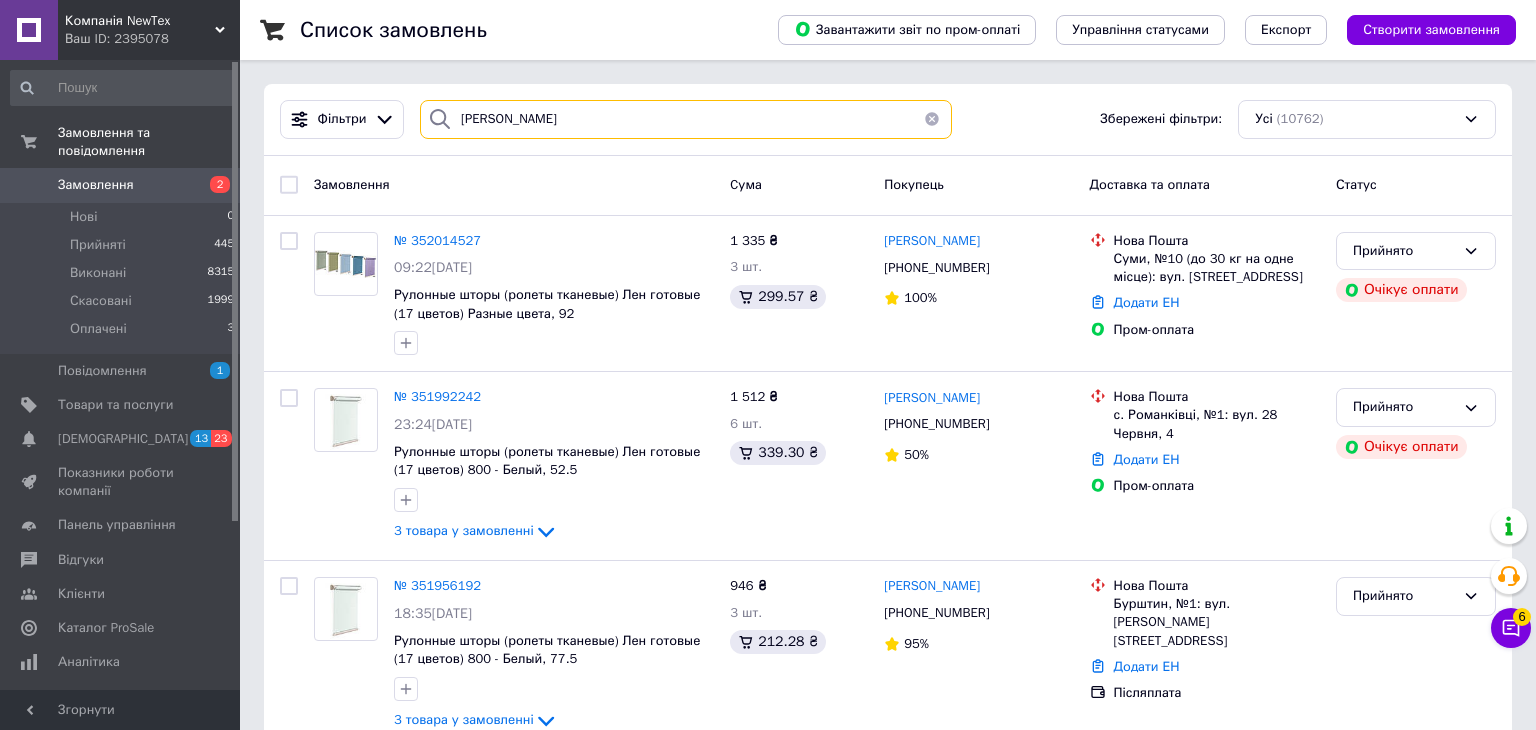 type on "савко" 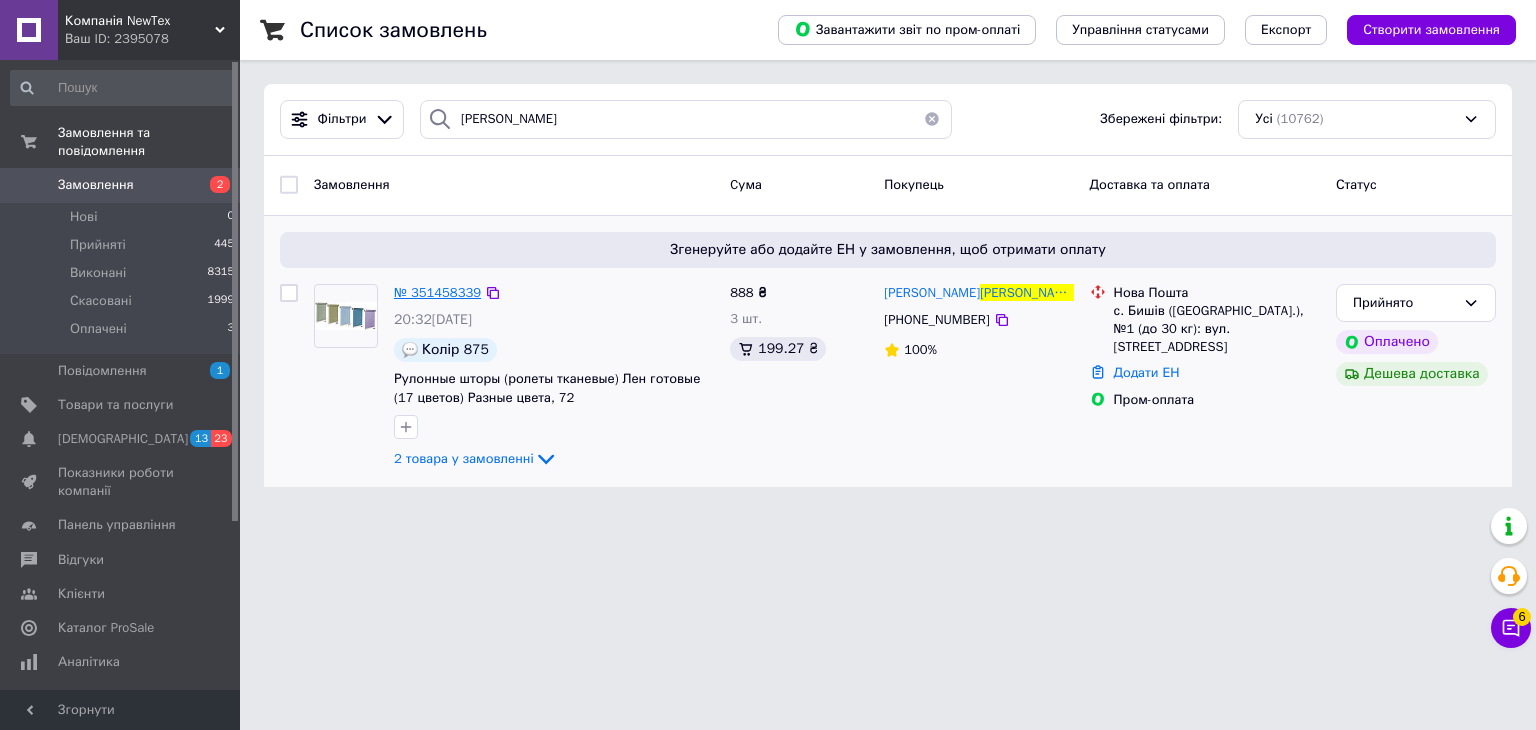 click on "№ 351458339" at bounding box center (437, 292) 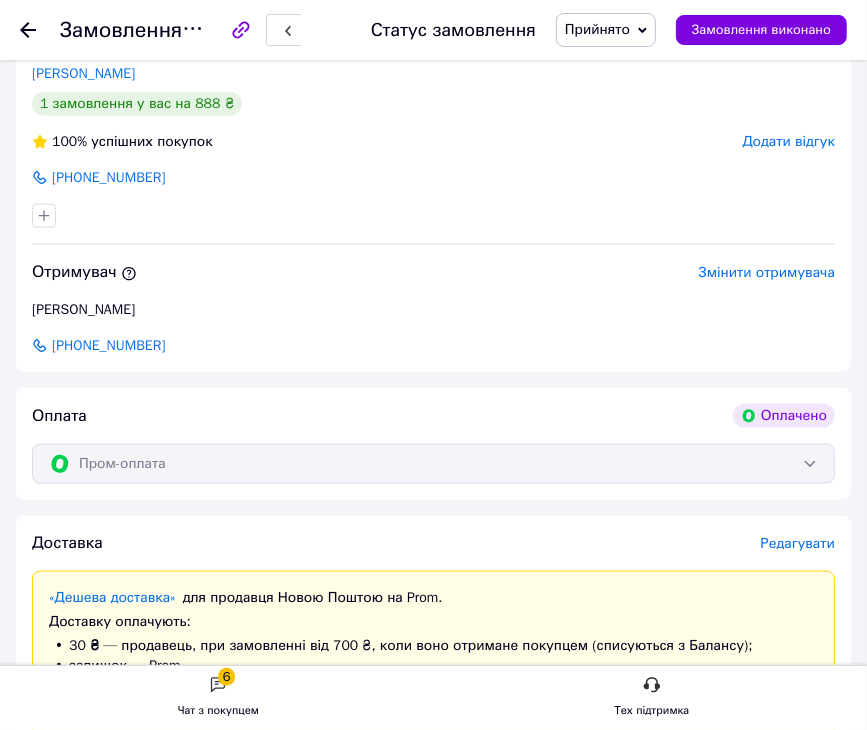 scroll, scrollTop: 1511, scrollLeft: 0, axis: vertical 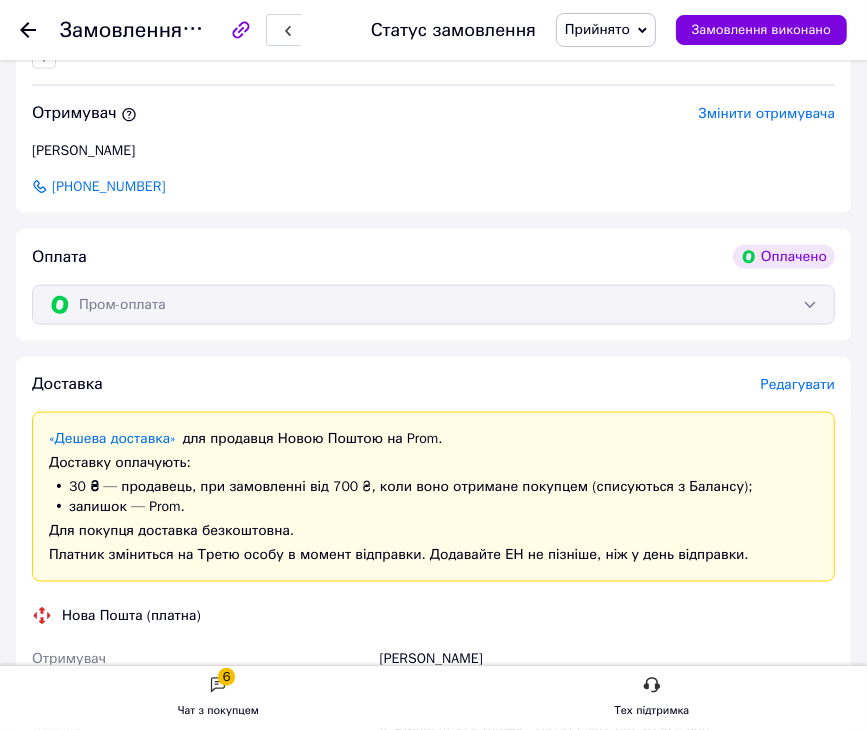 click on "Оплата Оплачено" at bounding box center (433, 257) 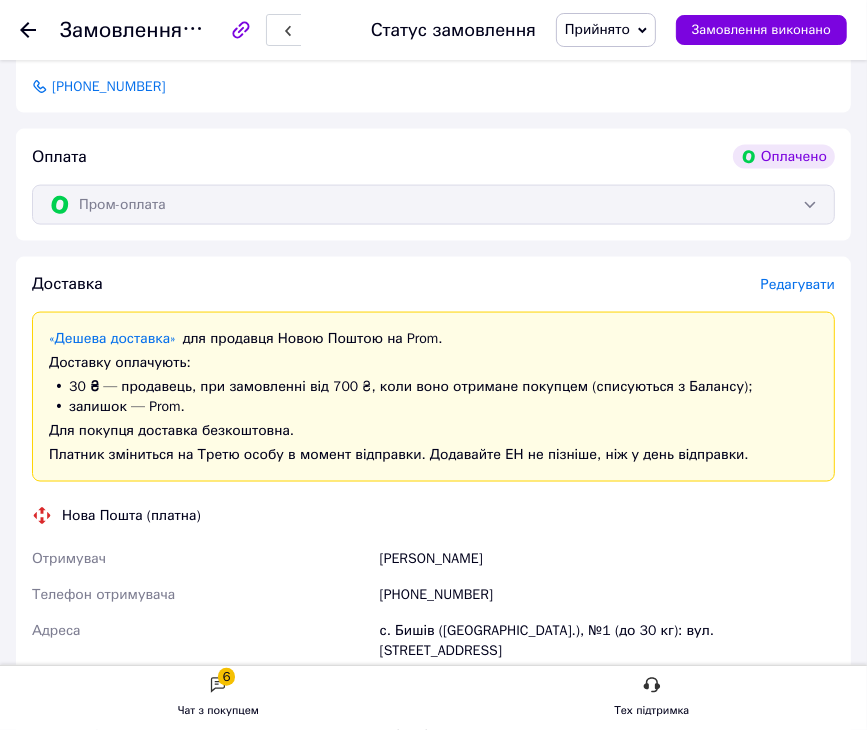 scroll, scrollTop: 1796, scrollLeft: 0, axis: vertical 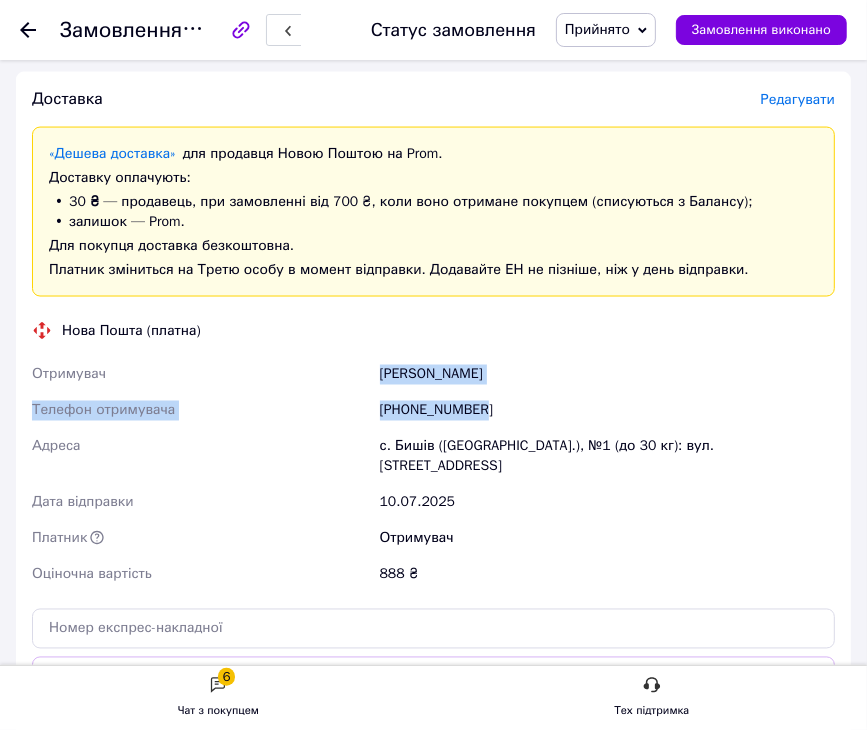 drag, startPoint x: 442, startPoint y: 398, endPoint x: 374, endPoint y: 376, distance: 71.470276 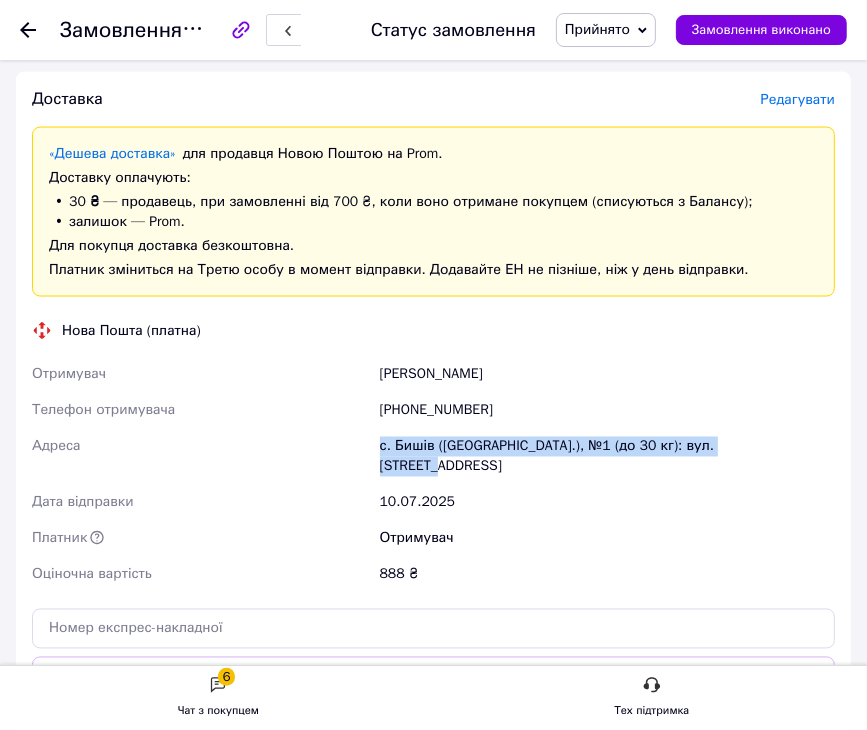 drag, startPoint x: 654, startPoint y: 450, endPoint x: 404, endPoint y: 442, distance: 250.12796 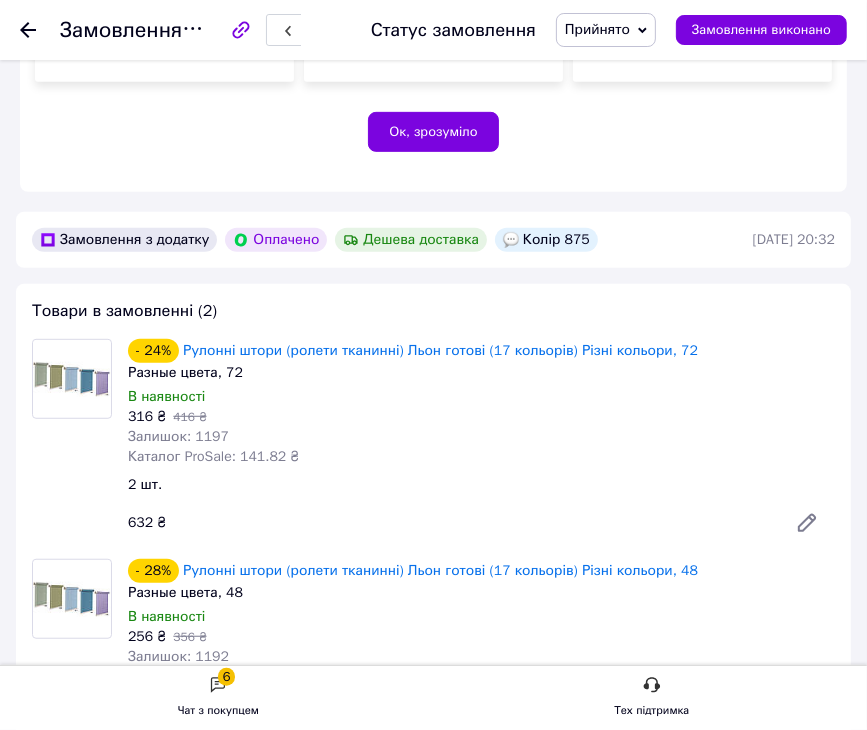 scroll, scrollTop: 532, scrollLeft: 0, axis: vertical 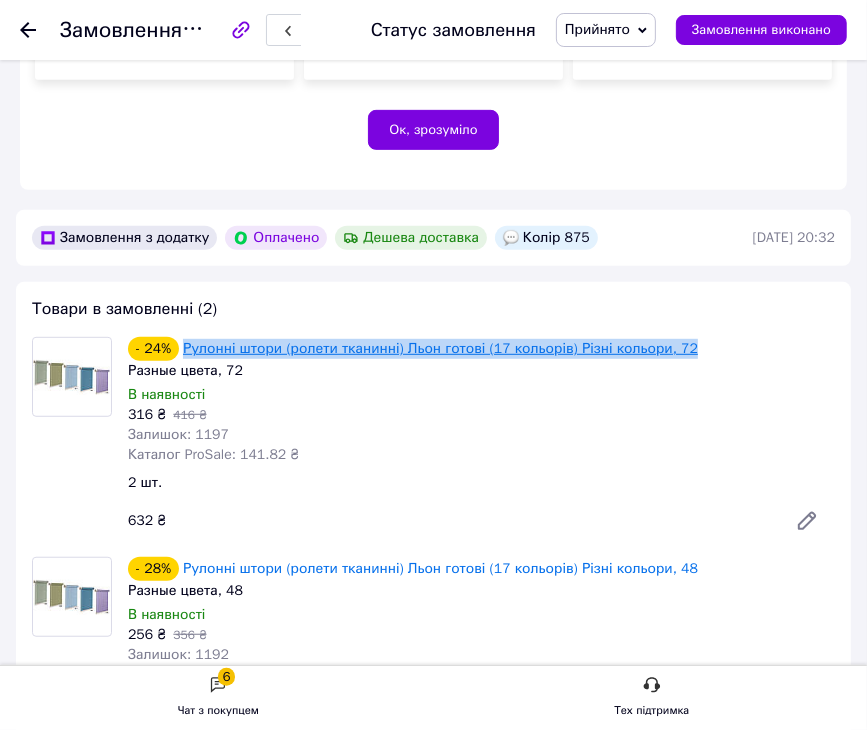 drag, startPoint x: 665, startPoint y: 345, endPoint x: 183, endPoint y: 353, distance: 482.06638 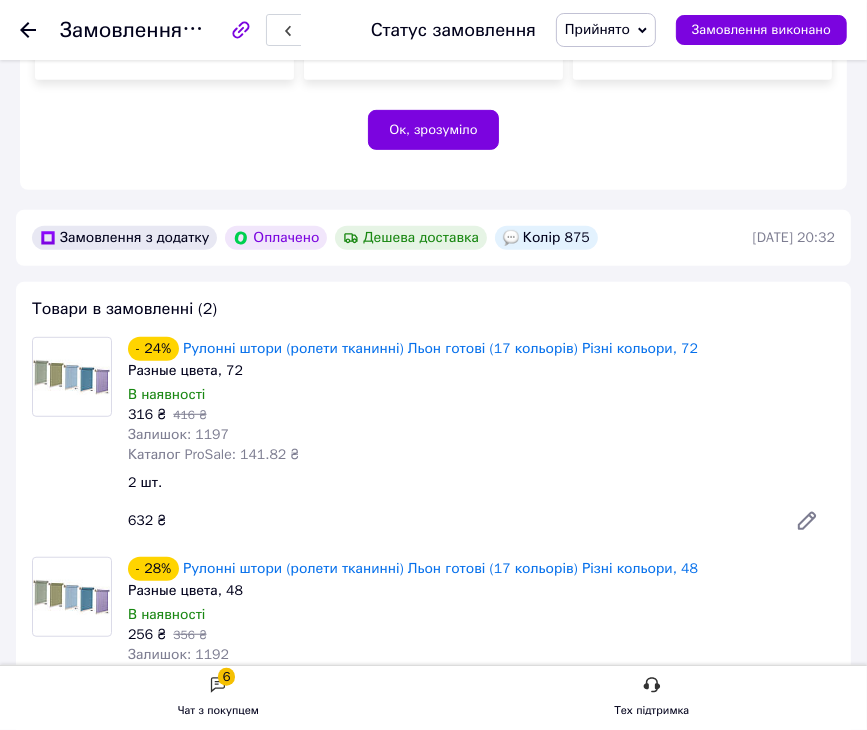click on "- 24% Рулонні штори (ролети тканинні) Льон готові (17 кольорів) Різні кольори, 72 Разные цвета, 72 В наявності 316 ₴   416 ₴ Залишок: 1197 Каталог ProSale: 141.82 ₴" at bounding box center [481, 401] 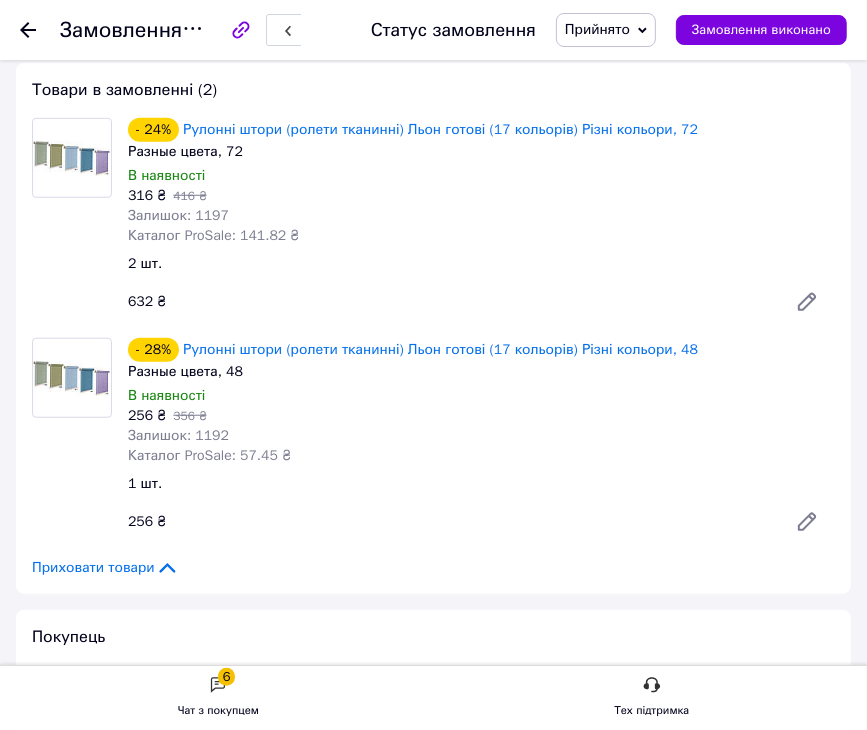 scroll, scrollTop: 747, scrollLeft: 0, axis: vertical 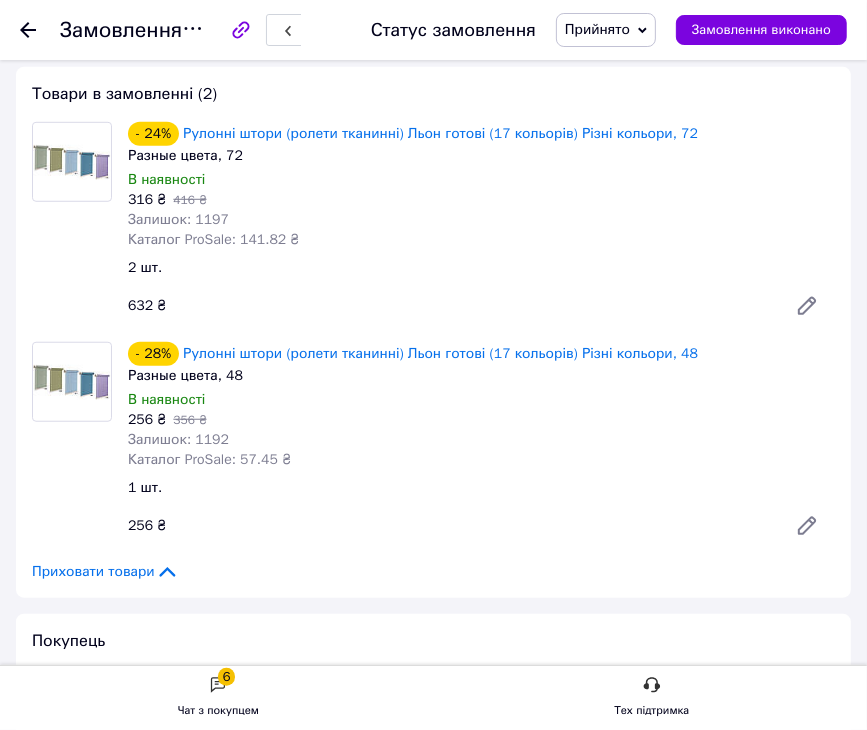 click on "Замовлення №351458339 Статус замовлення Прийнято Виконано Скасовано Оплачено Замовлення виконано" at bounding box center (433, 30) 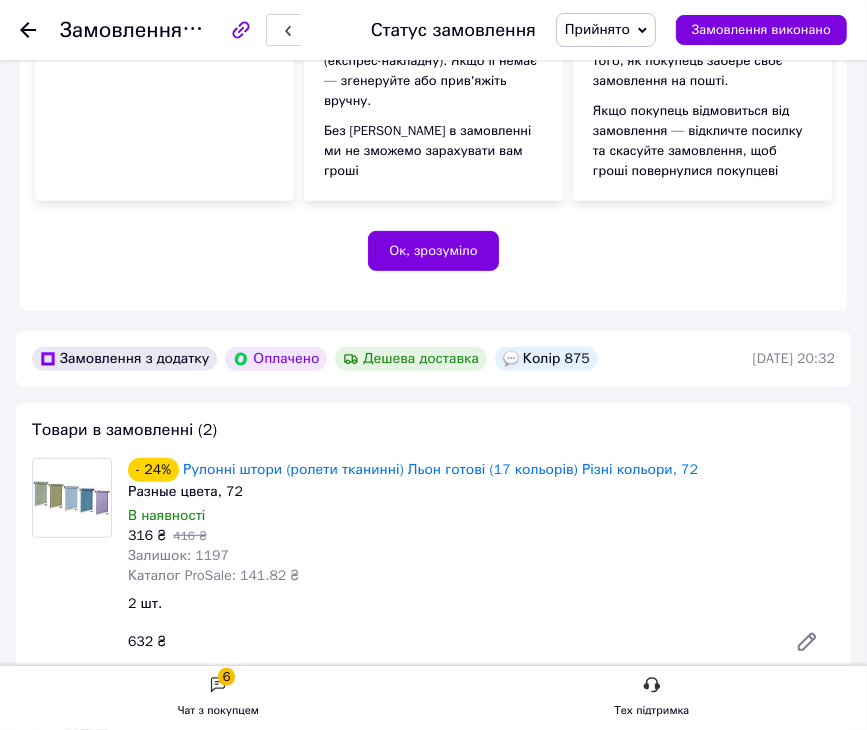 drag, startPoint x: 30, startPoint y: 34, endPoint x: 49, endPoint y: 60, distance: 32.202484 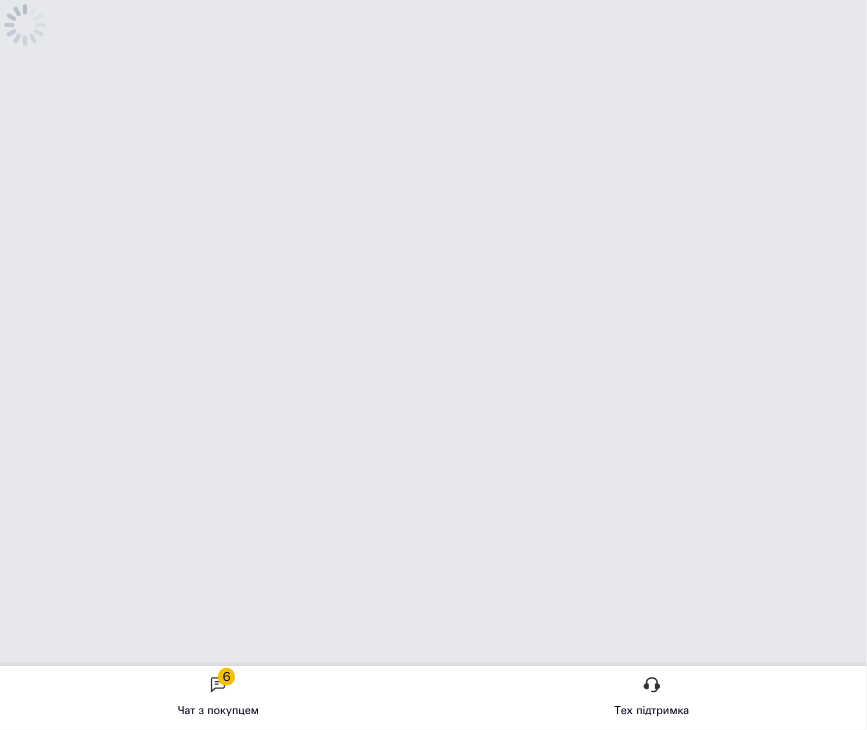 scroll, scrollTop: 0, scrollLeft: 0, axis: both 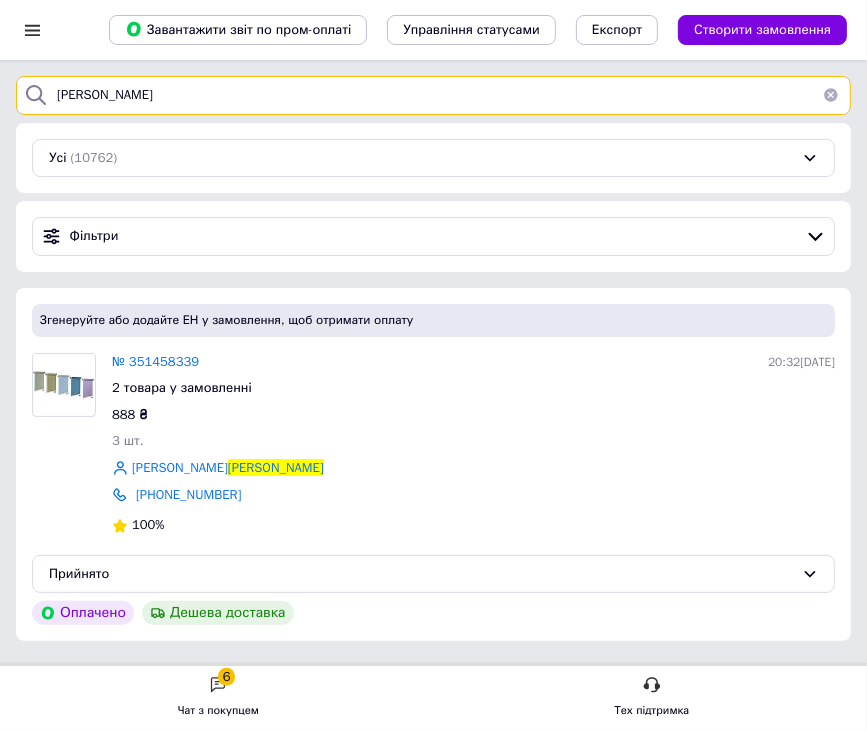 click on "савко" at bounding box center [433, 95] 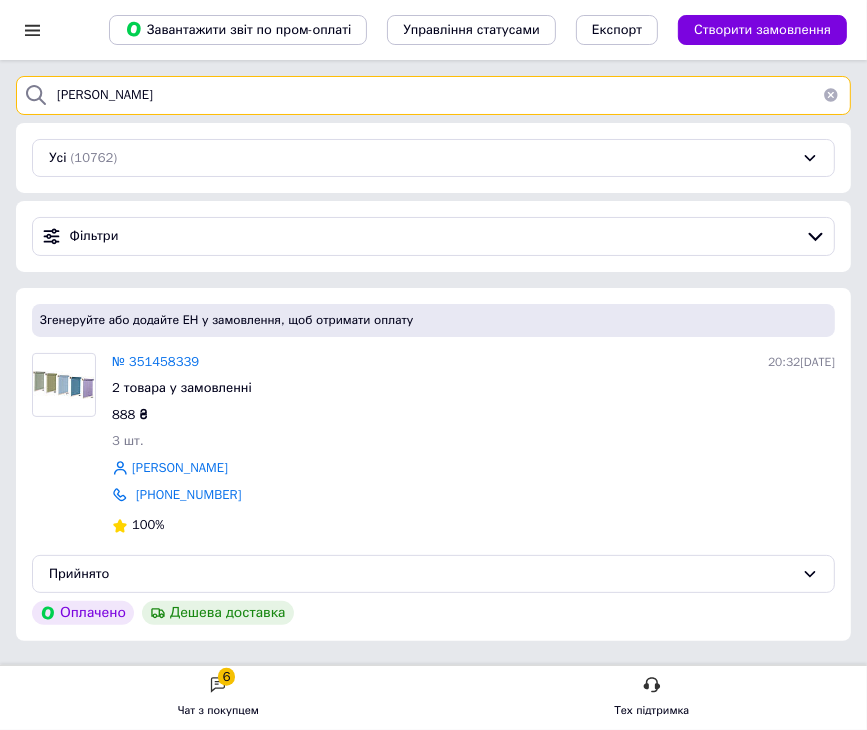 type on "степанов" 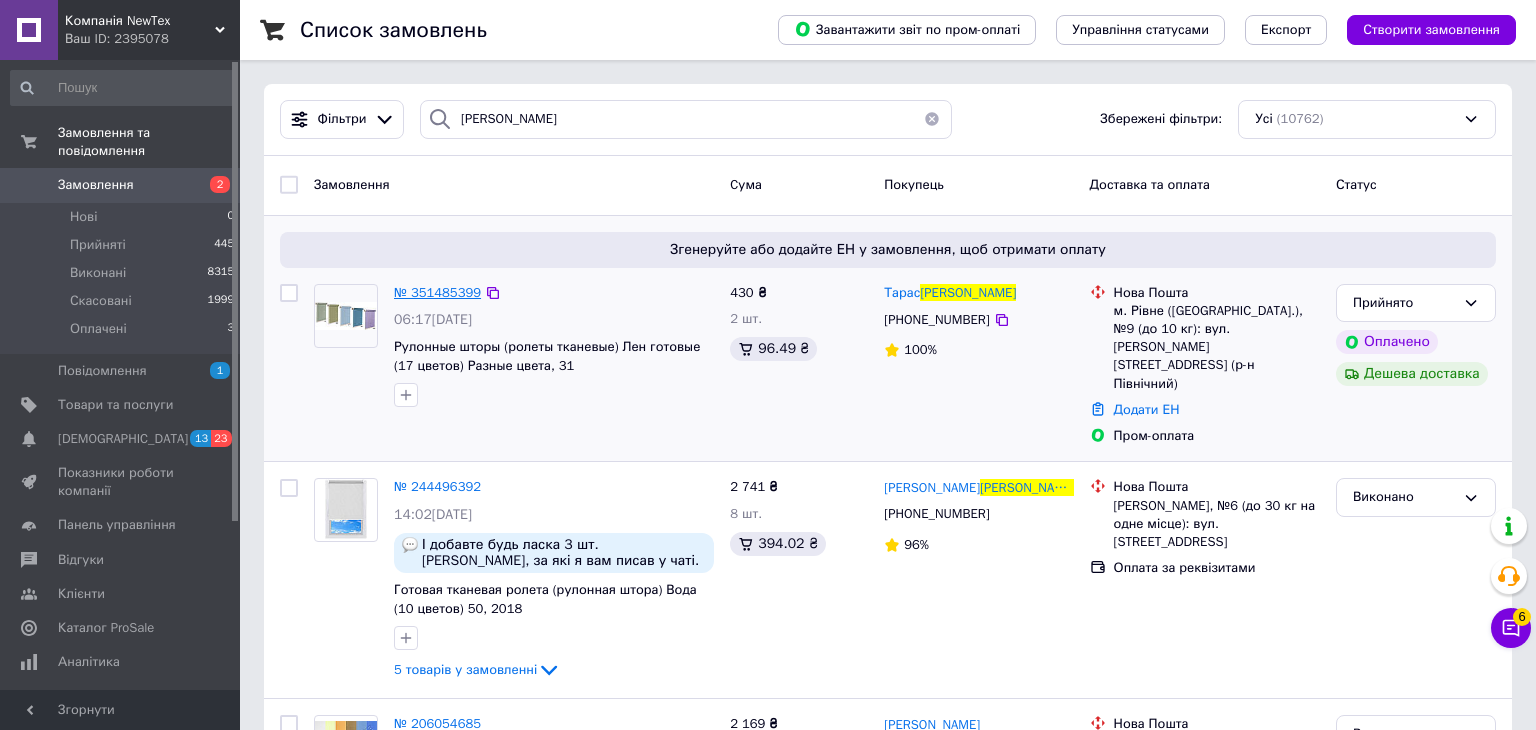 click on "№ 351485399" at bounding box center (437, 292) 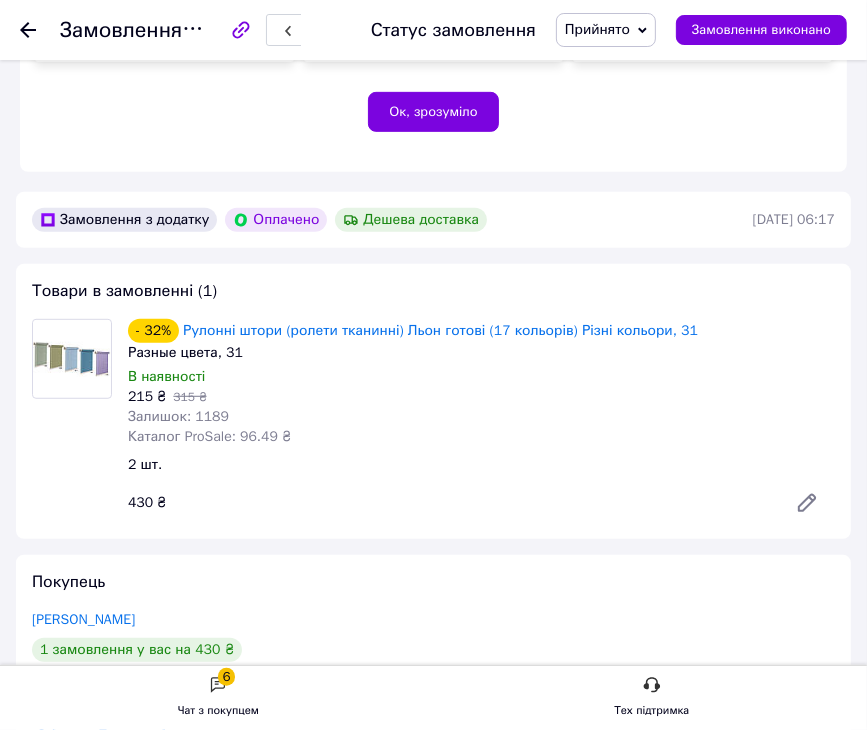 scroll, scrollTop: 548, scrollLeft: 0, axis: vertical 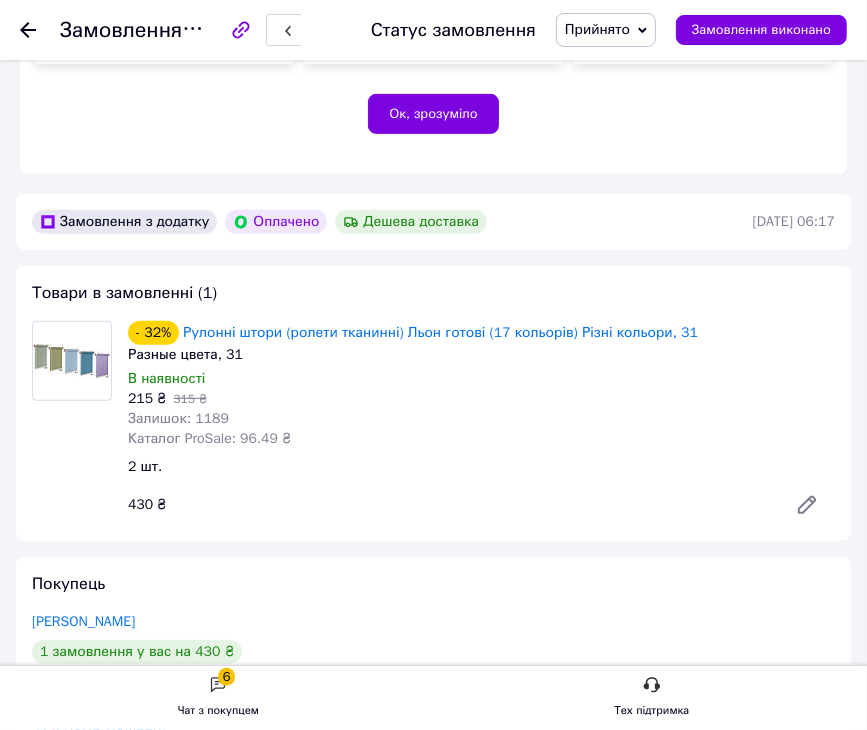 click on "2 шт." at bounding box center (481, 467) 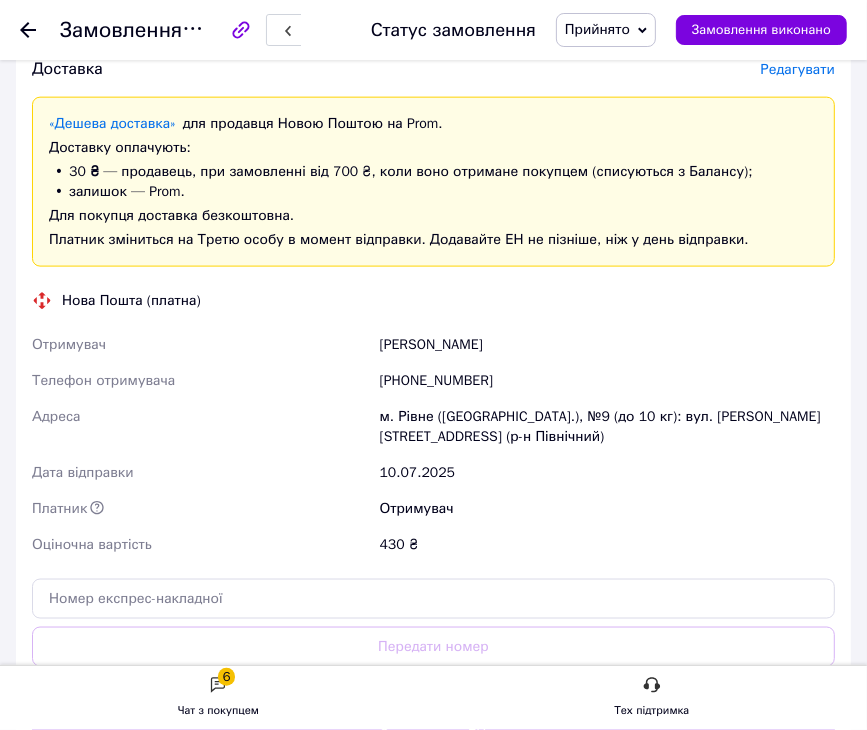 scroll, scrollTop: 1458, scrollLeft: 0, axis: vertical 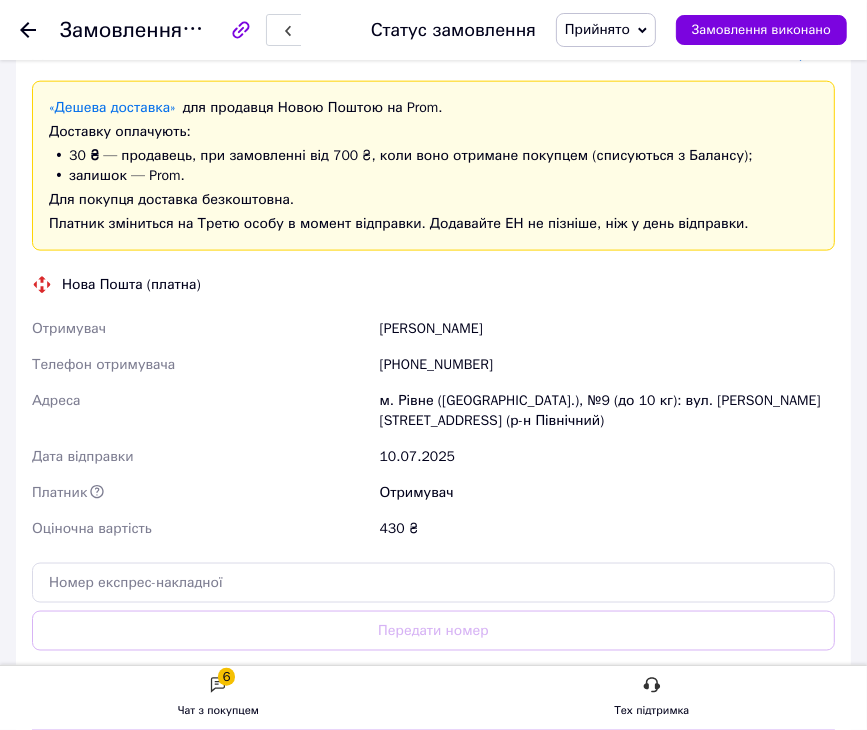 click on "430 ₴" at bounding box center (607, 529) 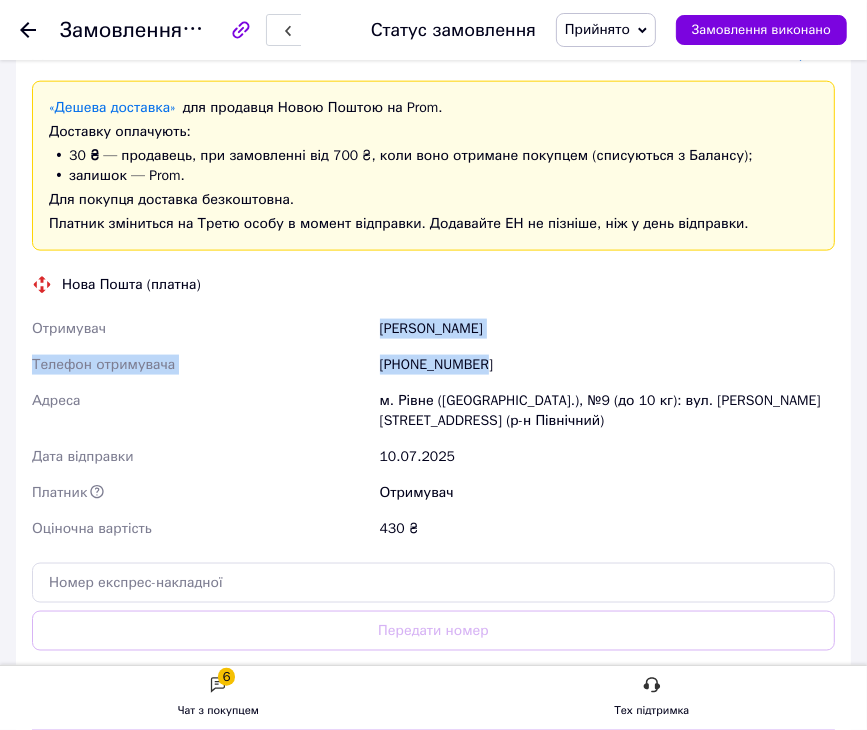 drag, startPoint x: 461, startPoint y: 356, endPoint x: 373, endPoint y: 316, distance: 96.66437 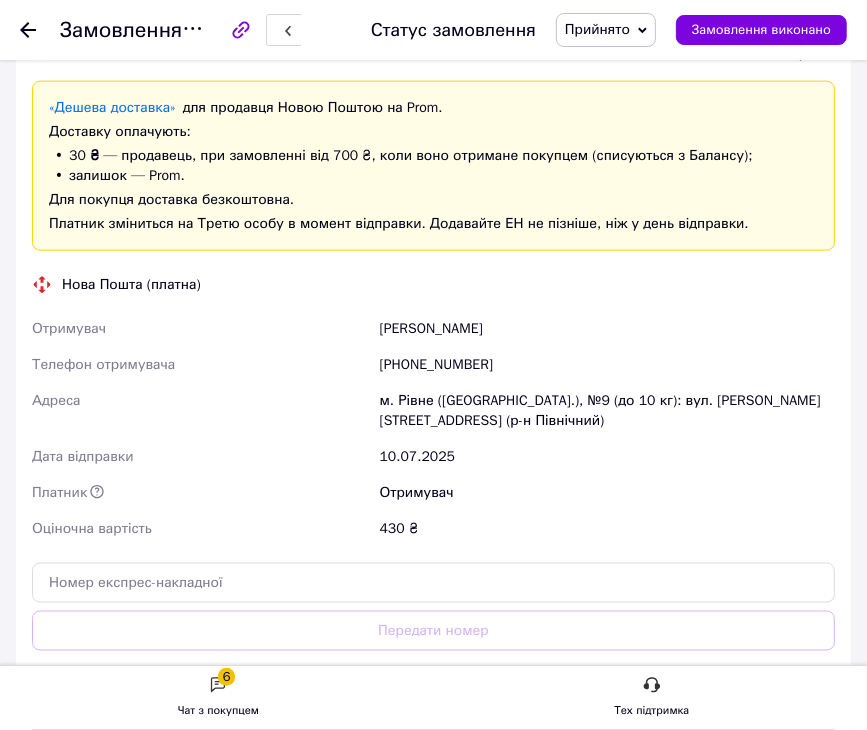click on "Отримувач" at bounding box center (607, 493) 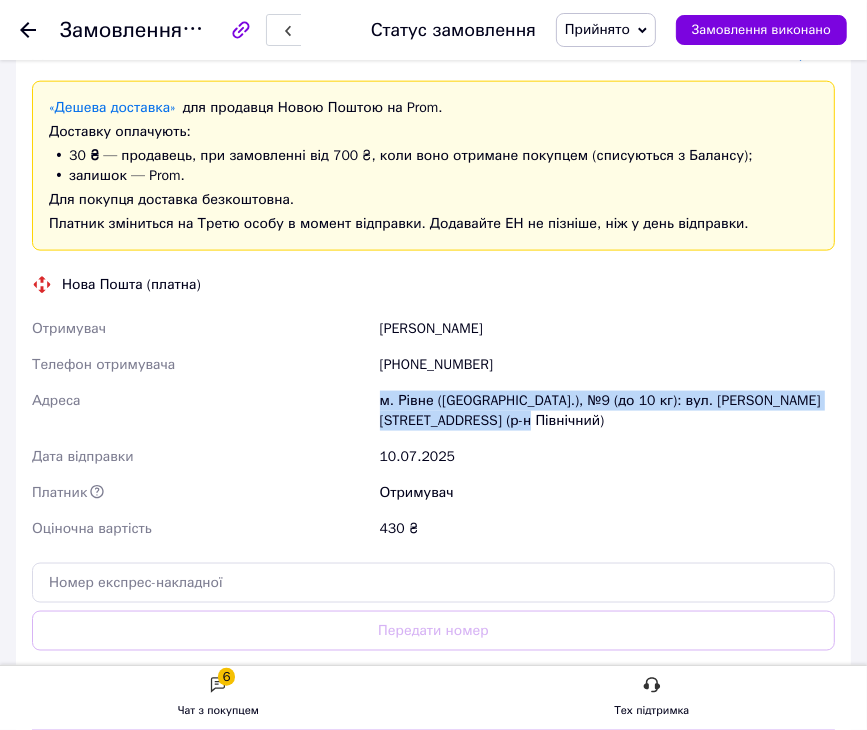 drag, startPoint x: 464, startPoint y: 422, endPoint x: 379, endPoint y: 396, distance: 88.88757 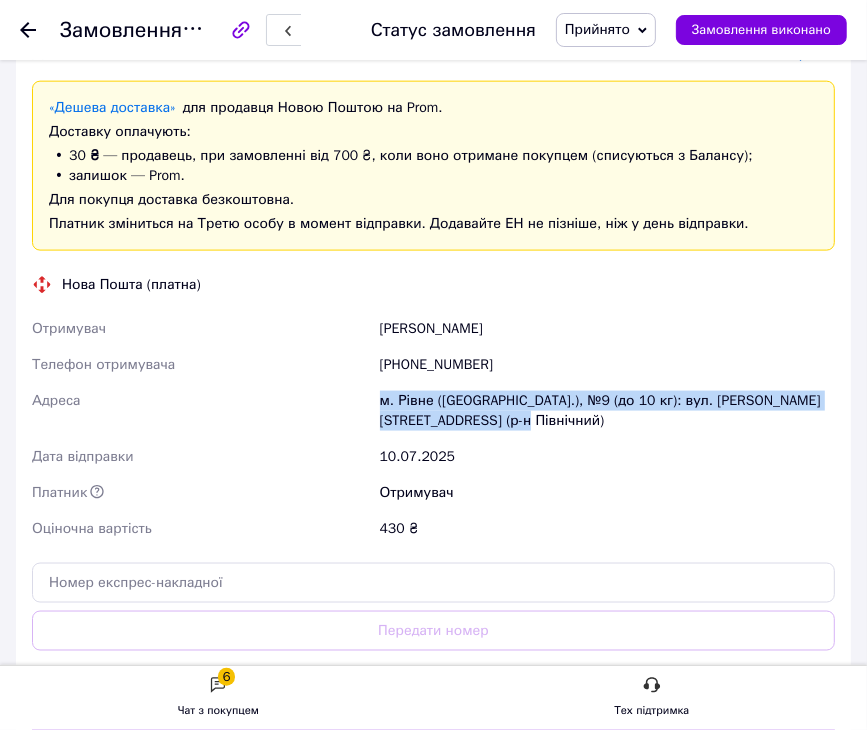 copy on "м. Рівне (Рівненська обл.), №9 (до 10 кг): вул. Євгена Коновальця, 14 (р-н Північний)" 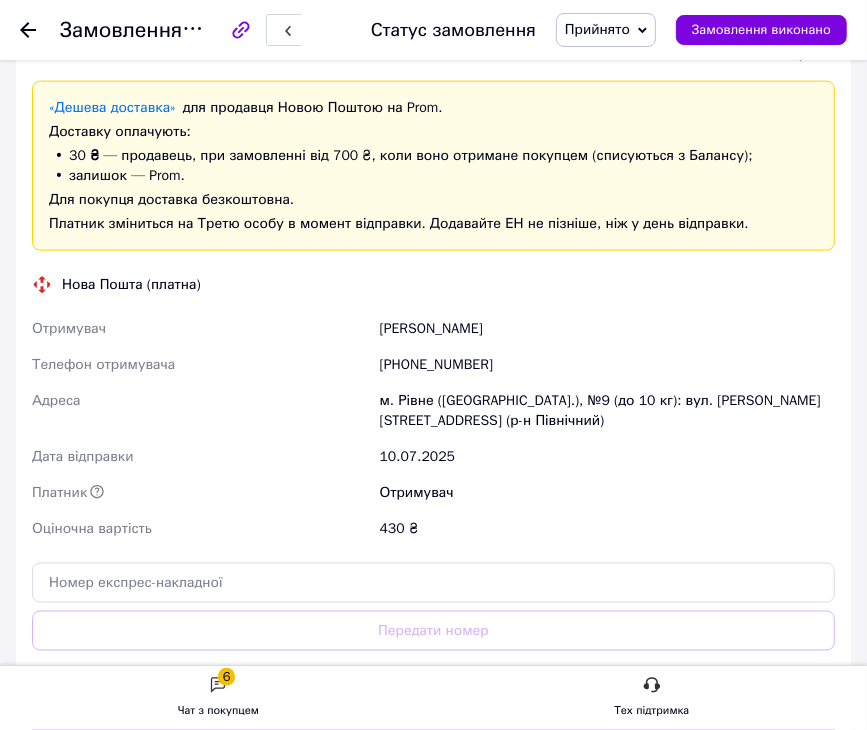 click on "Отримувач" at bounding box center (607, 493) 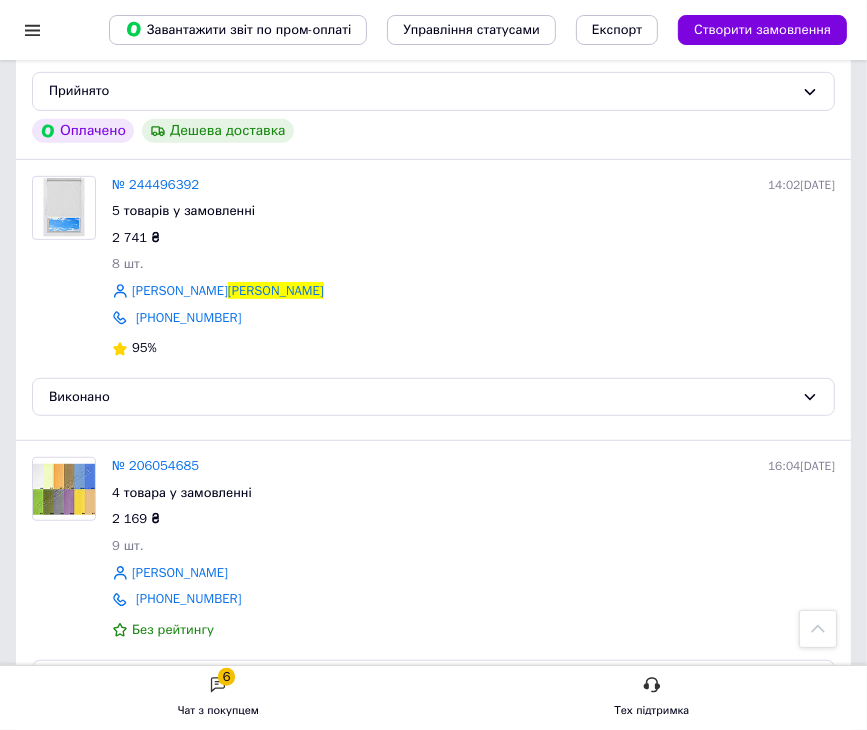 scroll, scrollTop: 0, scrollLeft: 0, axis: both 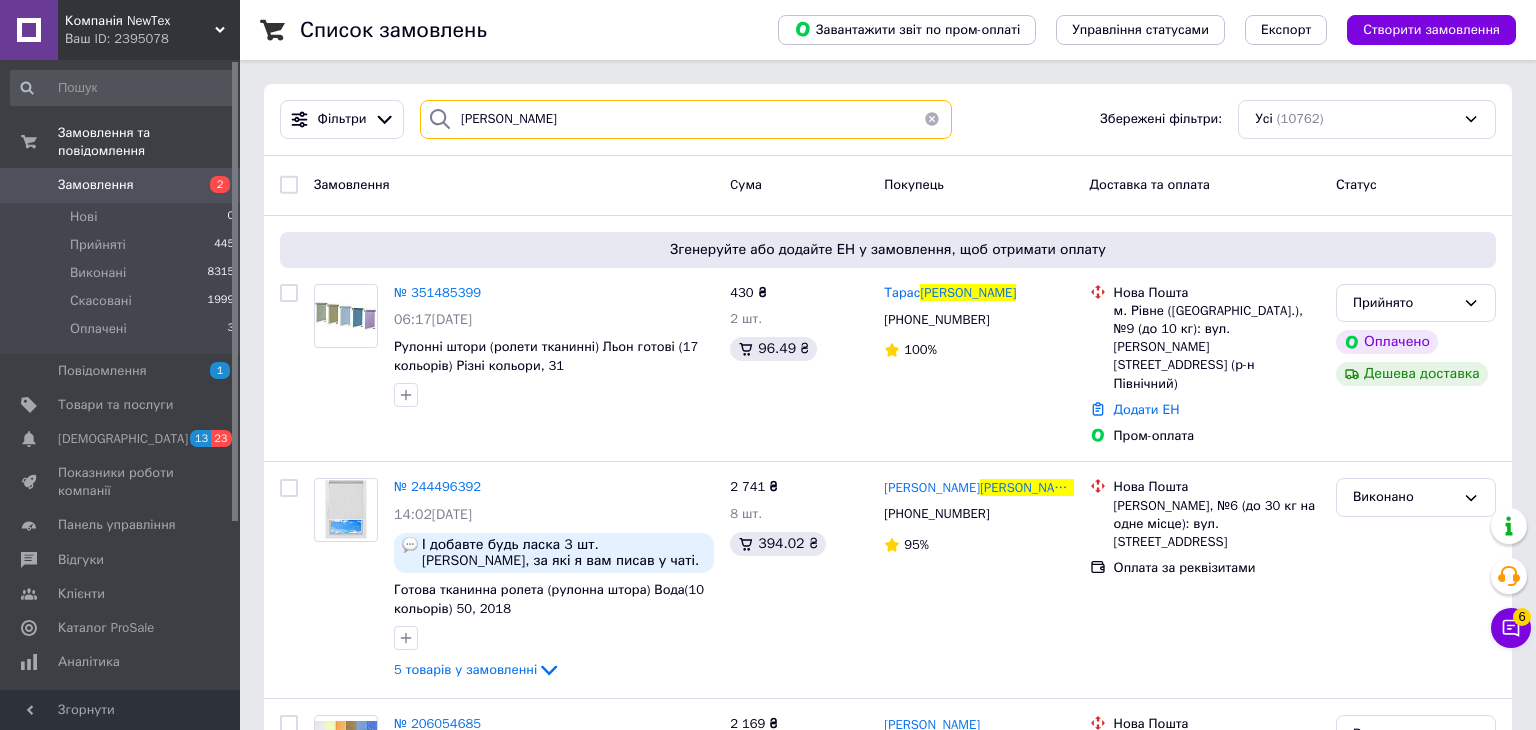 click on "степанов" at bounding box center [686, 119] 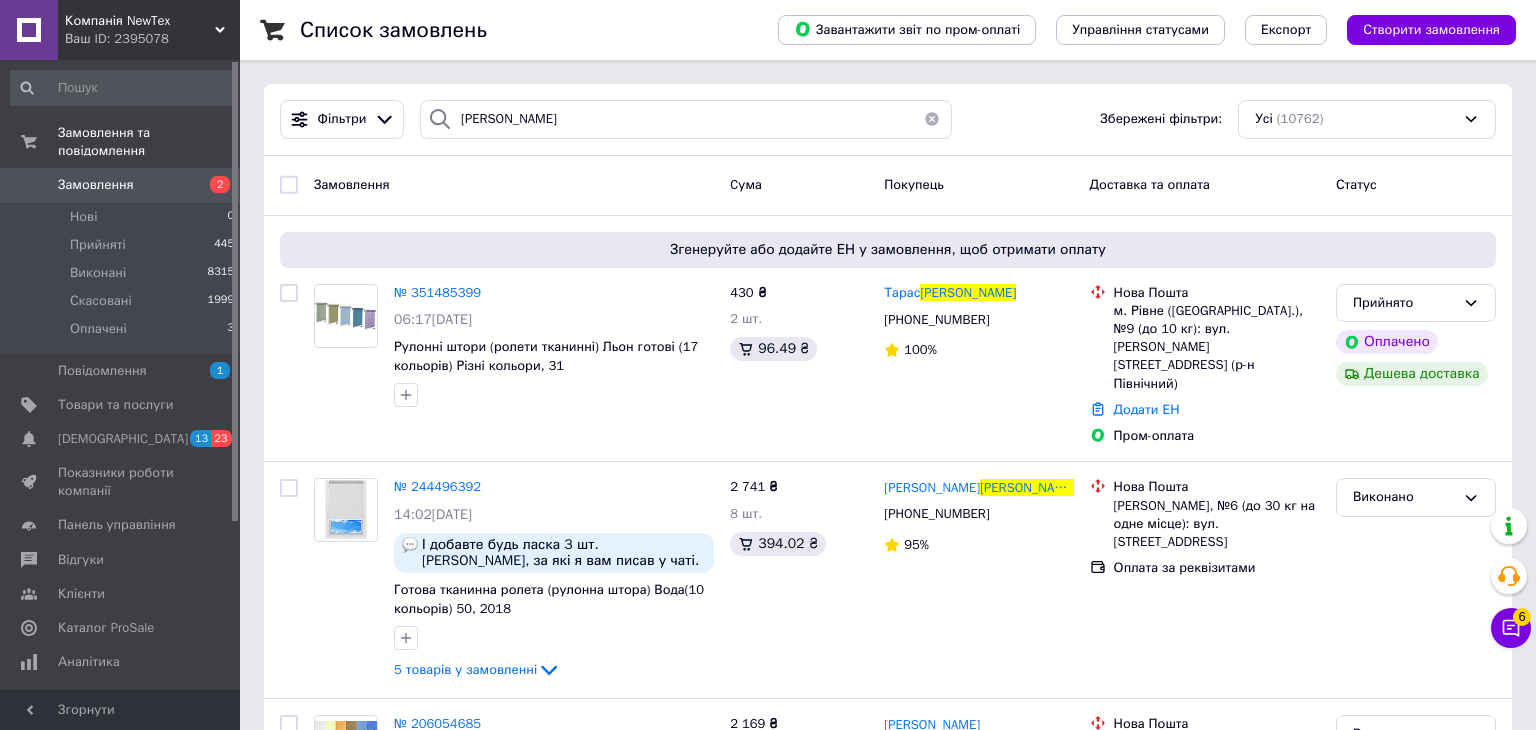 click at bounding box center [932, 119] 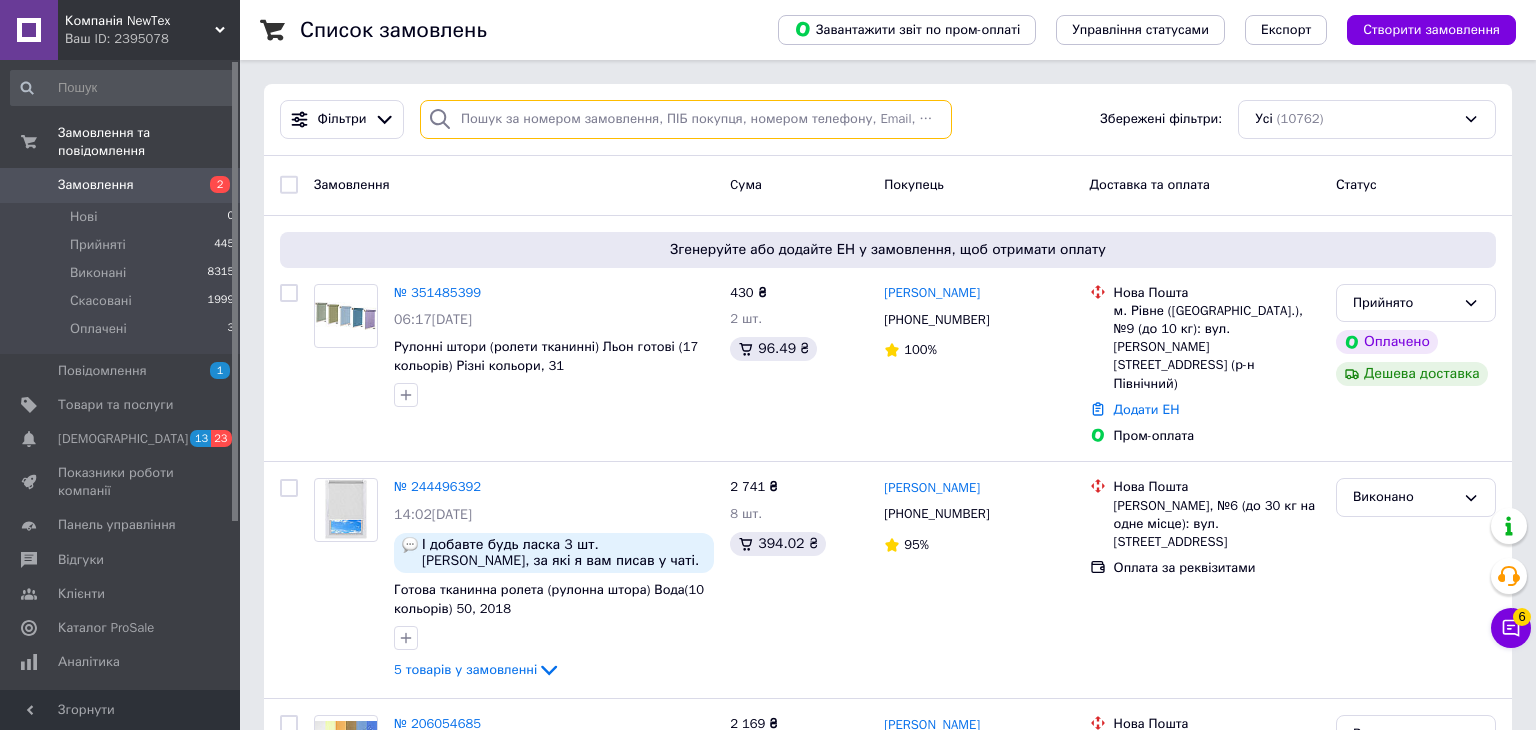 click at bounding box center [686, 119] 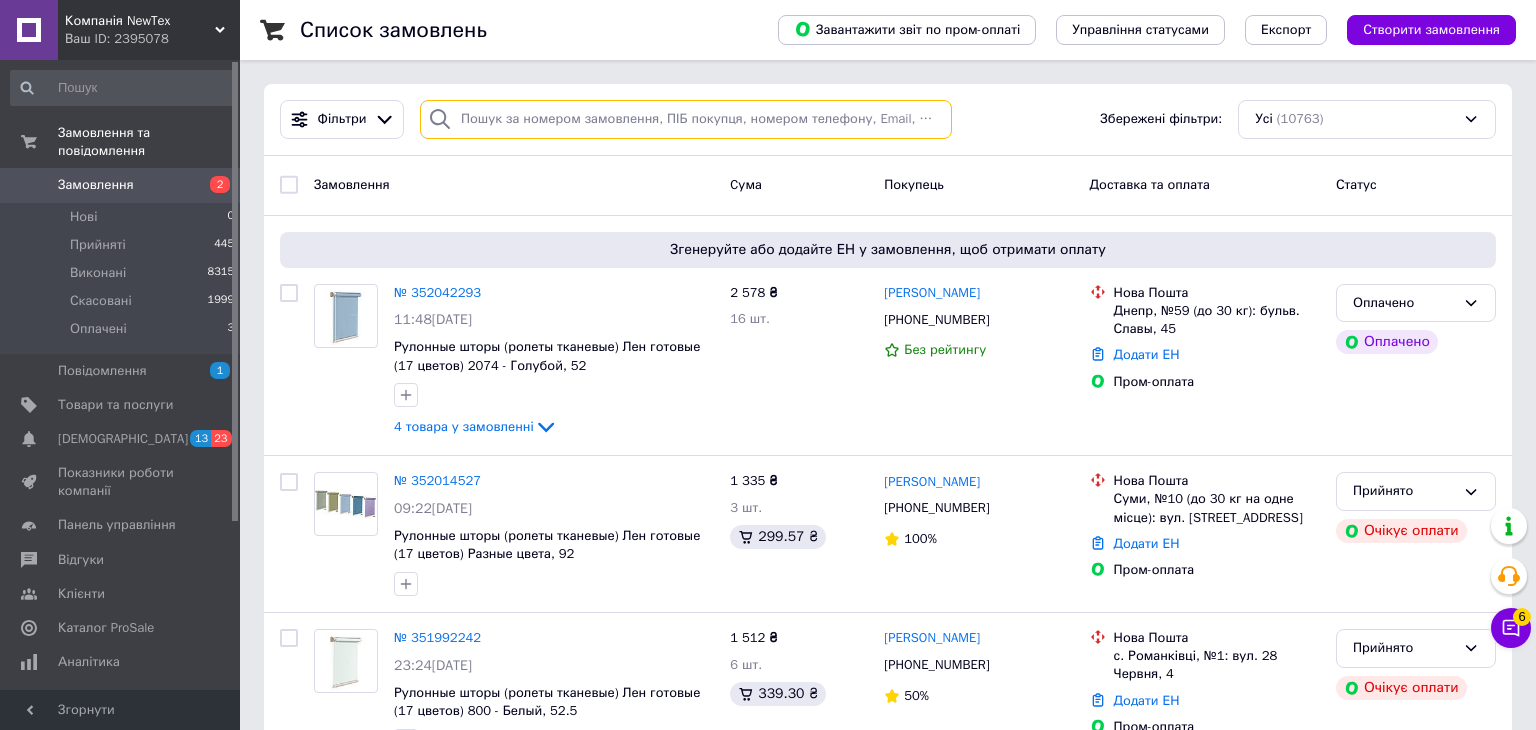 click at bounding box center (686, 119) 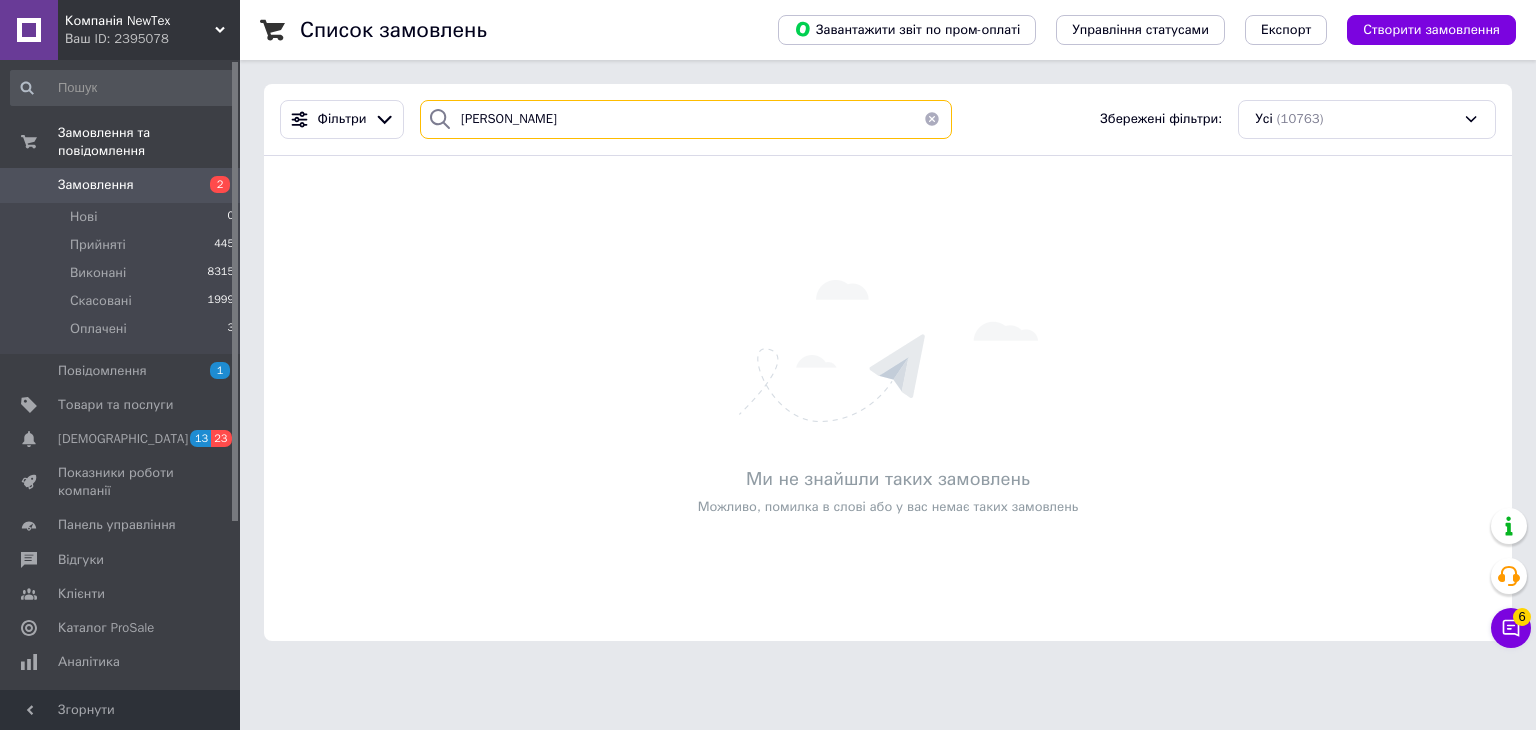 type on "чернишова" 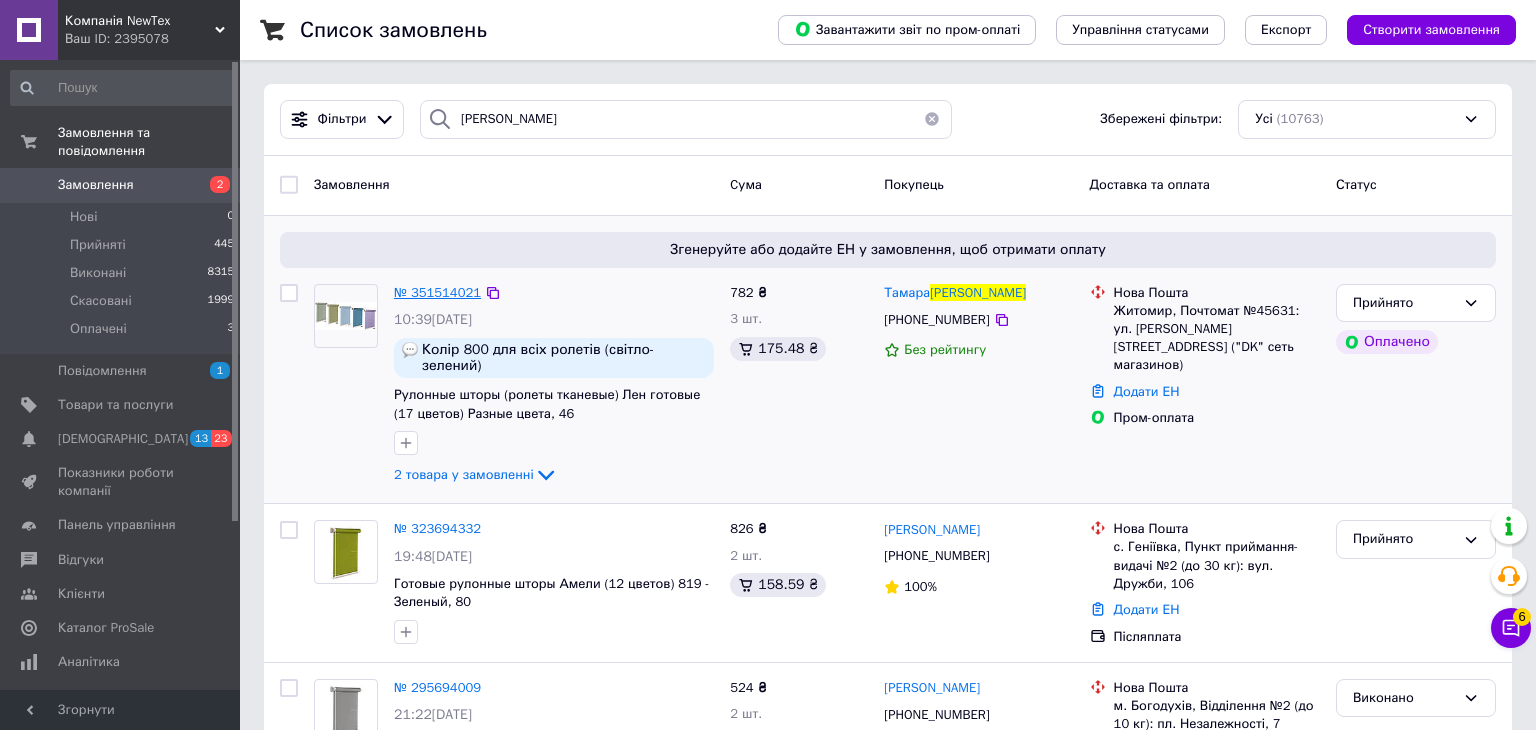 click on "№ 351514021" at bounding box center [437, 292] 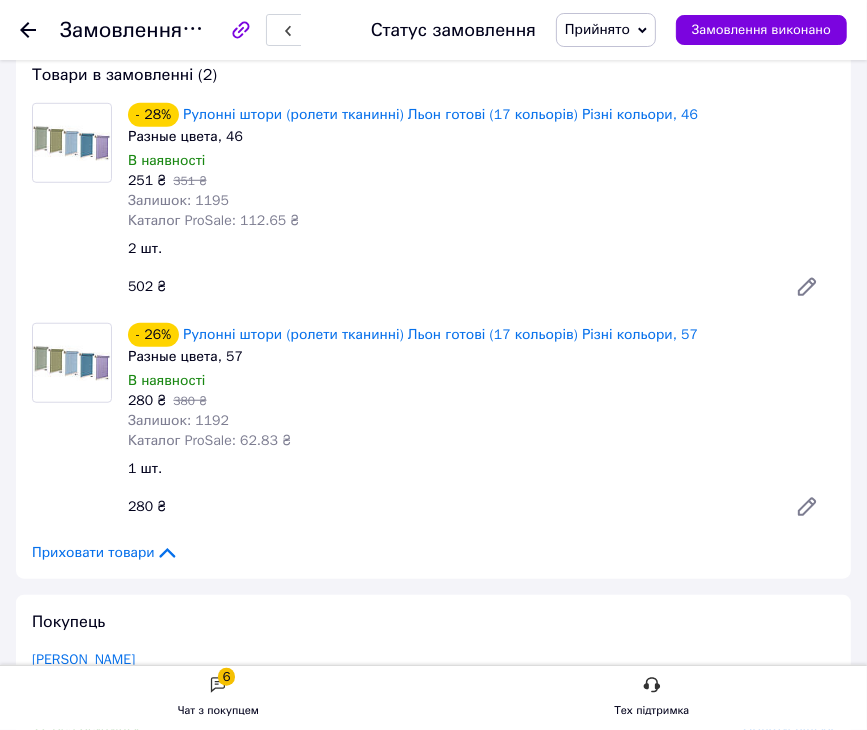 scroll, scrollTop: 495, scrollLeft: 0, axis: vertical 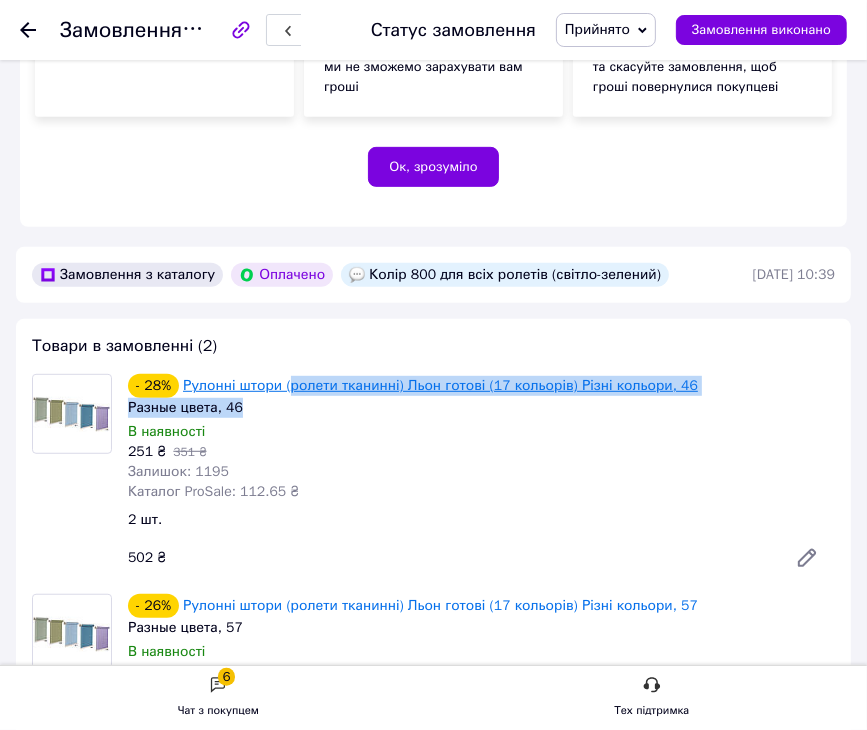 drag, startPoint x: 300, startPoint y: 406, endPoint x: 285, endPoint y: 387, distance: 24.207438 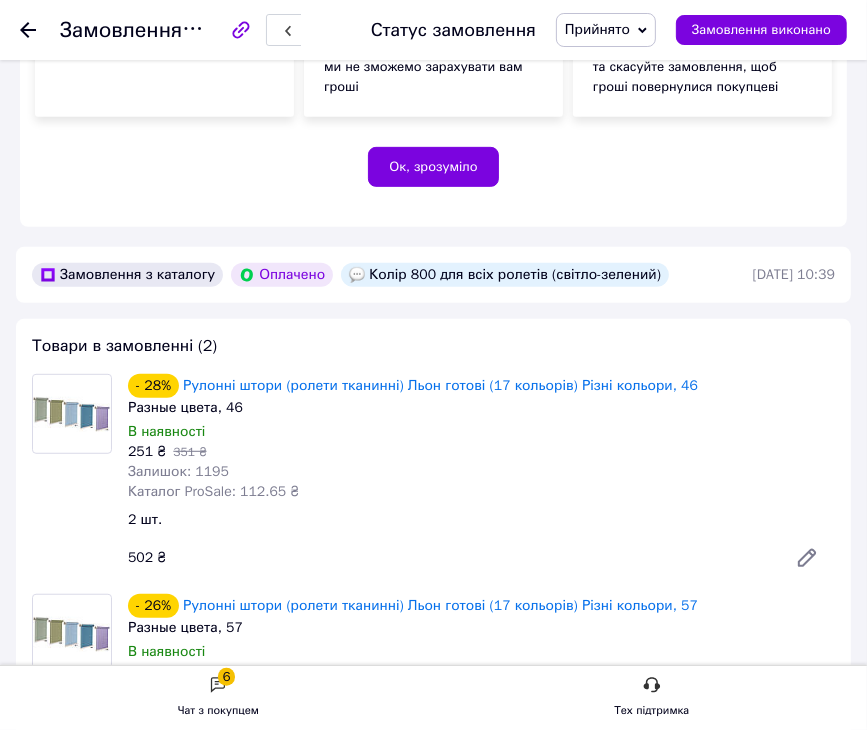 click on "251 ₴   351 ₴" at bounding box center (481, 452) 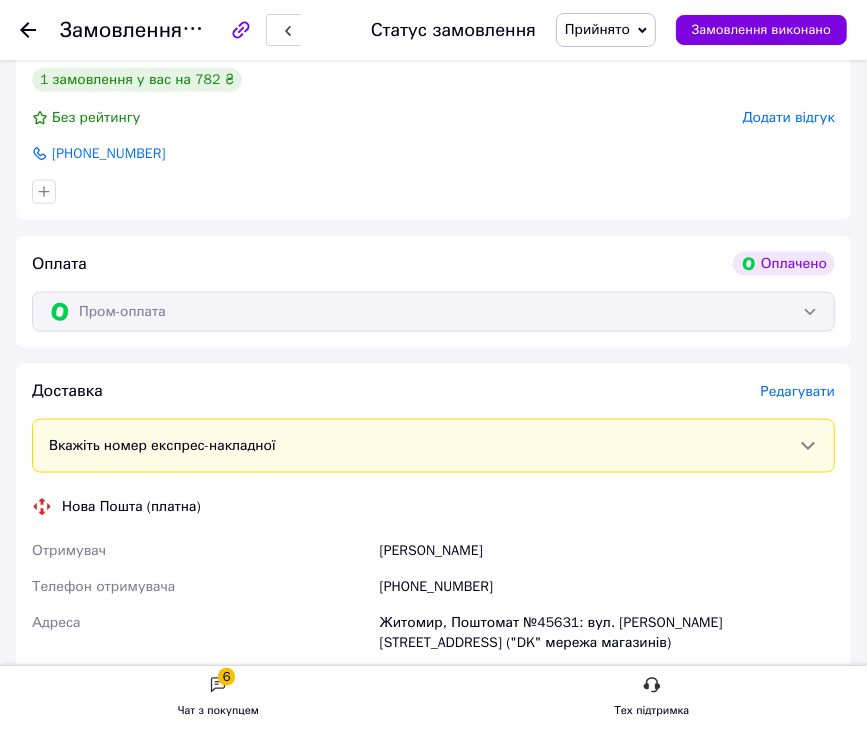 scroll, scrollTop: 1560, scrollLeft: 0, axis: vertical 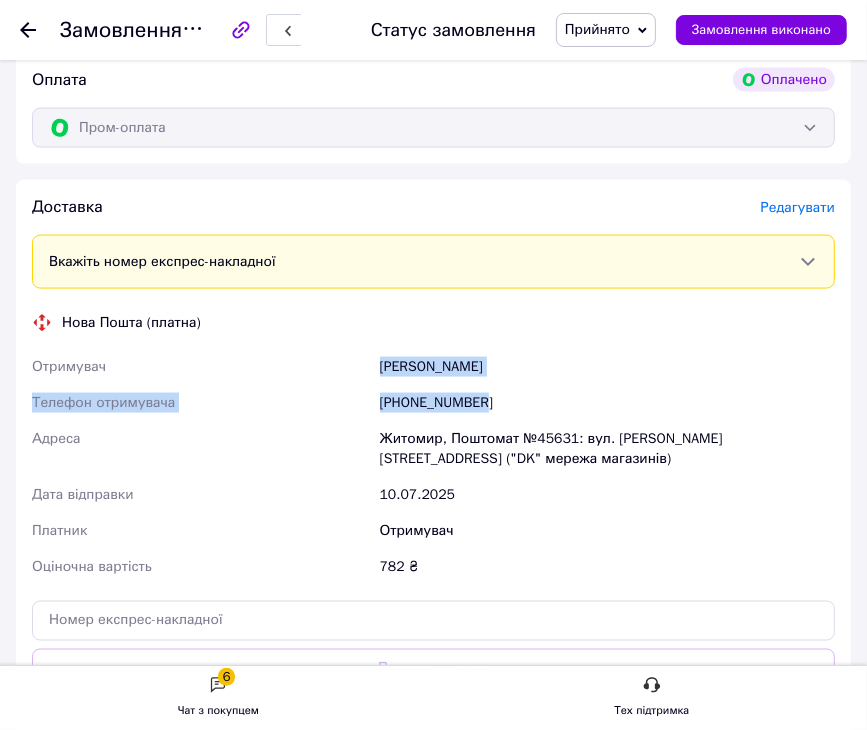drag, startPoint x: 519, startPoint y: 398, endPoint x: 355, endPoint y: 370, distance: 166.37308 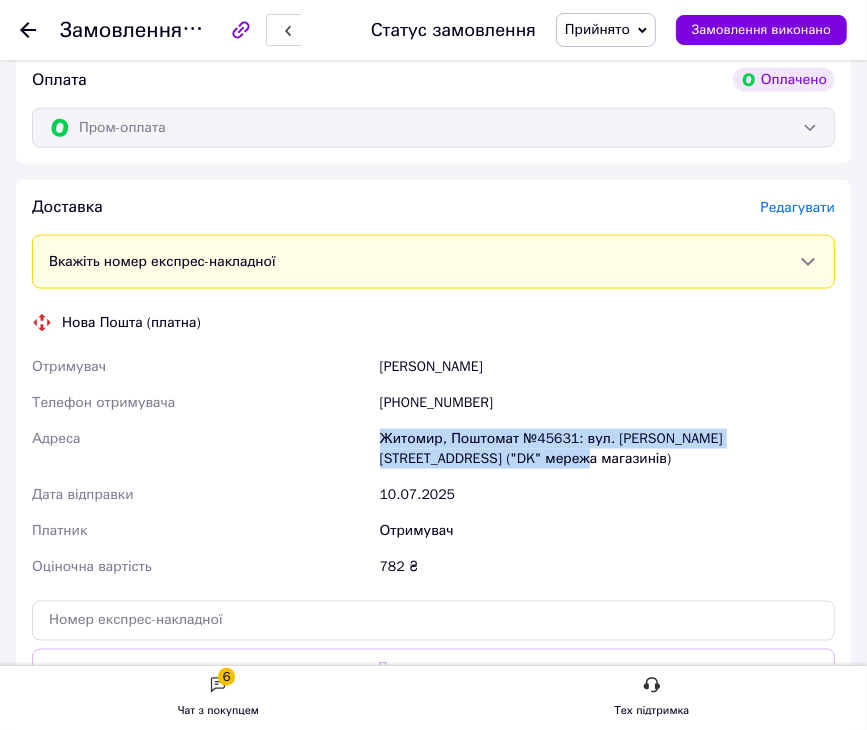 drag, startPoint x: 515, startPoint y: 460, endPoint x: 375, endPoint y: 441, distance: 141.2834 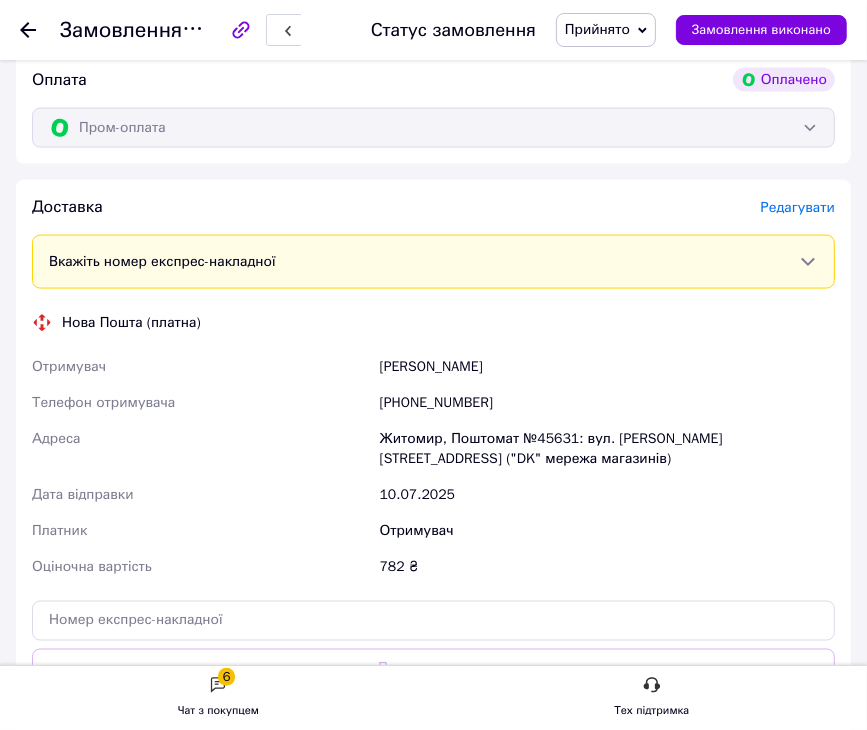click at bounding box center [40, 30] 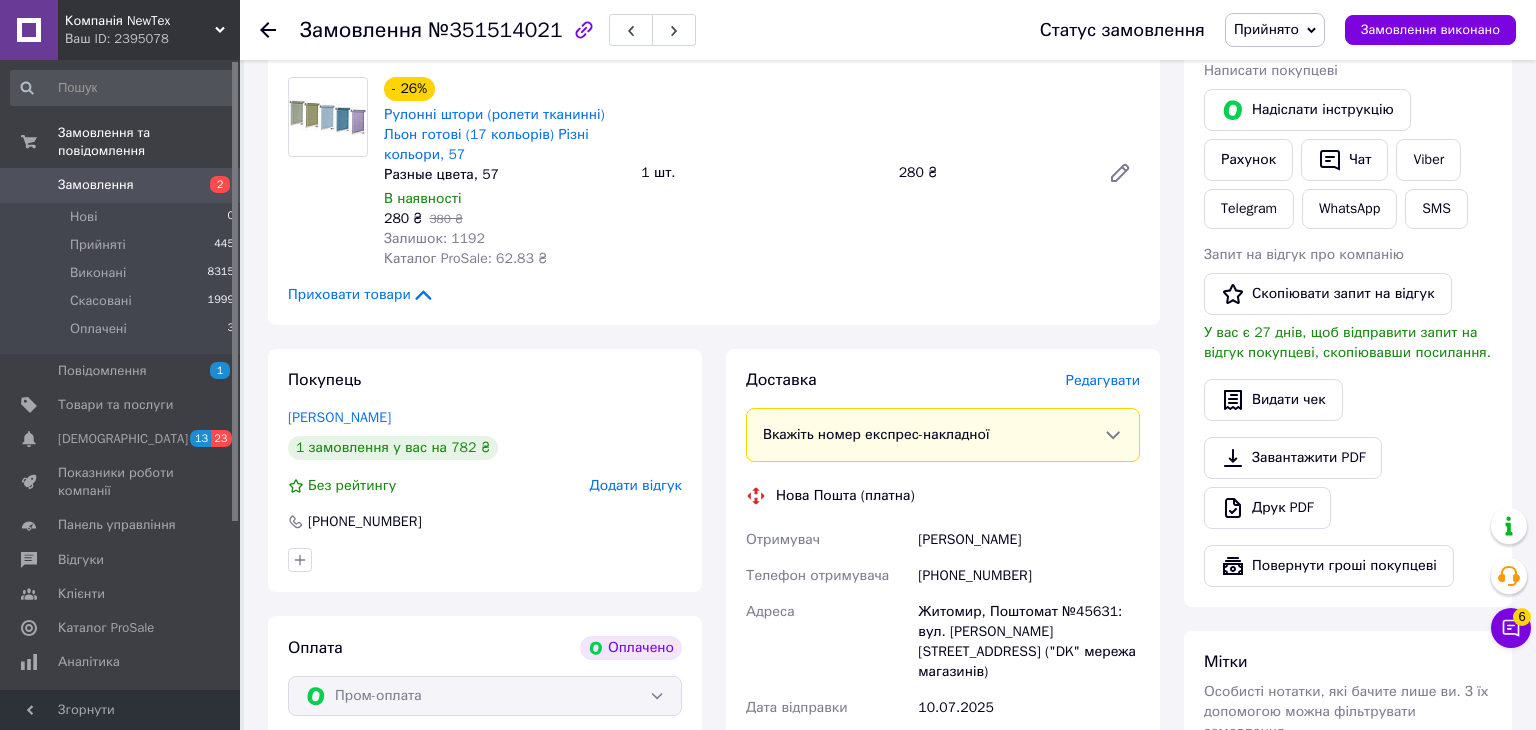 scroll, scrollTop: 924, scrollLeft: 0, axis: vertical 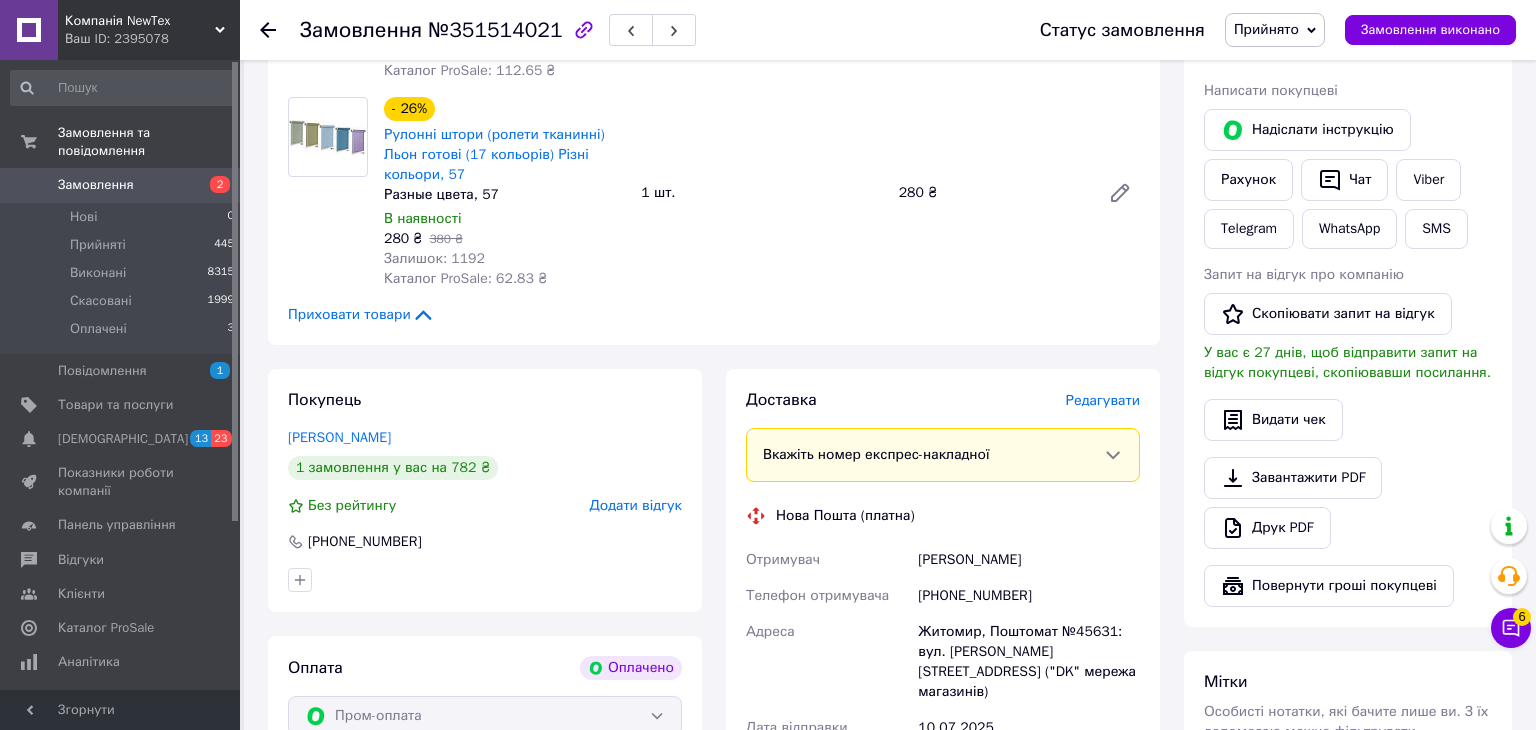 click 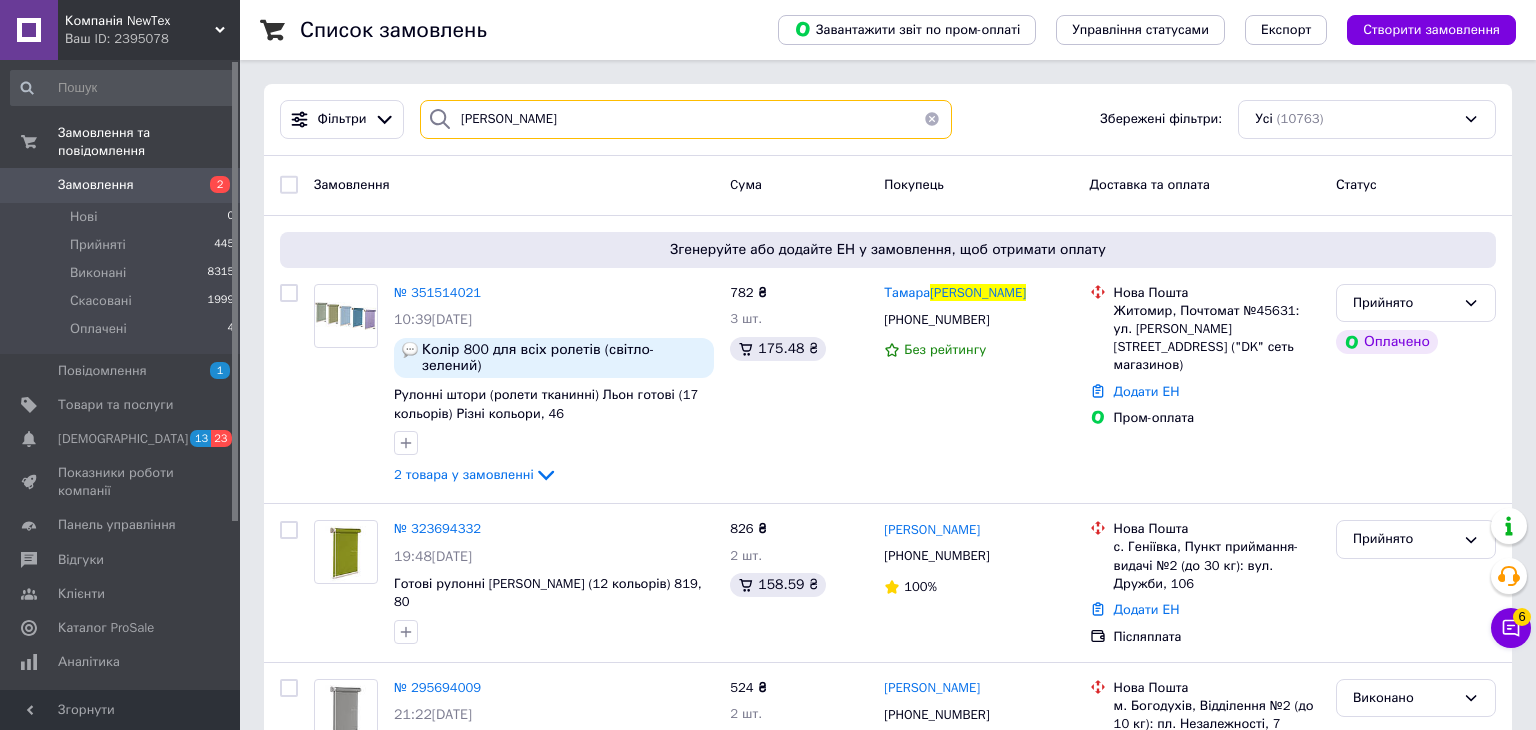 drag, startPoint x: 624, startPoint y: 118, endPoint x: 456, endPoint y: 121, distance: 168.02678 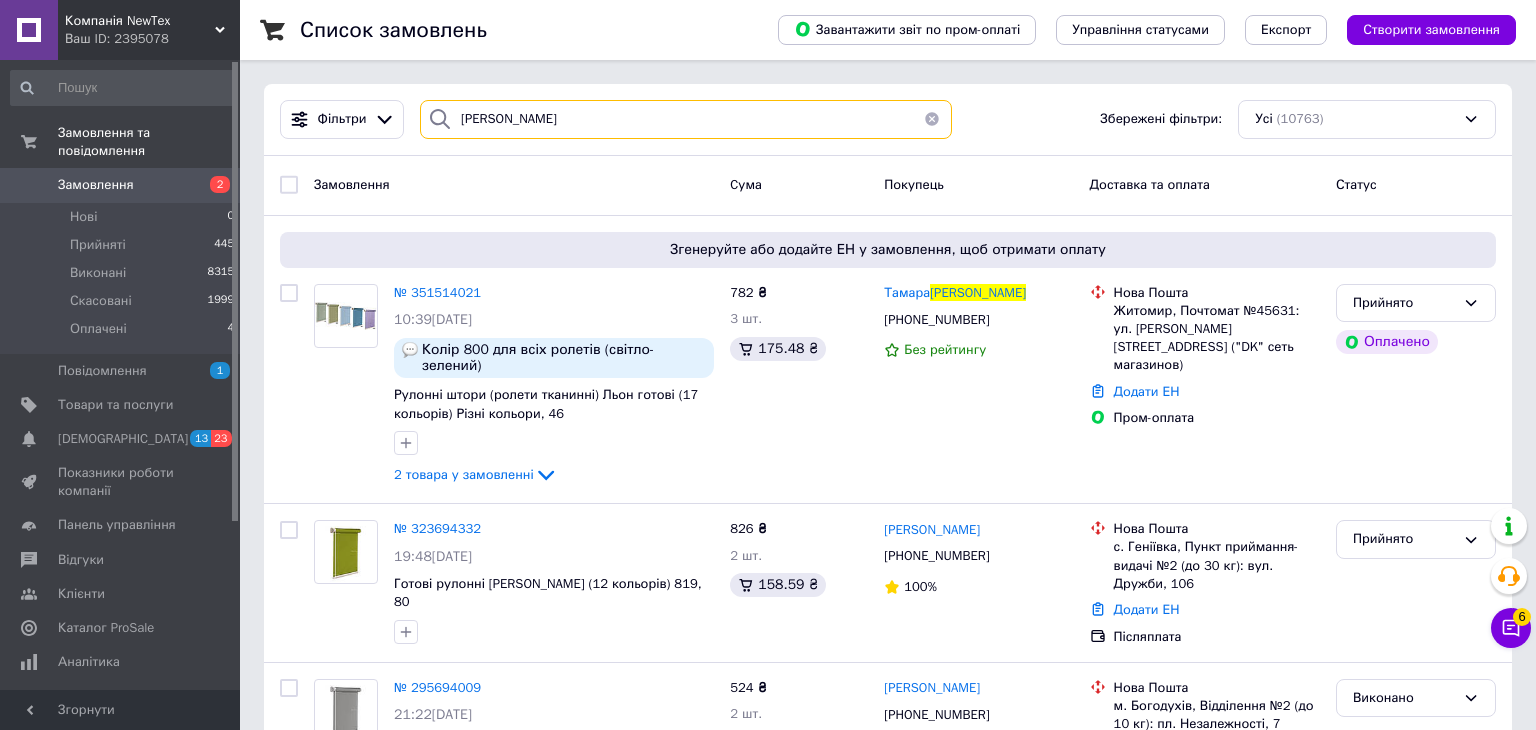 click on "чернишова" at bounding box center (686, 119) 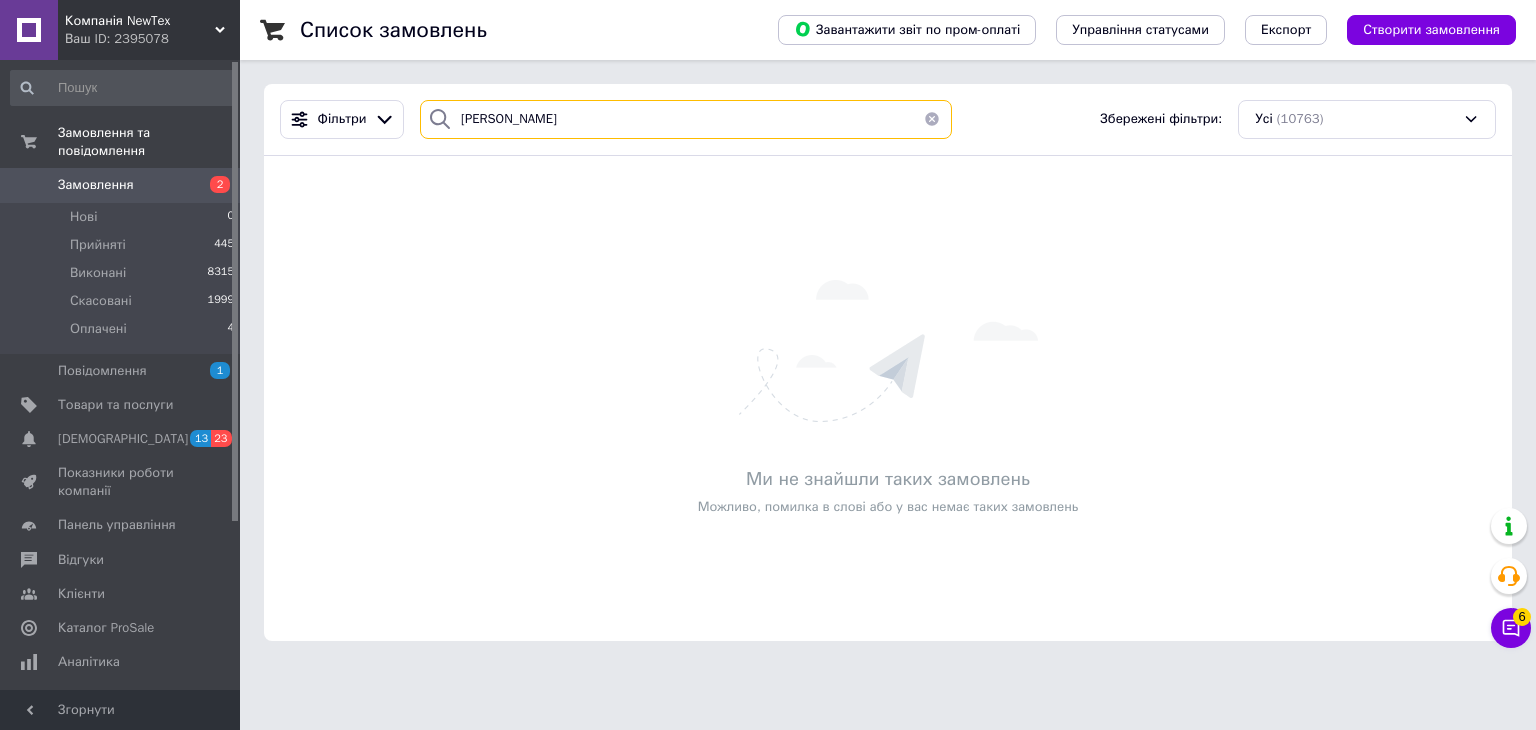 click on "зубарева" at bounding box center [686, 119] 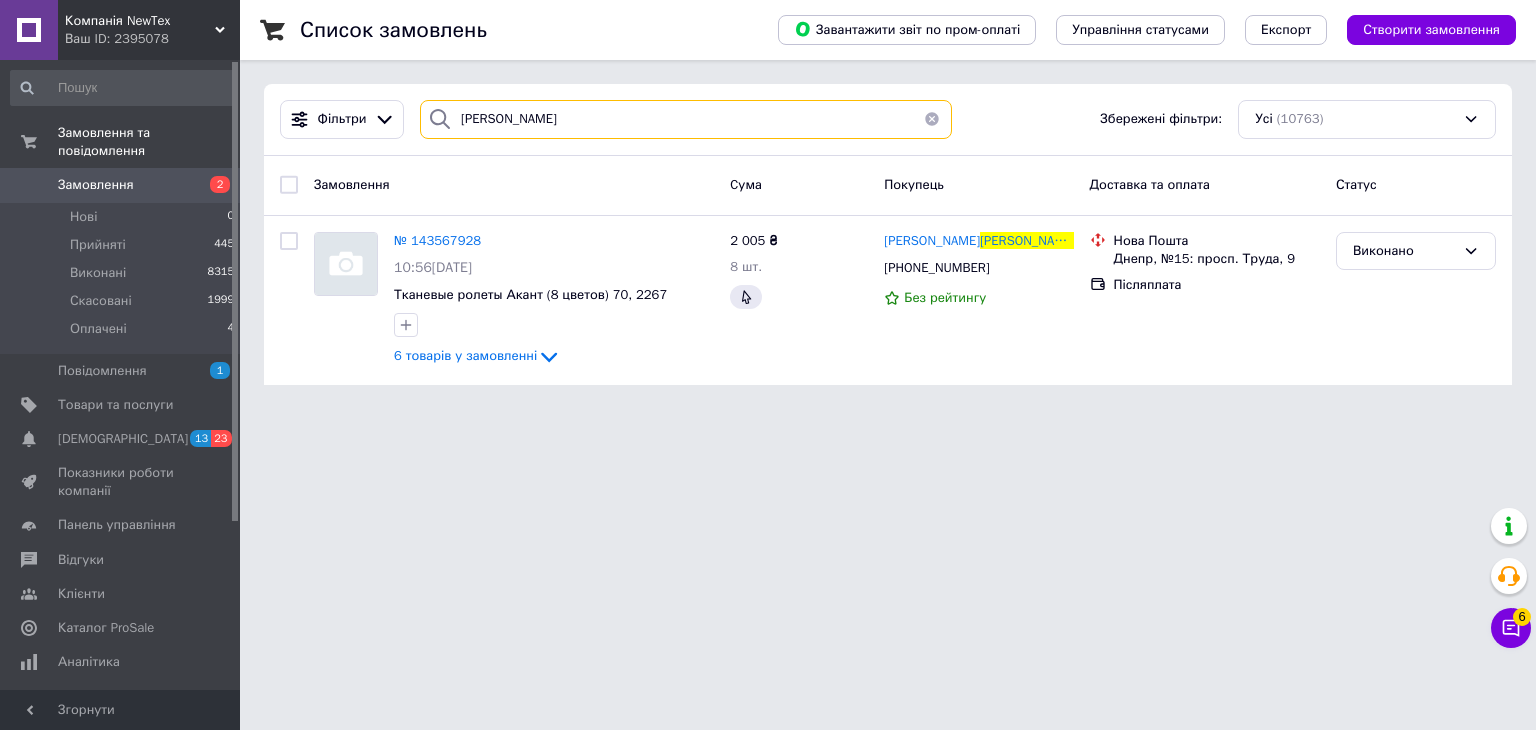 click on "зубарева" at bounding box center (686, 119) 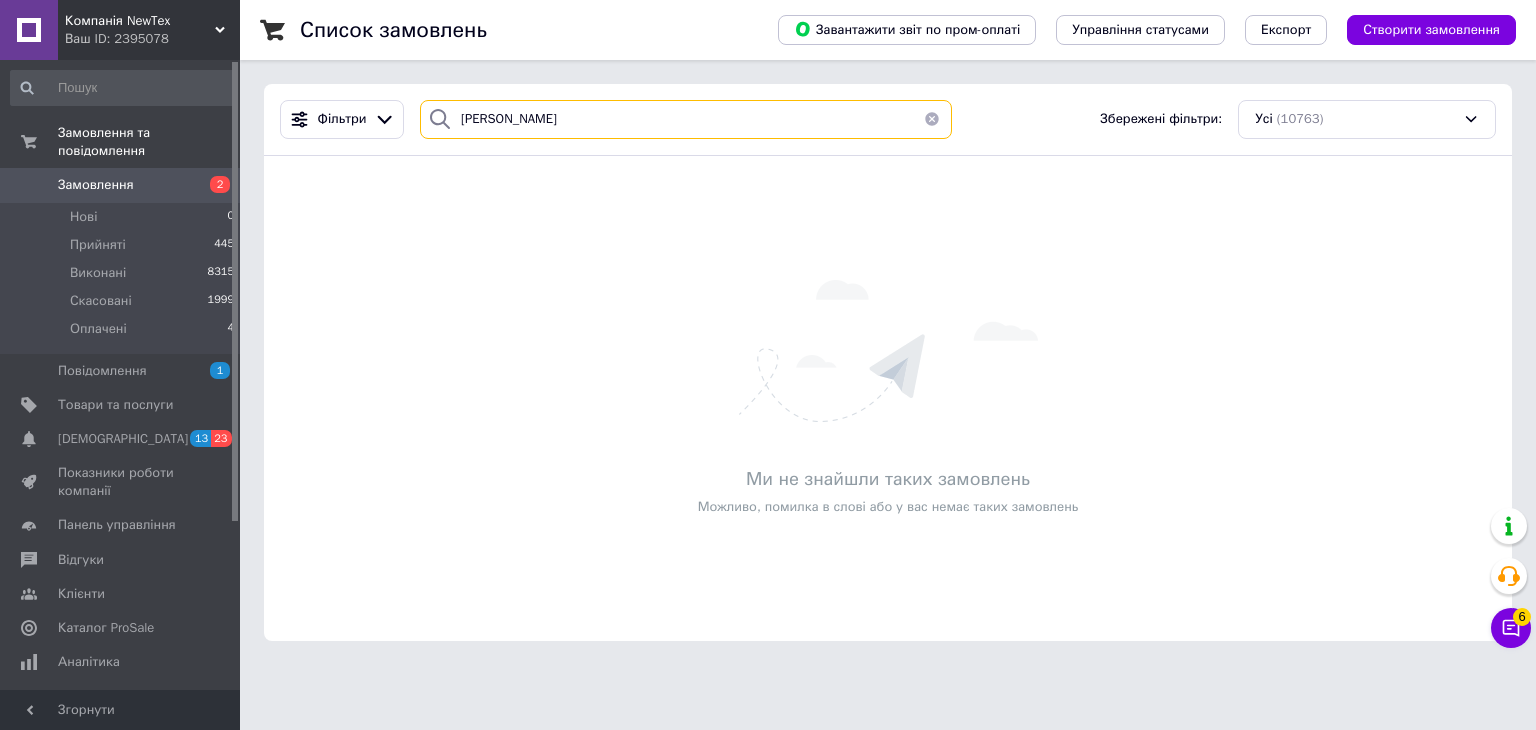 click on "зубарєва" at bounding box center [686, 119] 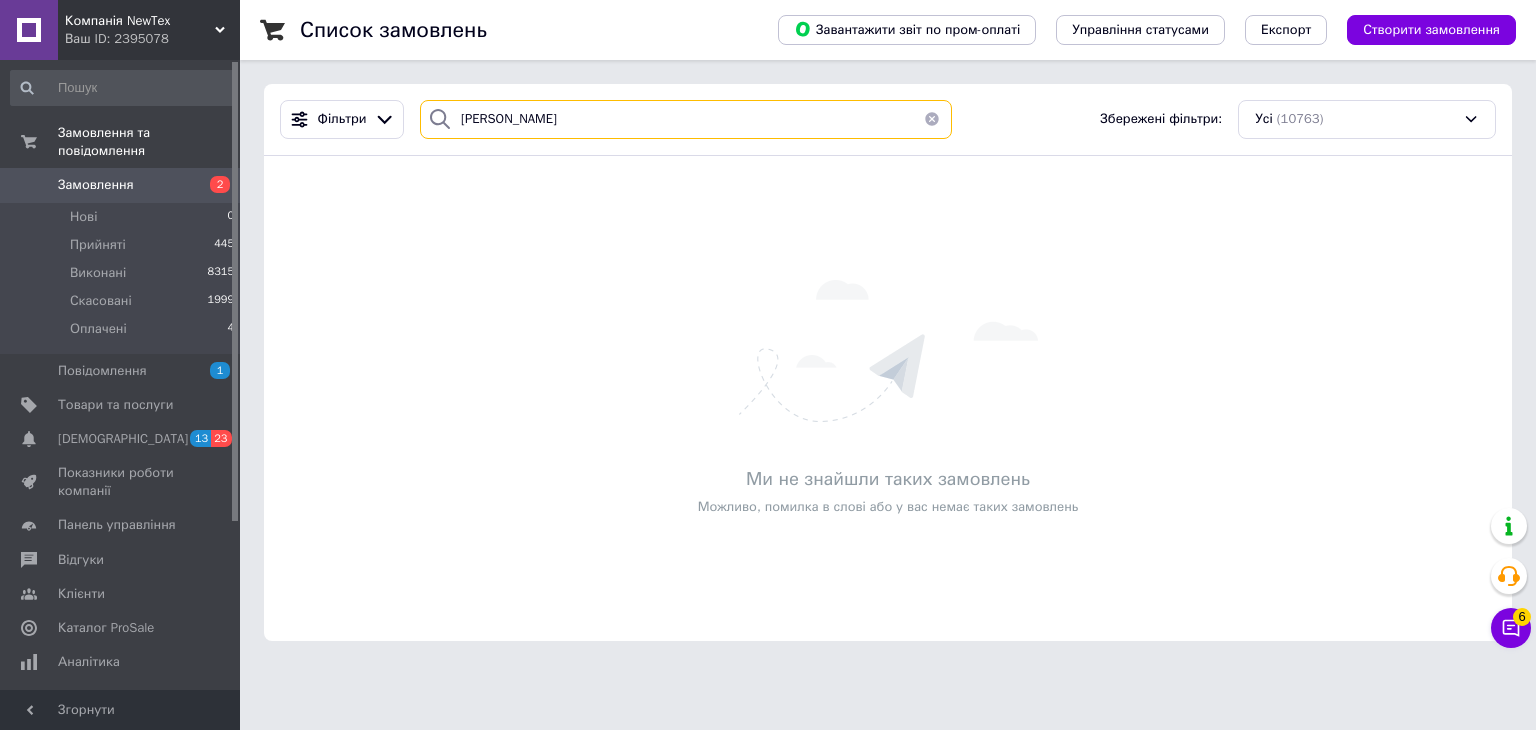 type on "зубарева" 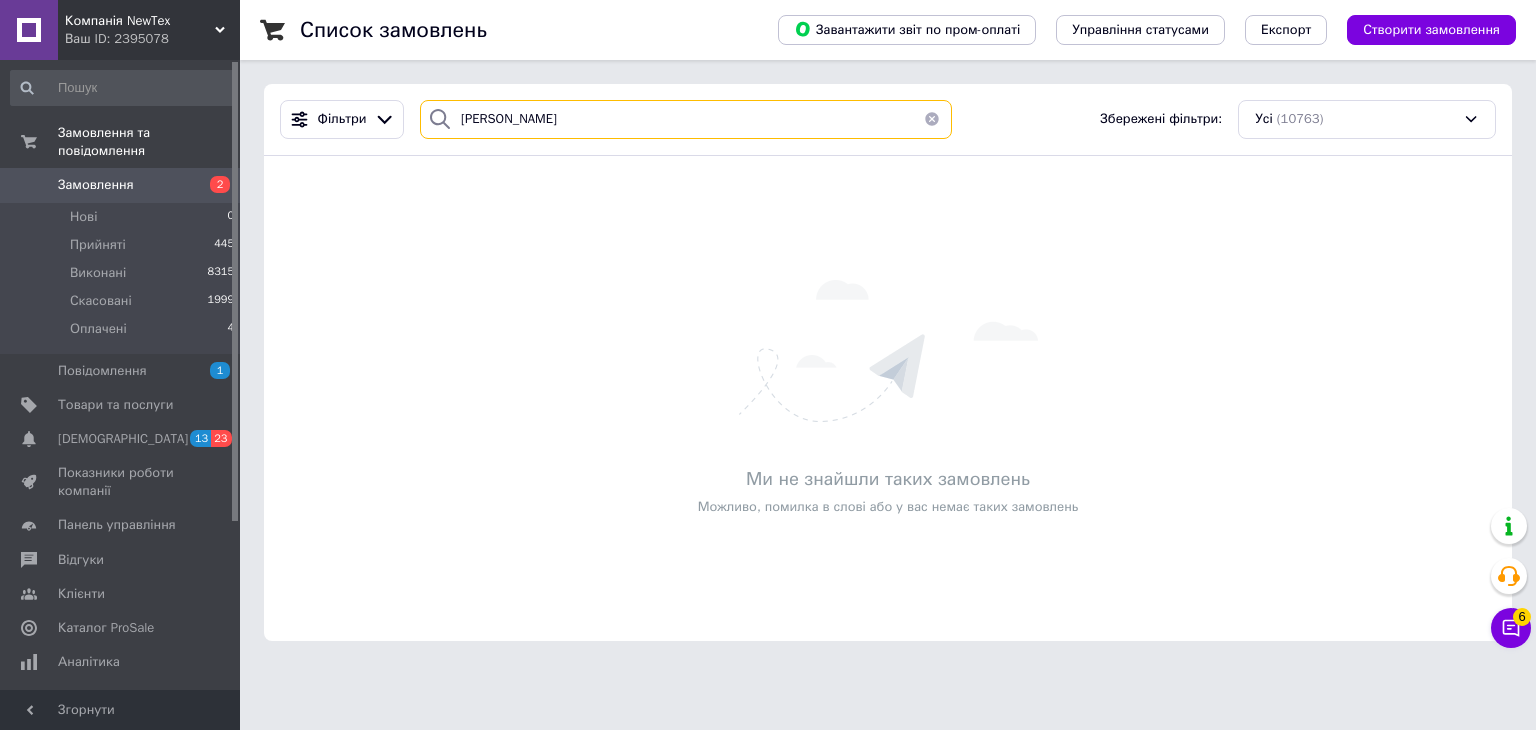 click on "зубарева" at bounding box center [686, 119] 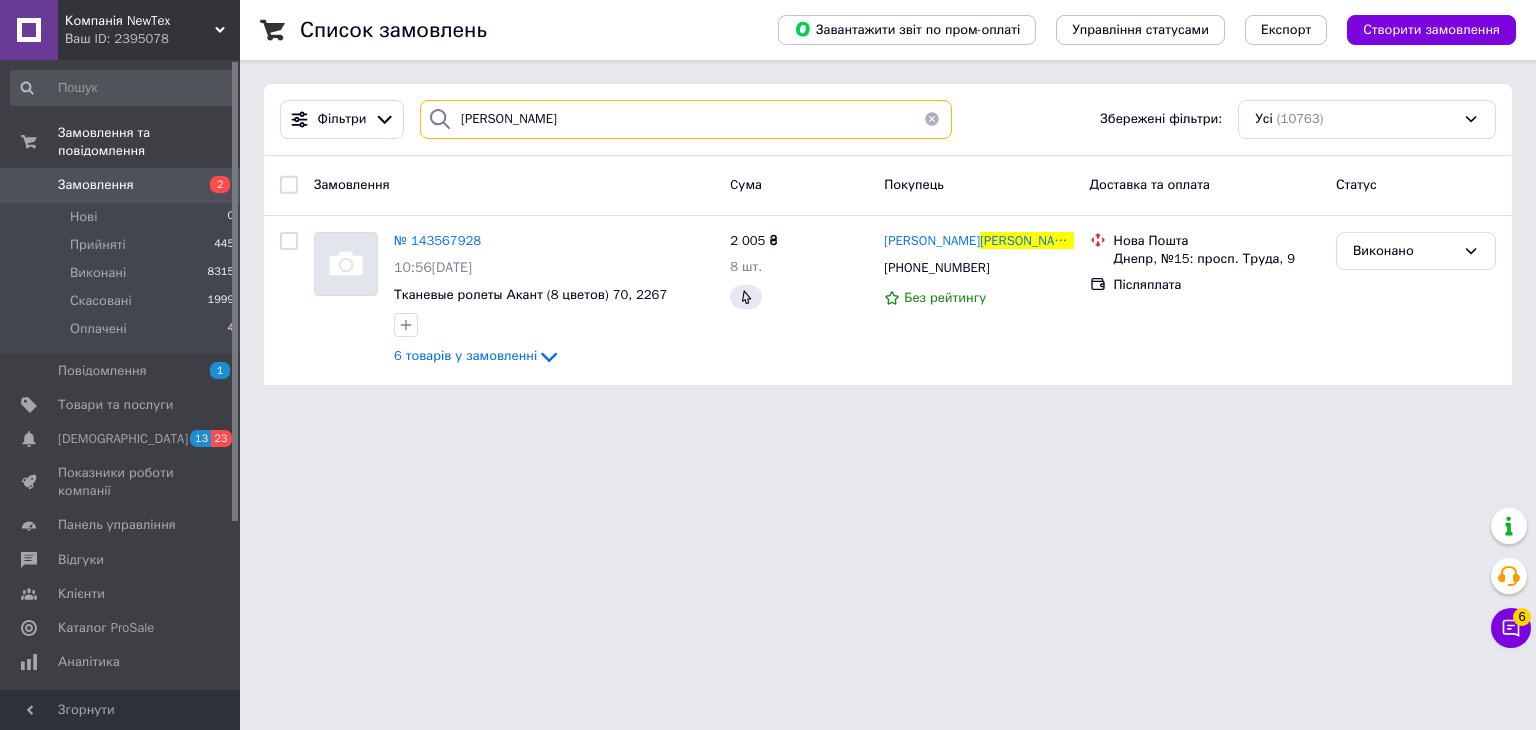 click on "зубарева" at bounding box center [686, 119] 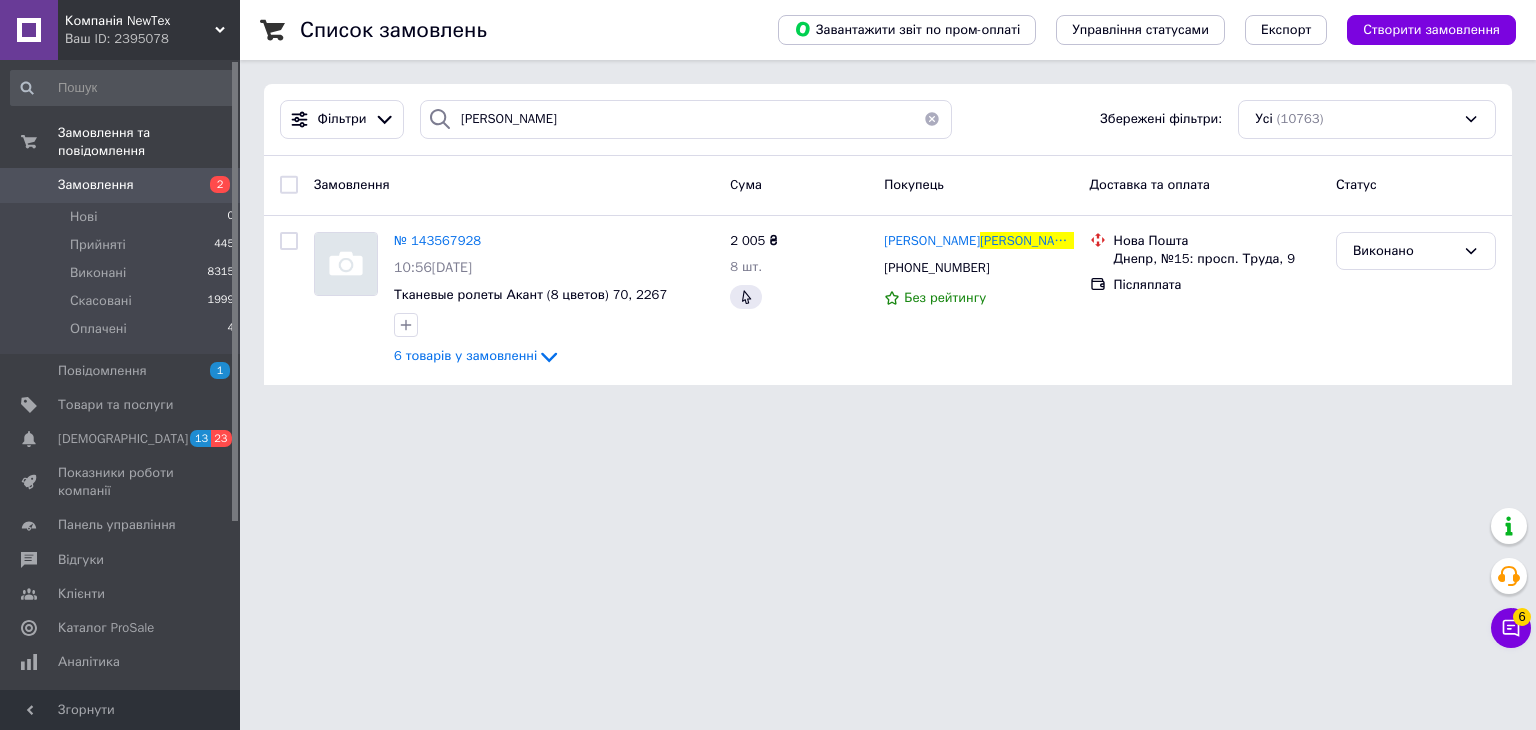 click at bounding box center [932, 119] 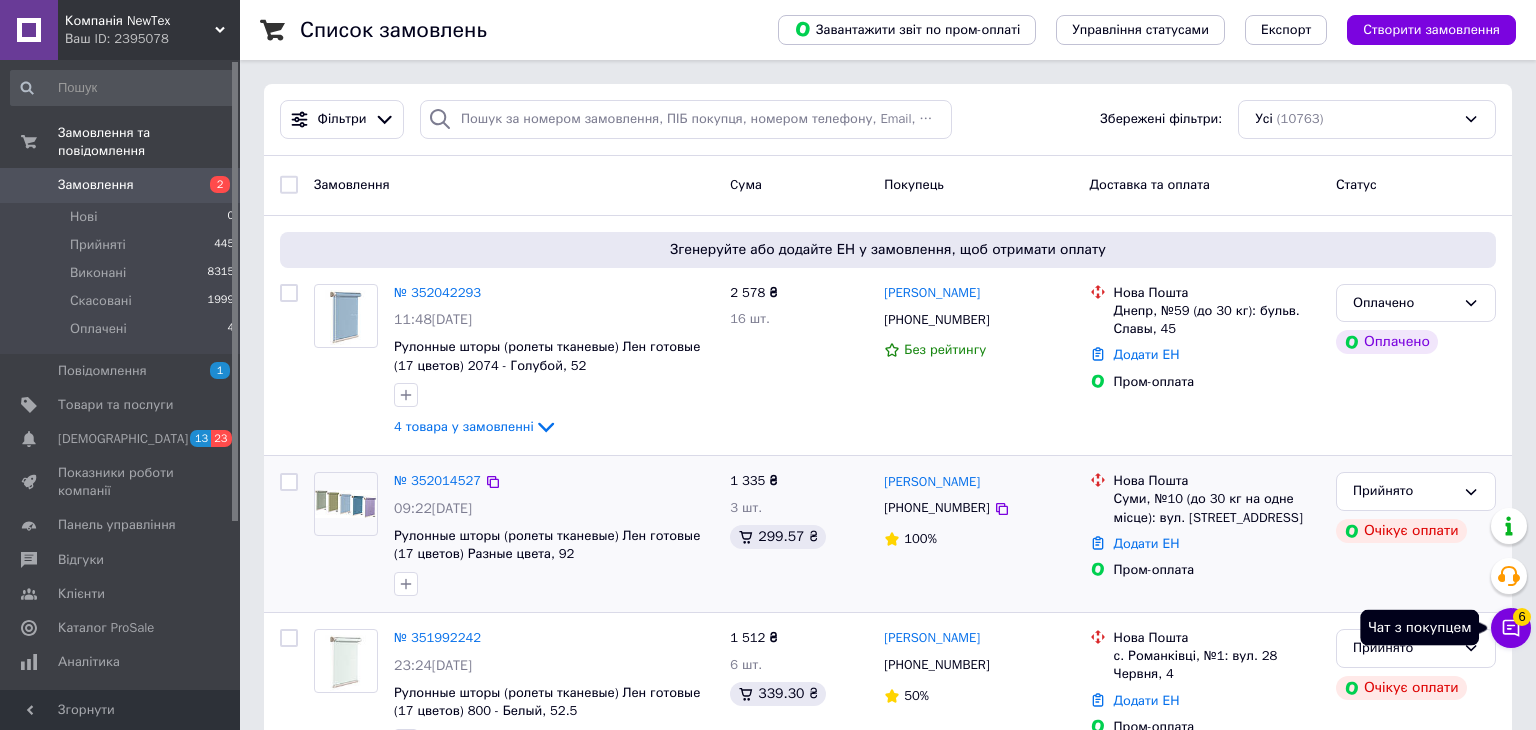 drag, startPoint x: 1508, startPoint y: 626, endPoint x: 1320, endPoint y: 471, distance: 243.65755 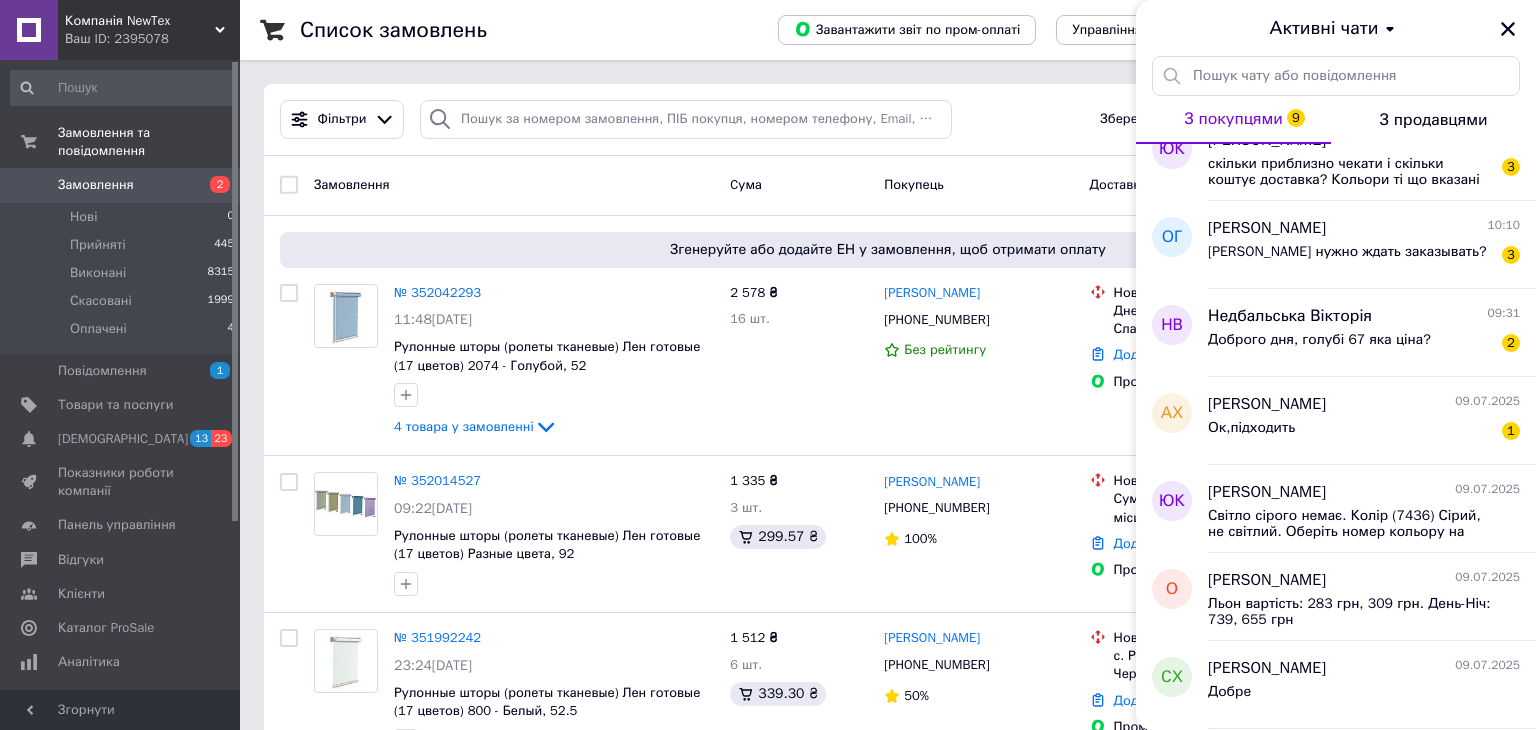 scroll, scrollTop: 0, scrollLeft: 0, axis: both 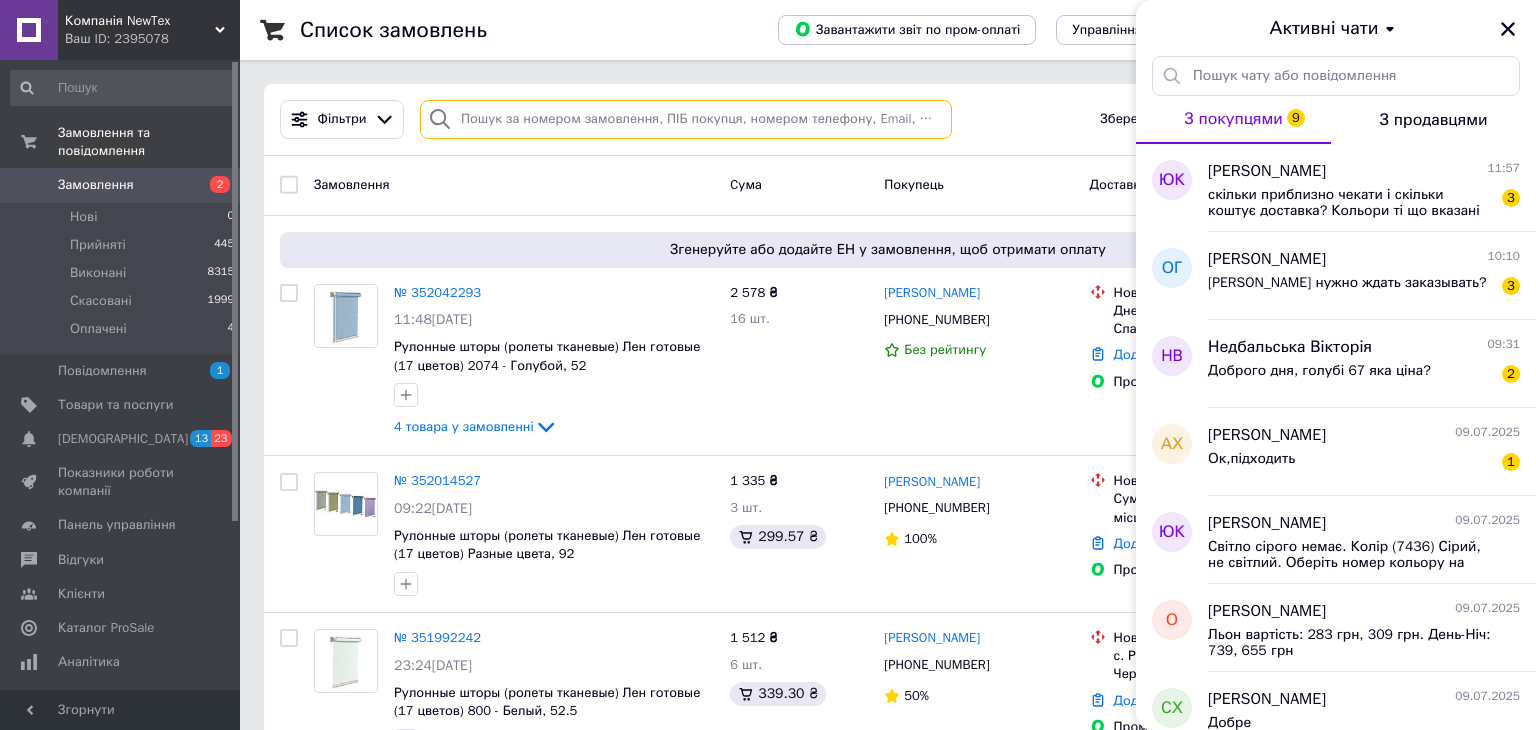 click at bounding box center [686, 119] 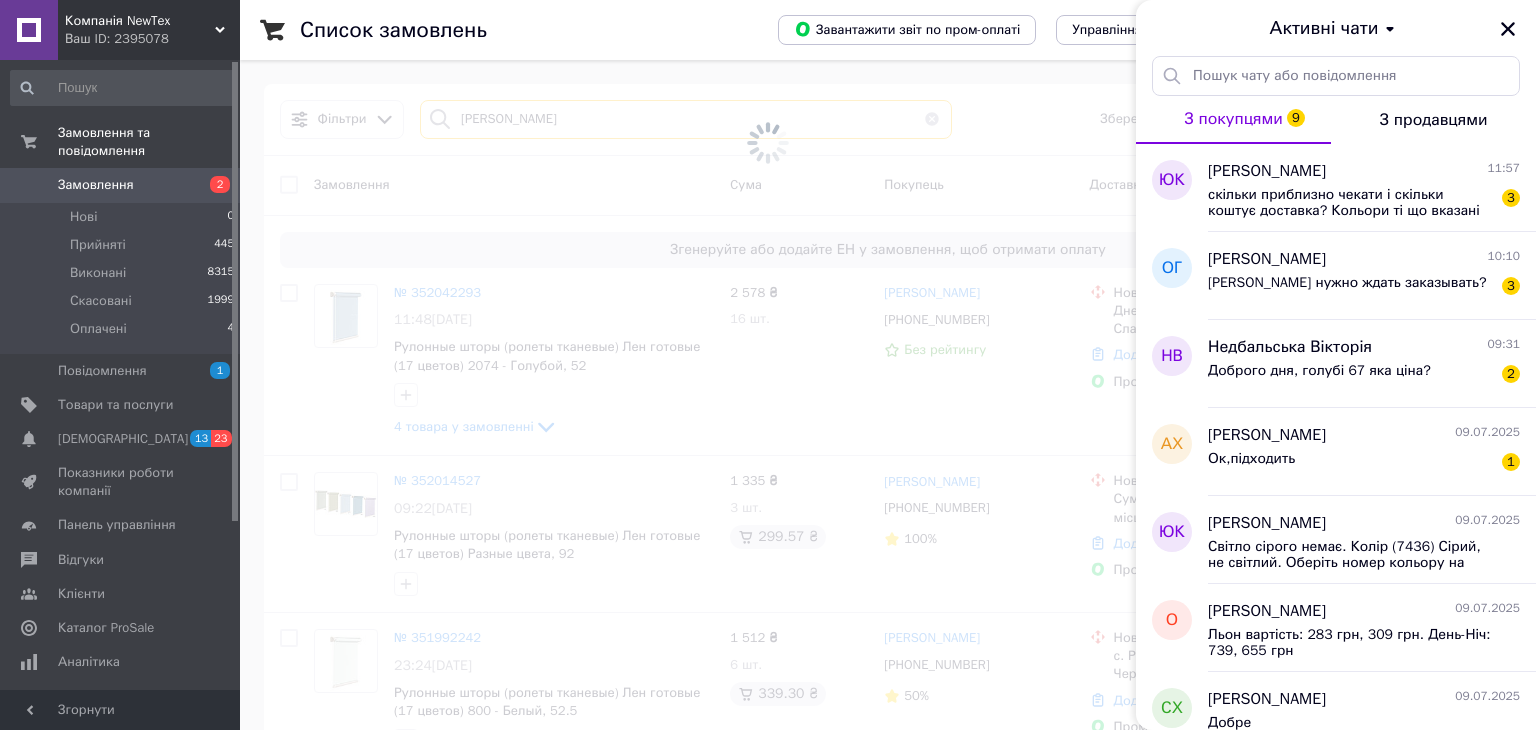 type on "мацюк" 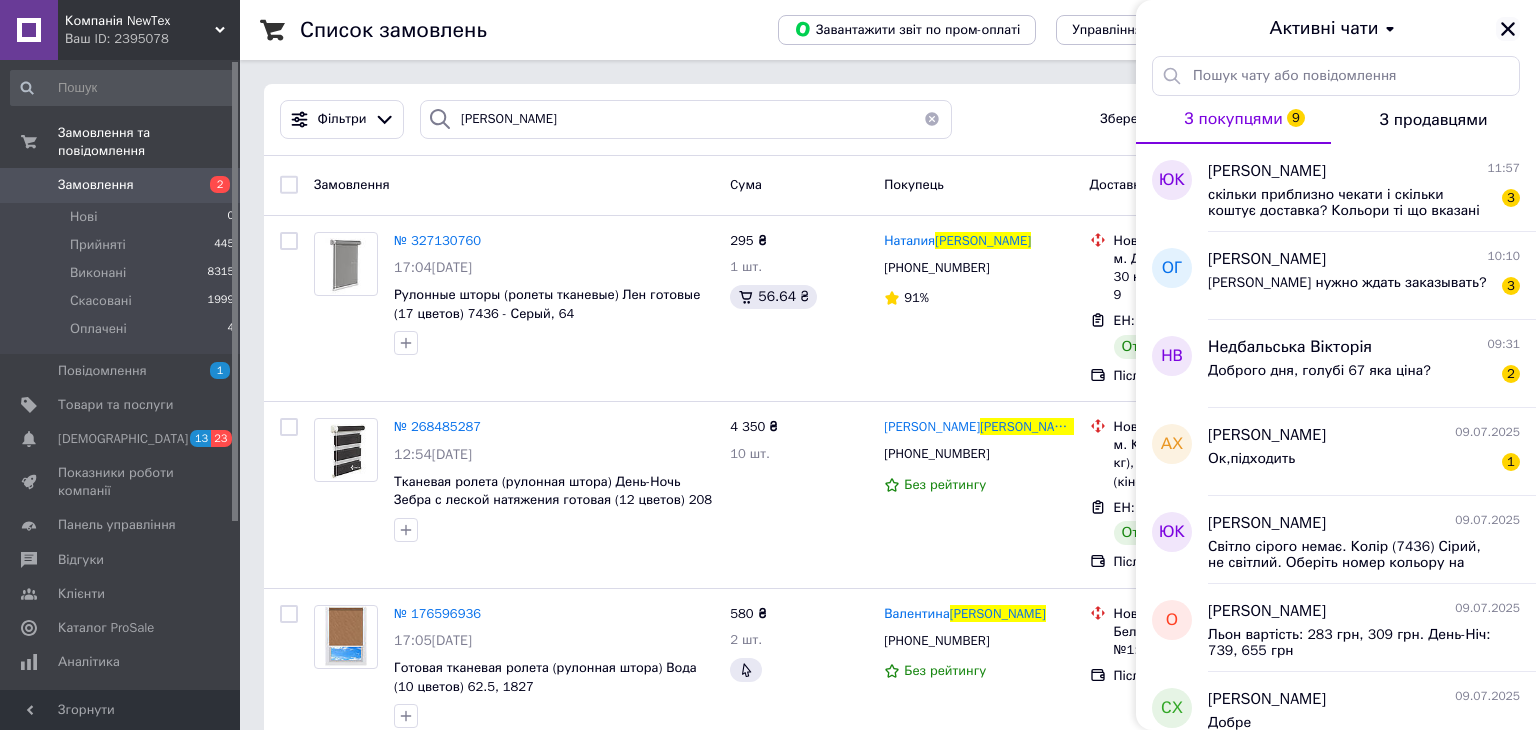 click 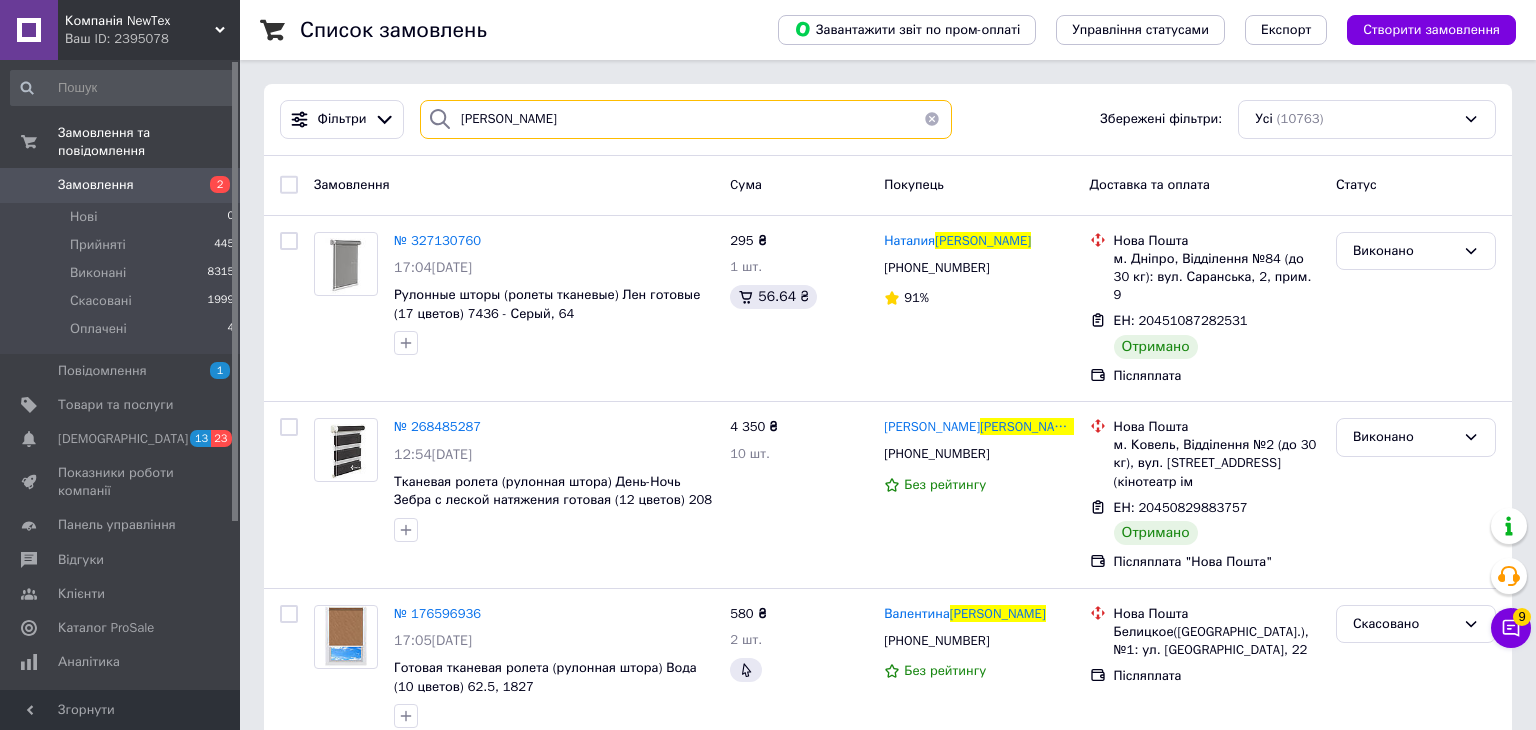 click on "мацюк" at bounding box center [686, 119] 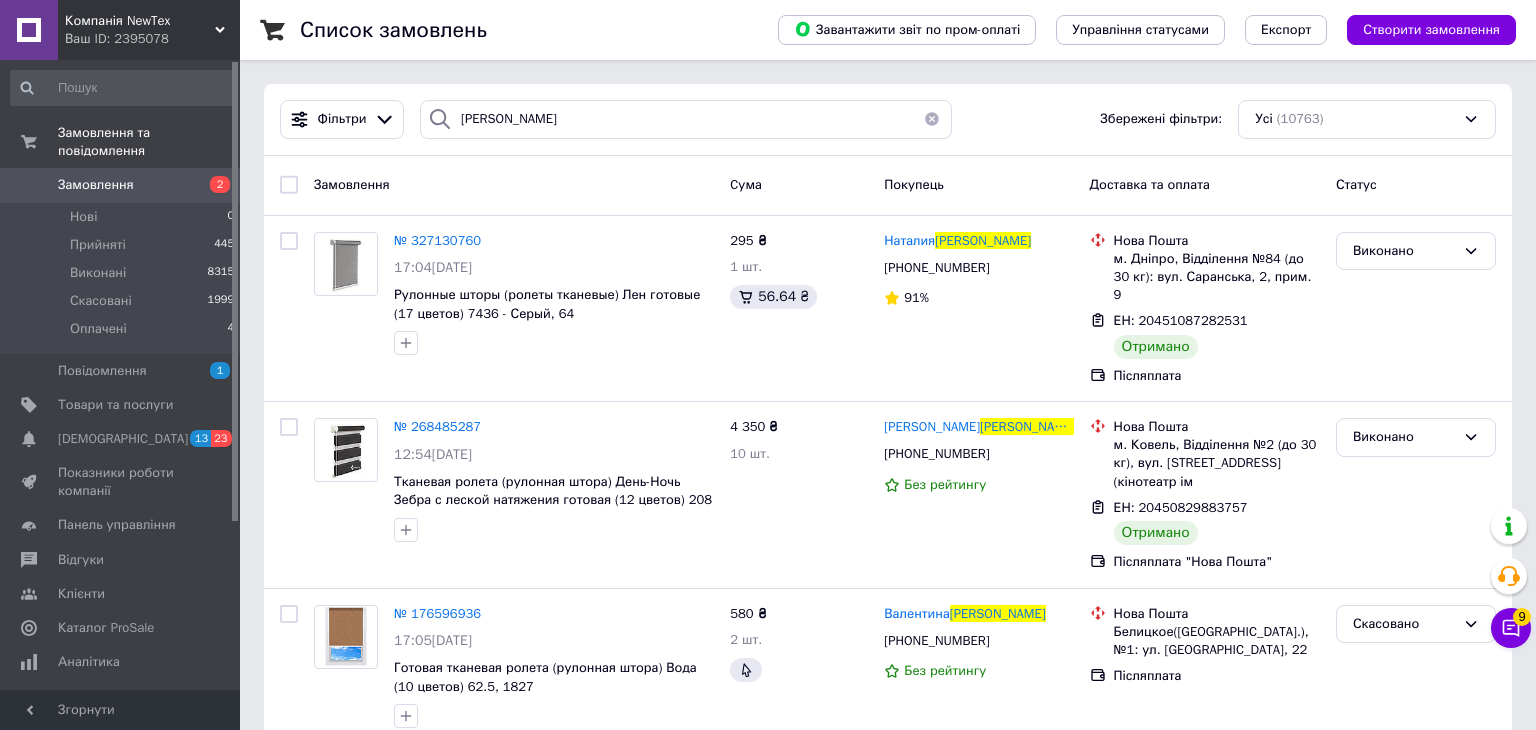 click at bounding box center (932, 119) 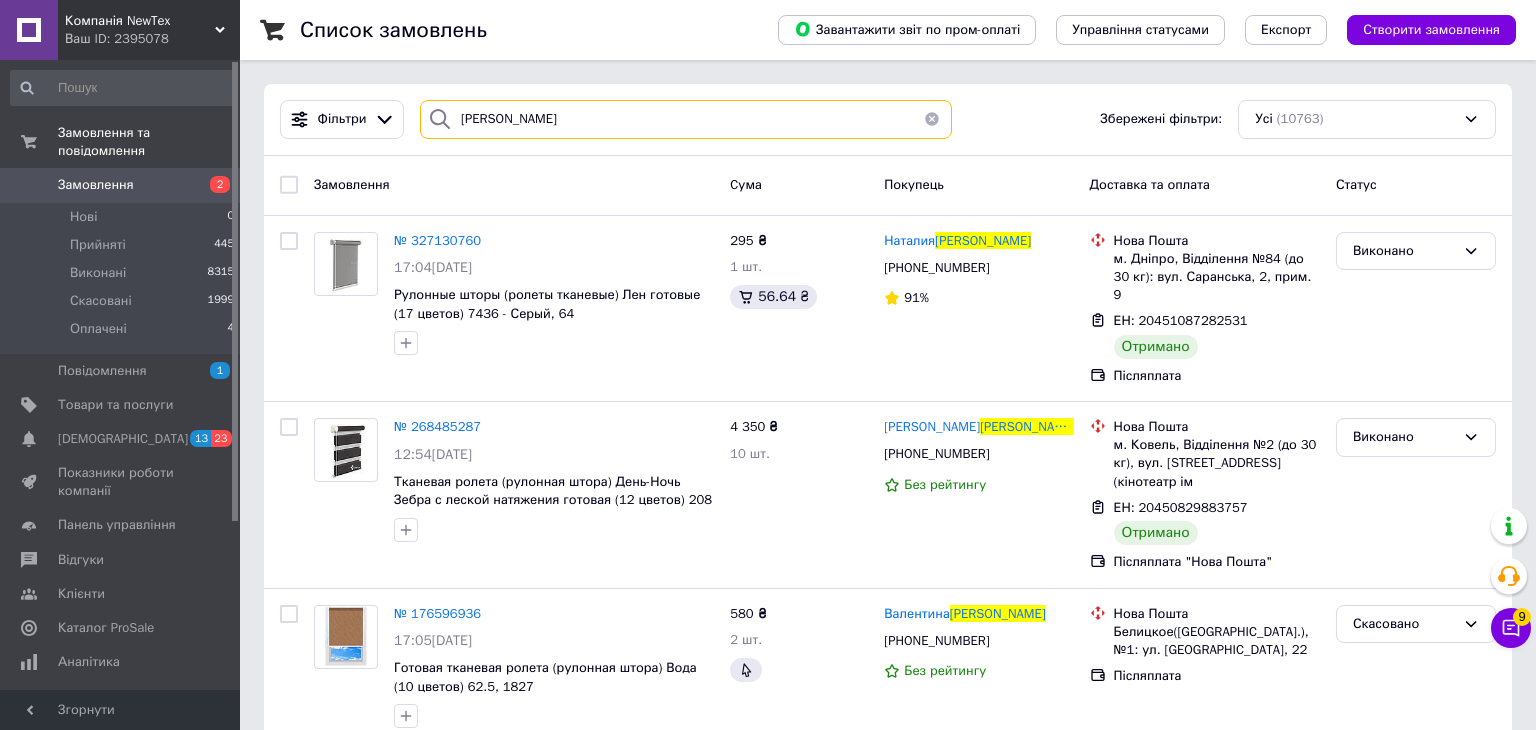 type 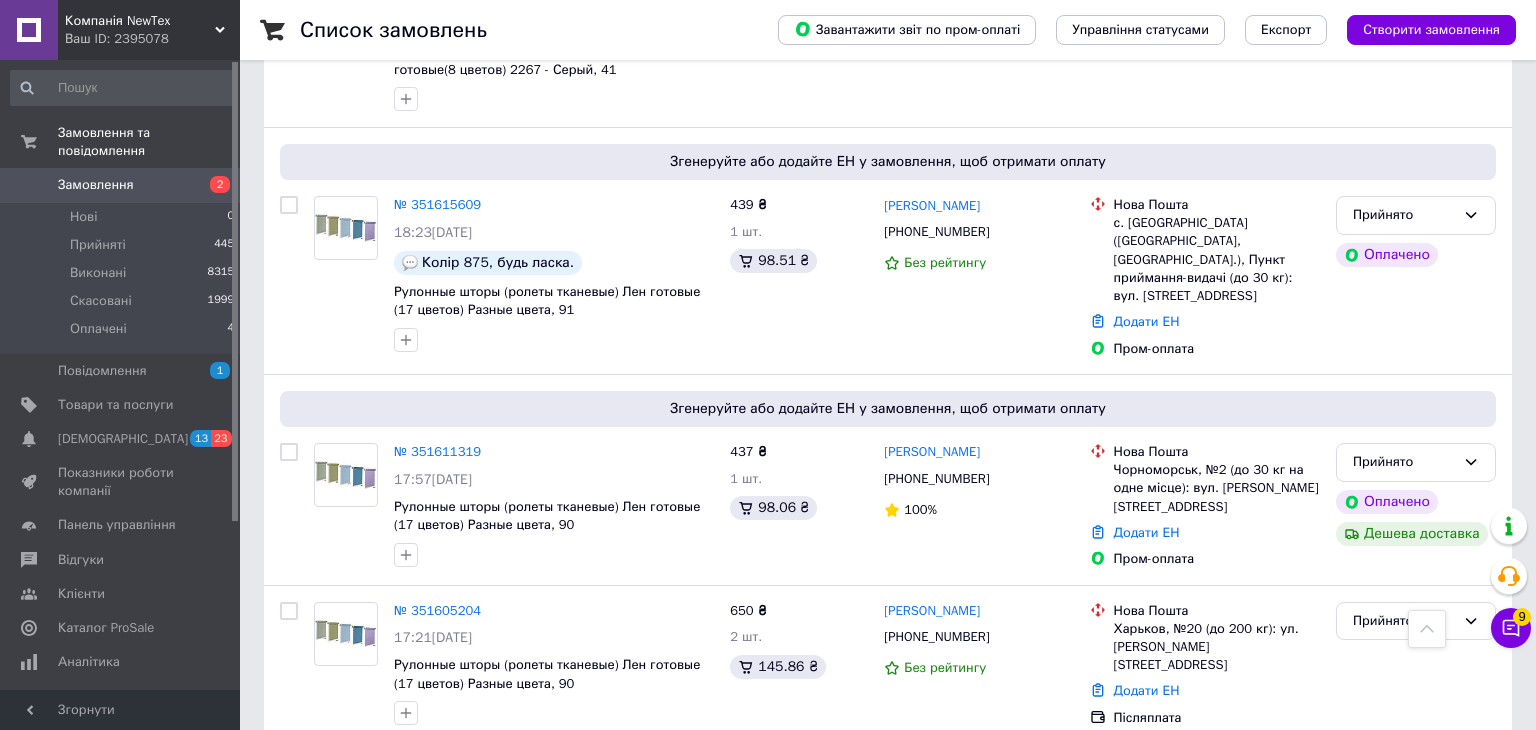 scroll, scrollTop: 3712, scrollLeft: 0, axis: vertical 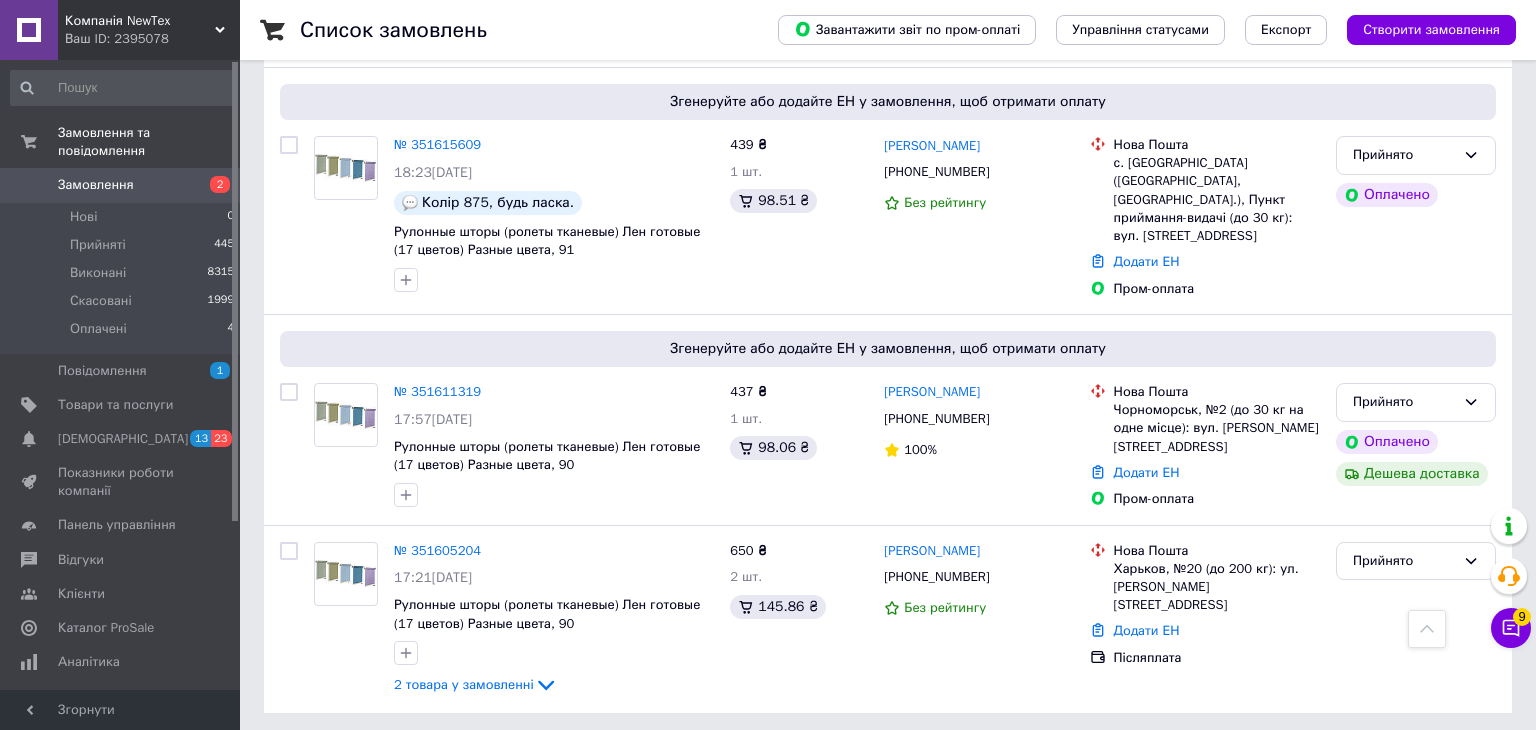 click on "2" at bounding box center (327, 758) 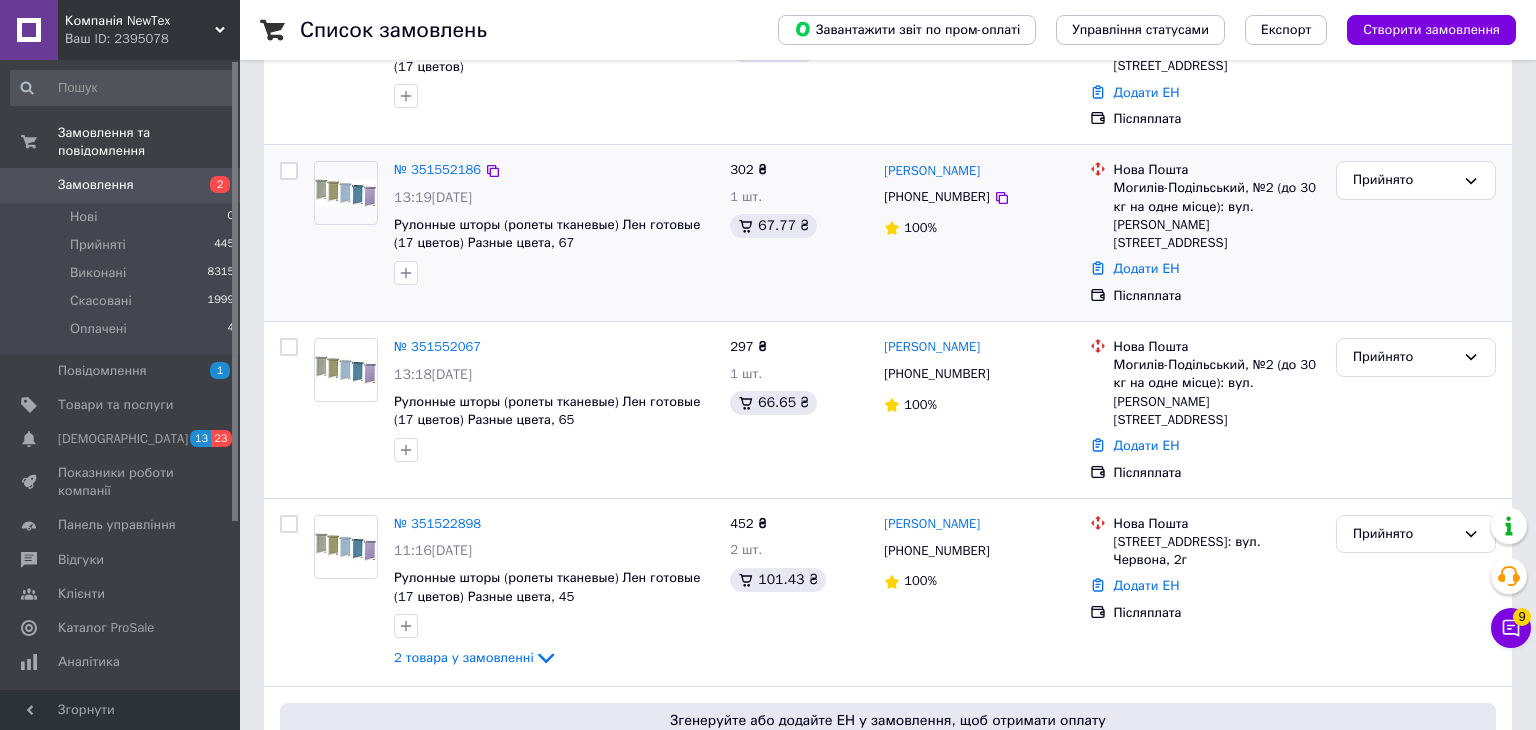 scroll, scrollTop: 263, scrollLeft: 0, axis: vertical 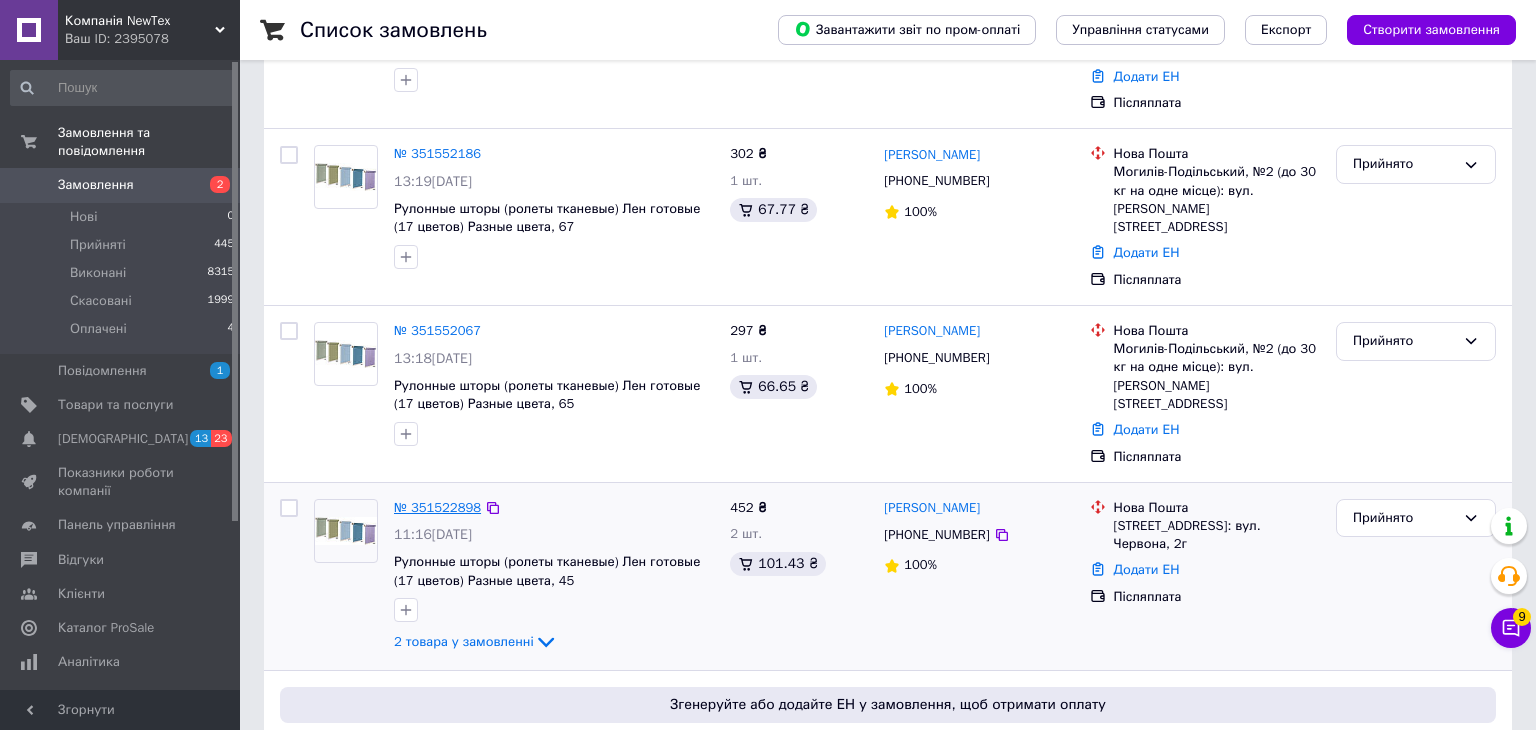 click on "№ 351522898" at bounding box center [437, 507] 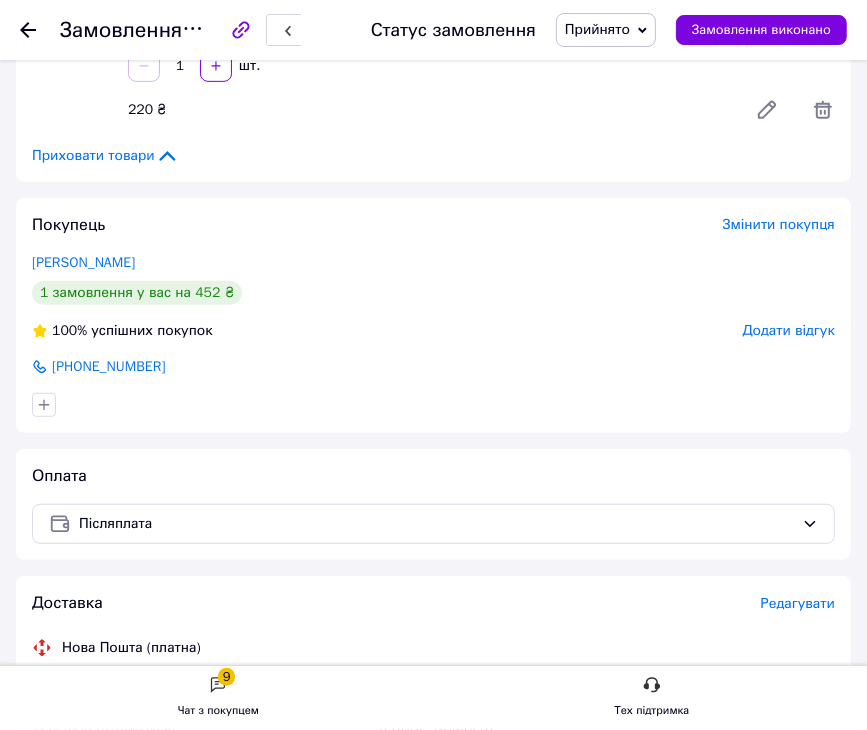 scroll, scrollTop: 768, scrollLeft: 0, axis: vertical 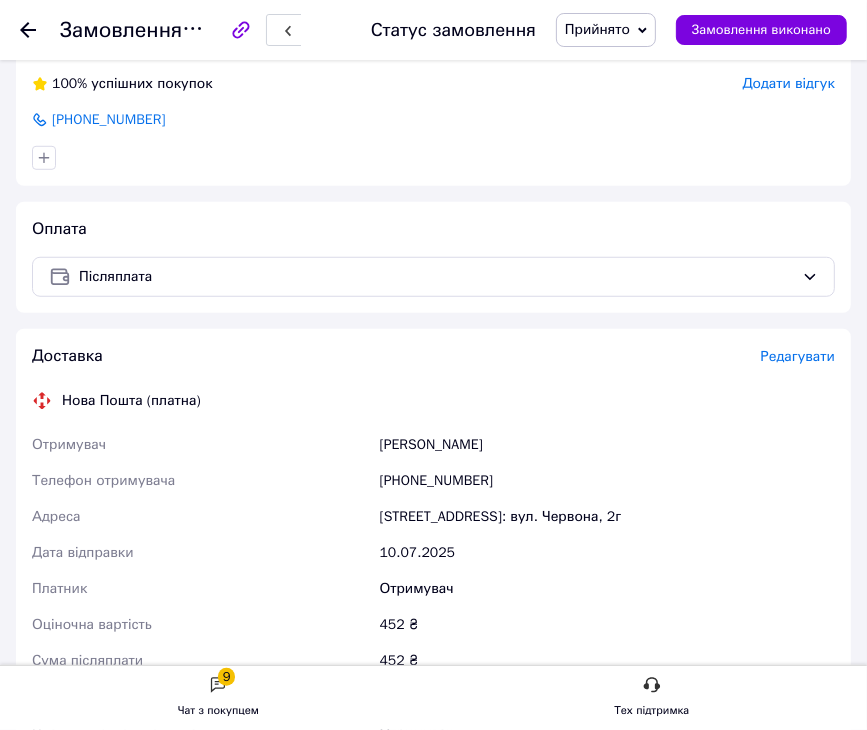 drag, startPoint x: 513, startPoint y: 467, endPoint x: 513, endPoint y: 479, distance: 12 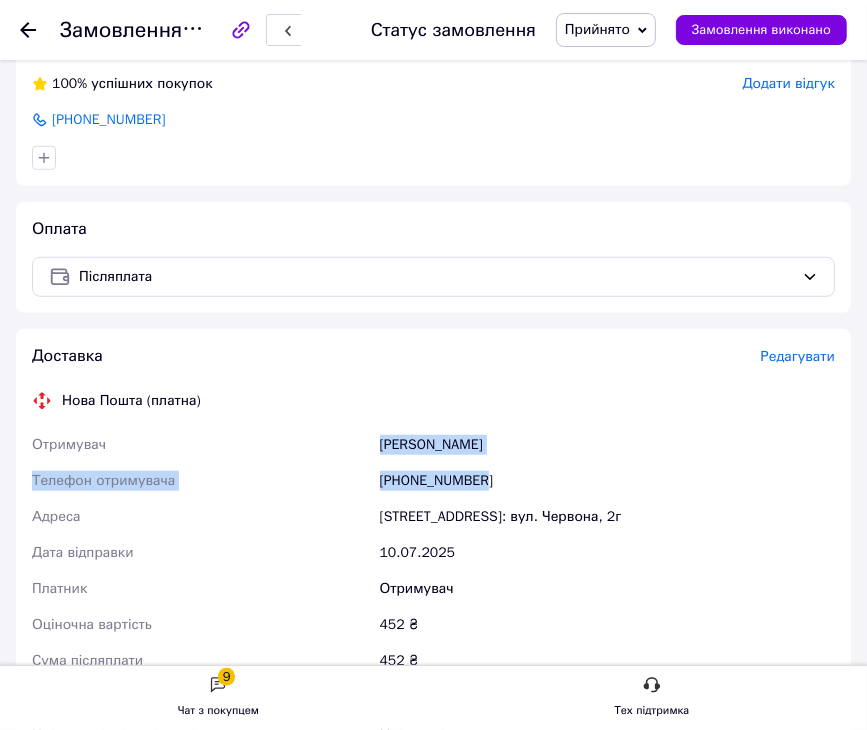 drag, startPoint x: 513, startPoint y: 479, endPoint x: 376, endPoint y: 442, distance: 141.90842 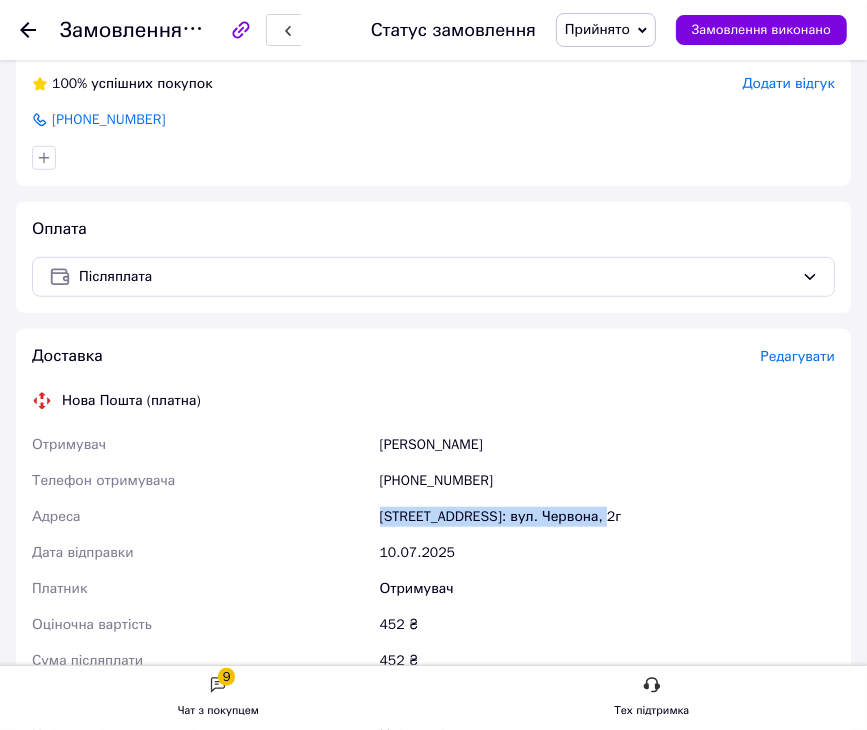 drag, startPoint x: 656, startPoint y: 518, endPoint x: 336, endPoint y: 521, distance: 320.01407 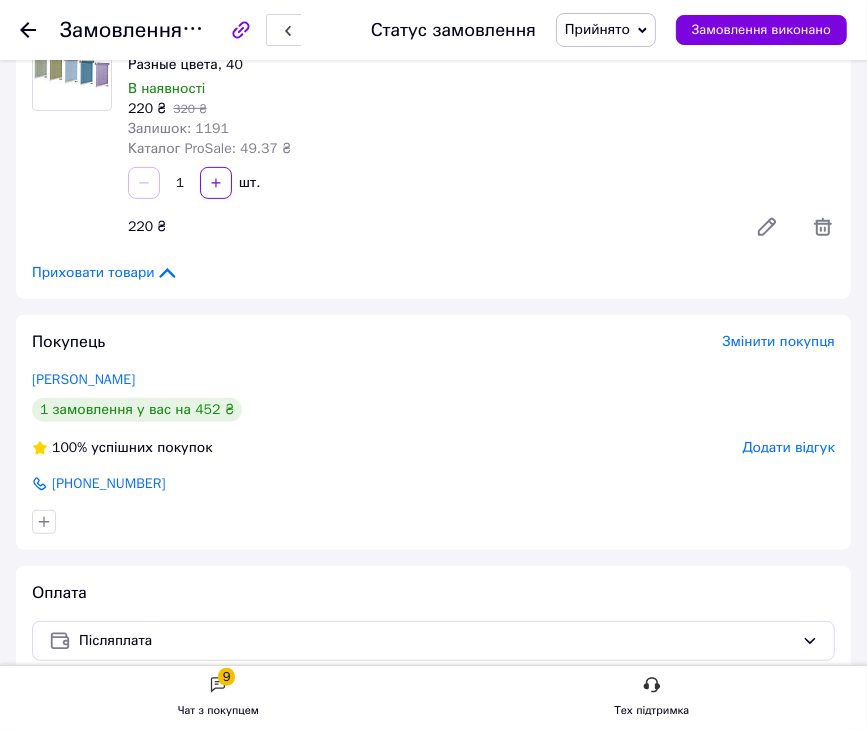 scroll, scrollTop: 407, scrollLeft: 0, axis: vertical 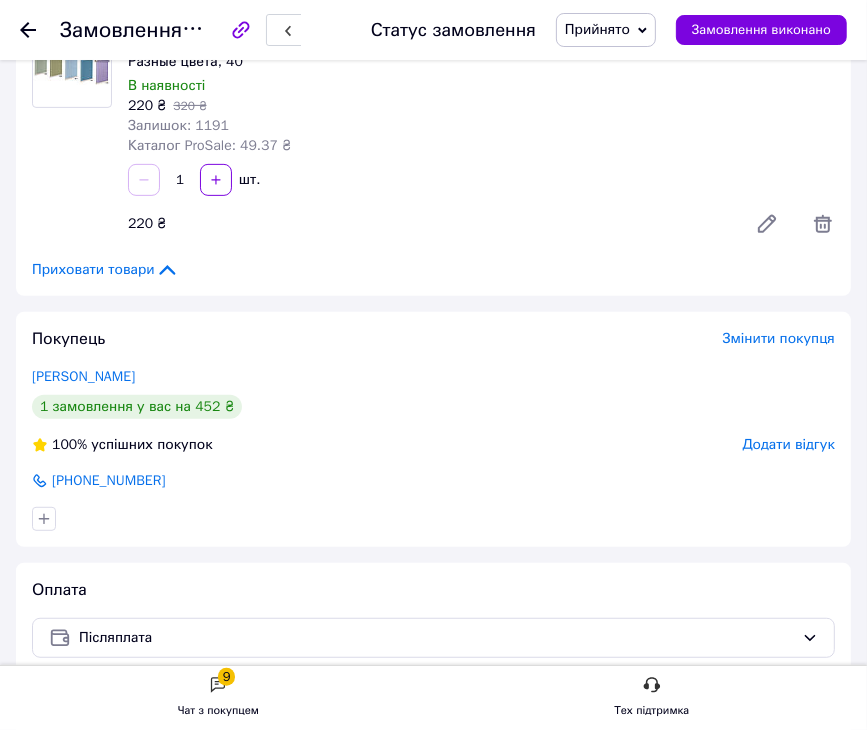 click at bounding box center [40, 30] 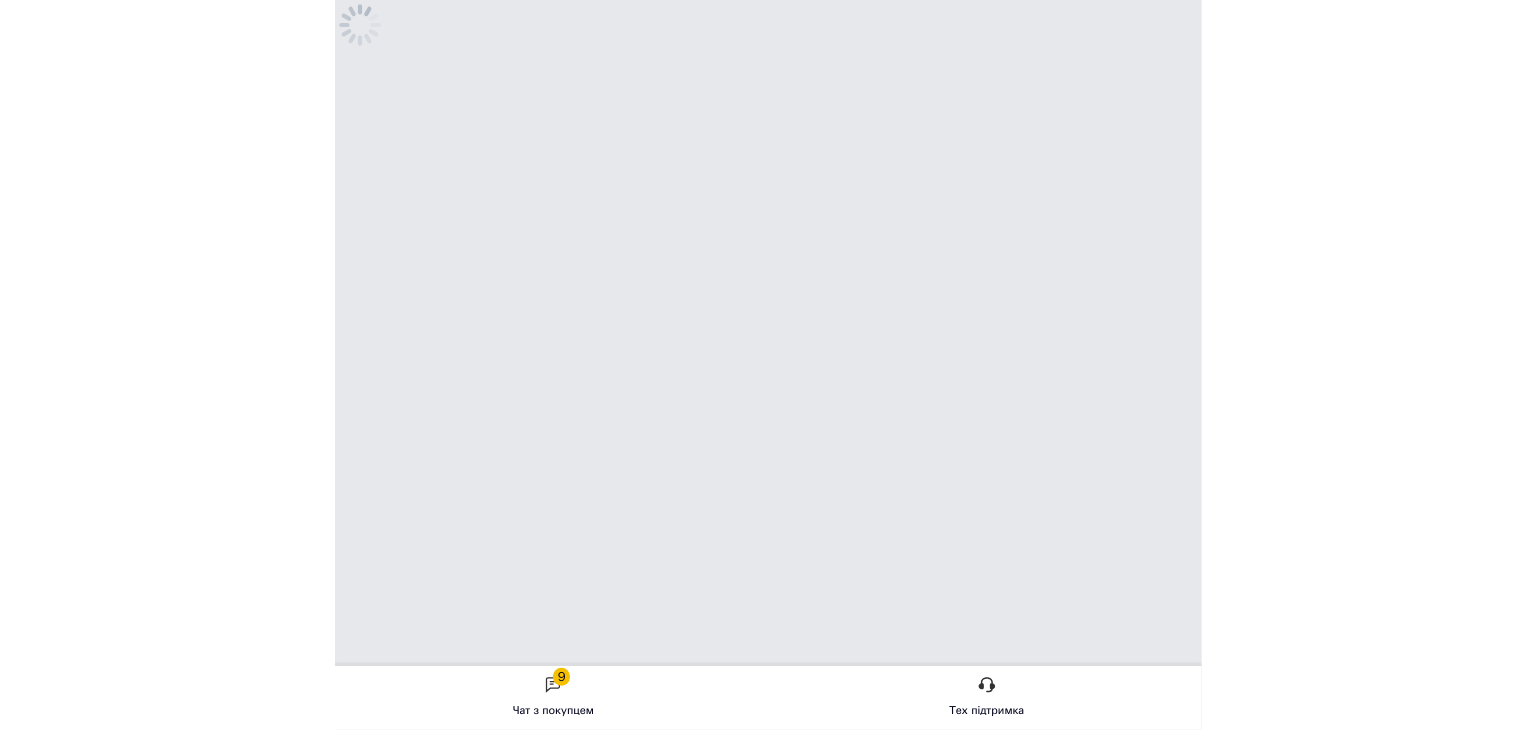scroll, scrollTop: 0, scrollLeft: 0, axis: both 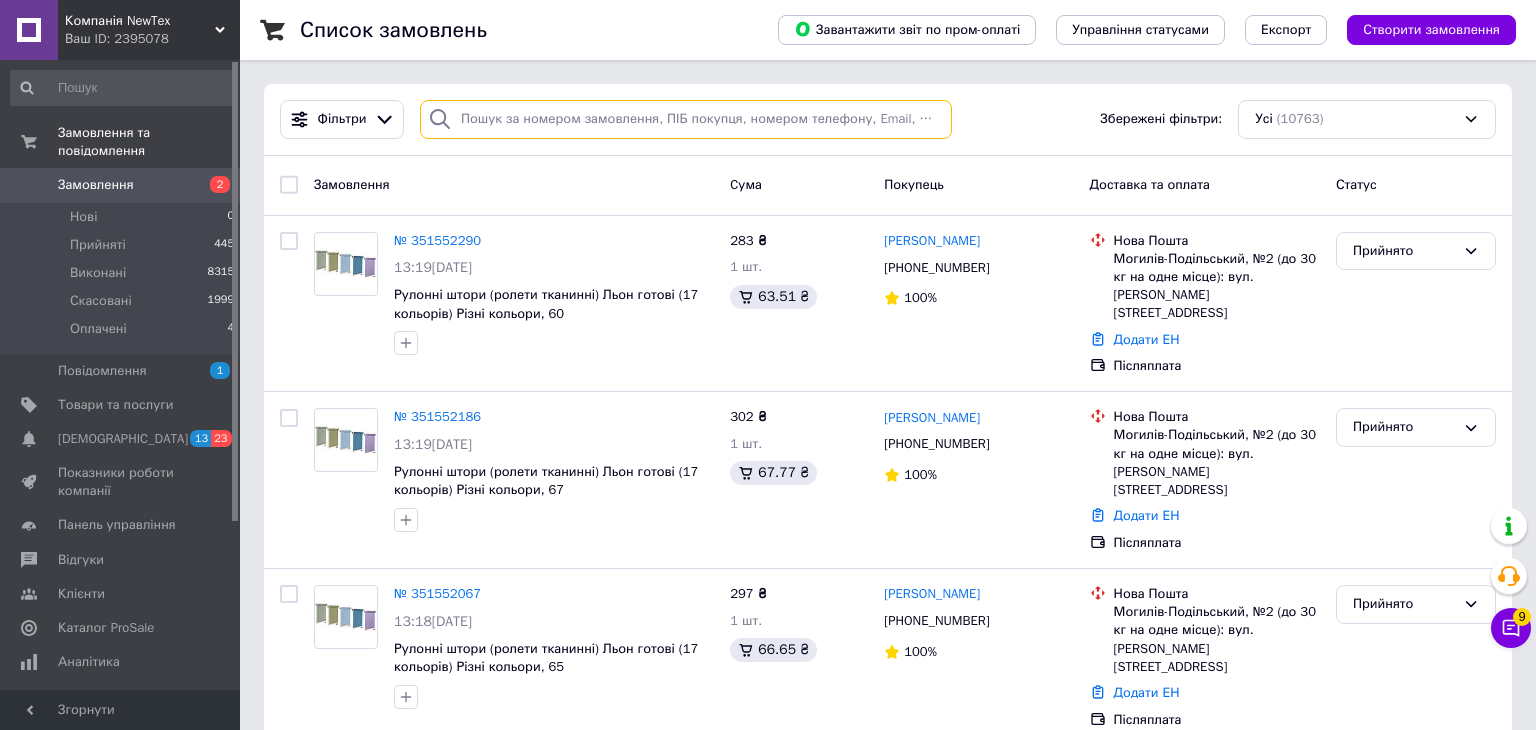click at bounding box center (686, 119) 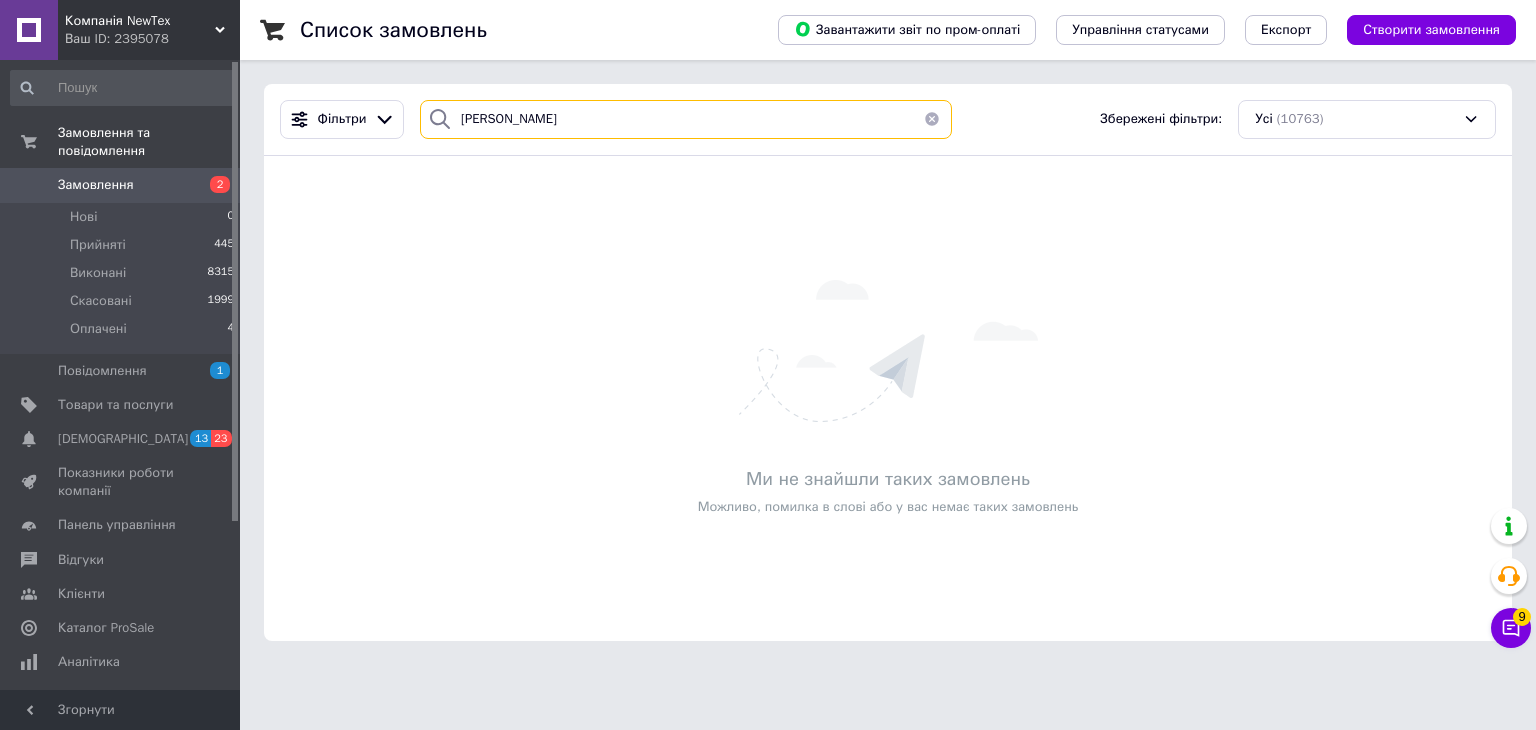 type on "ткемаладзе" 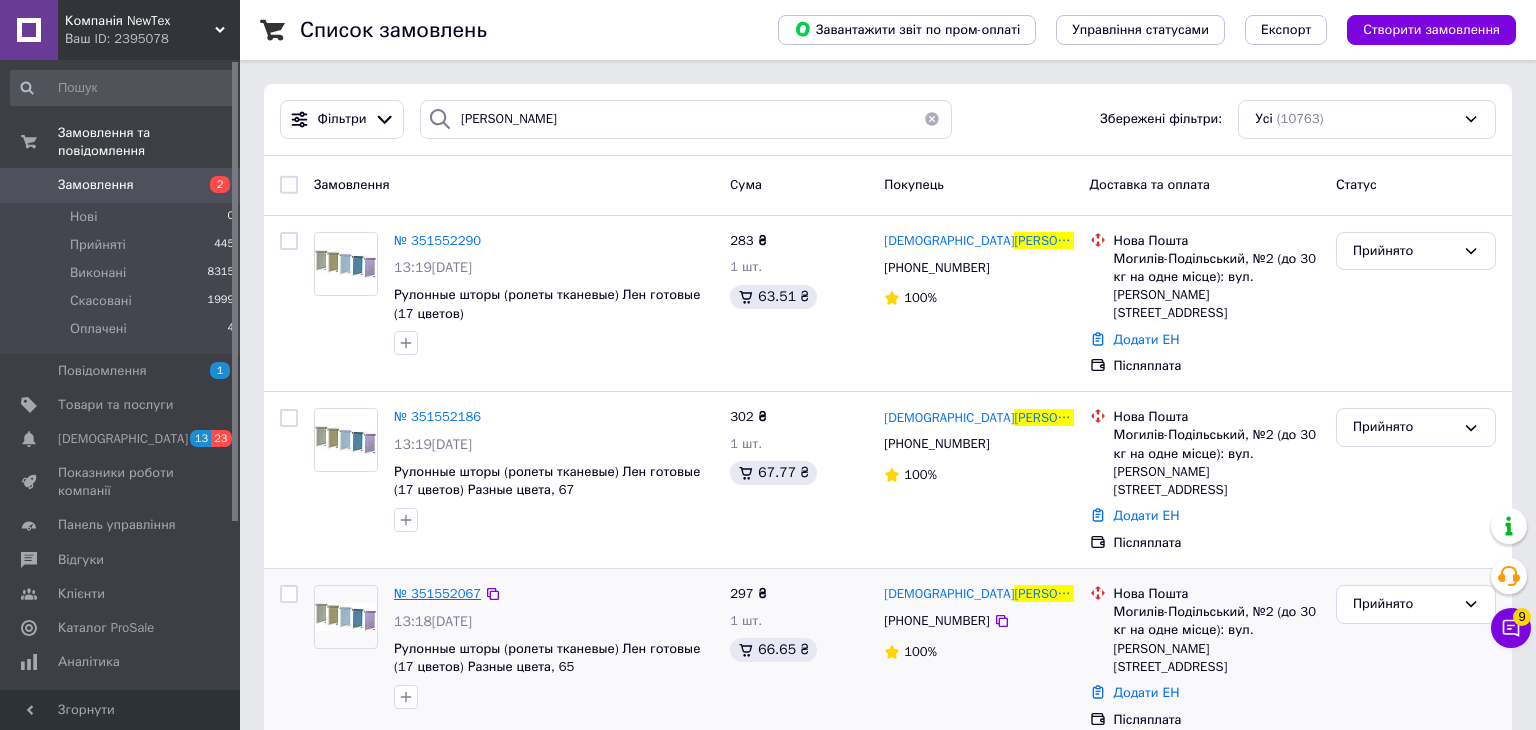 click on "№ 351552067" at bounding box center (437, 593) 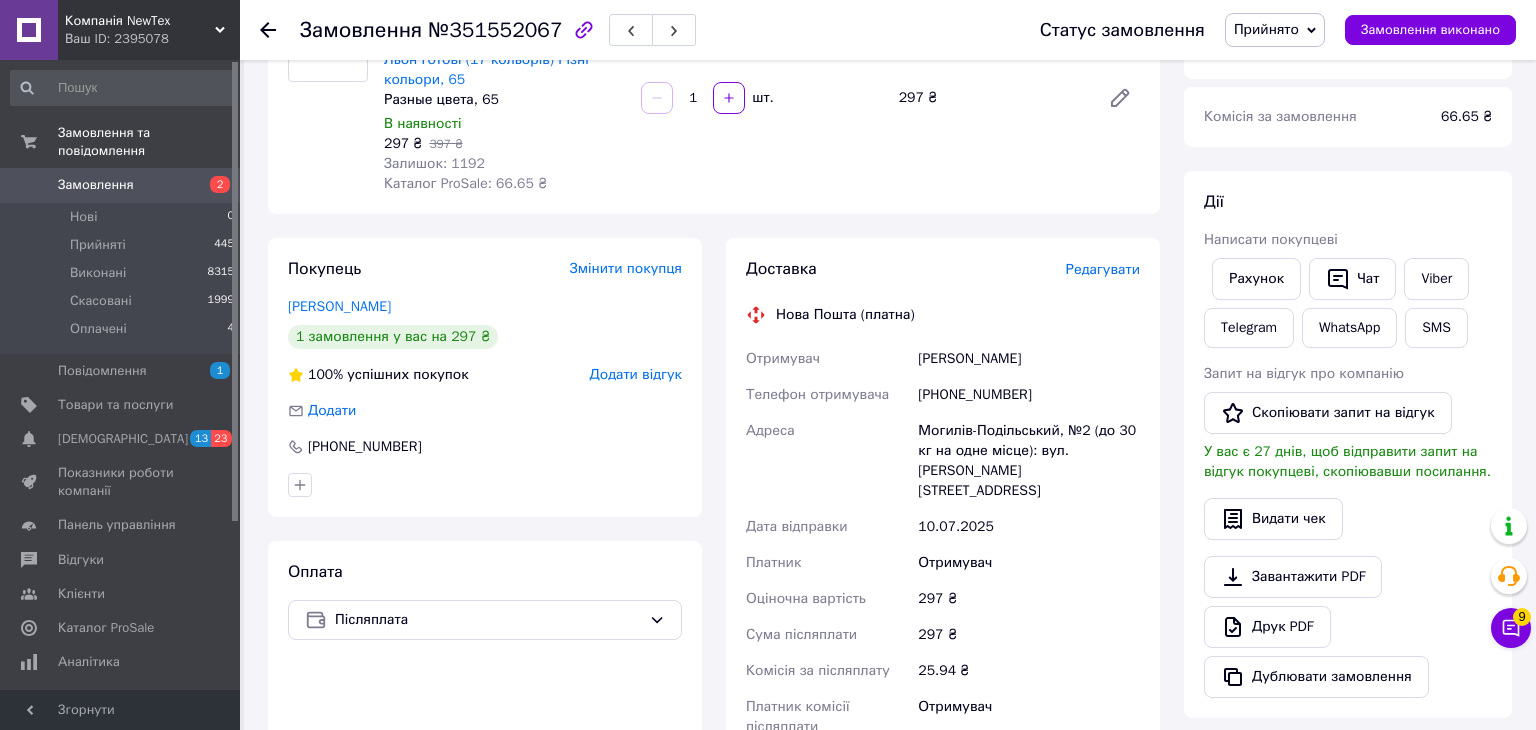 scroll, scrollTop: 246, scrollLeft: 0, axis: vertical 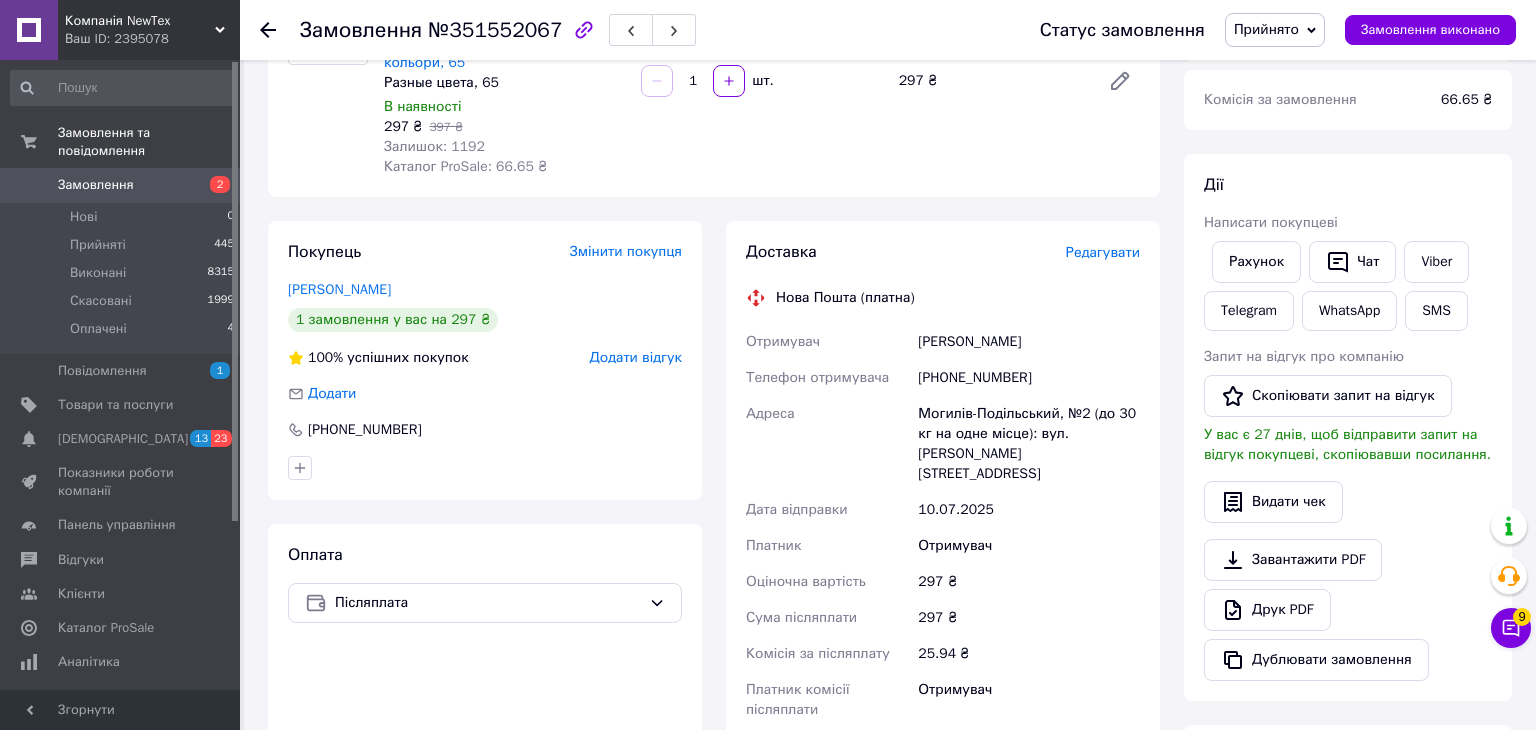 click 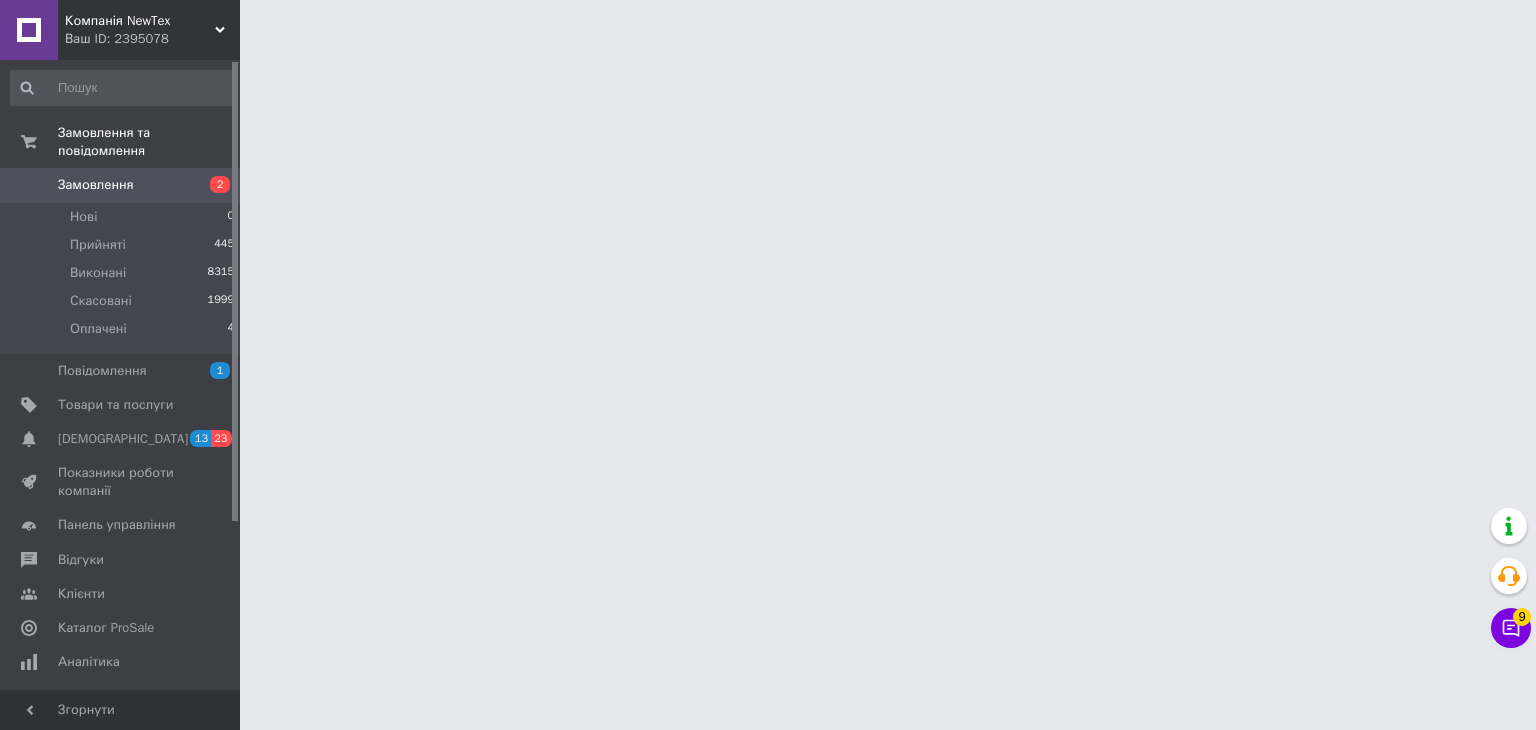 scroll, scrollTop: 0, scrollLeft: 0, axis: both 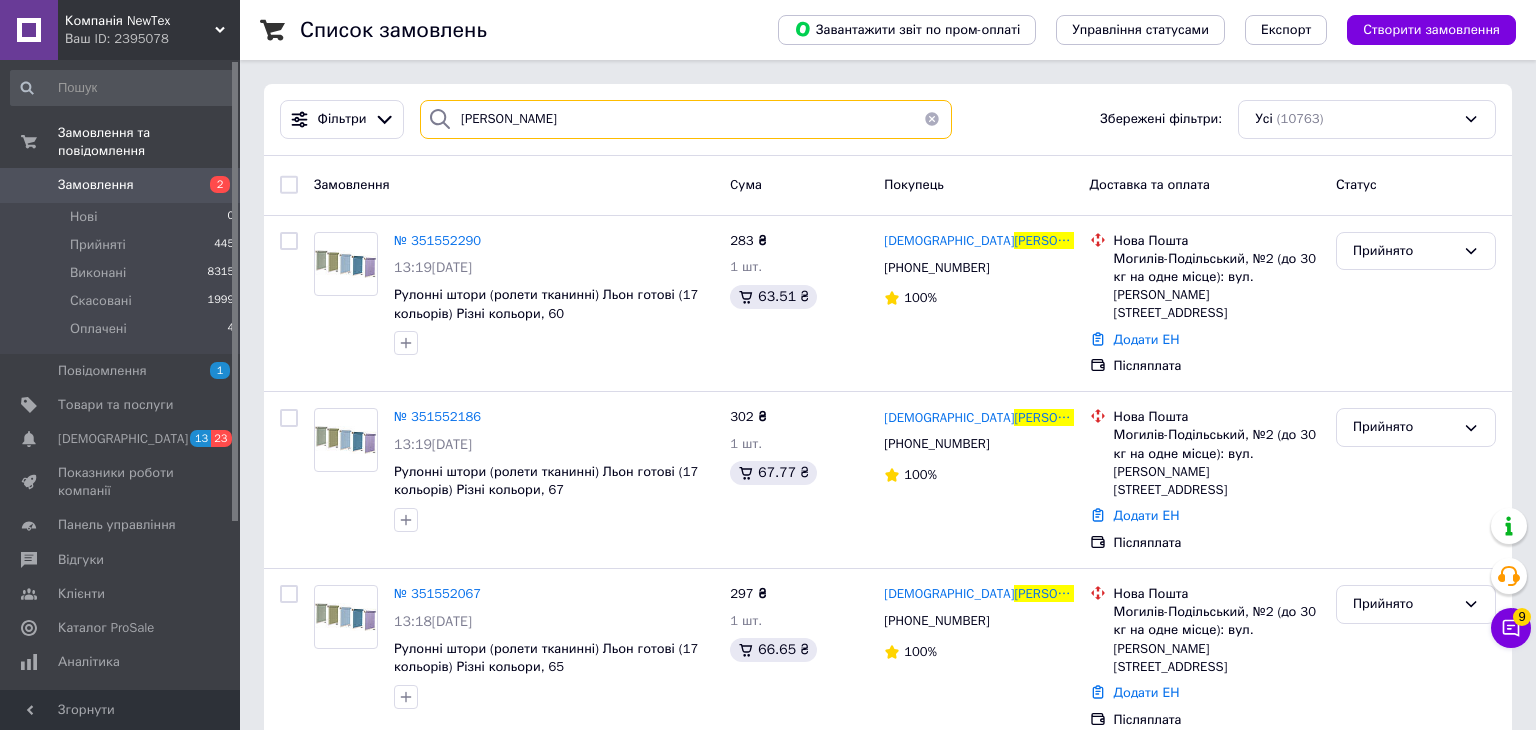 click on "ткемаладзе" at bounding box center [686, 119] 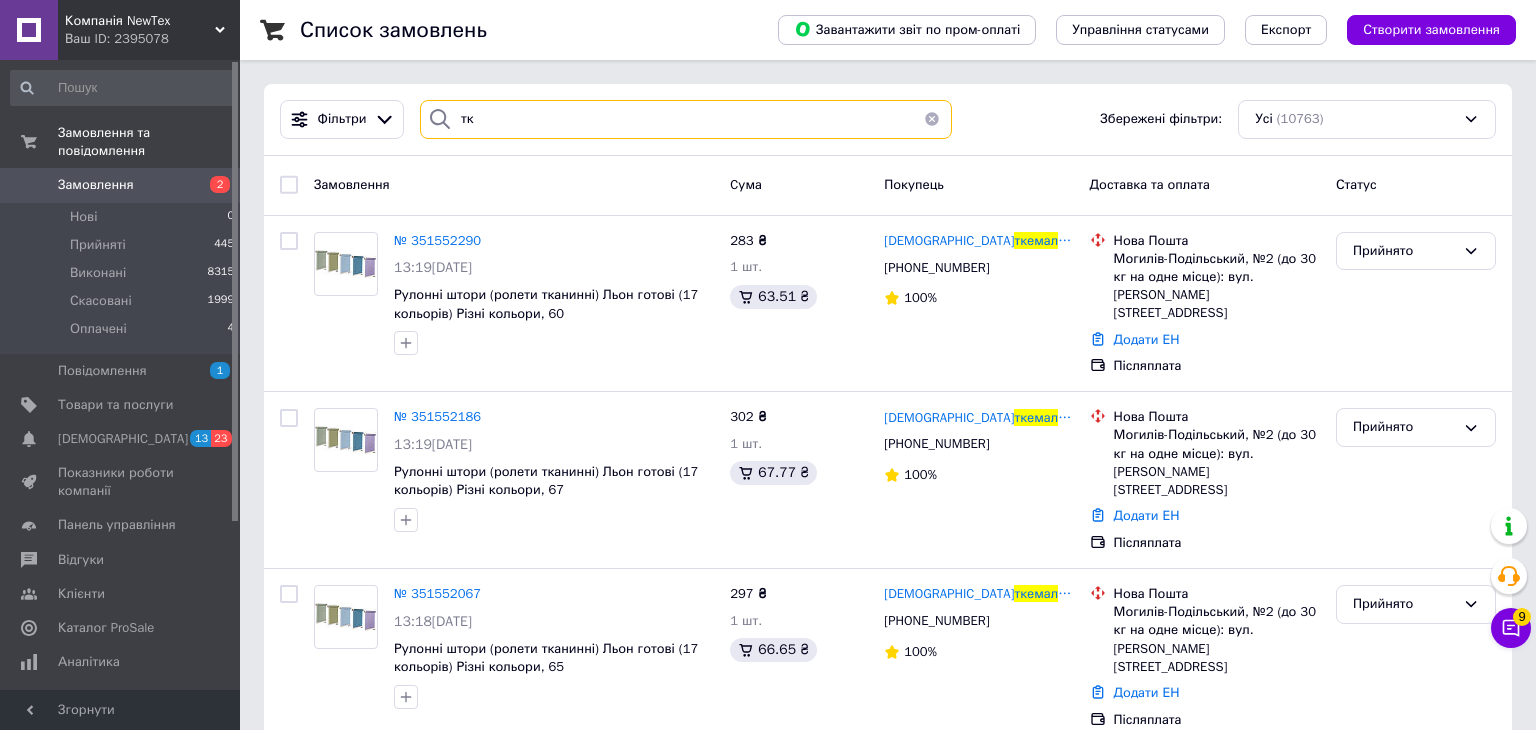 type on "т" 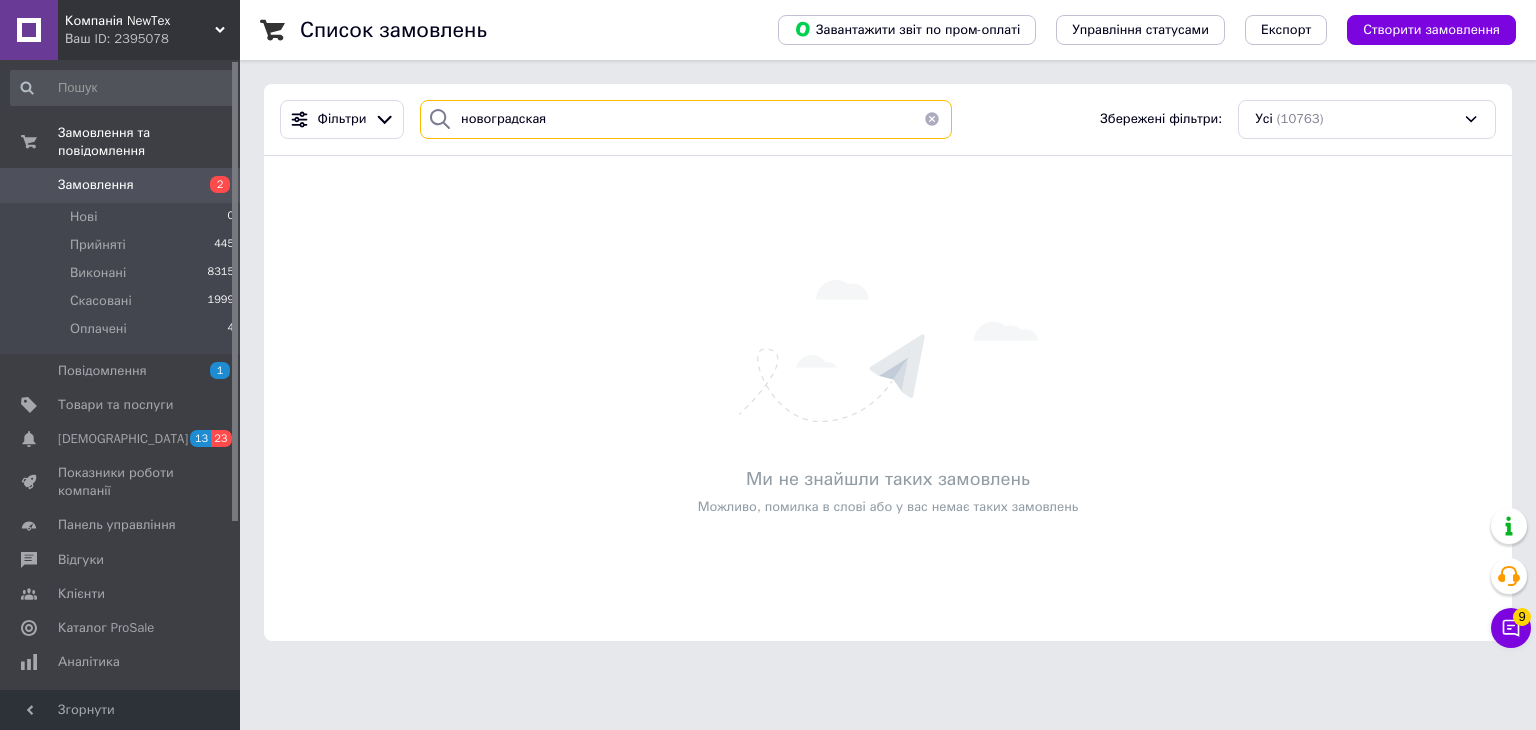 type on "новоградская" 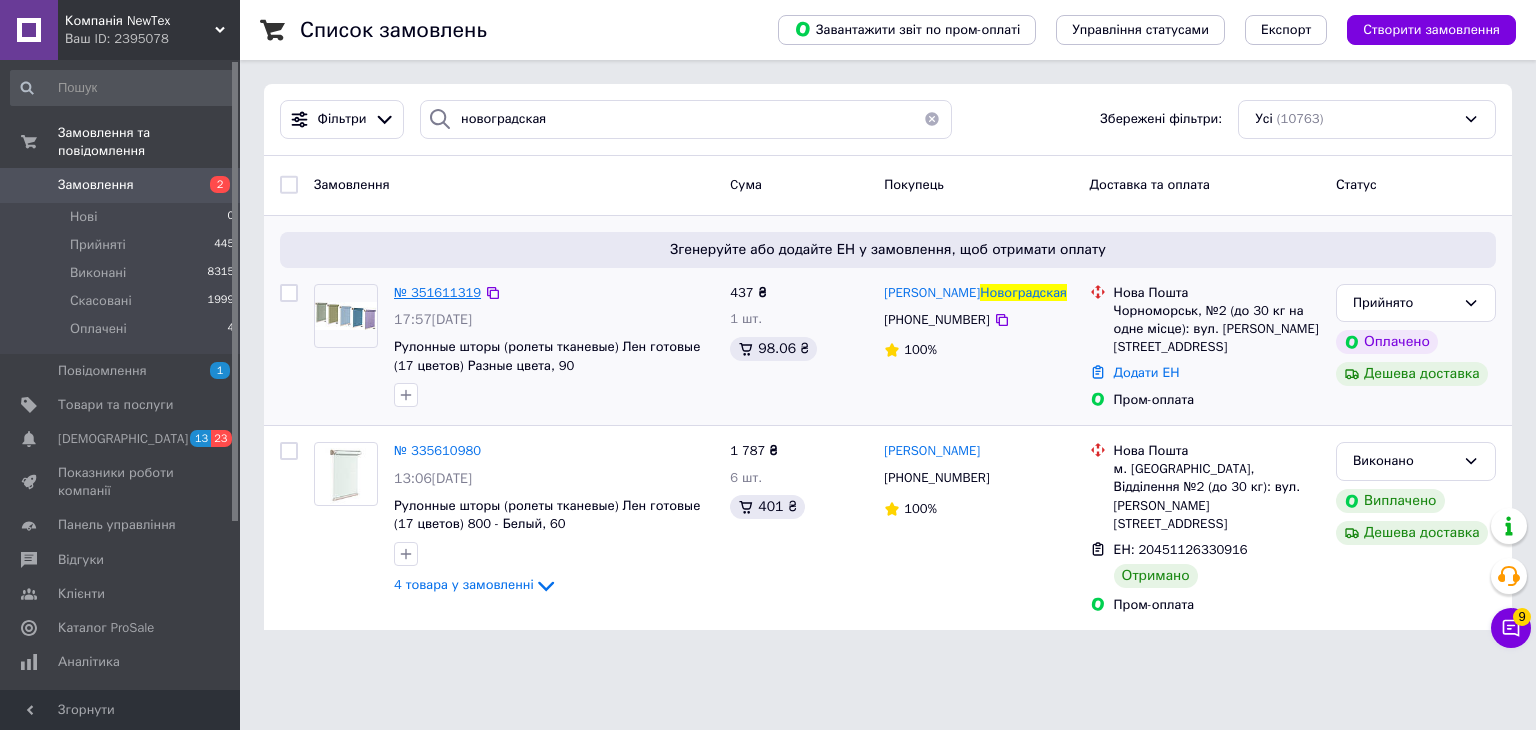 click on "№ 351611319" at bounding box center [437, 292] 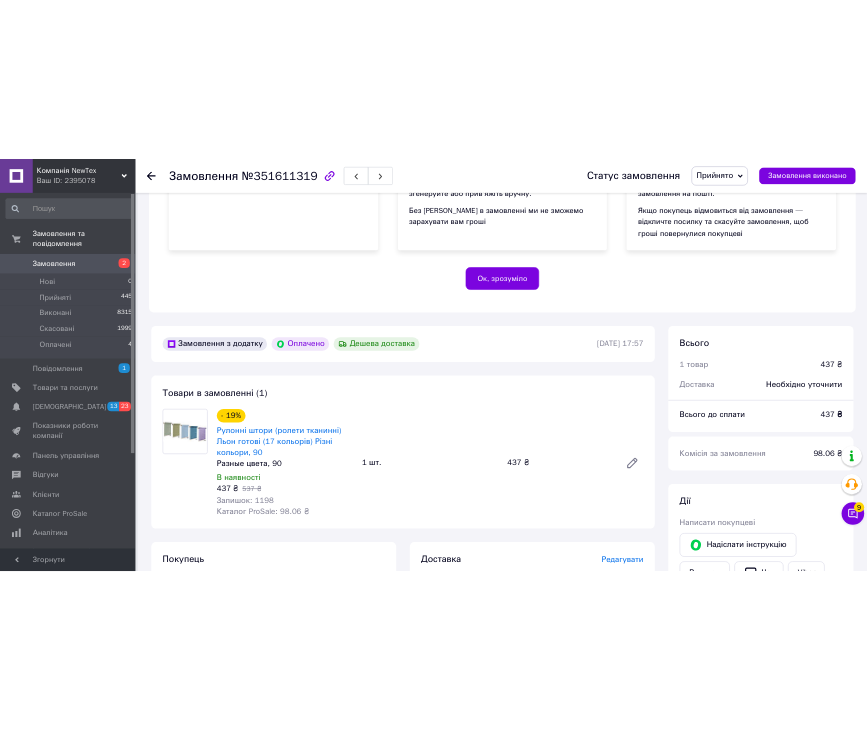 scroll, scrollTop: 416, scrollLeft: 0, axis: vertical 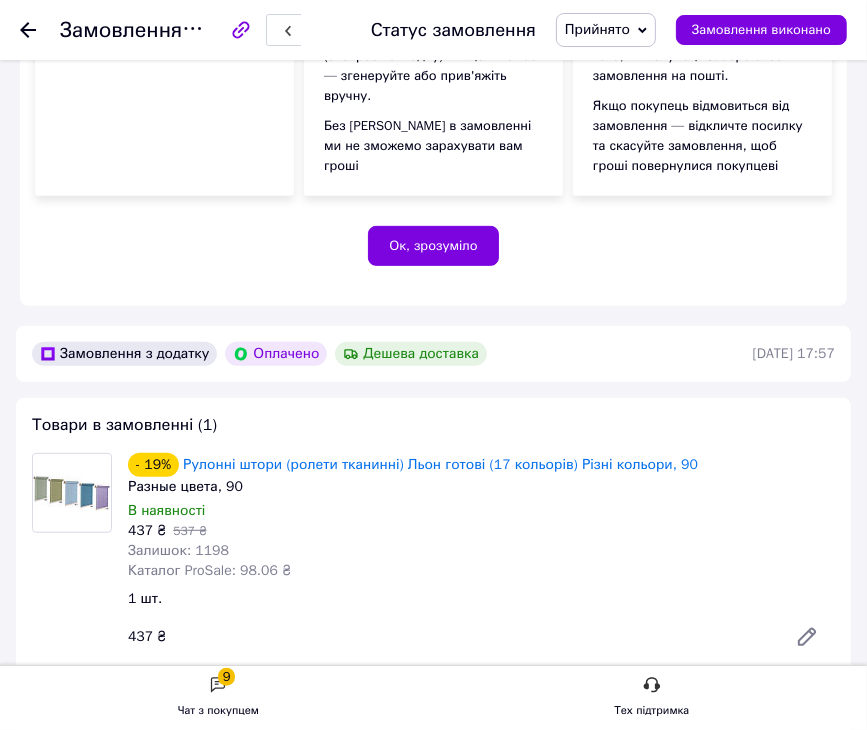 click on "437 ₴   537 ₴" at bounding box center (481, 531) 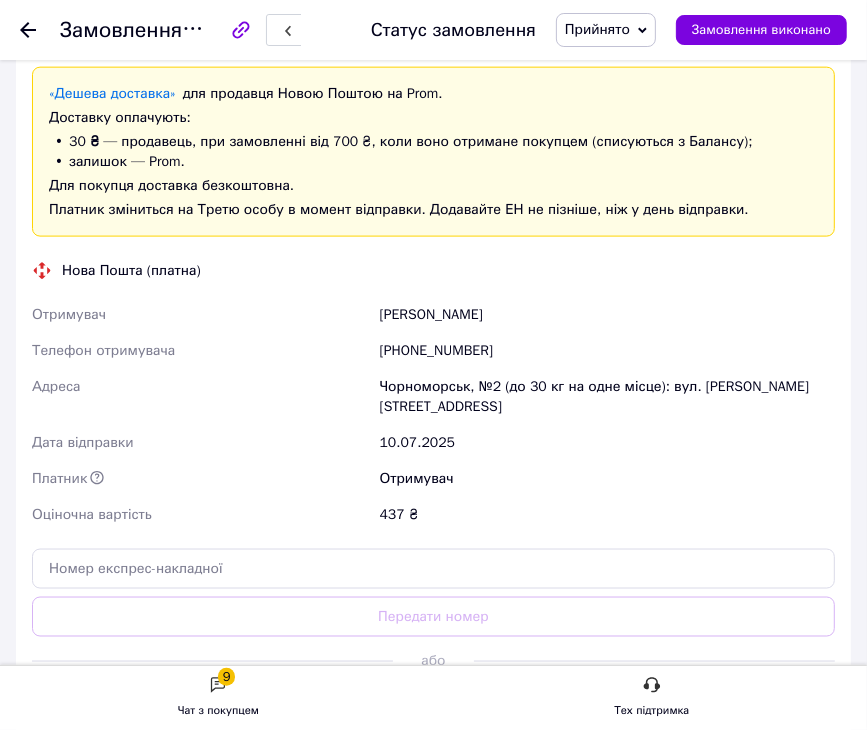 scroll, scrollTop: 1475, scrollLeft: 0, axis: vertical 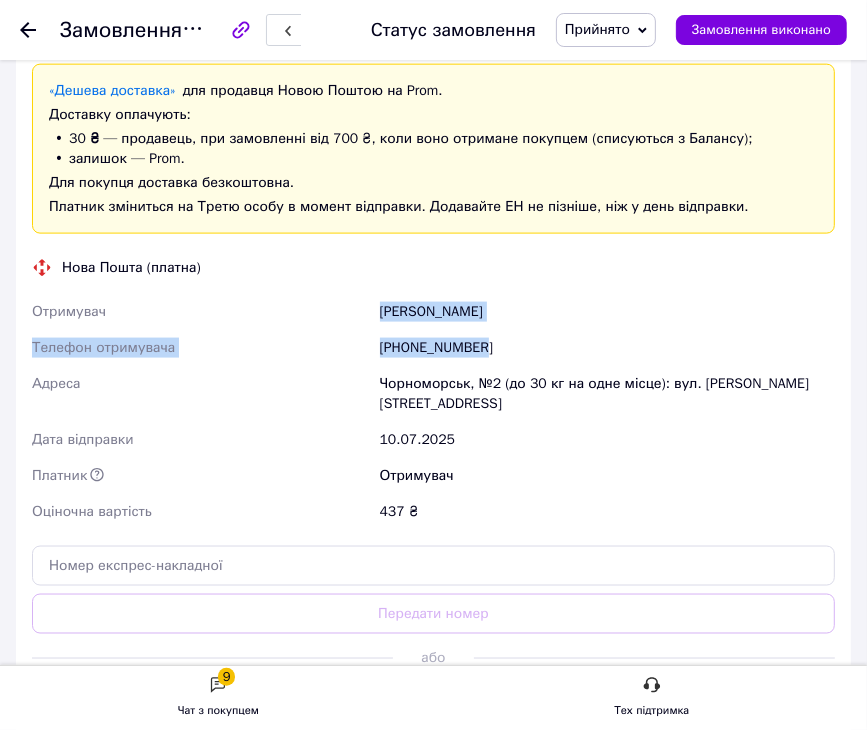 drag, startPoint x: 512, startPoint y: 348, endPoint x: 377, endPoint y: 307, distance: 141.08862 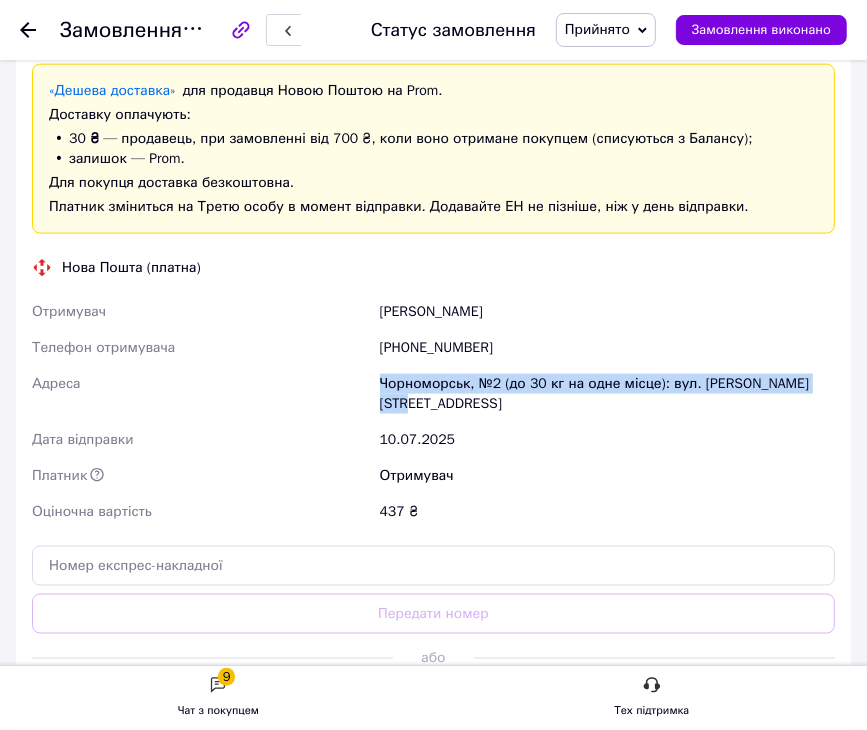 drag, startPoint x: 776, startPoint y: 387, endPoint x: 375, endPoint y: 386, distance: 401.00125 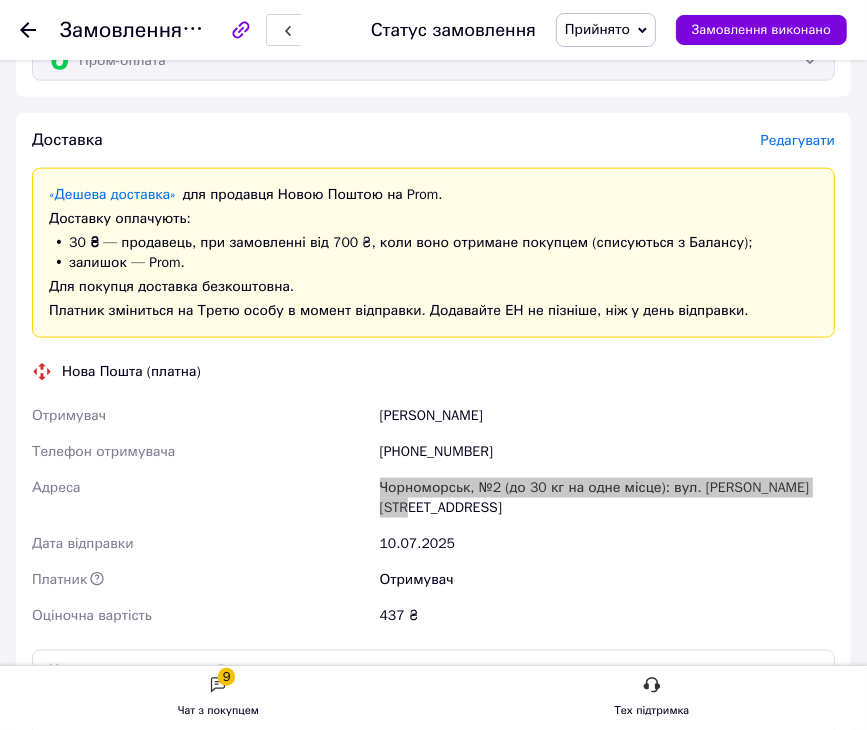 scroll, scrollTop: 1374, scrollLeft: 0, axis: vertical 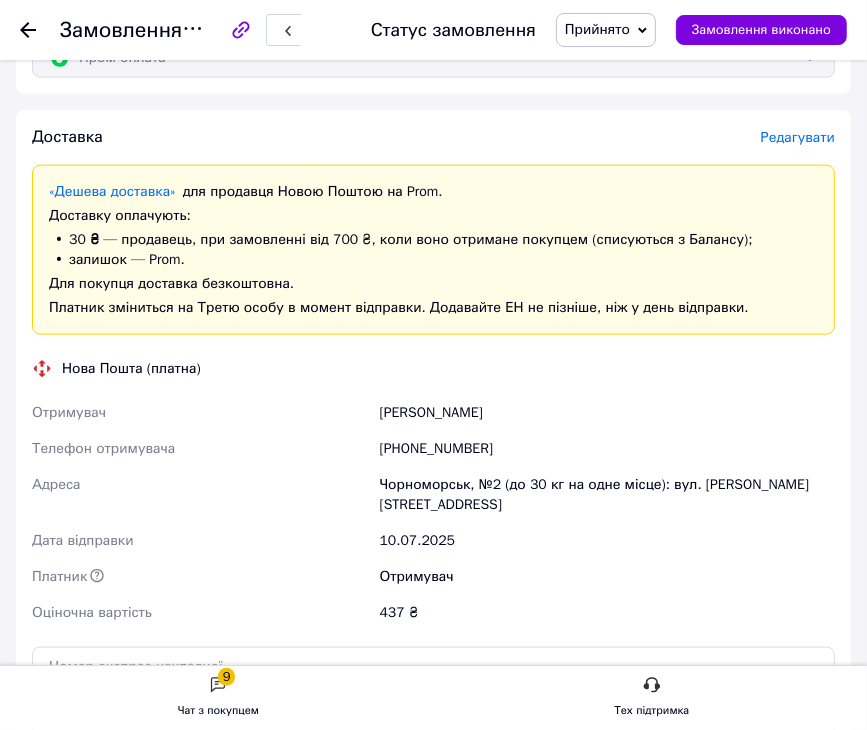 click 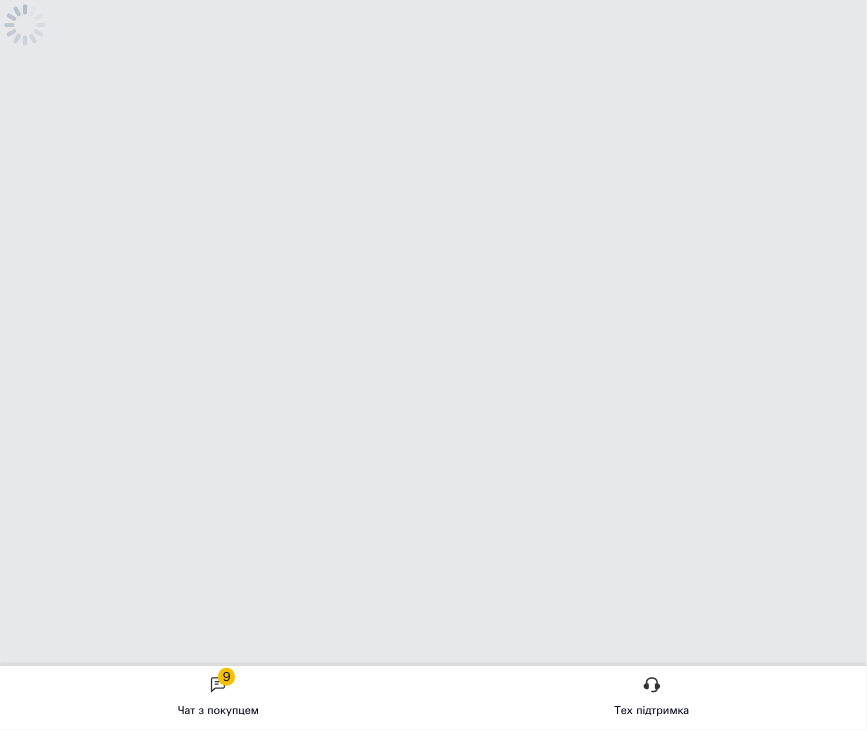 scroll, scrollTop: 0, scrollLeft: 0, axis: both 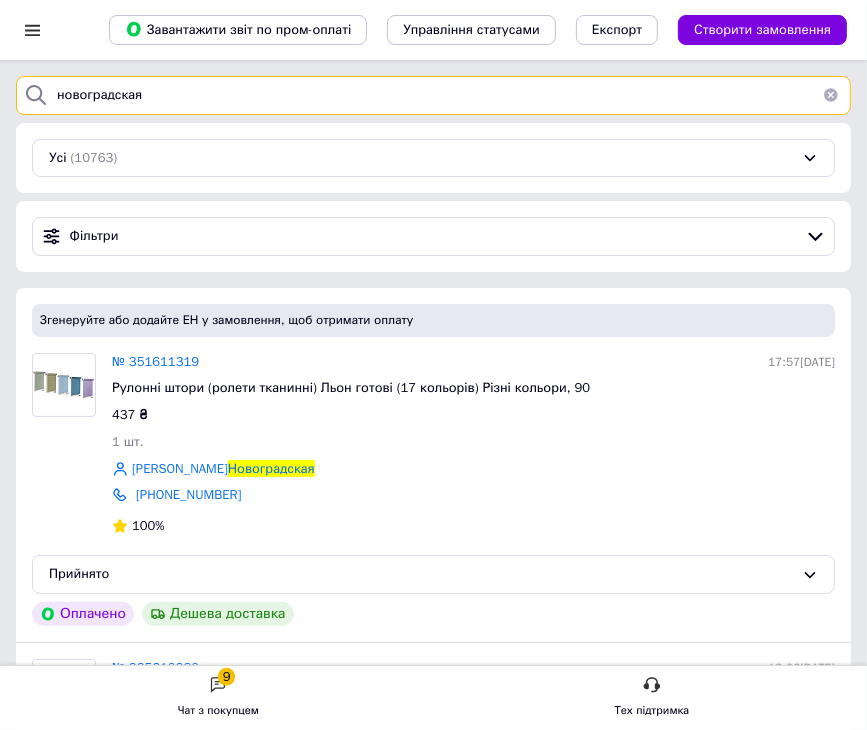 click on "новоградская" at bounding box center [433, 95] 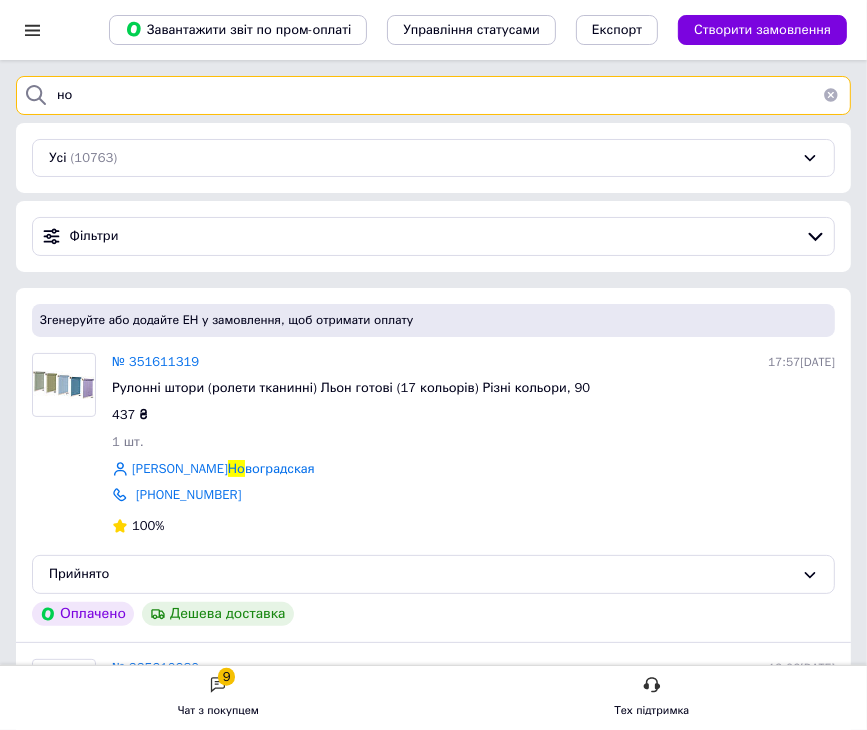 type on "н" 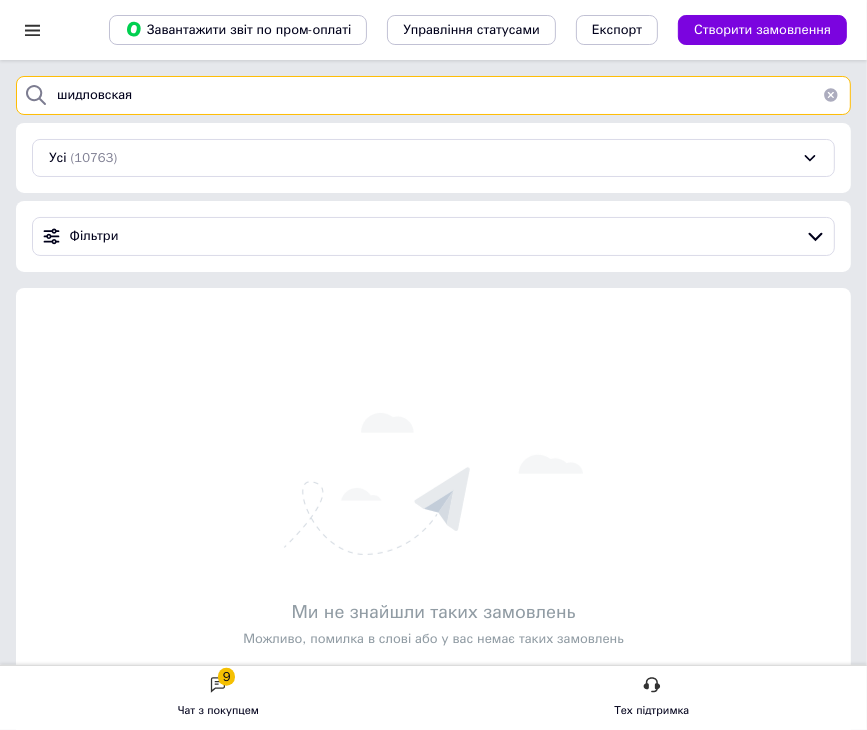 type on "шидловская" 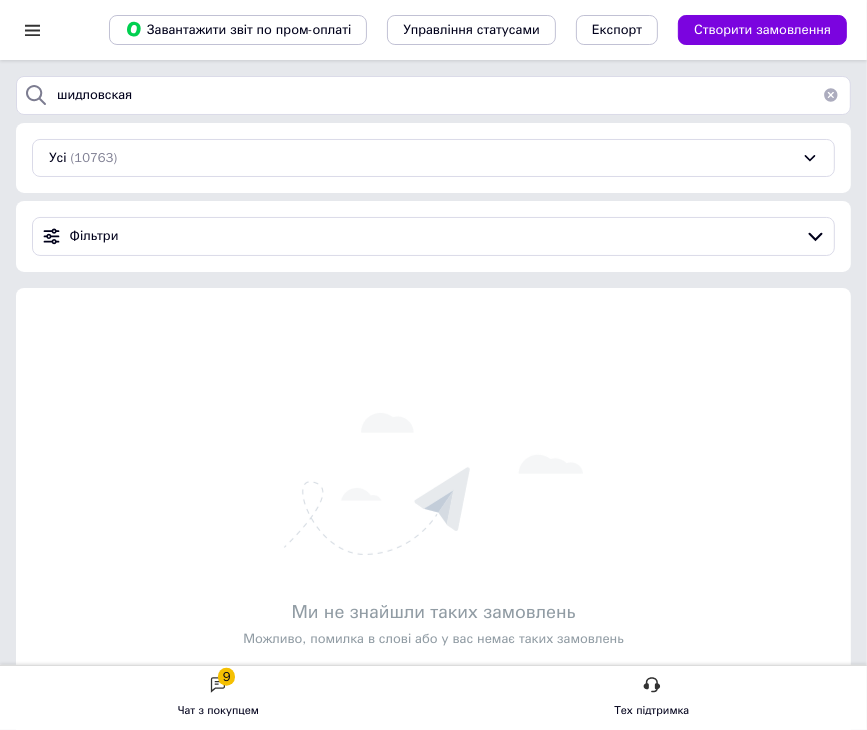 click on "Список замовлень   Завантажити звіт по пром-оплаті Управління статусами Експорт Створити замовлення шидловская Усі (10763) Фільтри Ми не знайшли таких замовлень Можливо, помилка в слові або у вас немає таких замовлень" at bounding box center (433, 424) 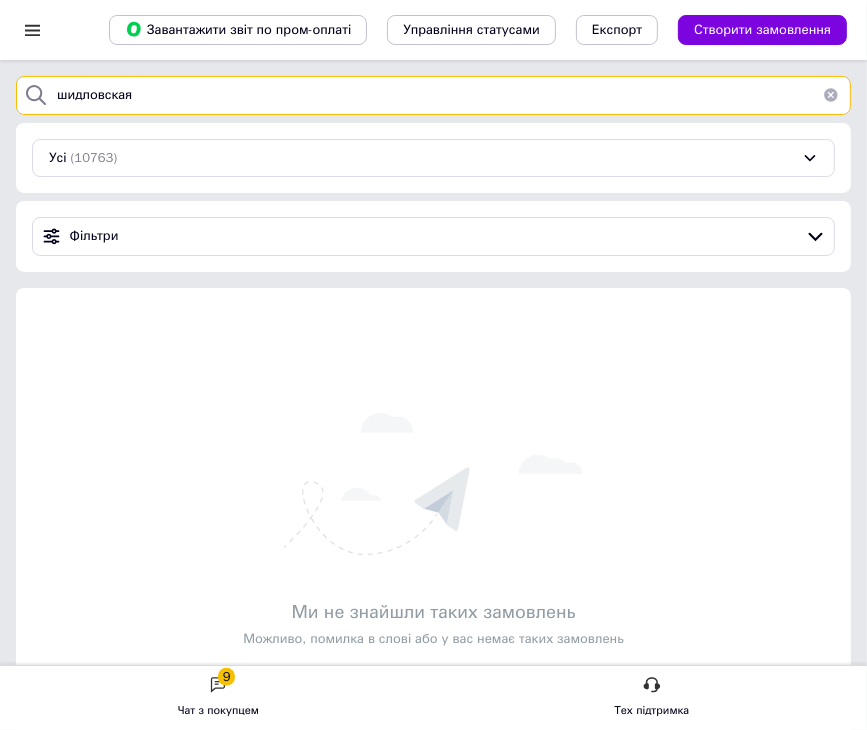 drag, startPoint x: 249, startPoint y: 87, endPoint x: 212, endPoint y: 73, distance: 39.56008 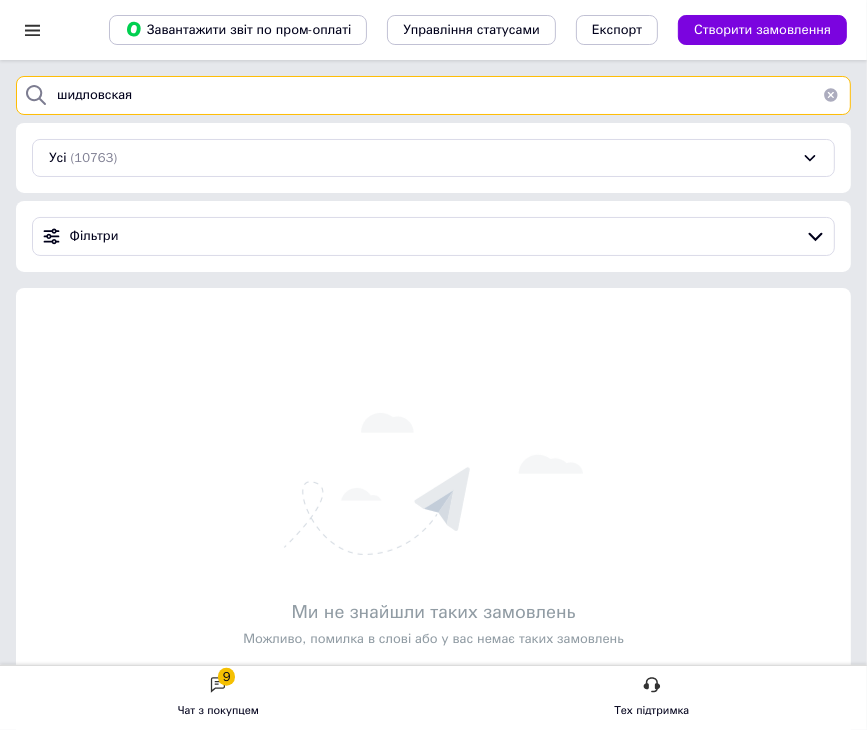 drag, startPoint x: 179, startPoint y: 92, endPoint x: 160, endPoint y: 84, distance: 20.615528 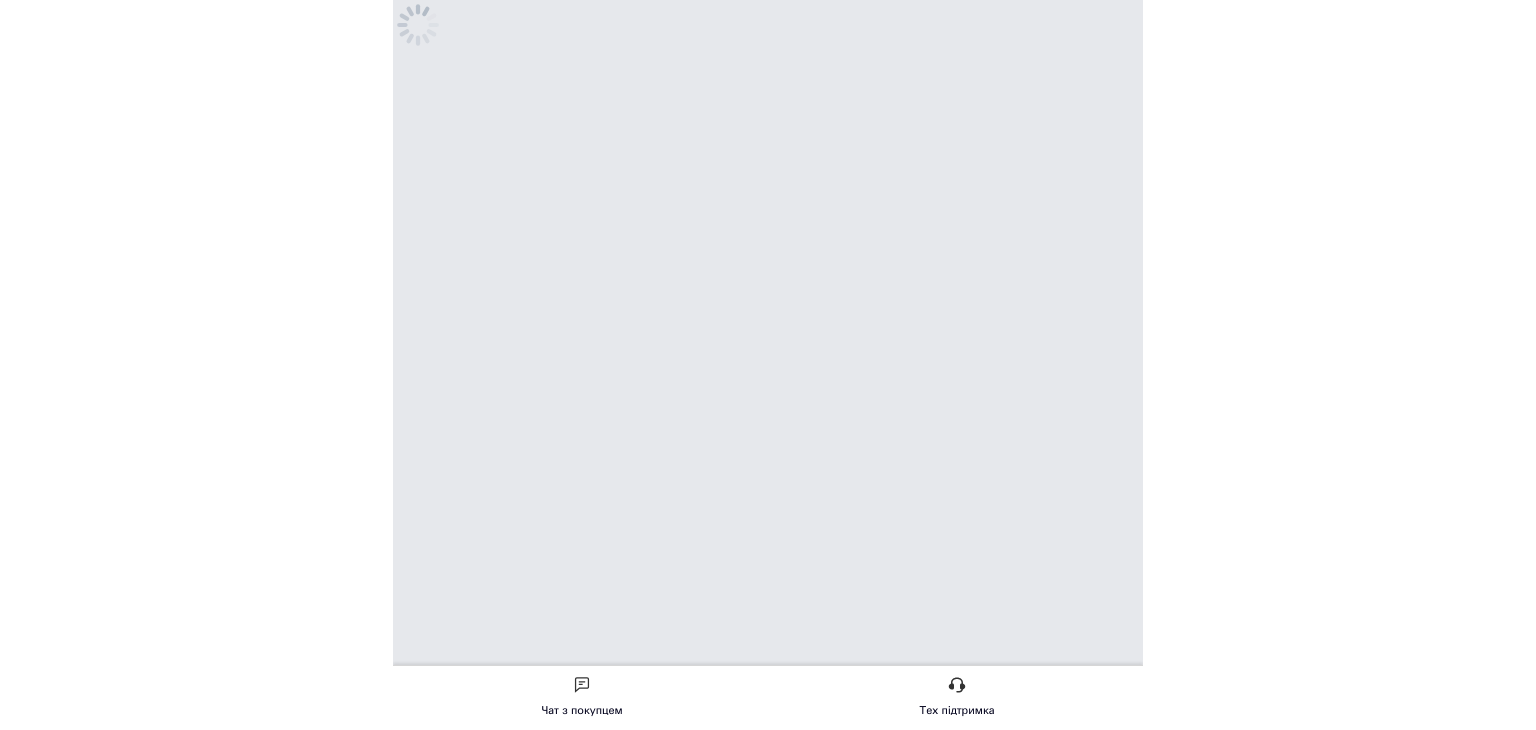 scroll, scrollTop: 0, scrollLeft: 0, axis: both 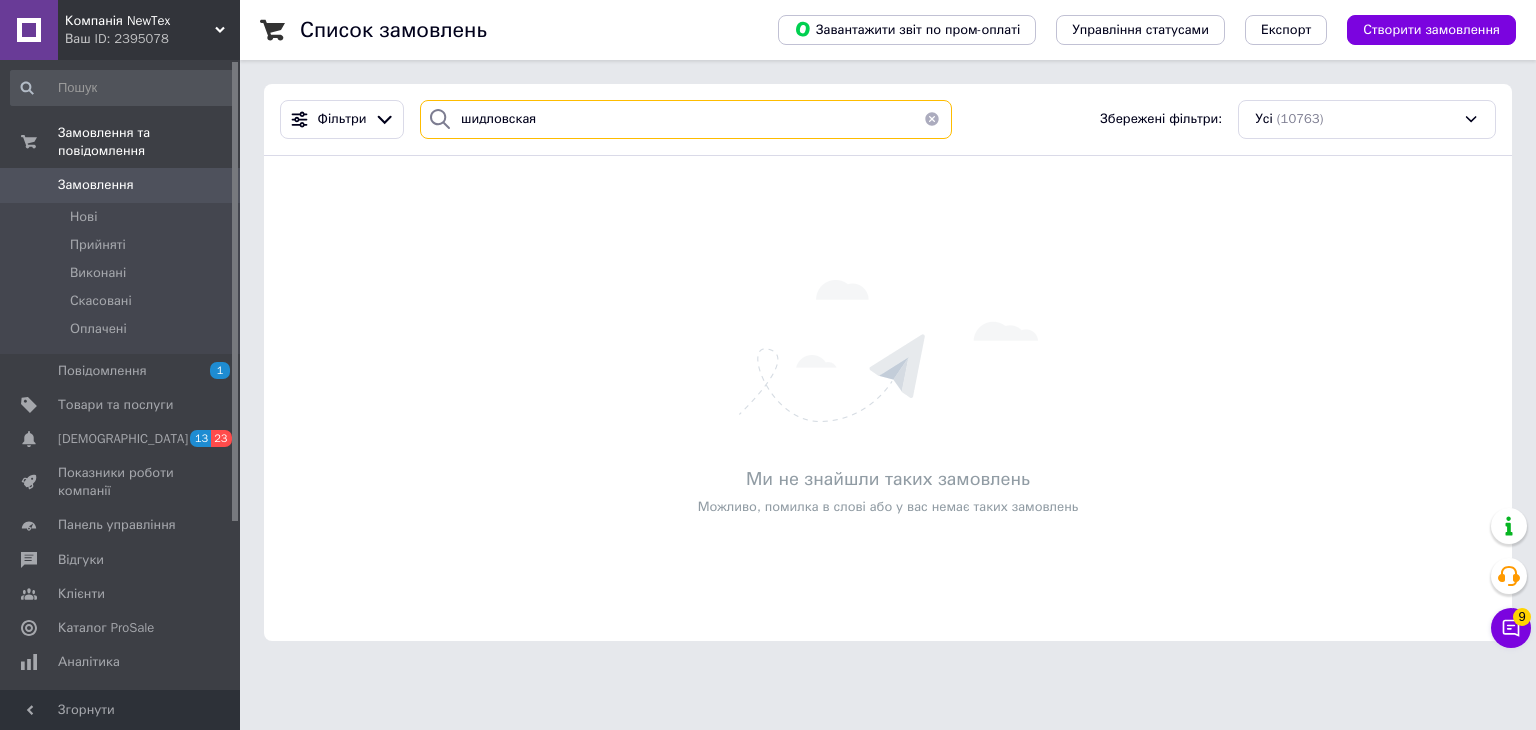 click on "шидловская" at bounding box center (686, 119) 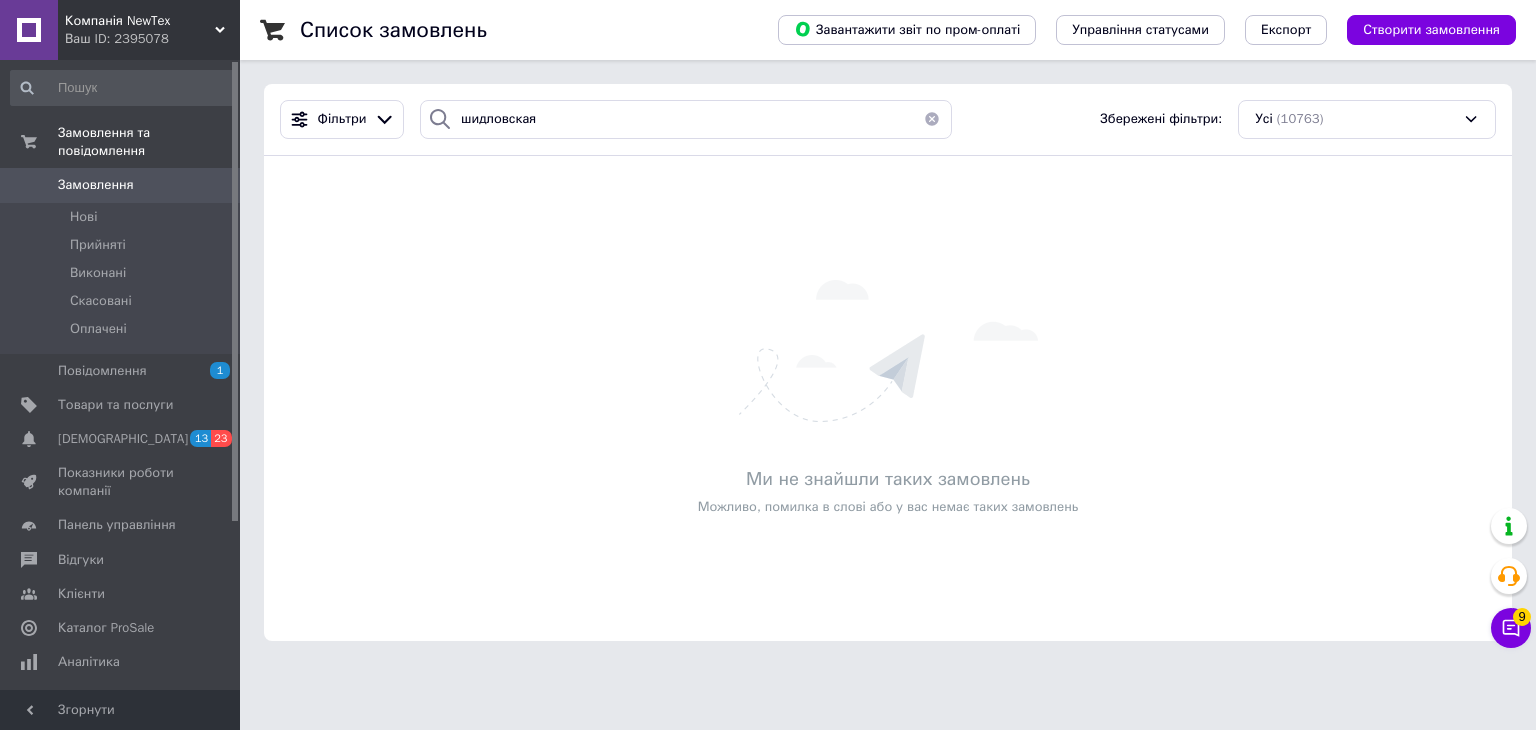 click at bounding box center (932, 119) 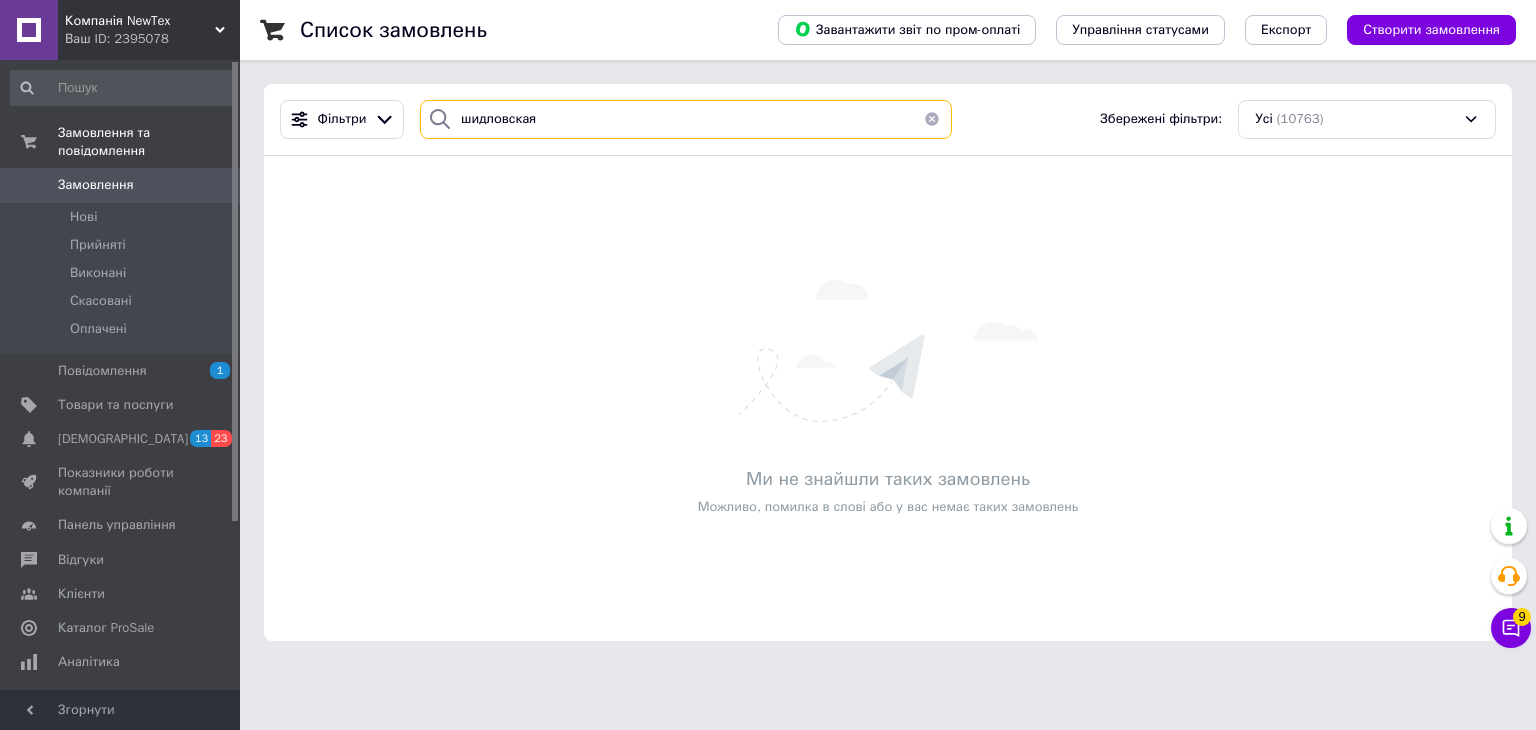 type 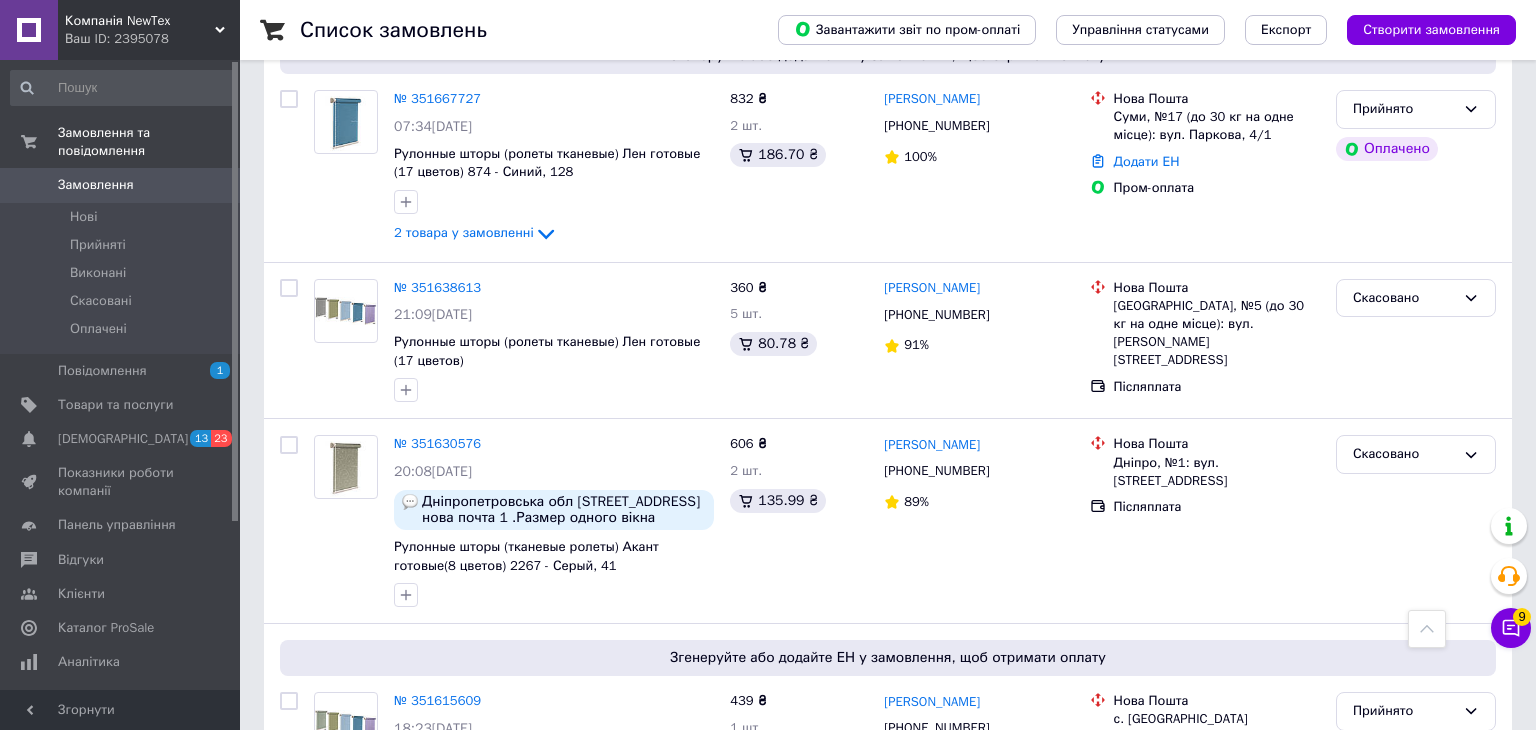 scroll, scrollTop: 3243, scrollLeft: 0, axis: vertical 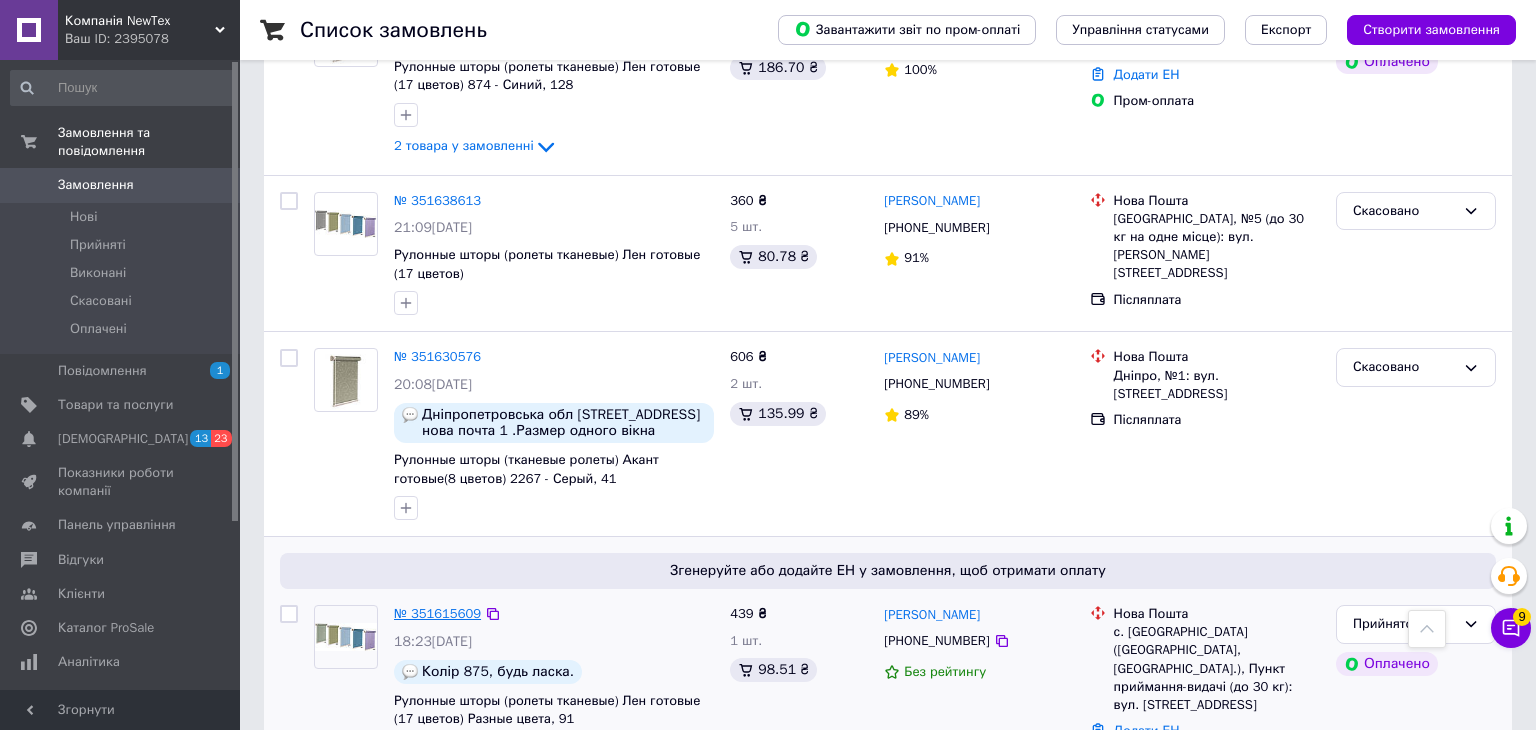 click on "№ 351615609" at bounding box center (437, 613) 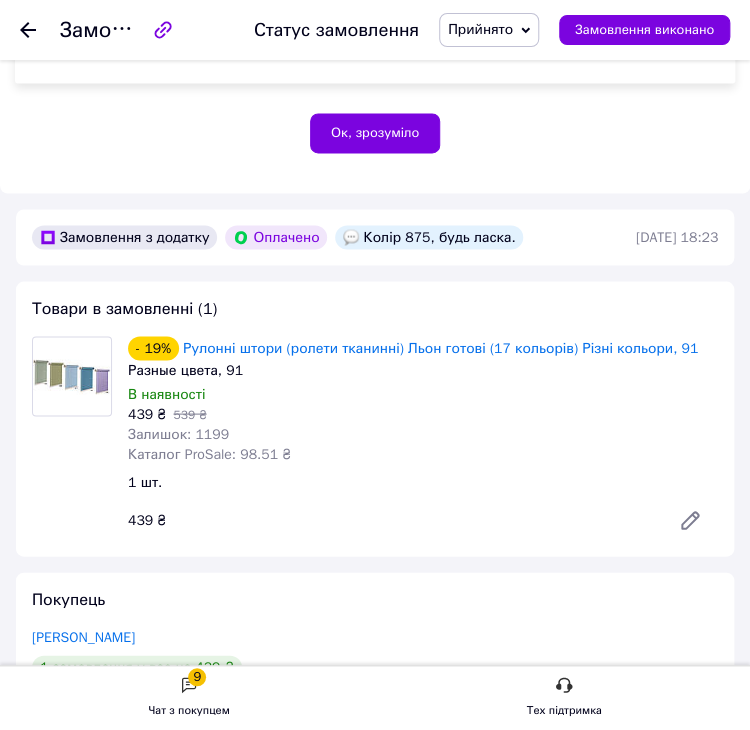 scroll, scrollTop: 718, scrollLeft: 0, axis: vertical 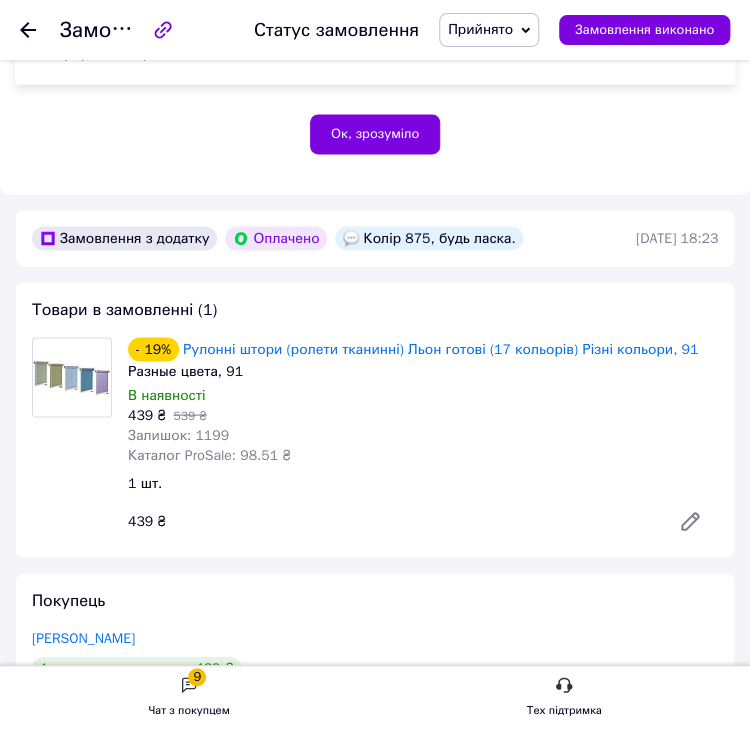 click on "- 19% Рулонні штори (ролети тканинні) Льон готові (17 кольорів) Різні кольори, 91 Разные цвета, 91 В наявності 439 ₴   539 ₴ Залишок: 1199 Каталог ProSale: 98.51 ₴" at bounding box center [423, 401] 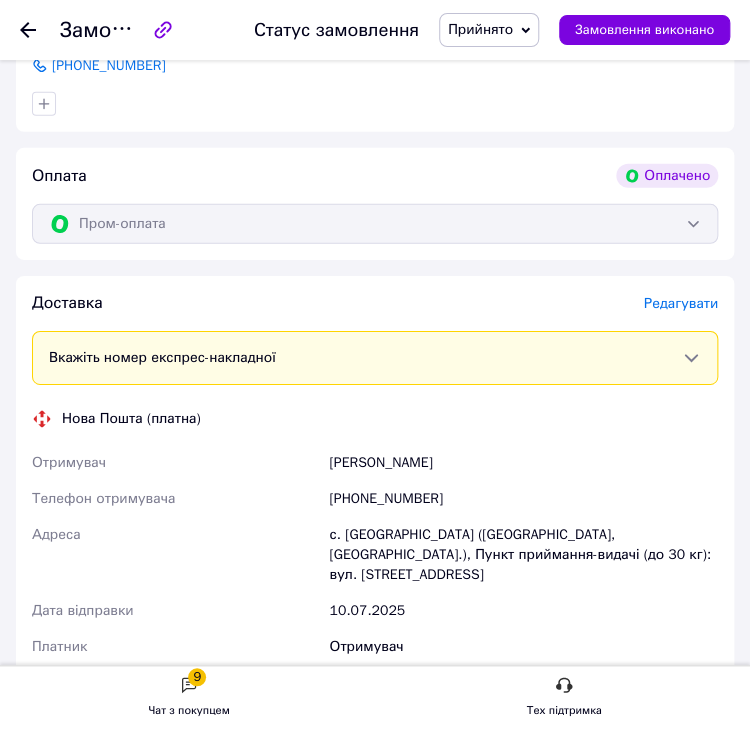 scroll, scrollTop: 1510, scrollLeft: 0, axis: vertical 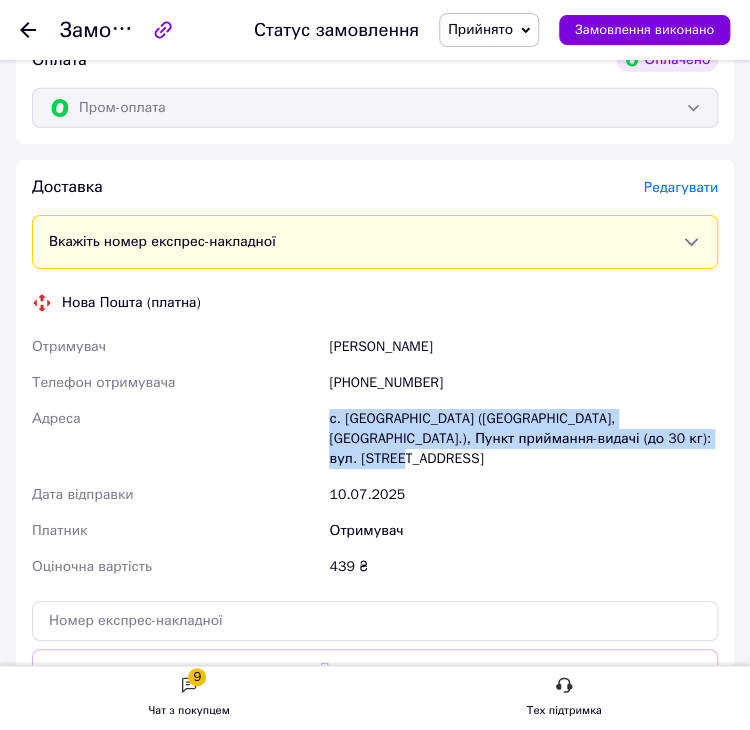 drag, startPoint x: 705, startPoint y: 440, endPoint x: 328, endPoint y: 419, distance: 377.58444 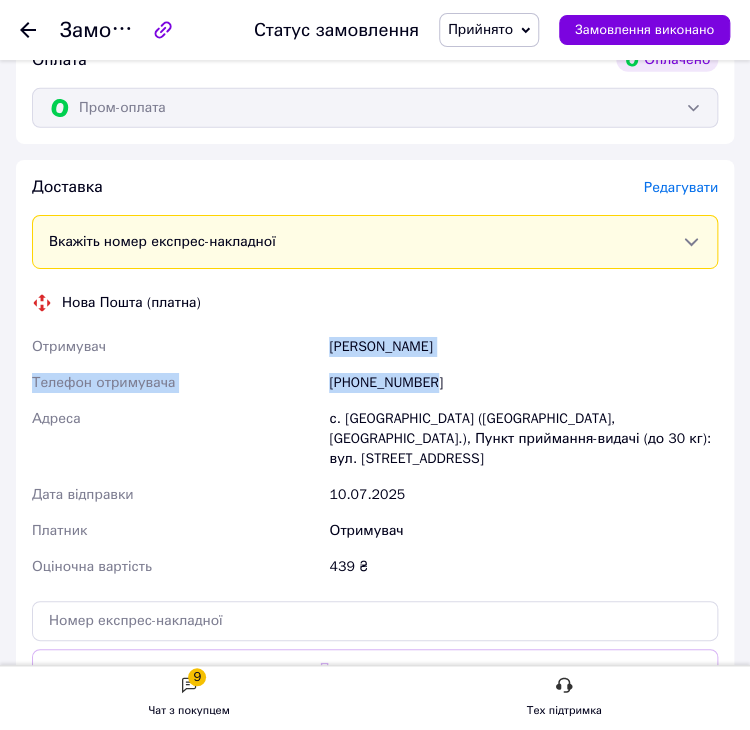 drag, startPoint x: 508, startPoint y: 370, endPoint x: 367, endPoint y: 350, distance: 142.41138 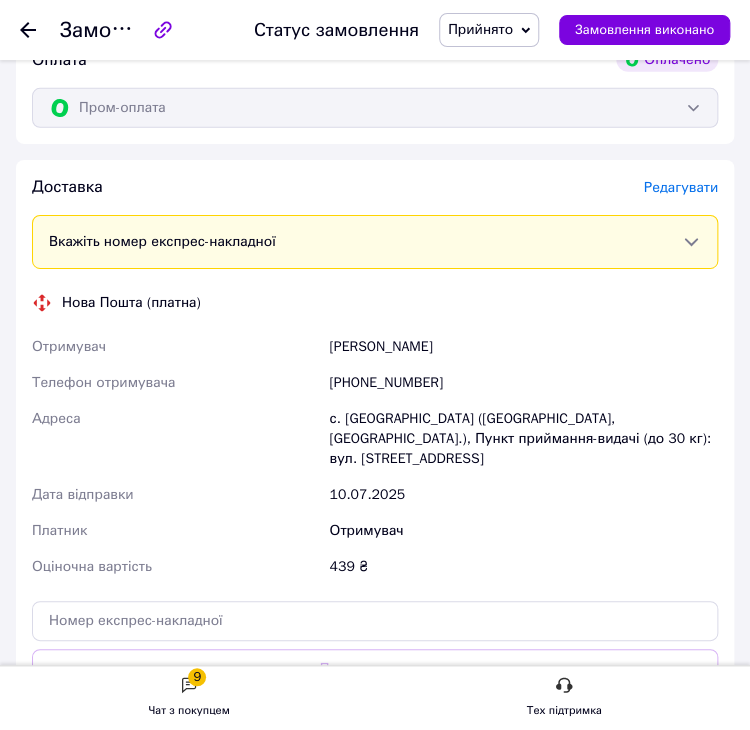 click 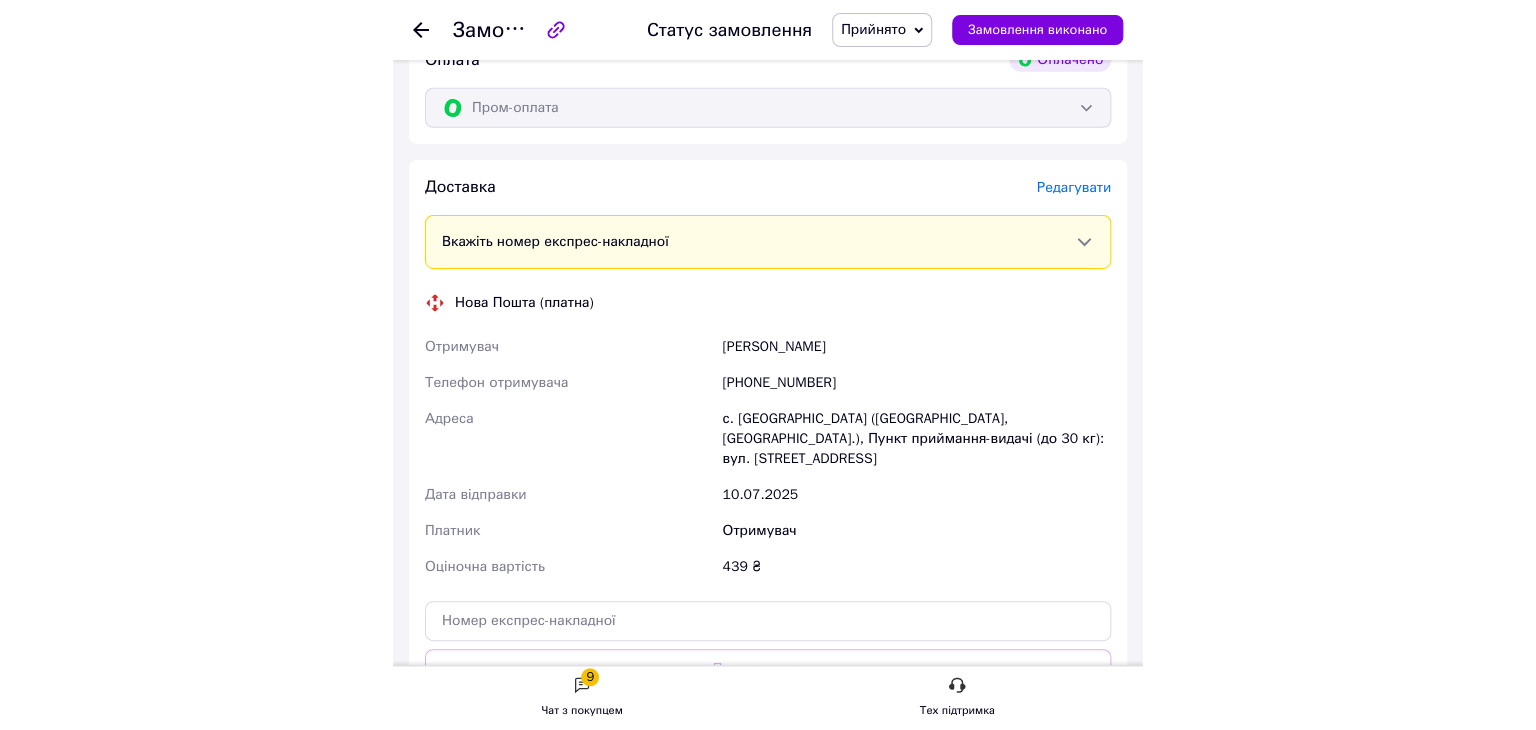 scroll, scrollTop: 0, scrollLeft: 0, axis: both 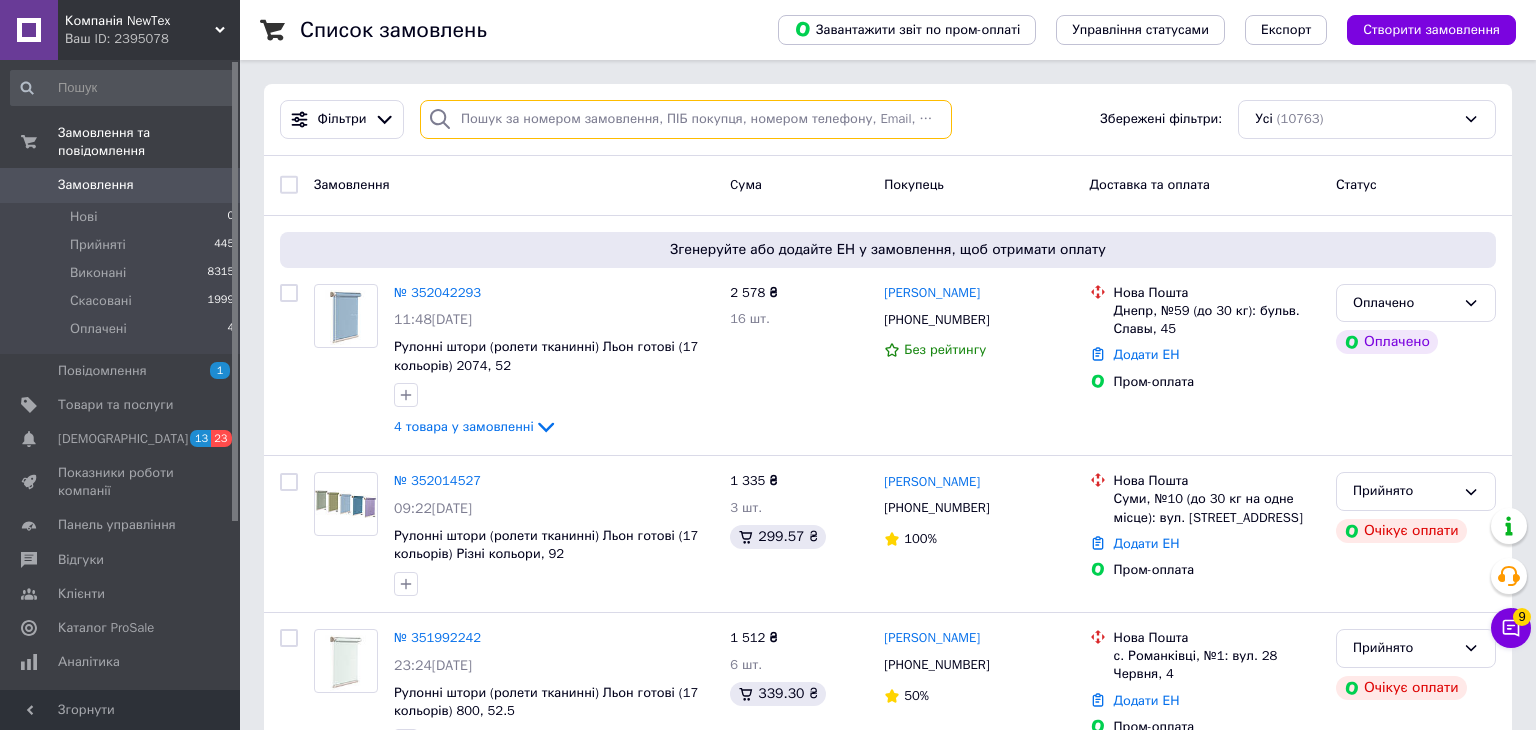 click at bounding box center [686, 119] 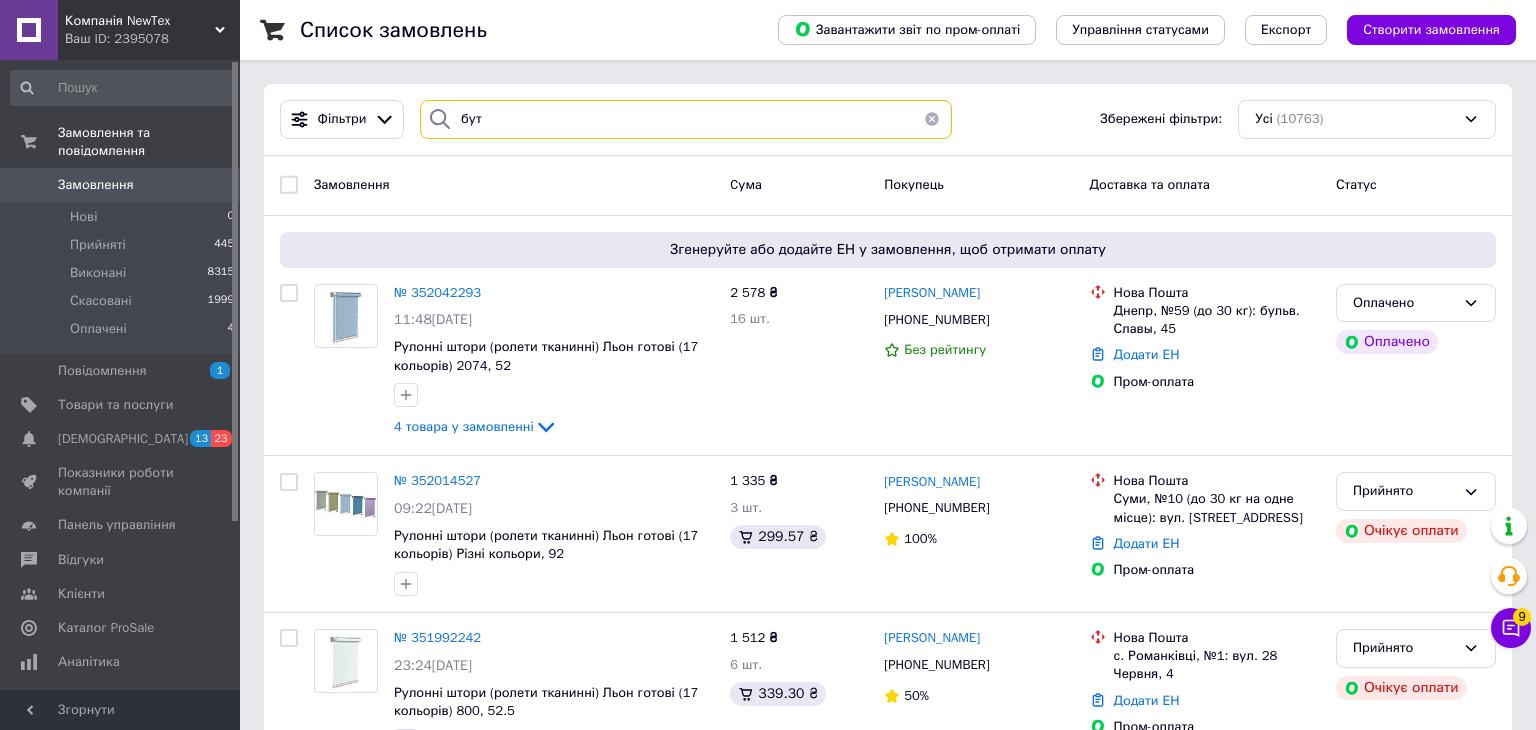 type on "бут" 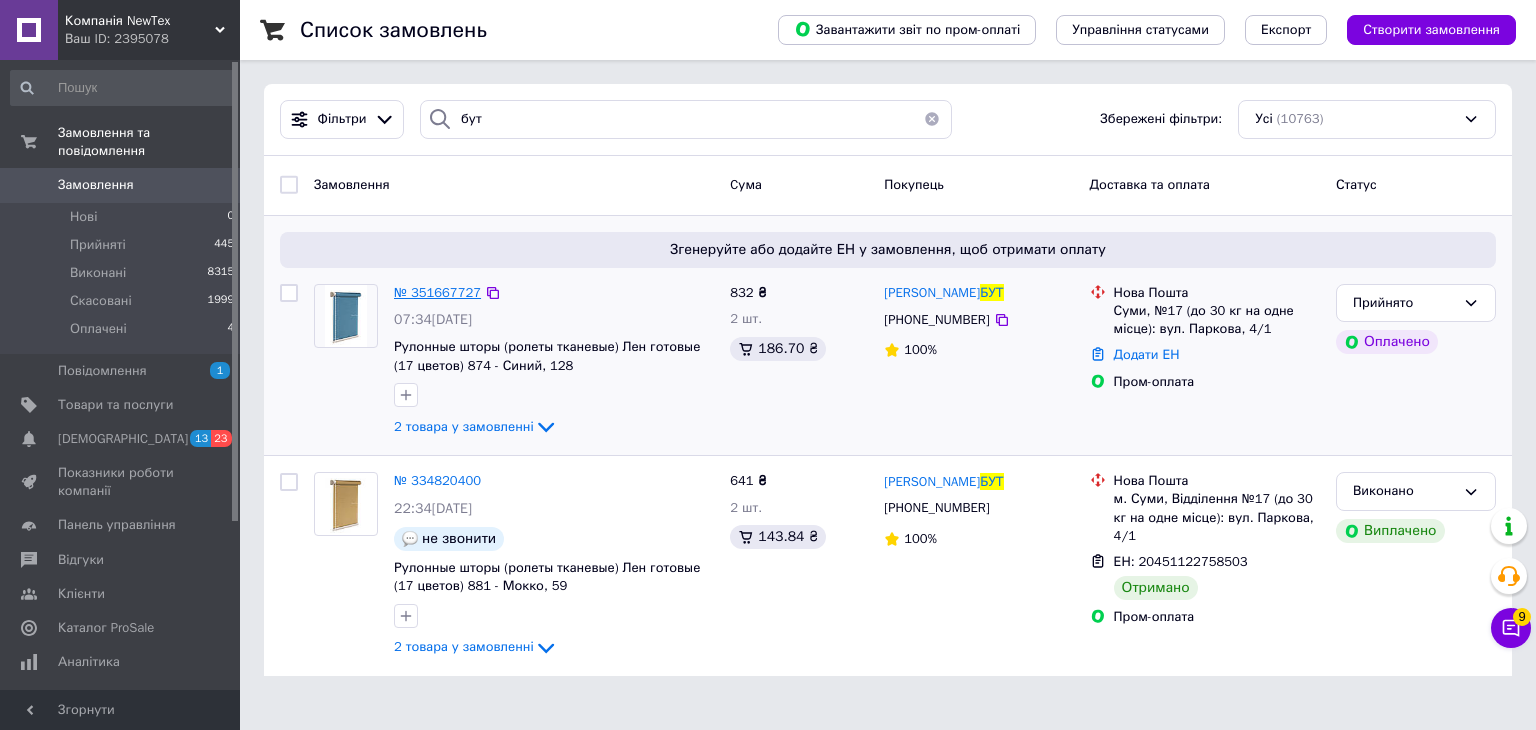 click on "№ 351667727" at bounding box center (437, 292) 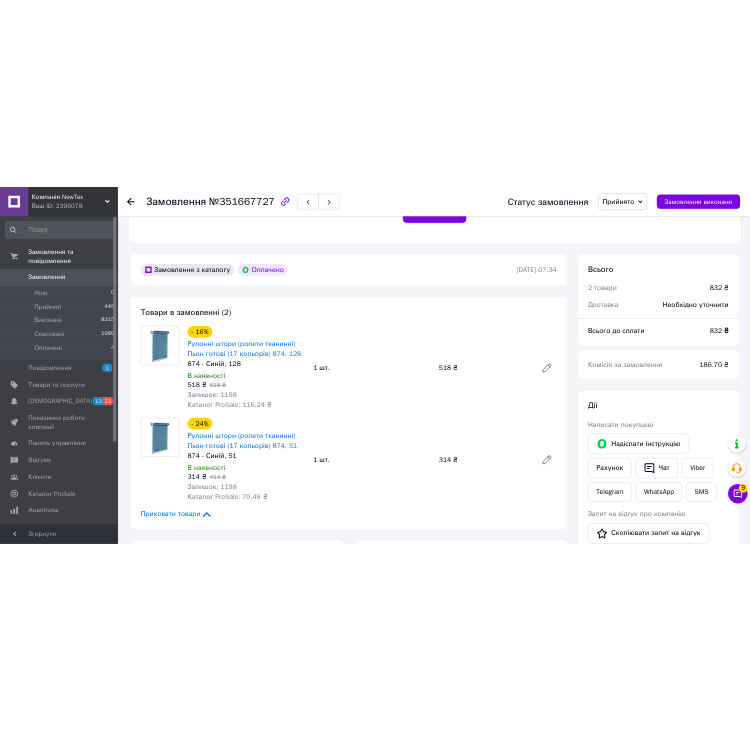 scroll, scrollTop: 526, scrollLeft: 0, axis: vertical 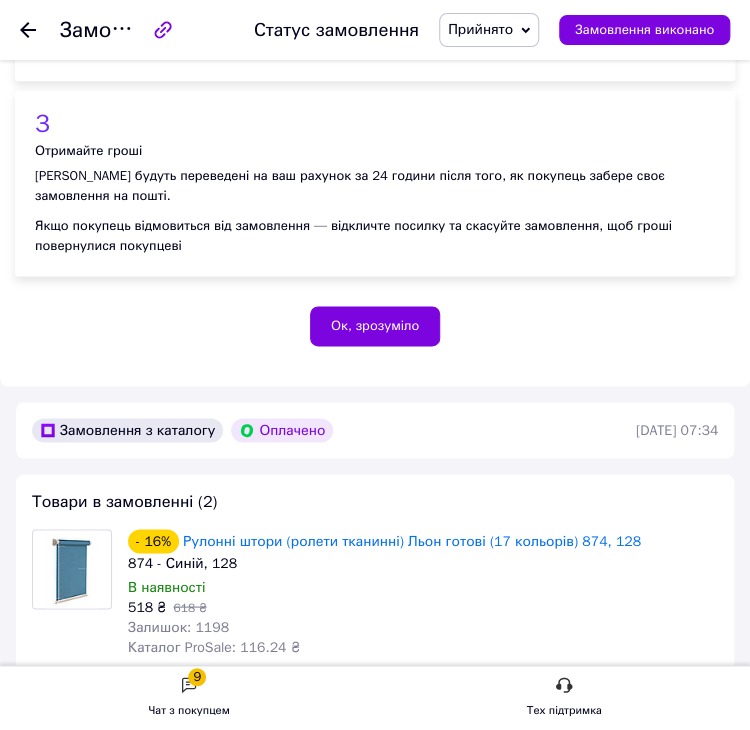click on "Залишок: 1198" at bounding box center [423, 627] 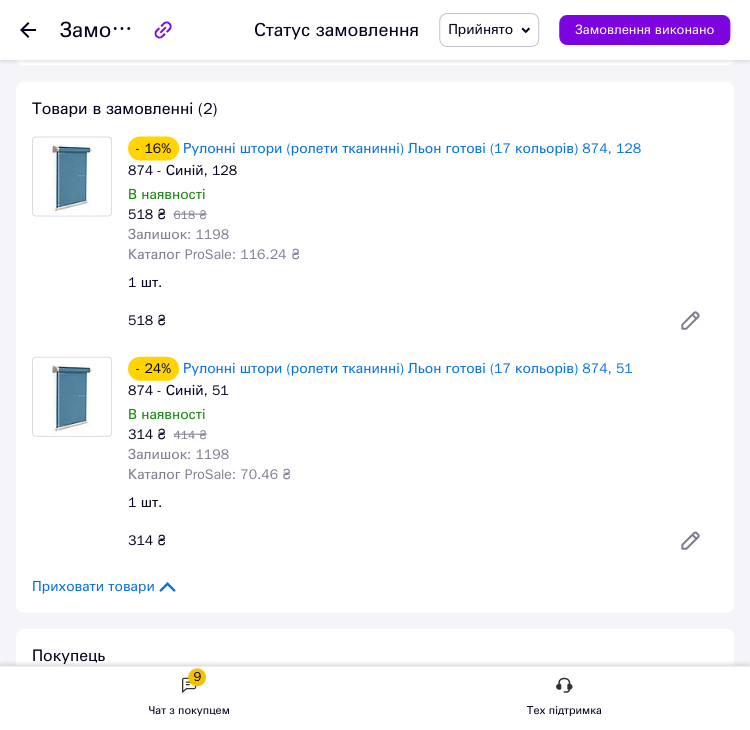 scroll, scrollTop: 924, scrollLeft: 0, axis: vertical 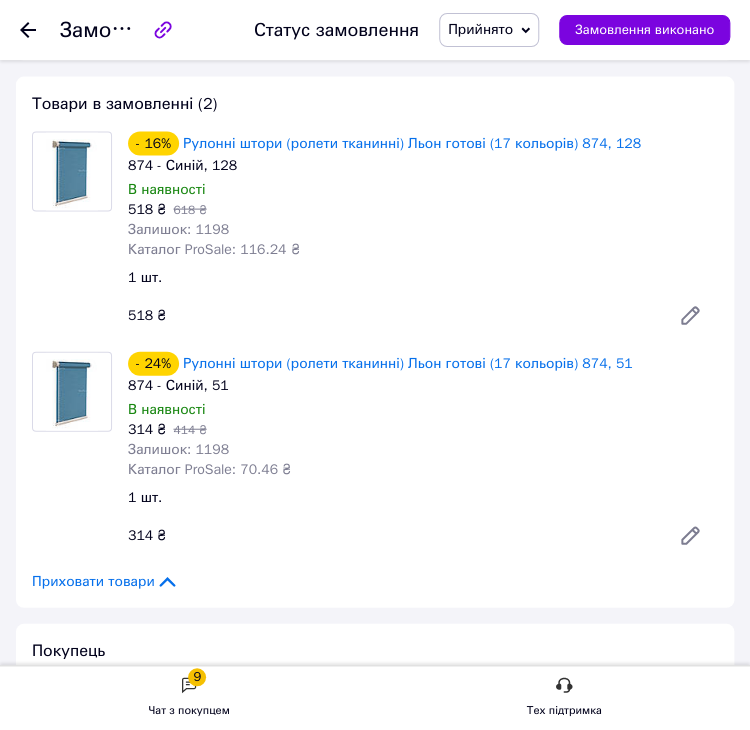 click on "- 24% Рулонні штори (ролети тканинні) Льон готові (17 кольорів) 874, 51 874 - Синій, 51 В наявності 314 ₴   414 ₴ Залишок: 1198 Каталог ProSale: 70.46 ₴  1 шт. 314 ₴" at bounding box center (423, 453) 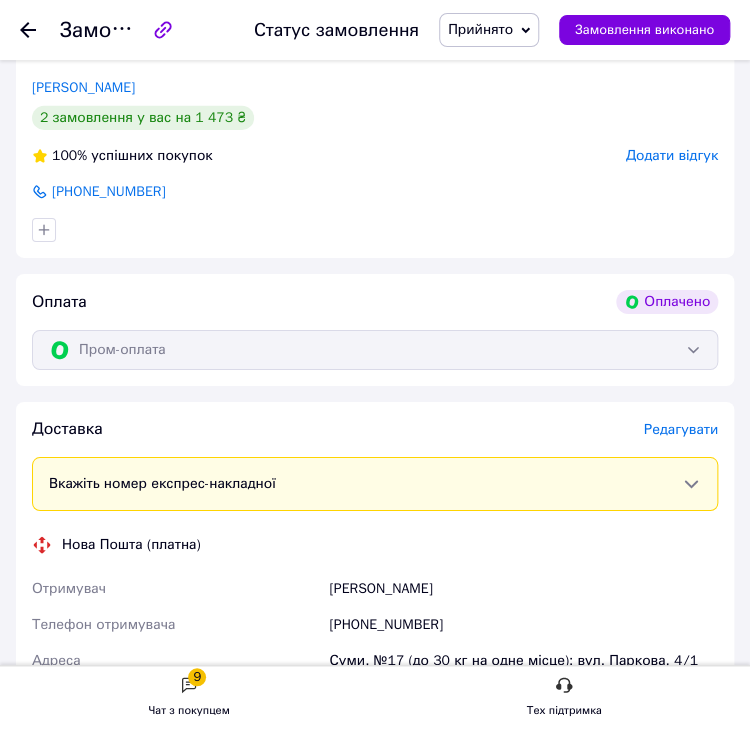 scroll, scrollTop: 1795, scrollLeft: 0, axis: vertical 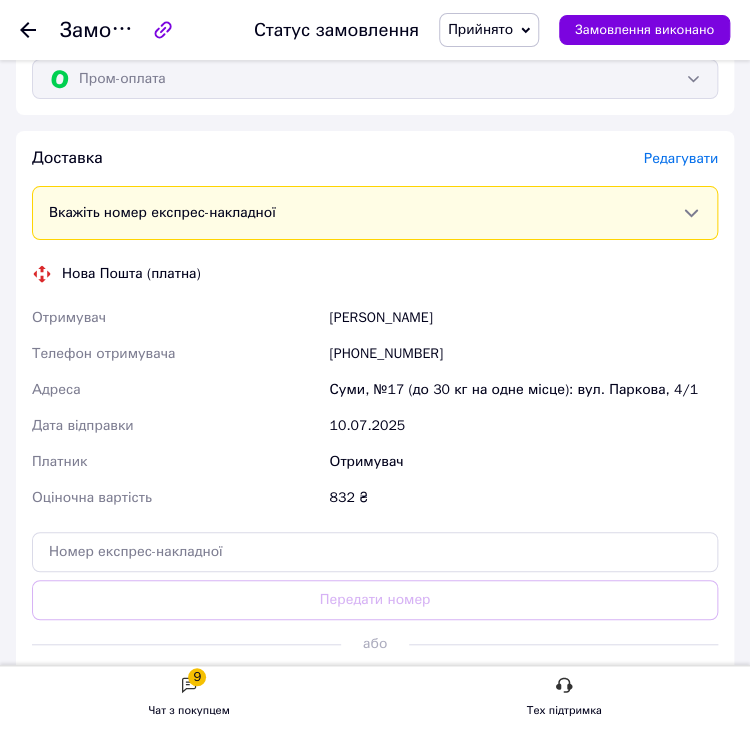 click on "Отримувач" at bounding box center (523, 462) 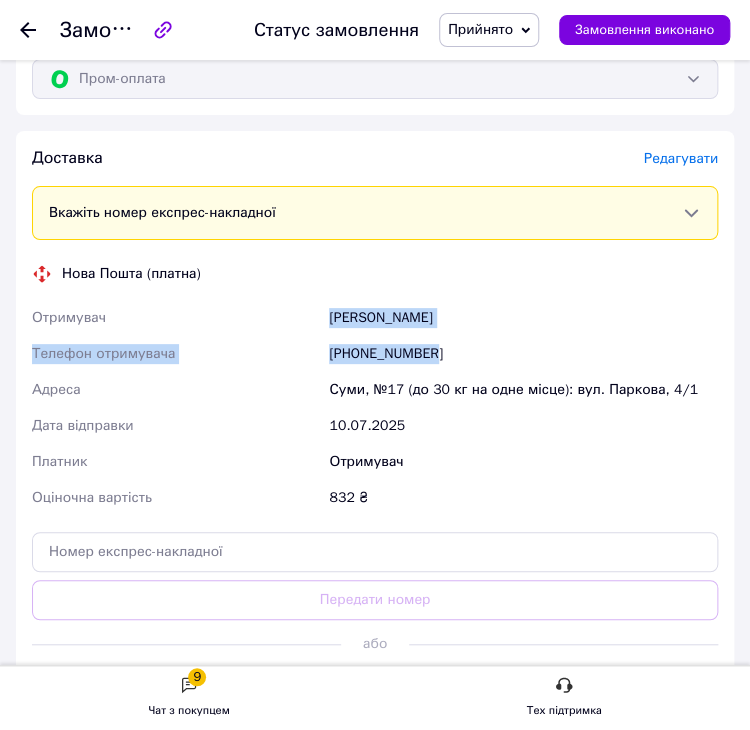 drag, startPoint x: 472, startPoint y: 363, endPoint x: 344, endPoint y: 317, distance: 136.01471 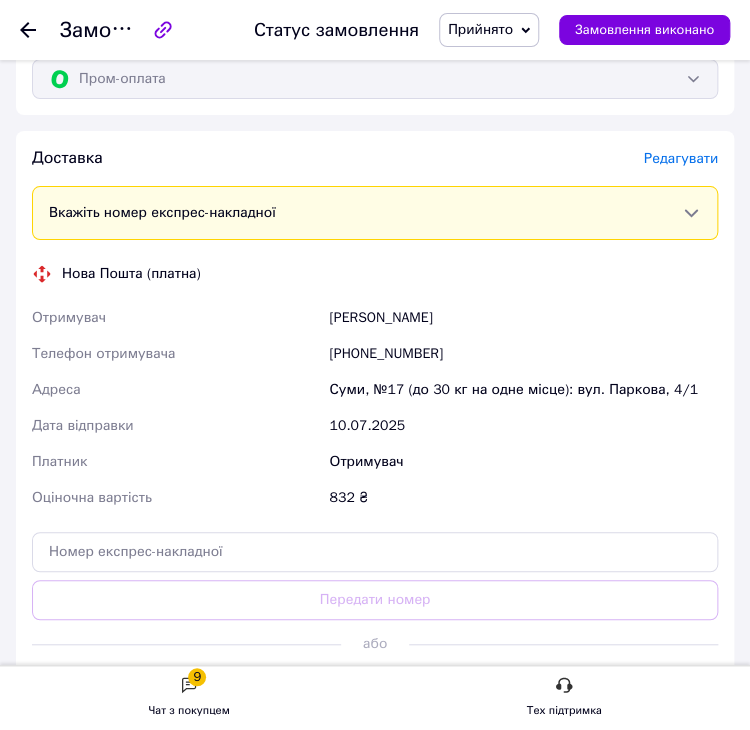 drag, startPoint x: 23, startPoint y: 31, endPoint x: 111, endPoint y: 9, distance: 90.70832 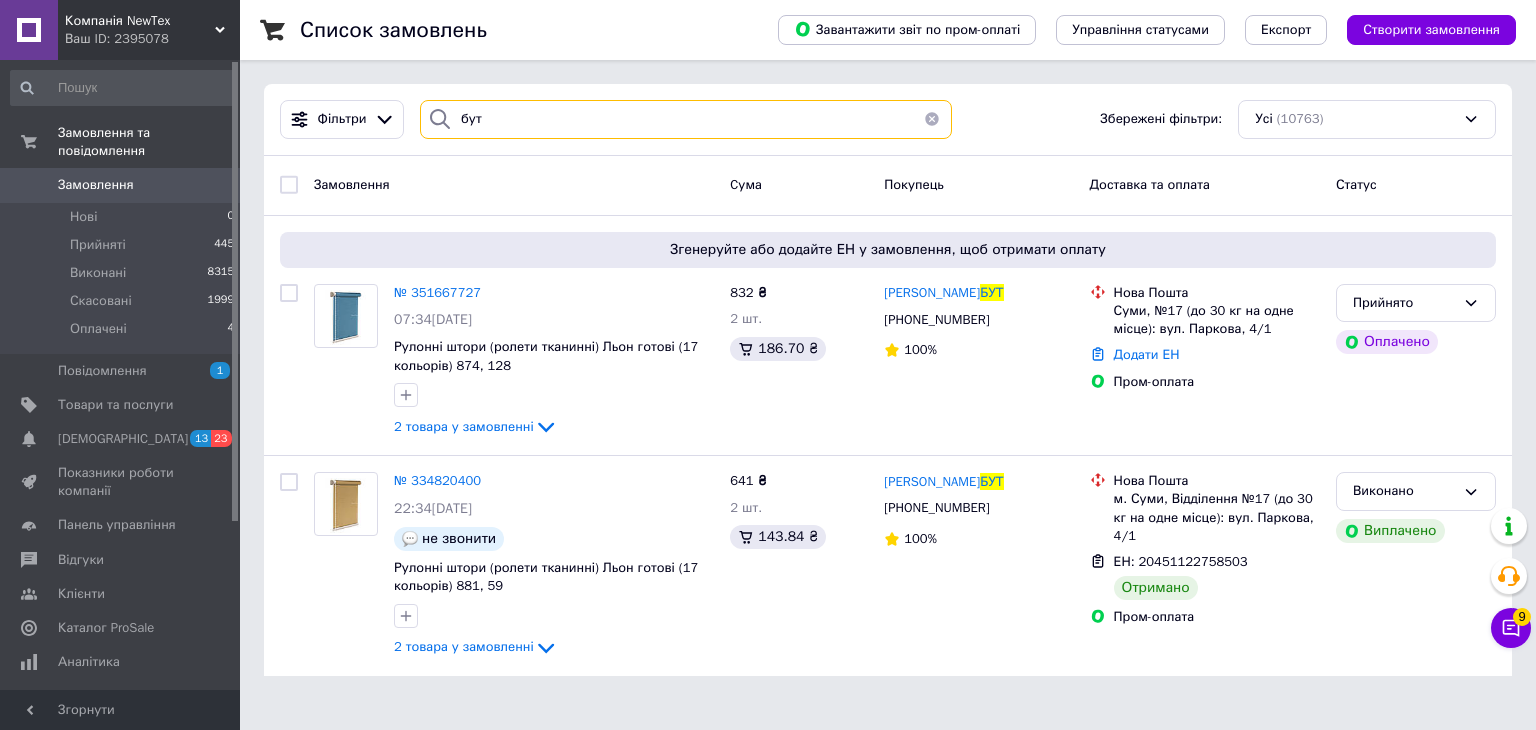 click on "бут" at bounding box center [686, 119] 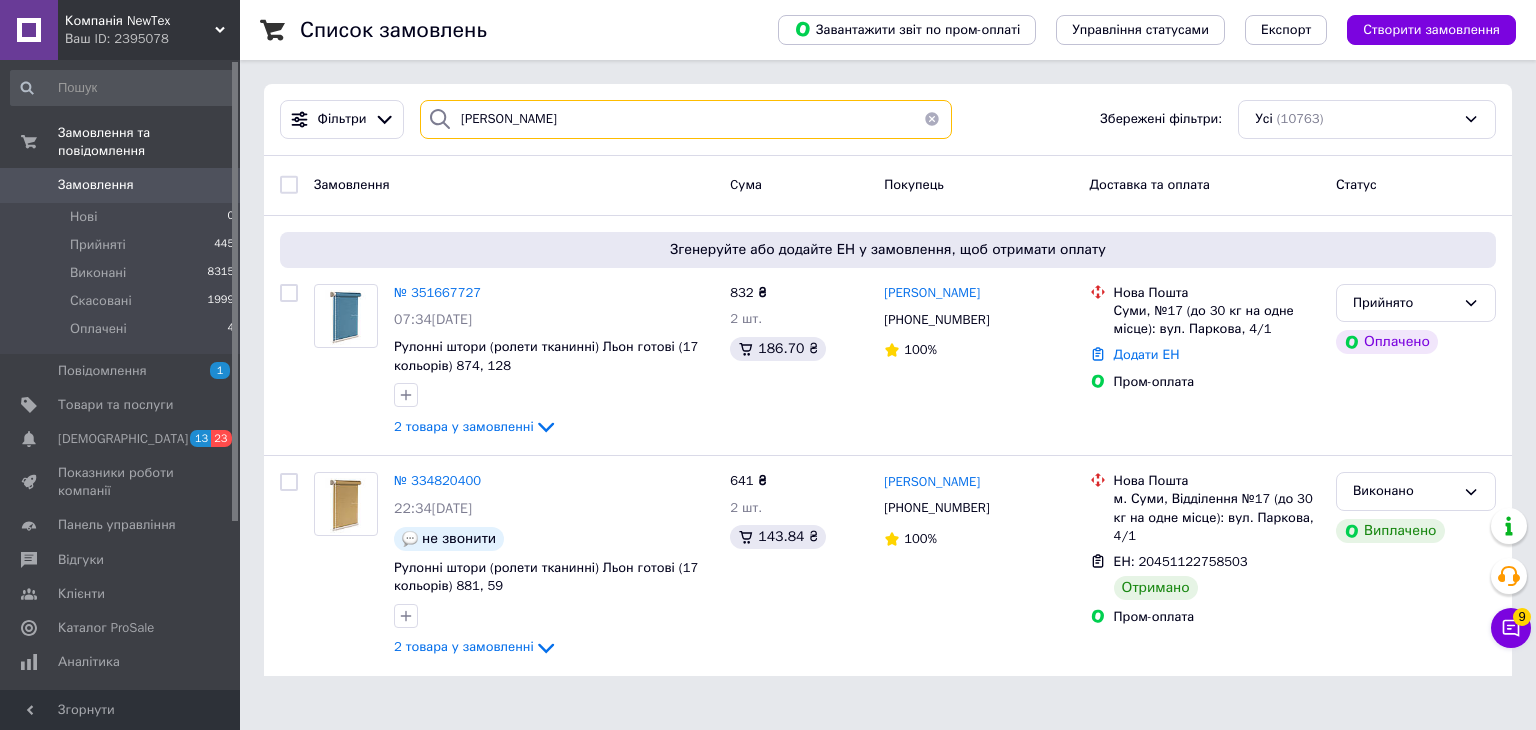 type on "борисенко" 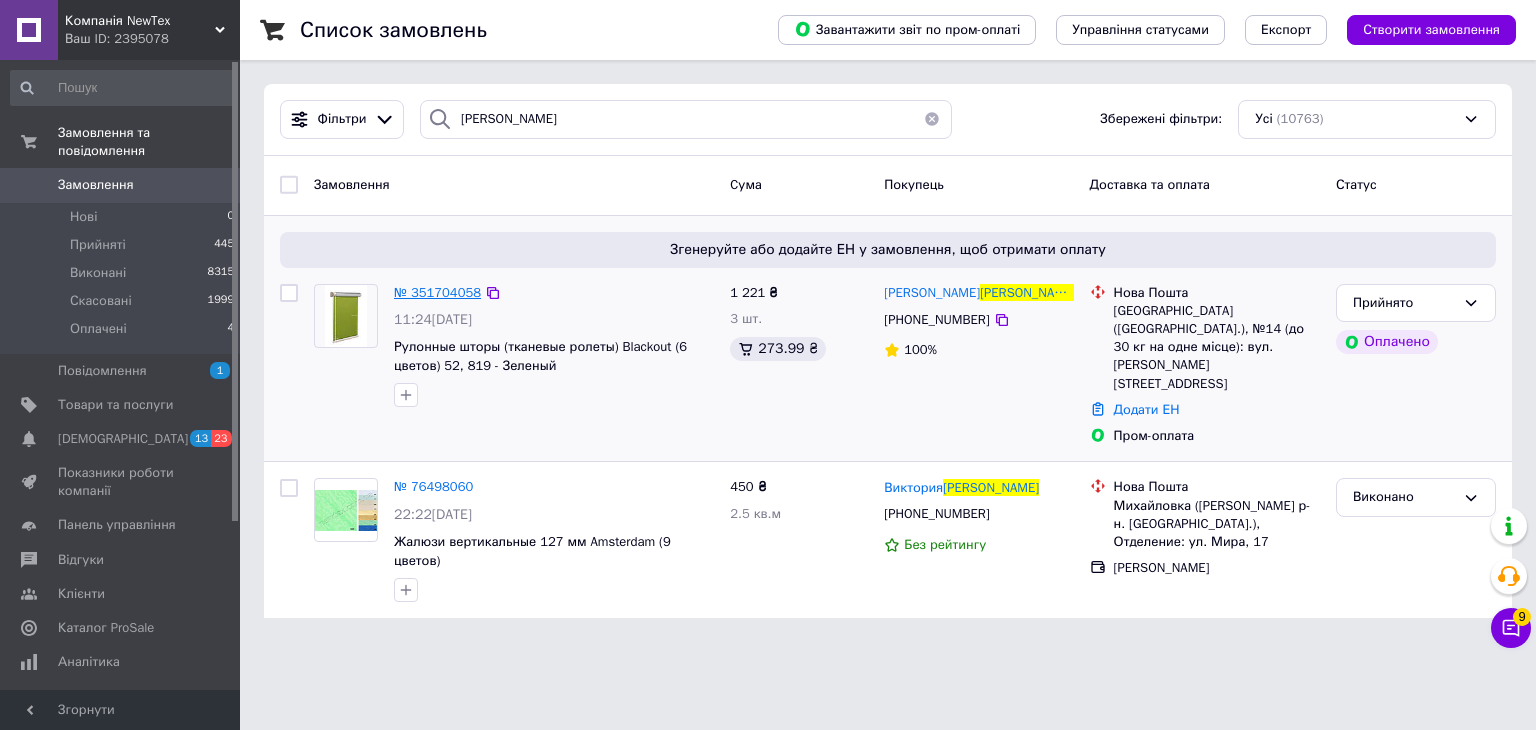 click on "№ 351704058" at bounding box center (437, 292) 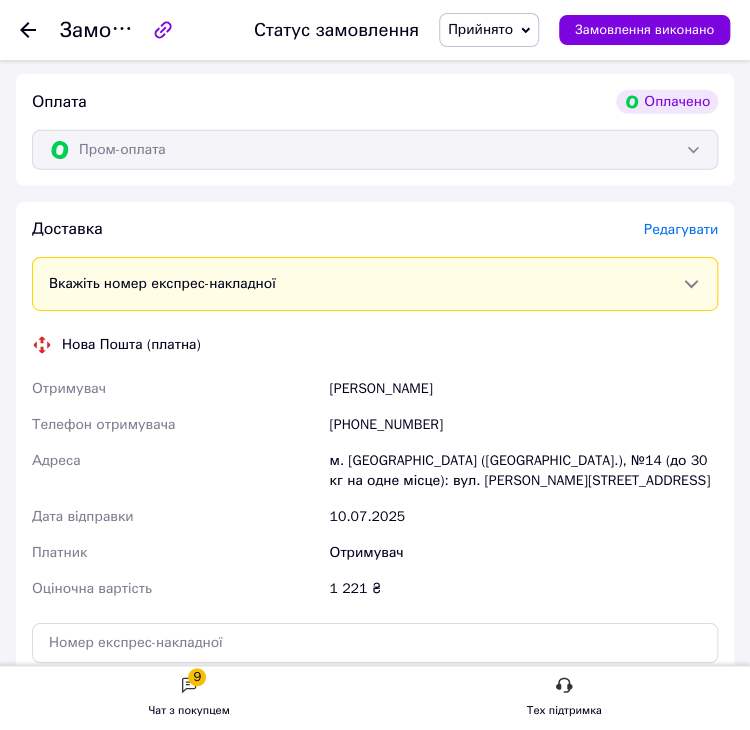 scroll, scrollTop: 1439, scrollLeft: 0, axis: vertical 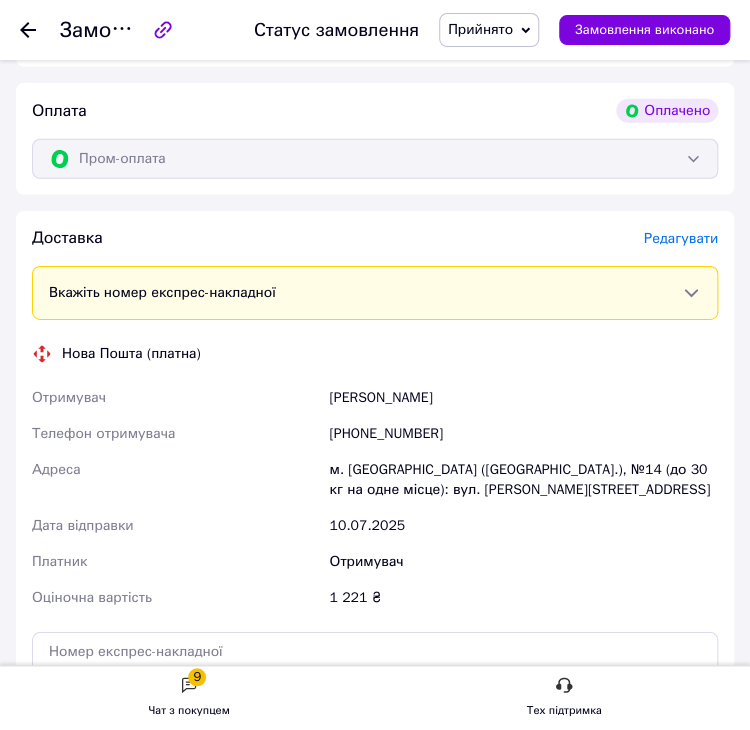 drag, startPoint x: 627, startPoint y: 546, endPoint x: 598, endPoint y: 474, distance: 77.62087 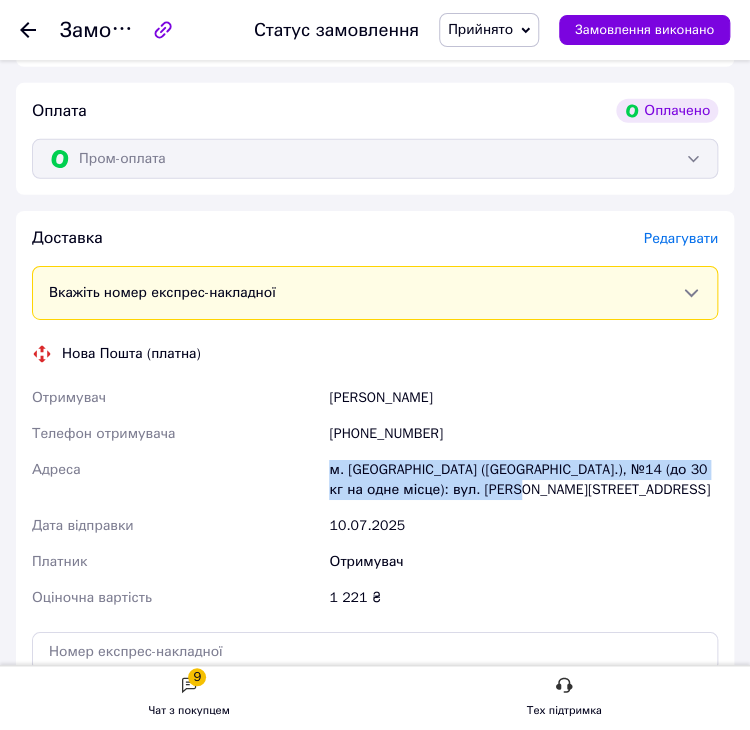 drag, startPoint x: 571, startPoint y: 488, endPoint x: 324, endPoint y: 474, distance: 247.39644 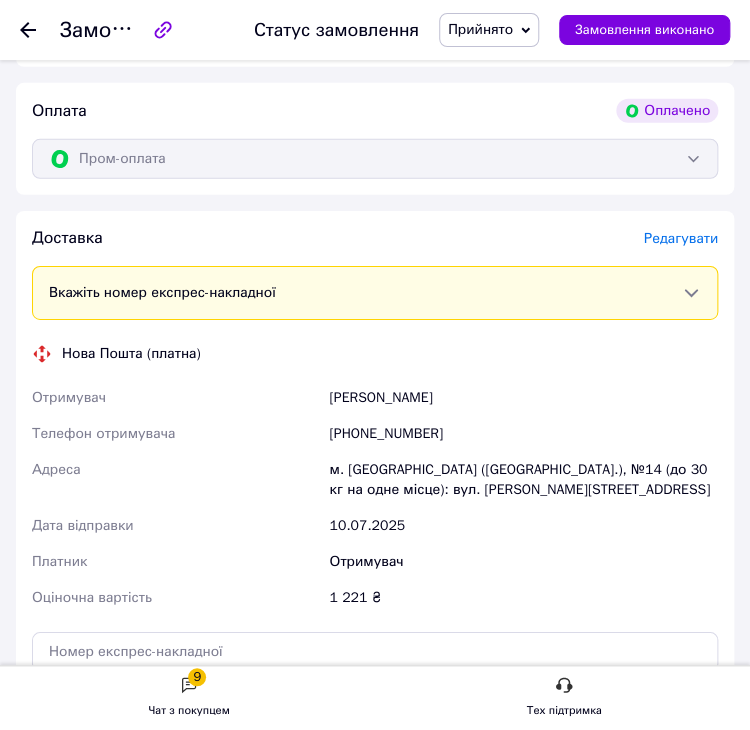 click on "Отримувач" at bounding box center (523, 562) 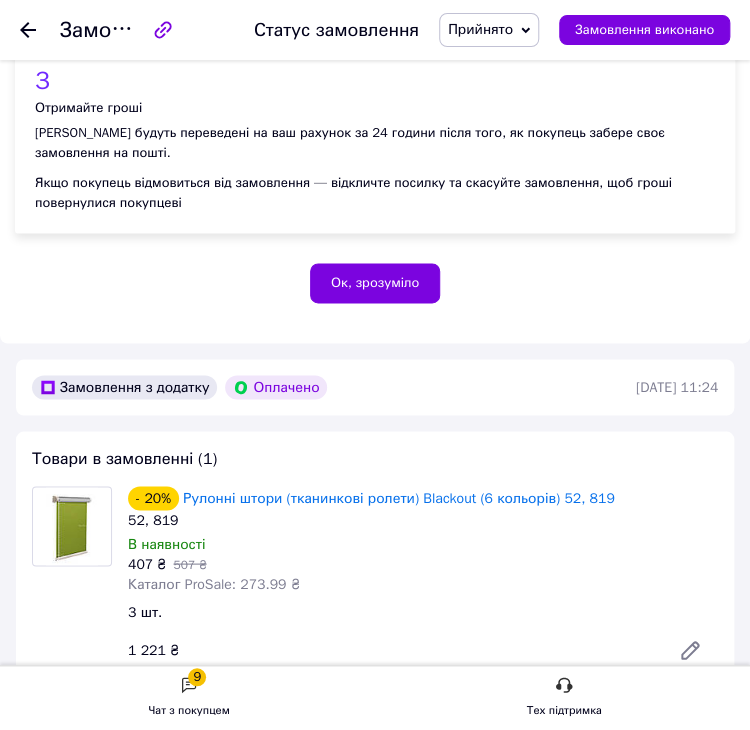 scroll, scrollTop: 724, scrollLeft: 0, axis: vertical 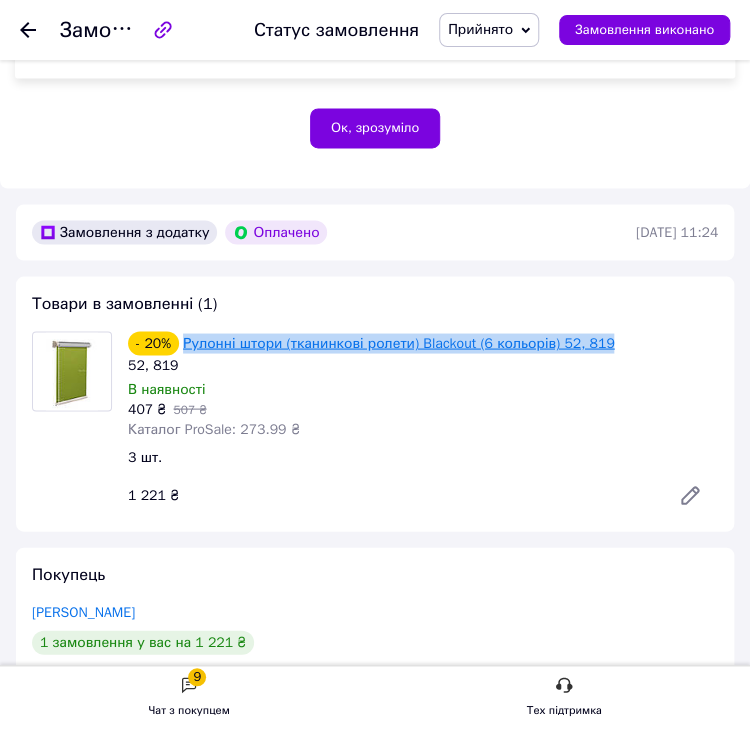 drag, startPoint x: 610, startPoint y: 337, endPoint x: 184, endPoint y: 342, distance: 426.02933 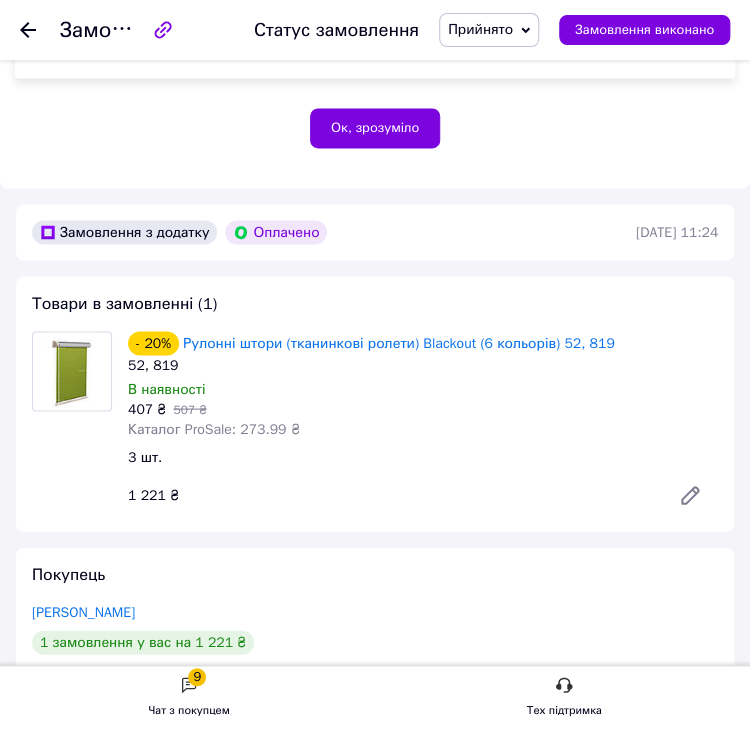 click on "1 221 ₴" at bounding box center (387, 495) 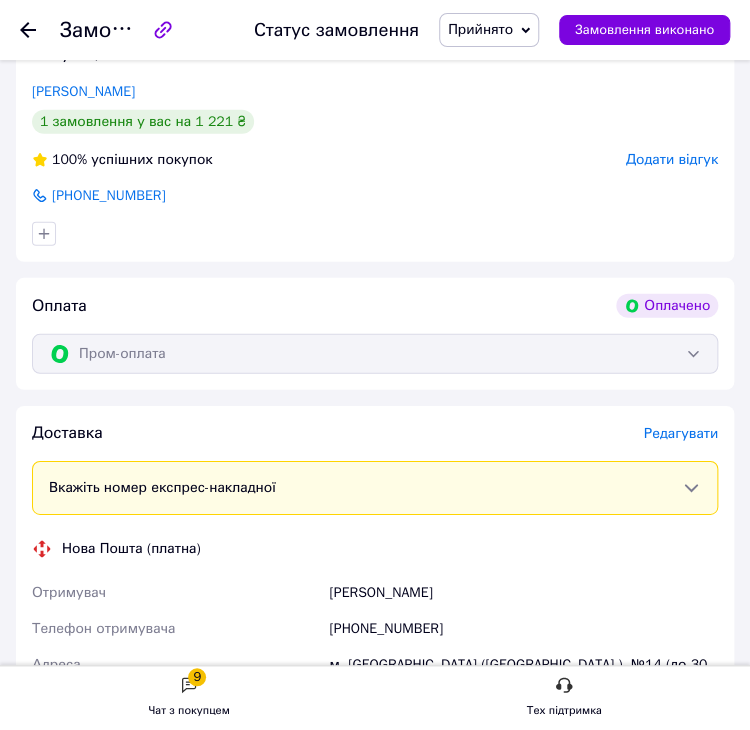 scroll, scrollTop: 1420, scrollLeft: 0, axis: vertical 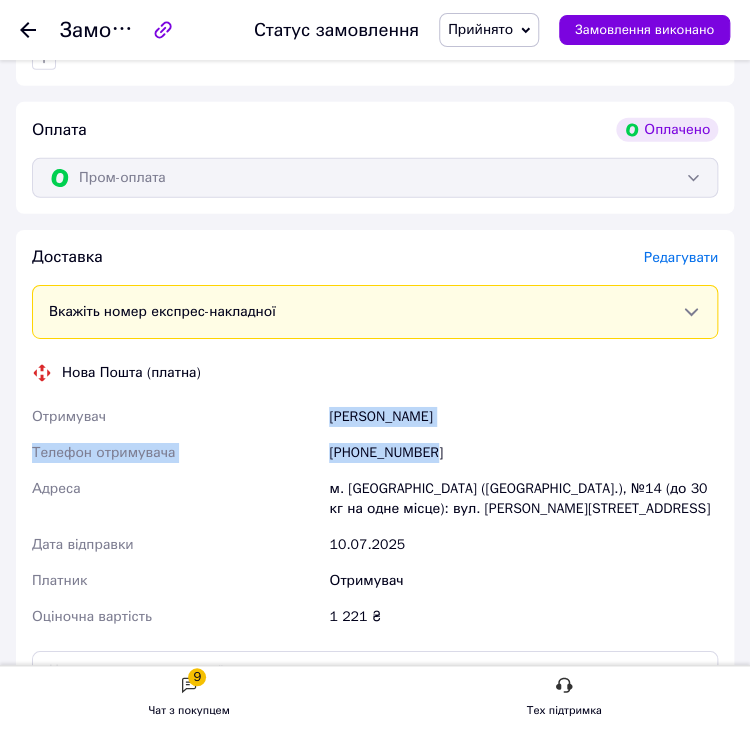 drag, startPoint x: 465, startPoint y: 454, endPoint x: 326, endPoint y: 424, distance: 142.20056 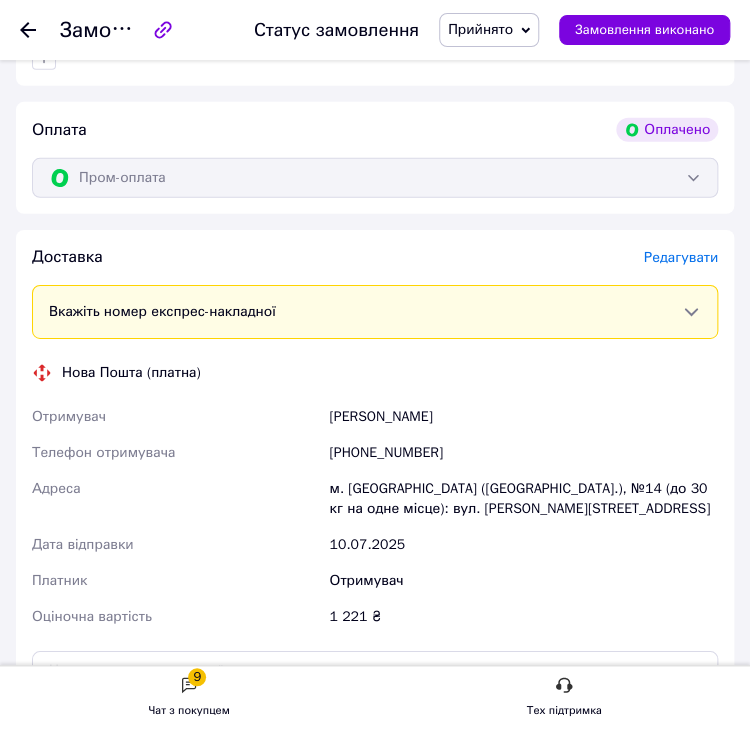 click 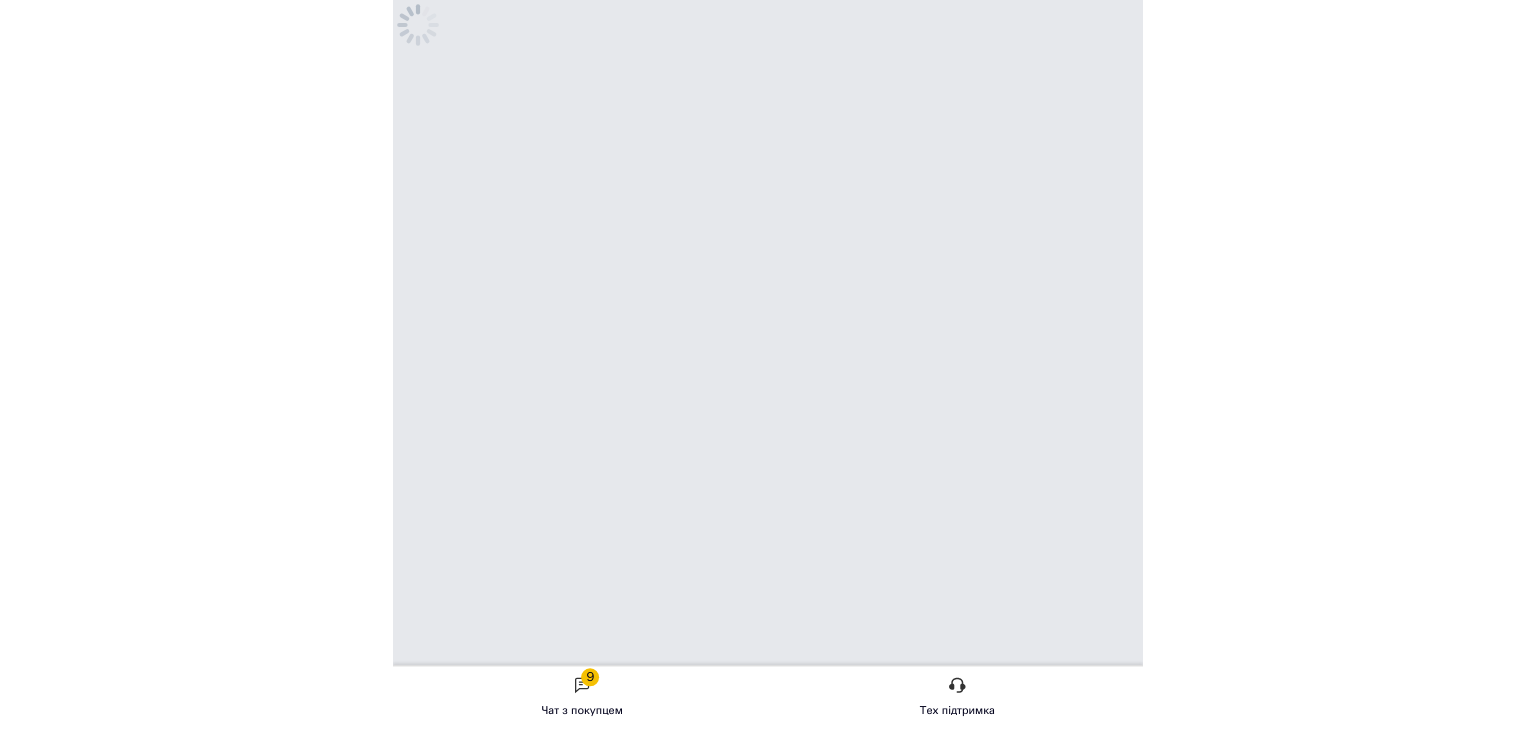 scroll, scrollTop: 0, scrollLeft: 0, axis: both 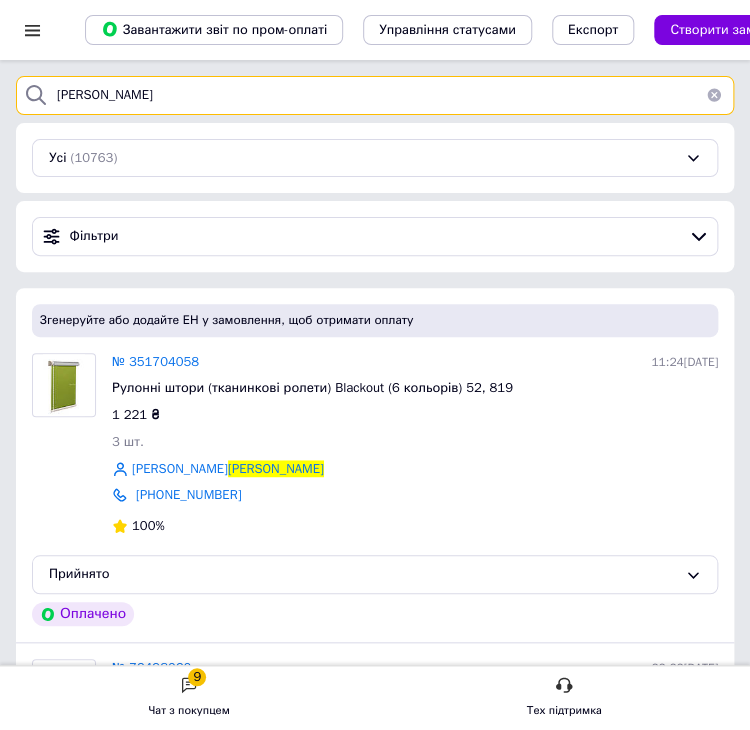 drag, startPoint x: 285, startPoint y: 105, endPoint x: 688, endPoint y: 102, distance: 403.01117 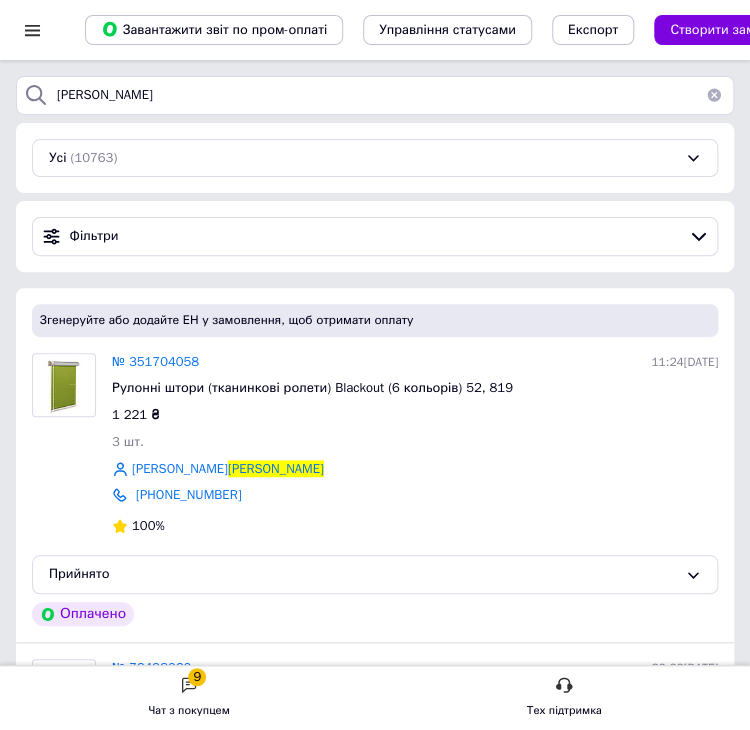 click at bounding box center [714, 95] 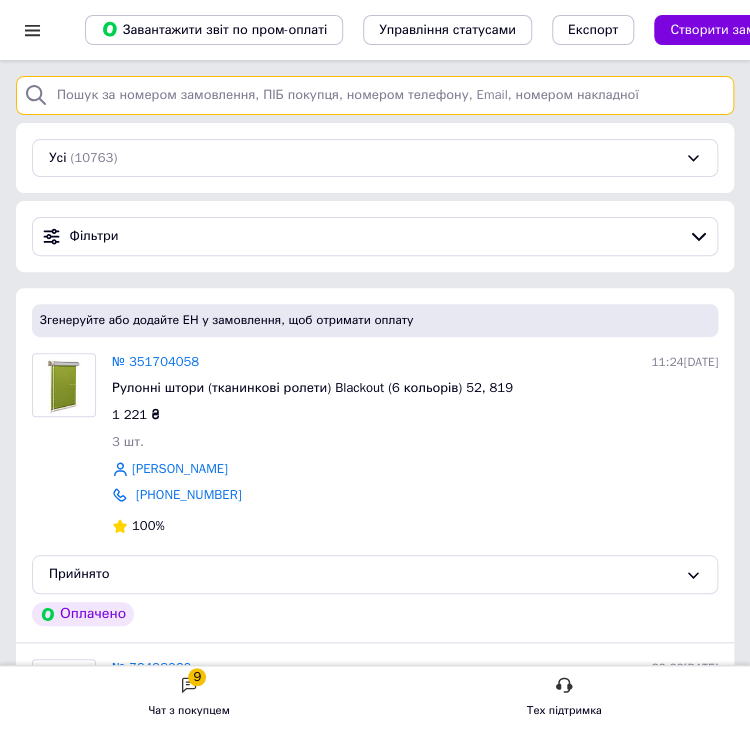 click at bounding box center (375, 95) 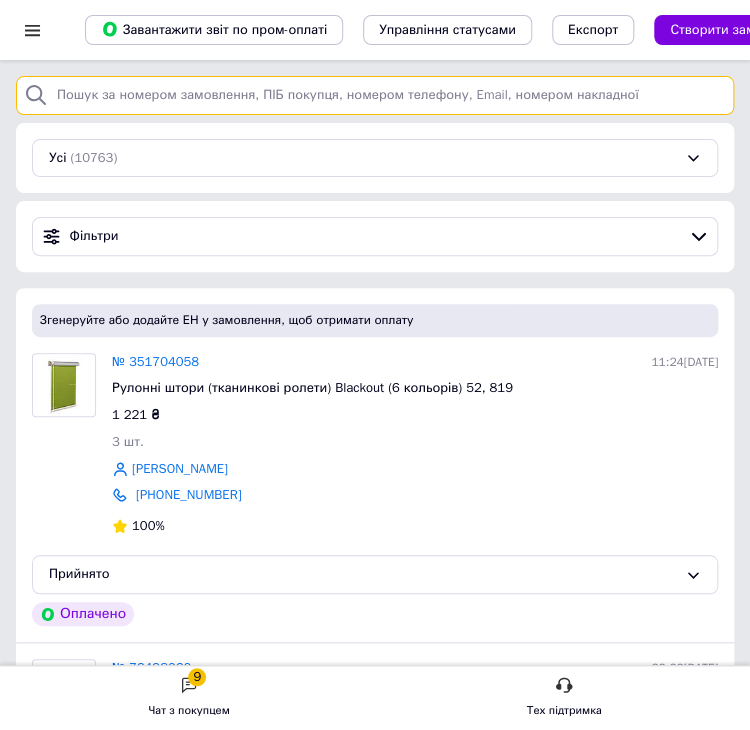 type on "0" 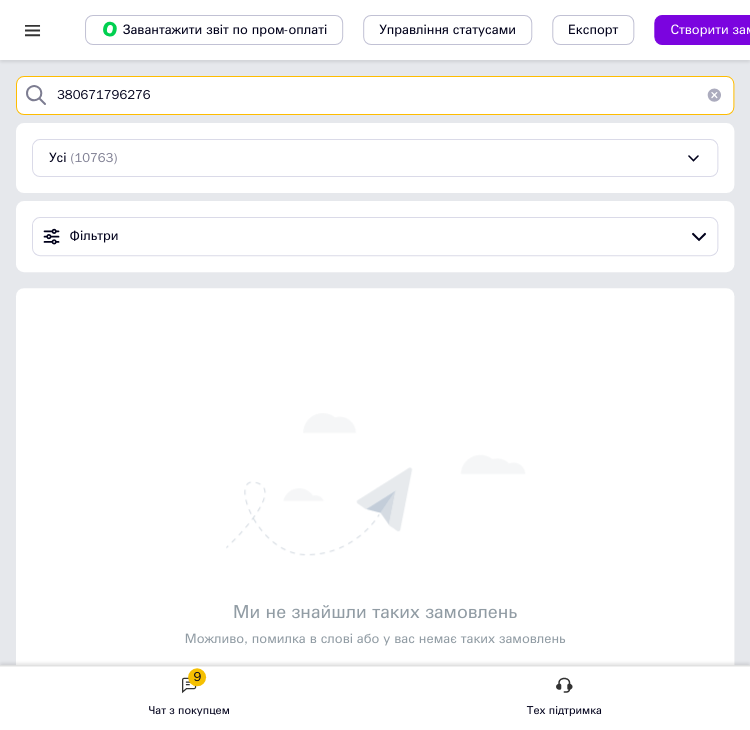 click on "380671796276" at bounding box center [375, 95] 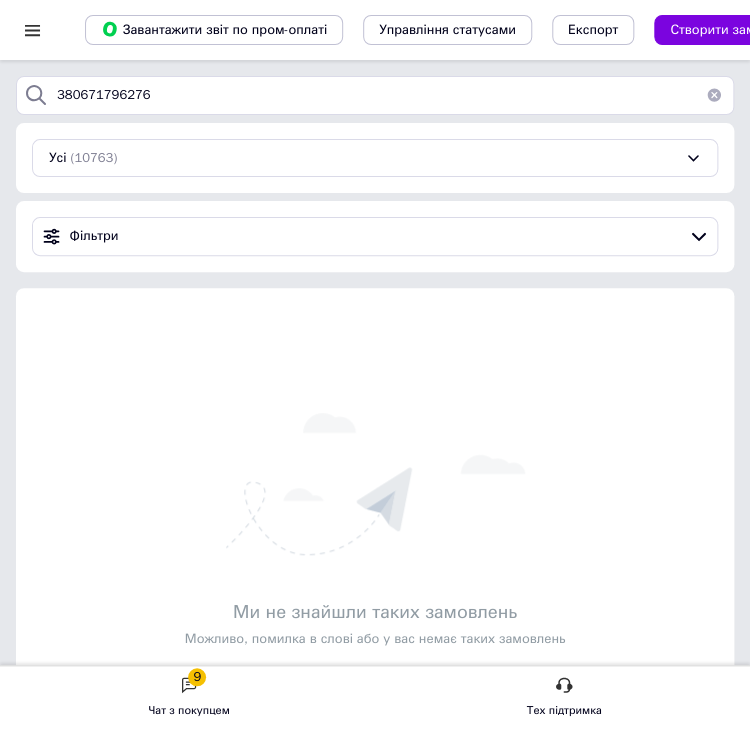 click at bounding box center [714, 95] 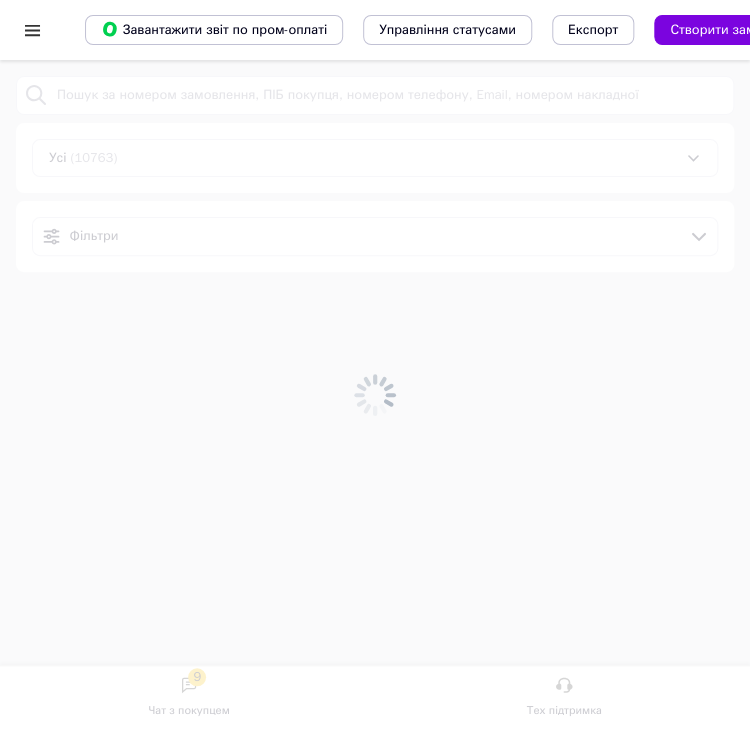 click at bounding box center (375, 395) 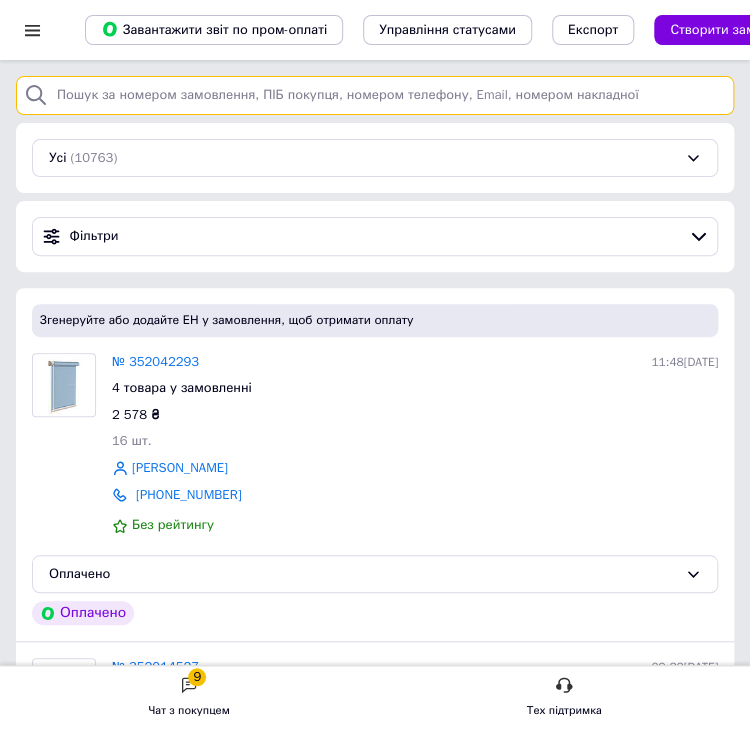 click at bounding box center (375, 95) 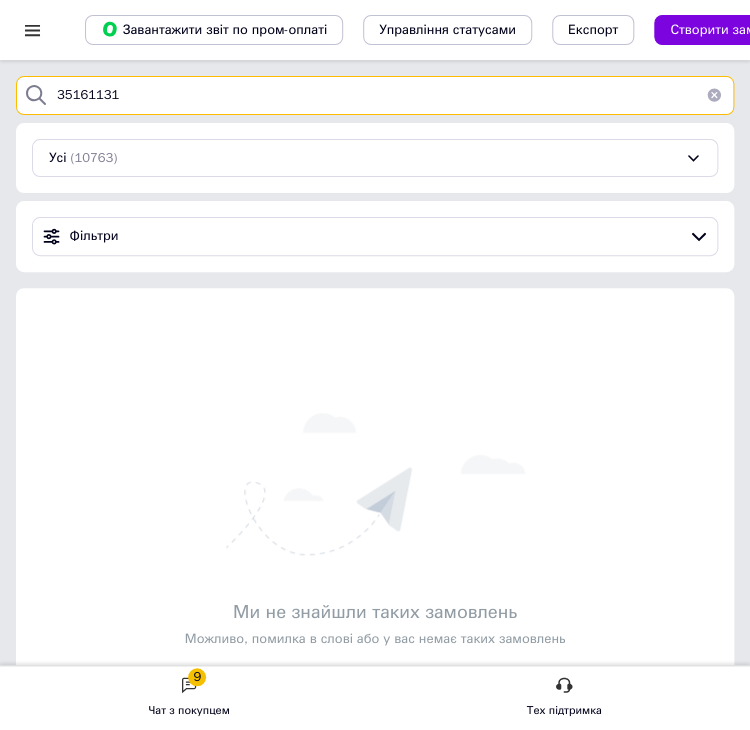 type on "351611319" 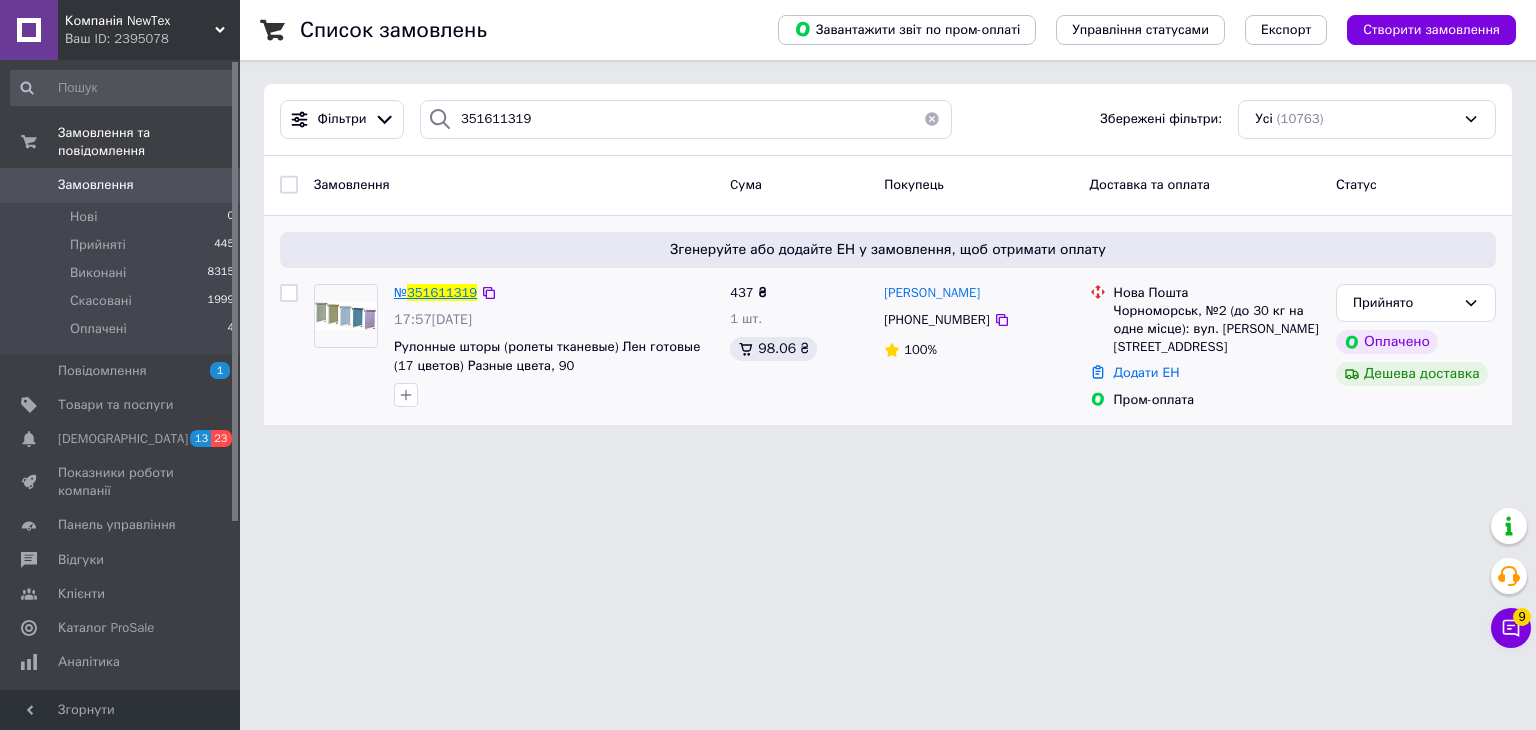 click on "351611319" at bounding box center [442, 292] 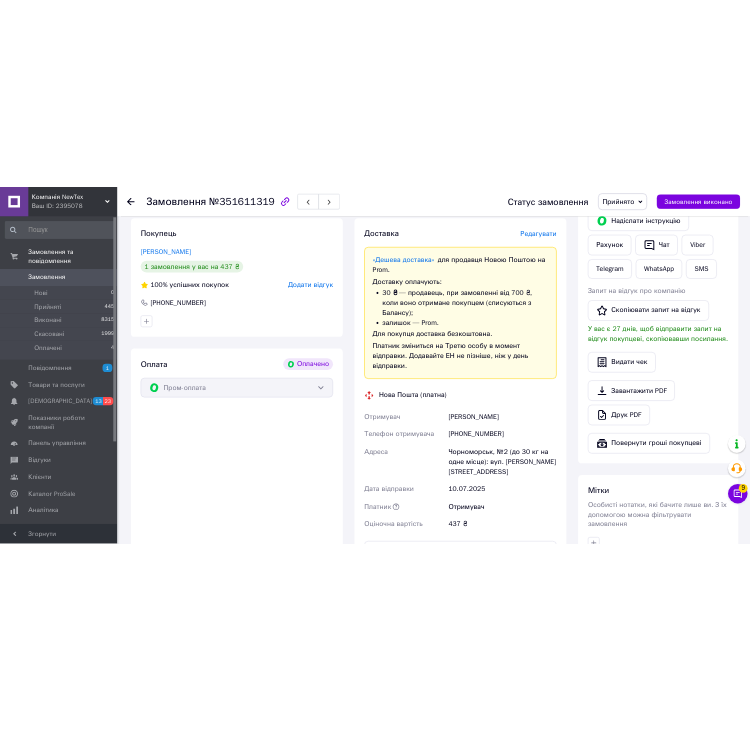 scroll, scrollTop: 944, scrollLeft: 0, axis: vertical 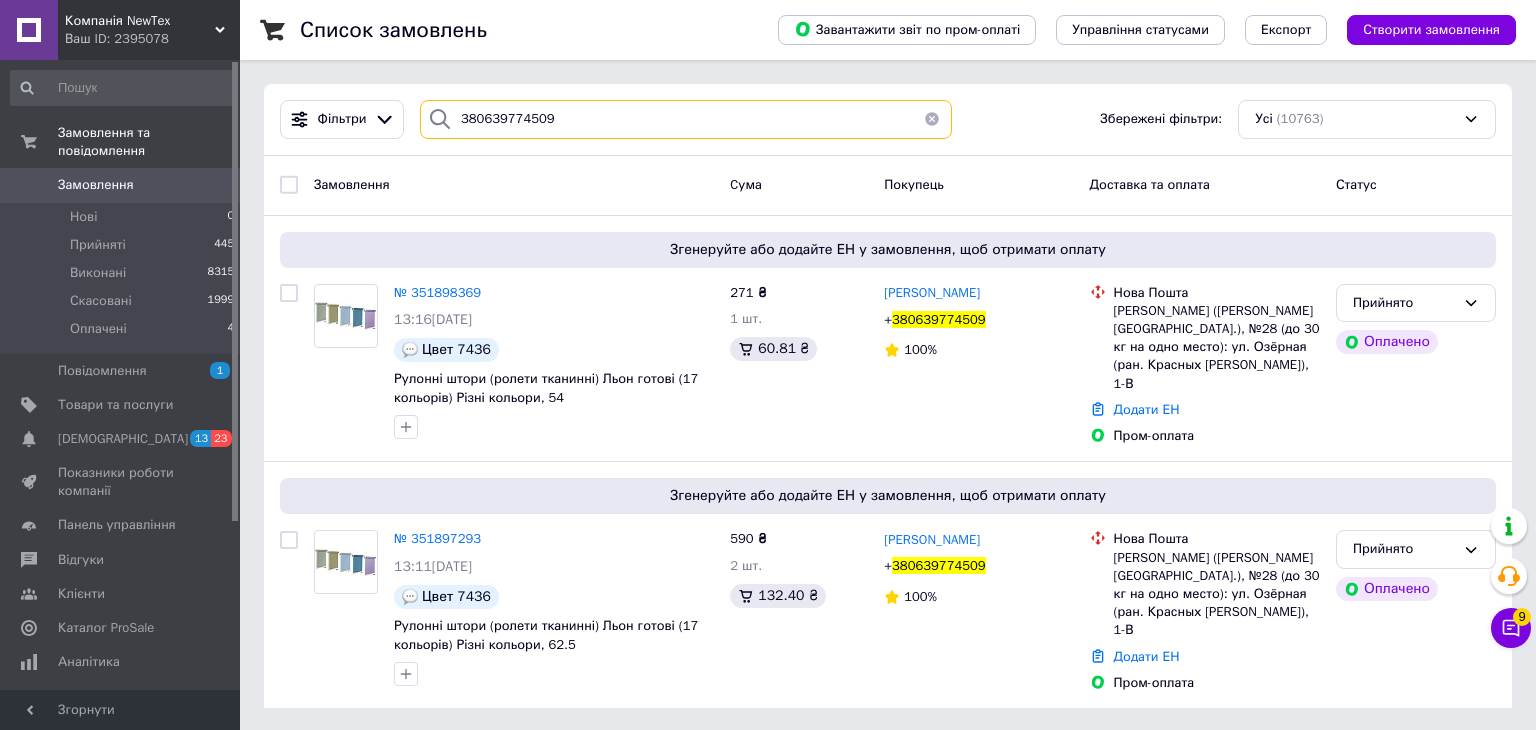 click on "380639774509" at bounding box center (686, 119) 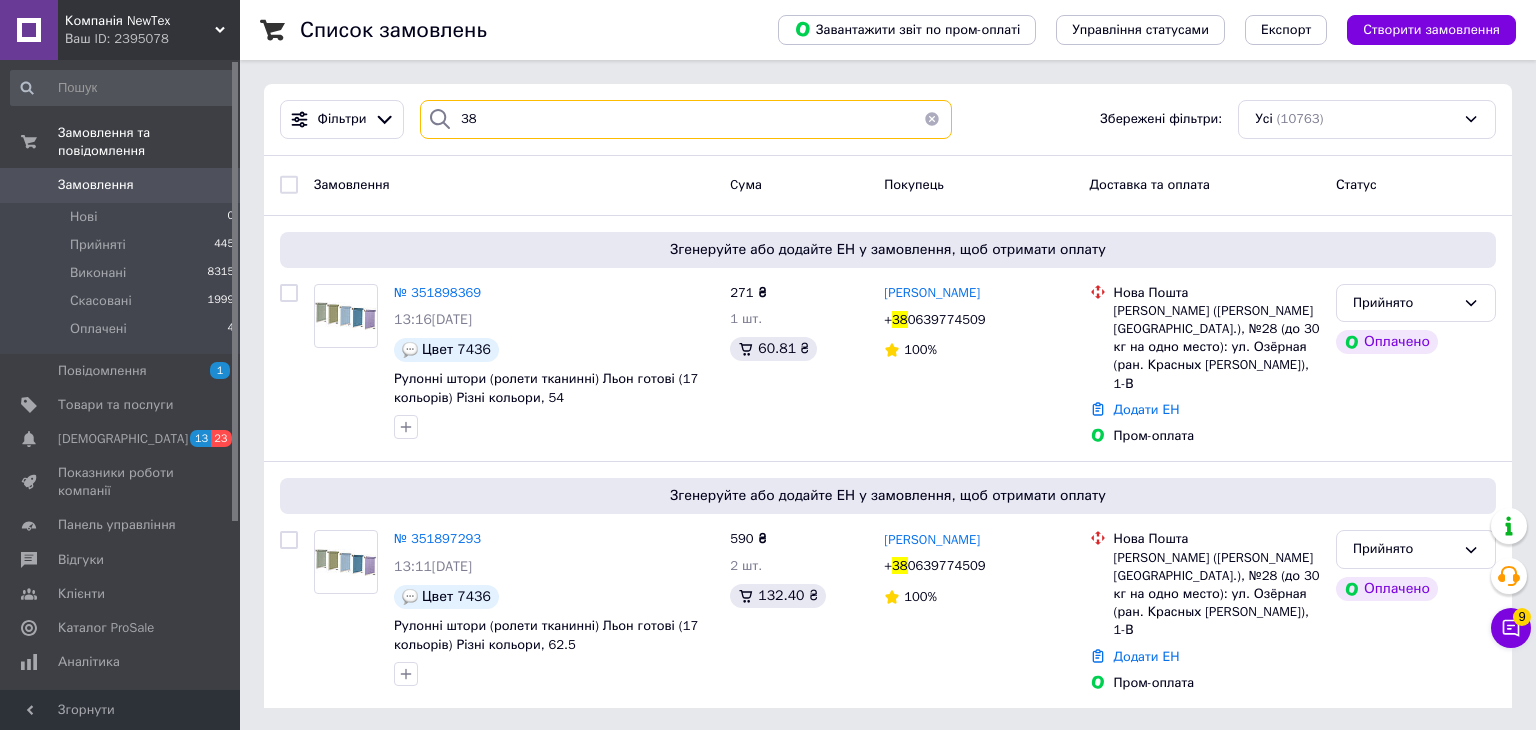 type on "3" 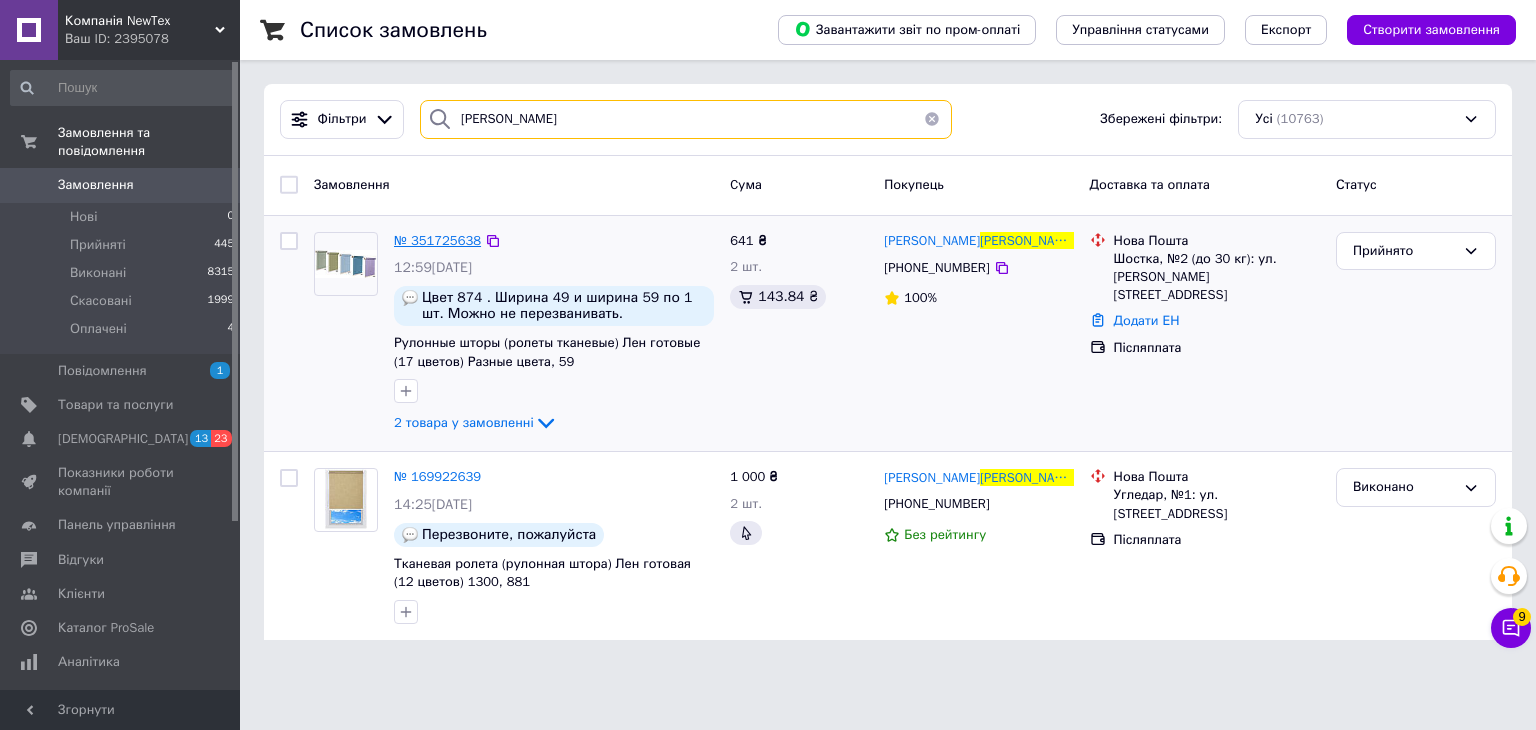 type on "[PERSON_NAME]" 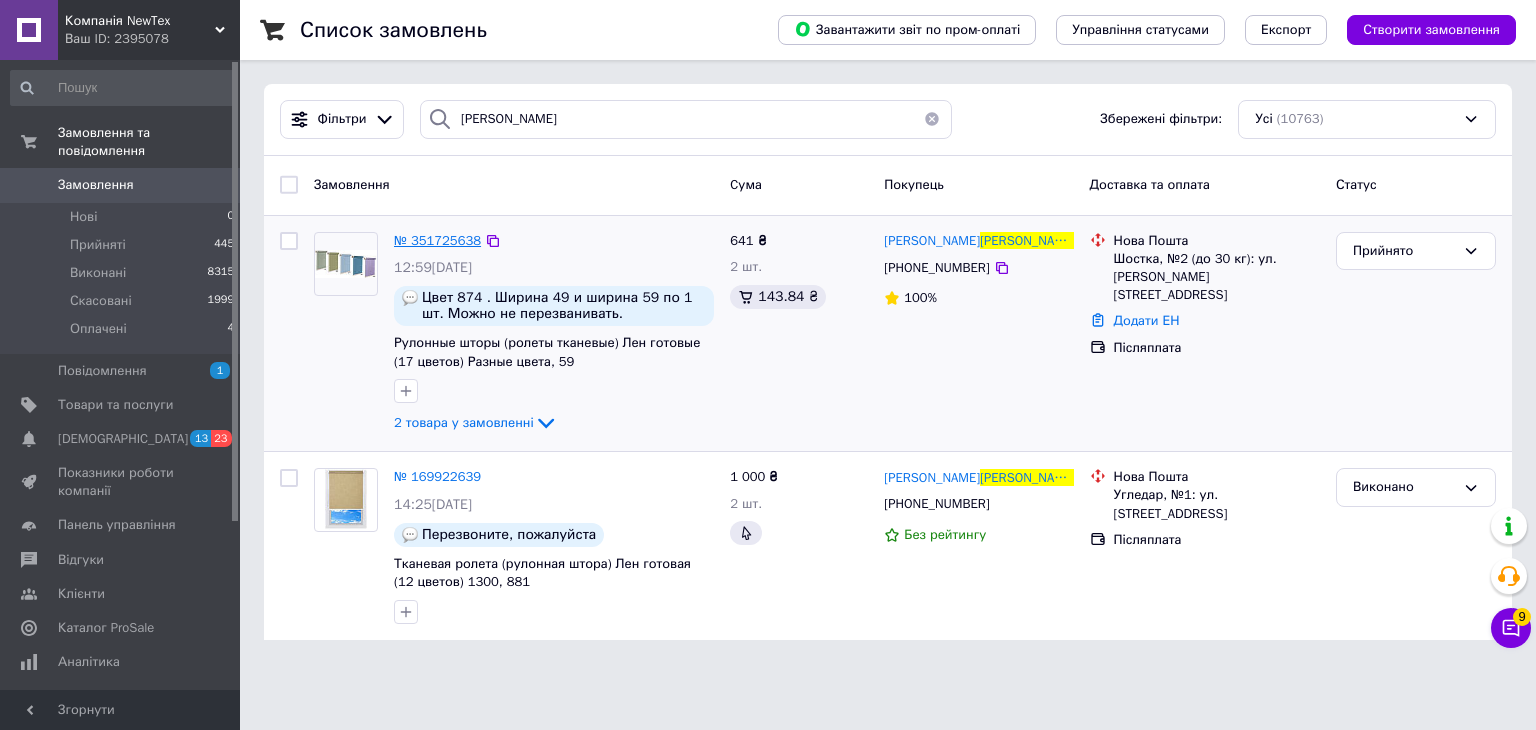 click on "№ 351725638" at bounding box center (437, 240) 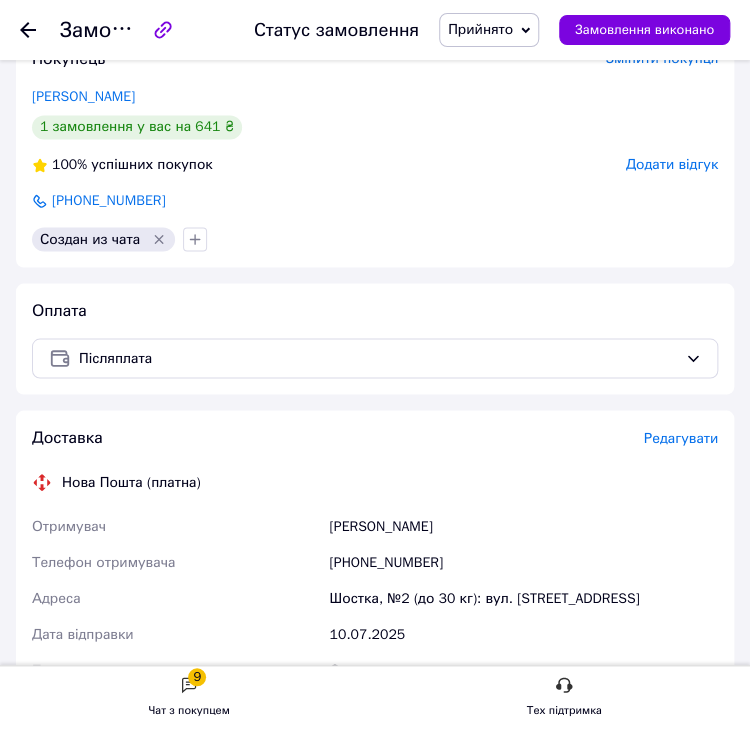 scroll, scrollTop: 916, scrollLeft: 0, axis: vertical 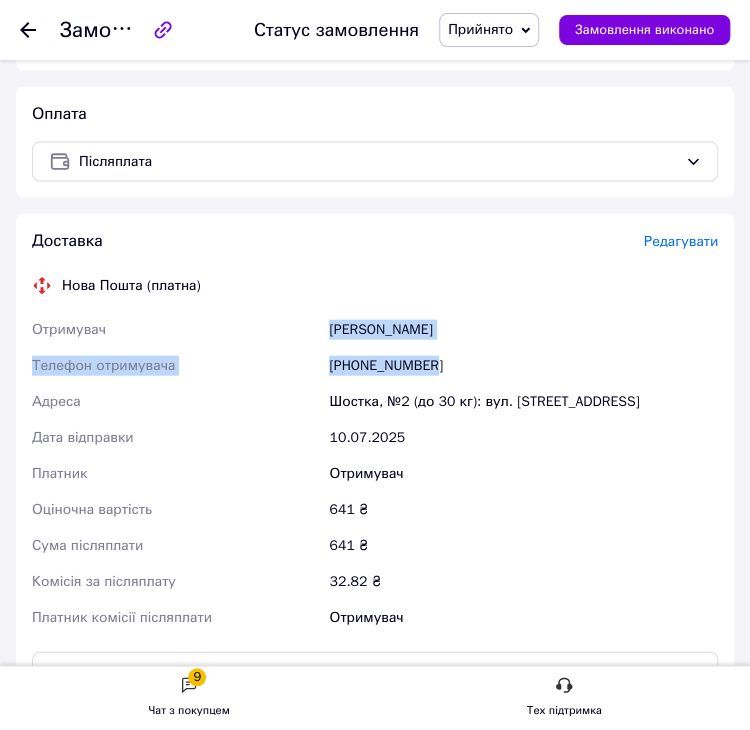 drag, startPoint x: 451, startPoint y: 360, endPoint x: 325, endPoint y: 331, distance: 129.29424 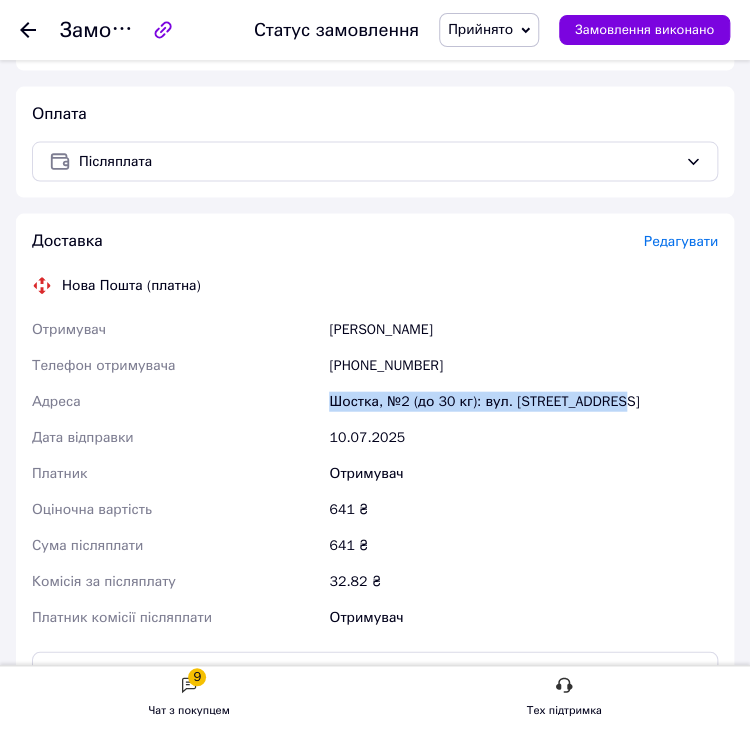 drag, startPoint x: 643, startPoint y: 393, endPoint x: 322, endPoint y: 394, distance: 321.00156 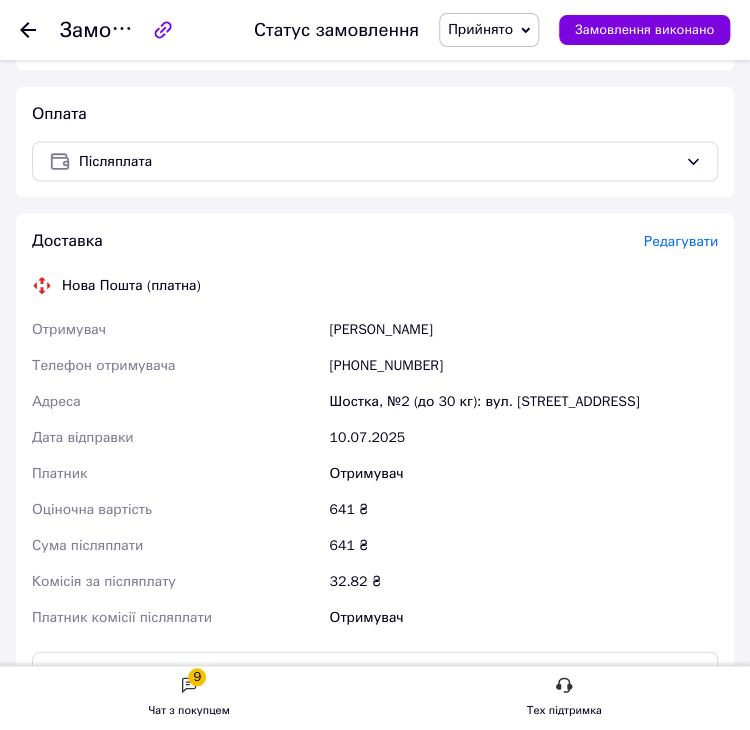 click 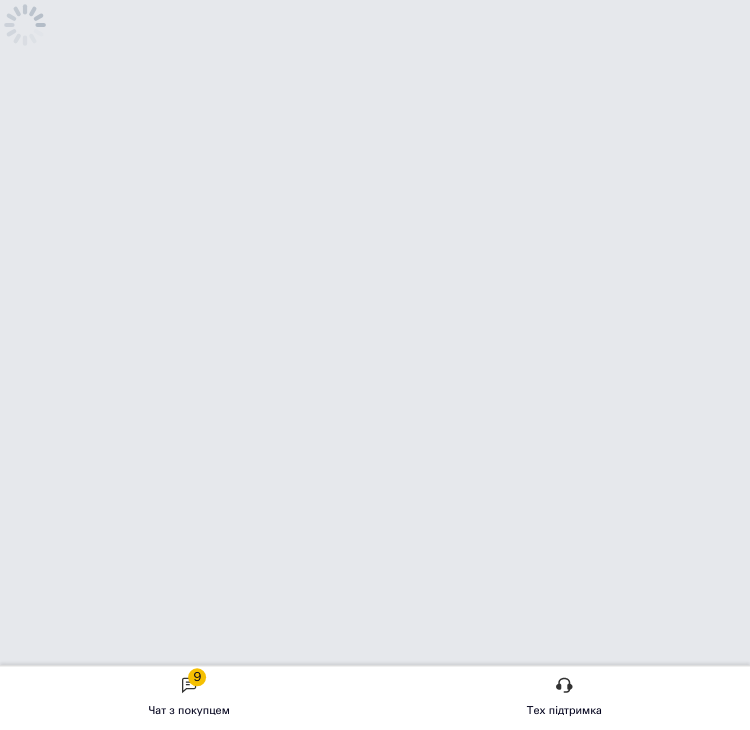 scroll, scrollTop: 0, scrollLeft: 0, axis: both 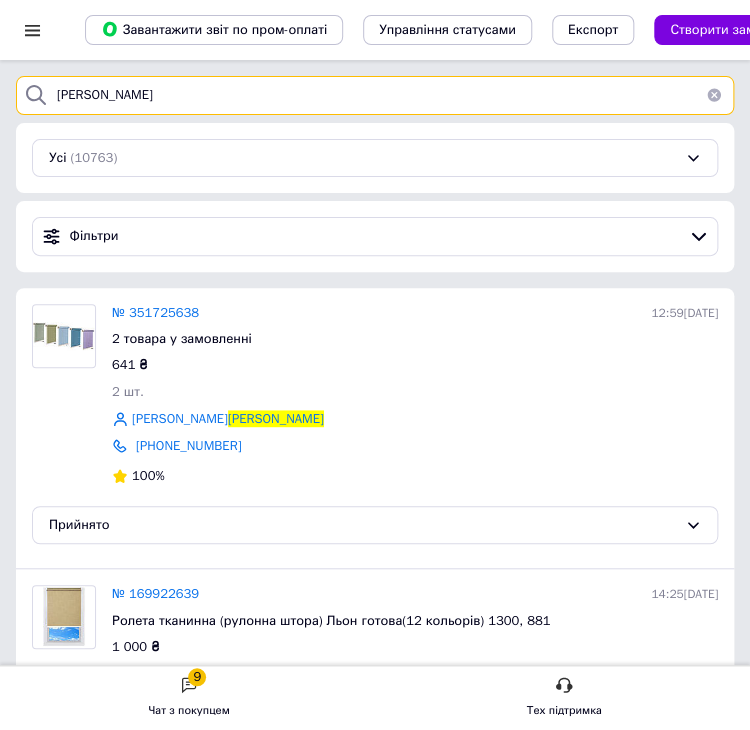 drag, startPoint x: 502, startPoint y: 101, endPoint x: 681, endPoint y: 85, distance: 179.71365 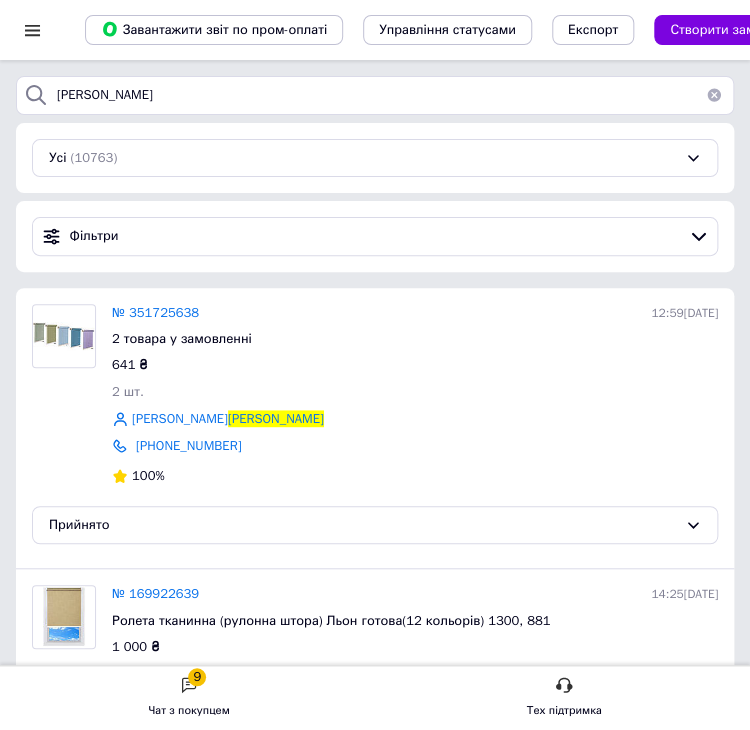 drag, startPoint x: 715, startPoint y: 89, endPoint x: 633, endPoint y: 87, distance: 82.02438 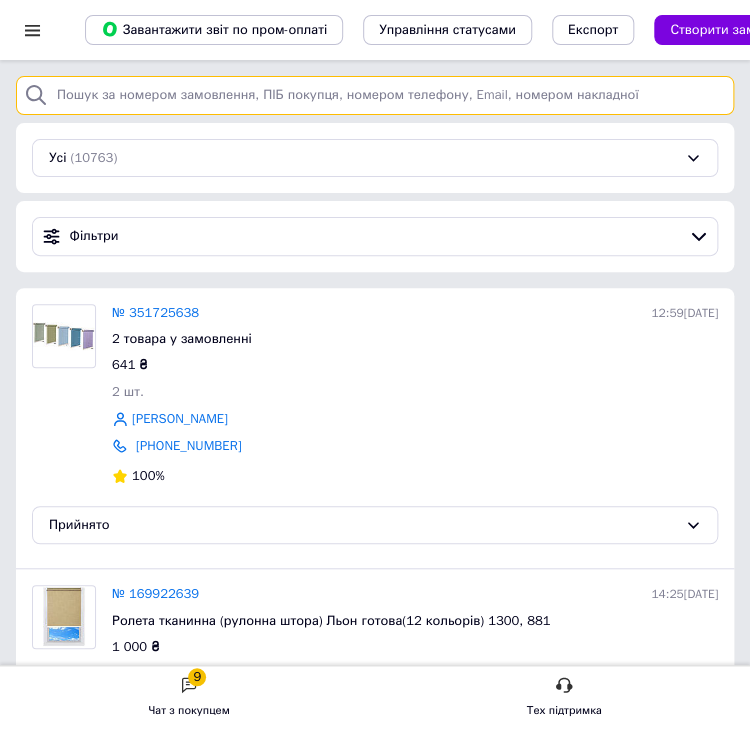 click at bounding box center [375, 95] 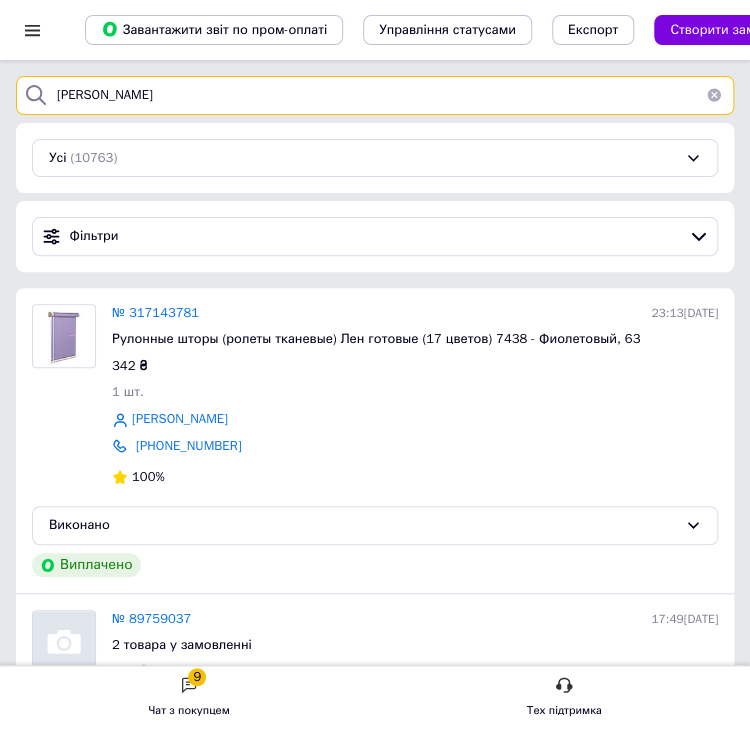 type on "[PERSON_NAME]" 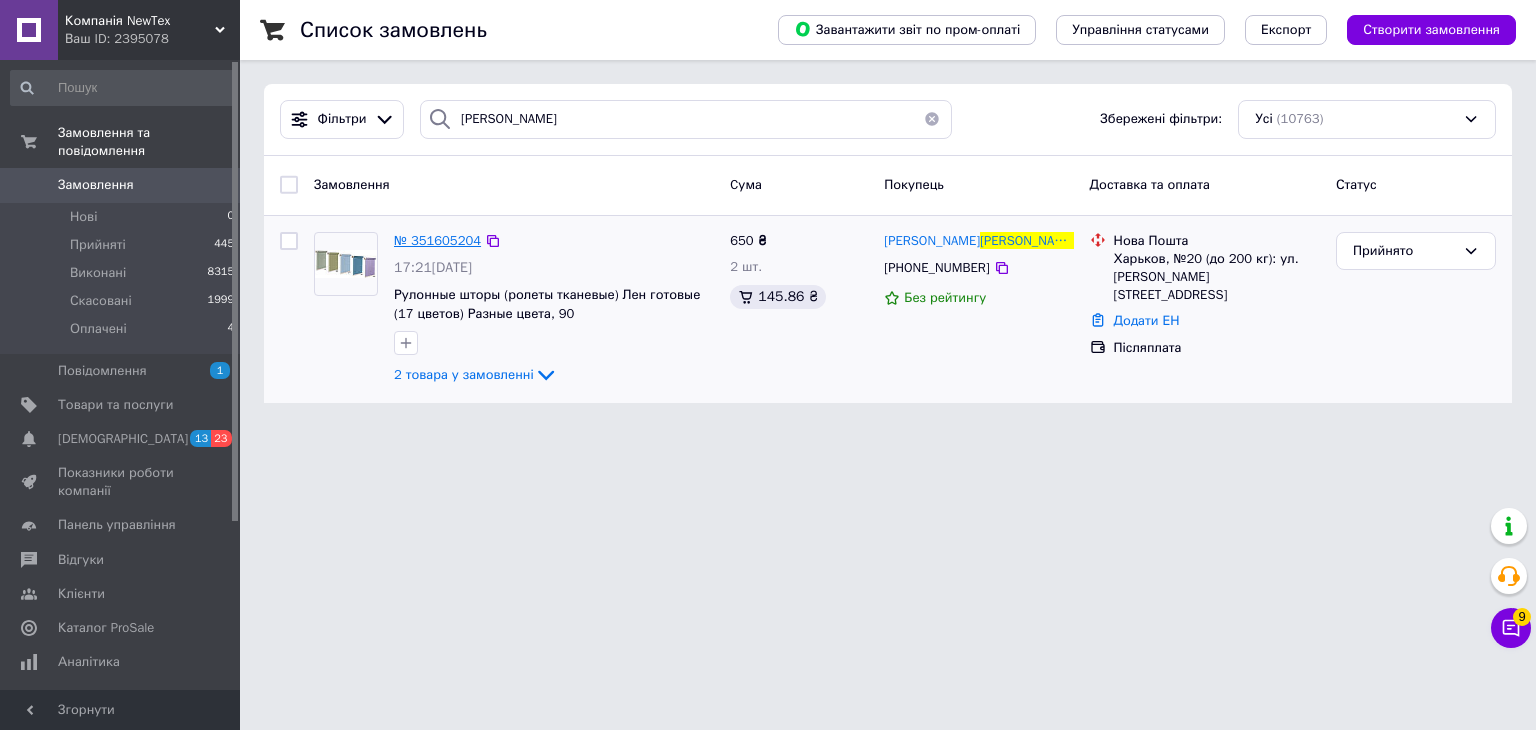 click on "№ 351605204" at bounding box center (437, 240) 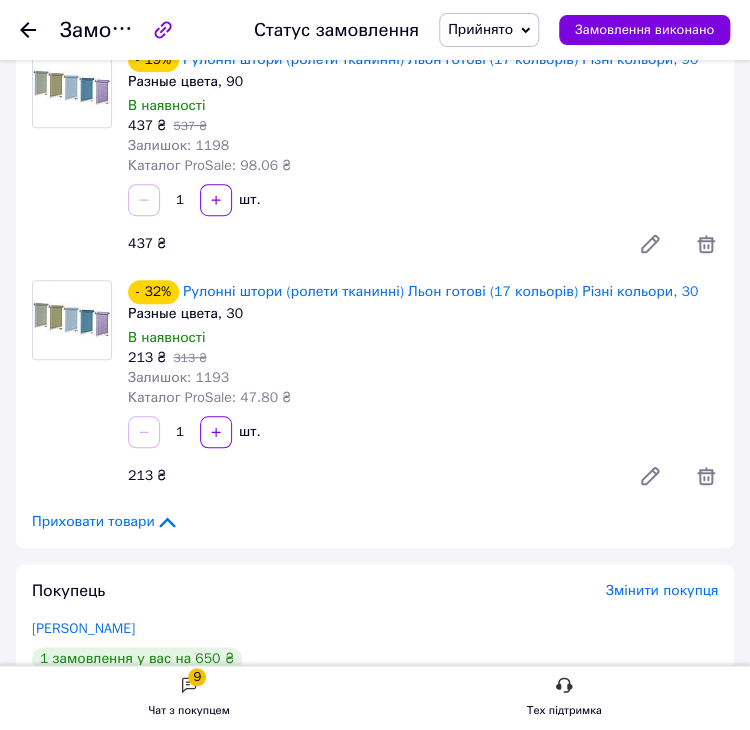 scroll, scrollTop: 156, scrollLeft: 0, axis: vertical 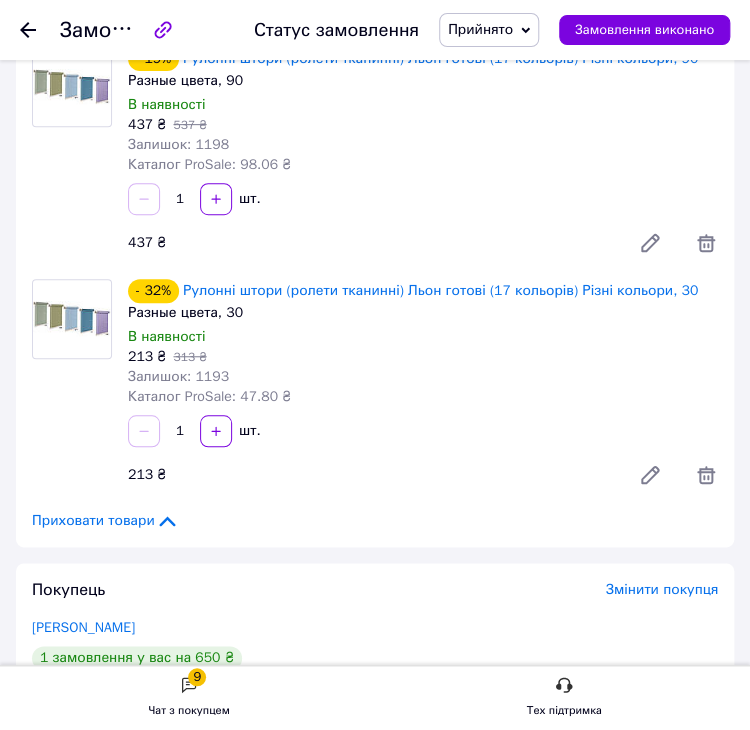 click on "- 32% Рулонні штори (ролети тканинні) Льон готові (17 кольорів) Різні кольори, 30 Разные цвета, 30 В наявності 213 ₴   313 ₴ Залишок: 1193 Каталог ProSale: 47.80 ₴  1   шт. 213 ₴" at bounding box center (423, 387) 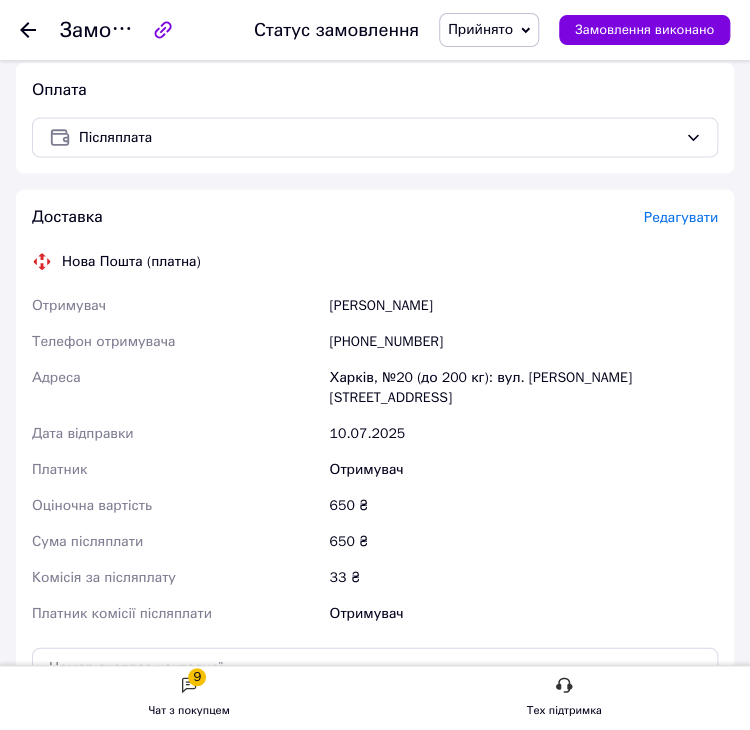 scroll, scrollTop: 948, scrollLeft: 0, axis: vertical 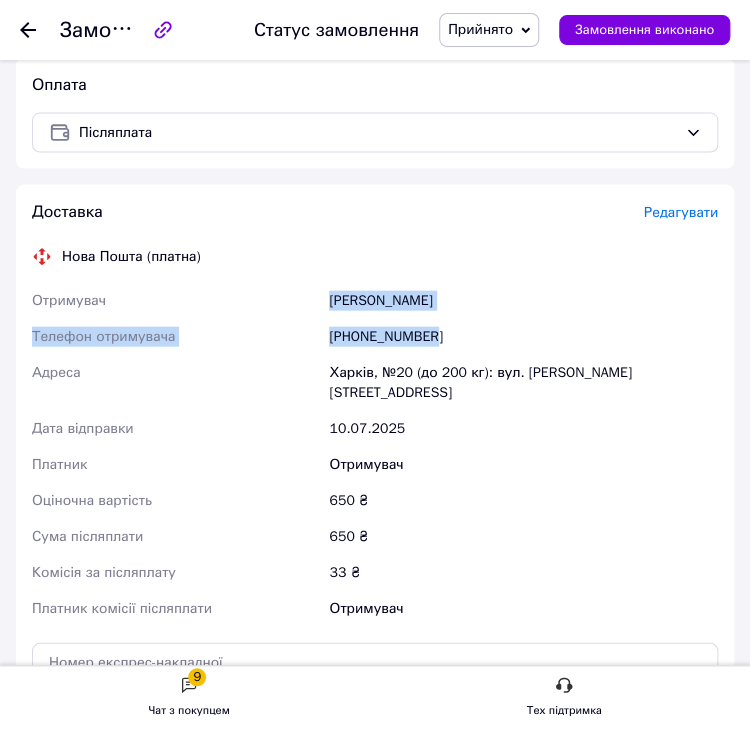 drag, startPoint x: 452, startPoint y: 338, endPoint x: 336, endPoint y: 295, distance: 123.71338 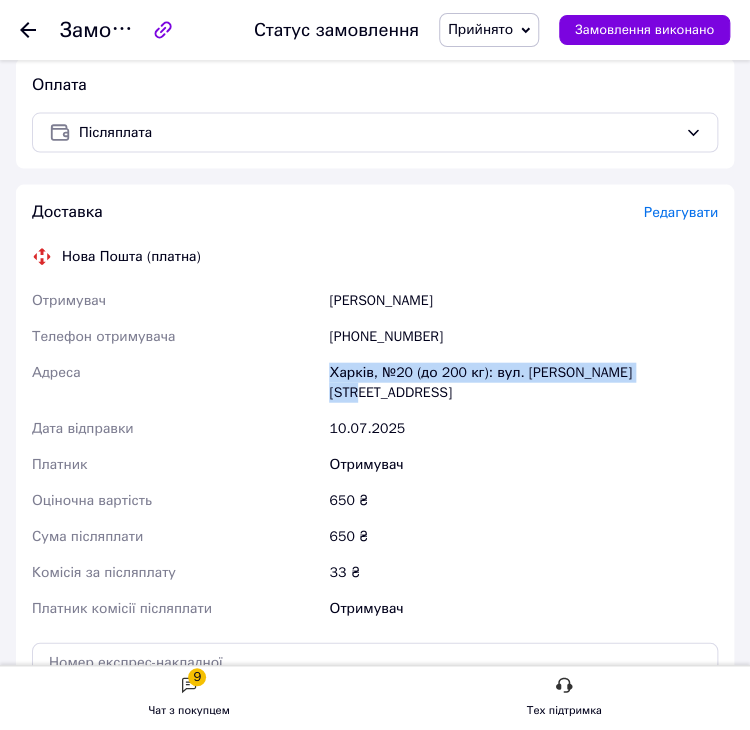 drag, startPoint x: 649, startPoint y: 368, endPoint x: 364, endPoint y: 381, distance: 285.29633 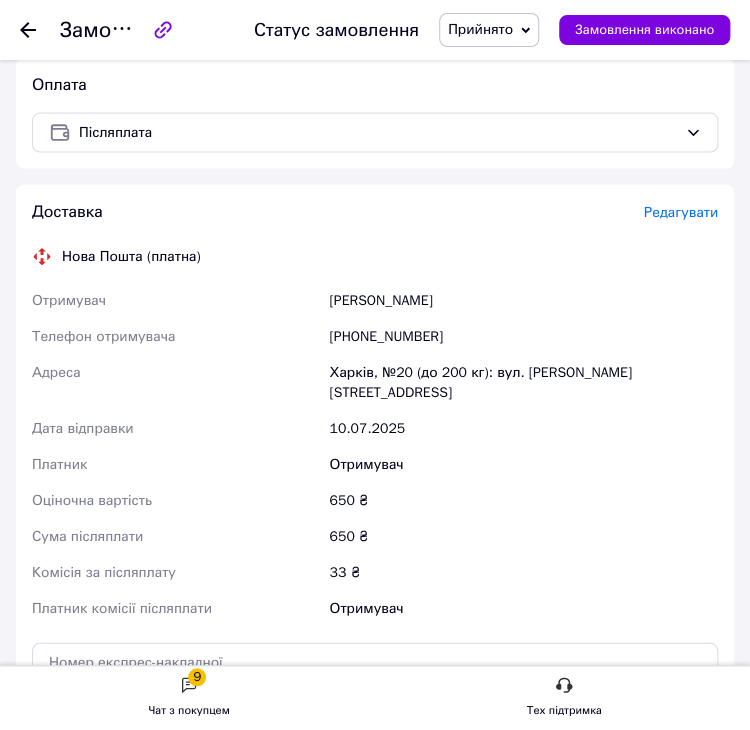 click on "Отримувач [PERSON_NAME] отримувача [PHONE_NUMBER] [PERSON_NAME], №20 (до 200 кг): вул. Клочківська, 197д Дата відправки [DATE] Платник Отримувач Оціночна вартість 650 ₴ Сума післяплати 650 ₴ Комісія за післяплату 33 ₴ Платник комісії післяплати Отримувач" at bounding box center (375, 455) 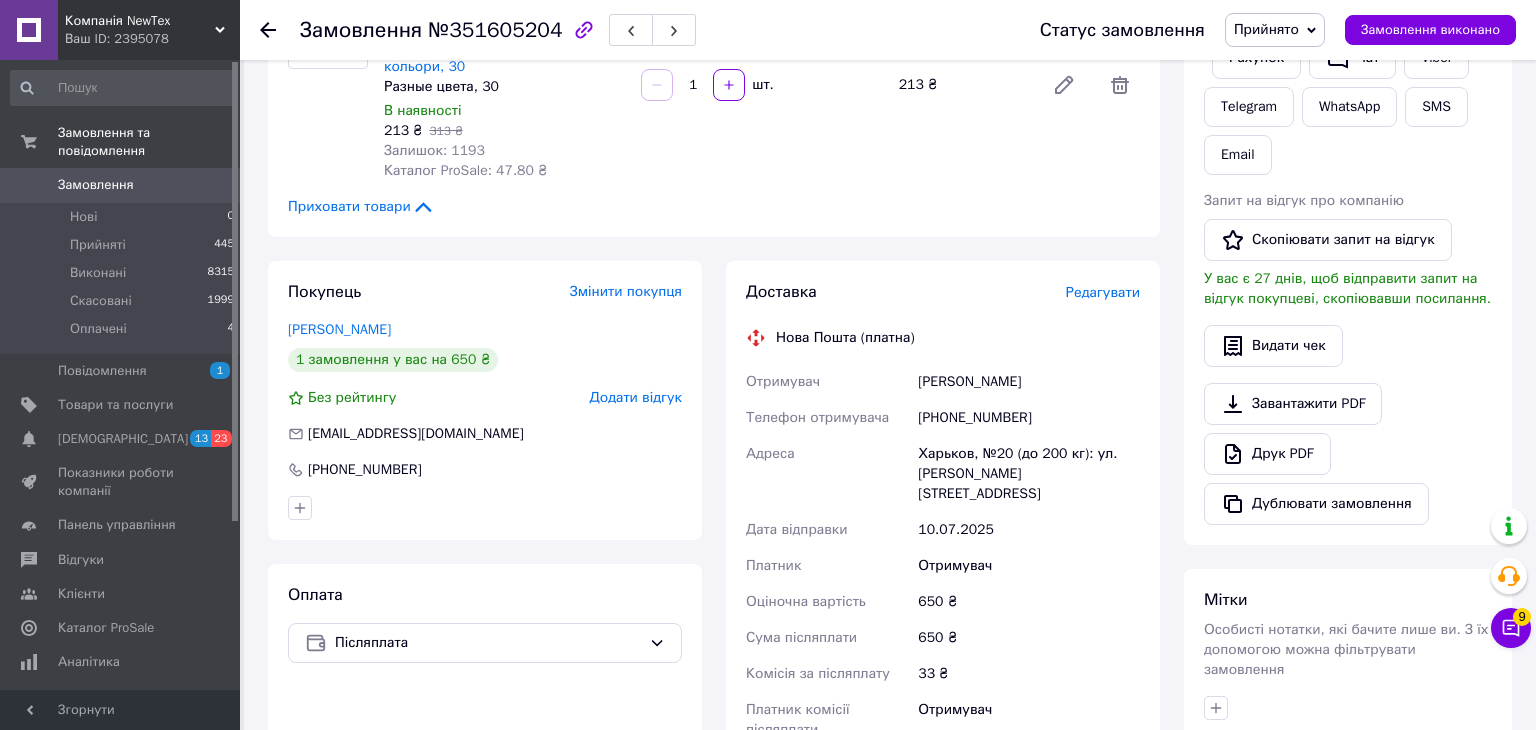 scroll, scrollTop: 300, scrollLeft: 0, axis: vertical 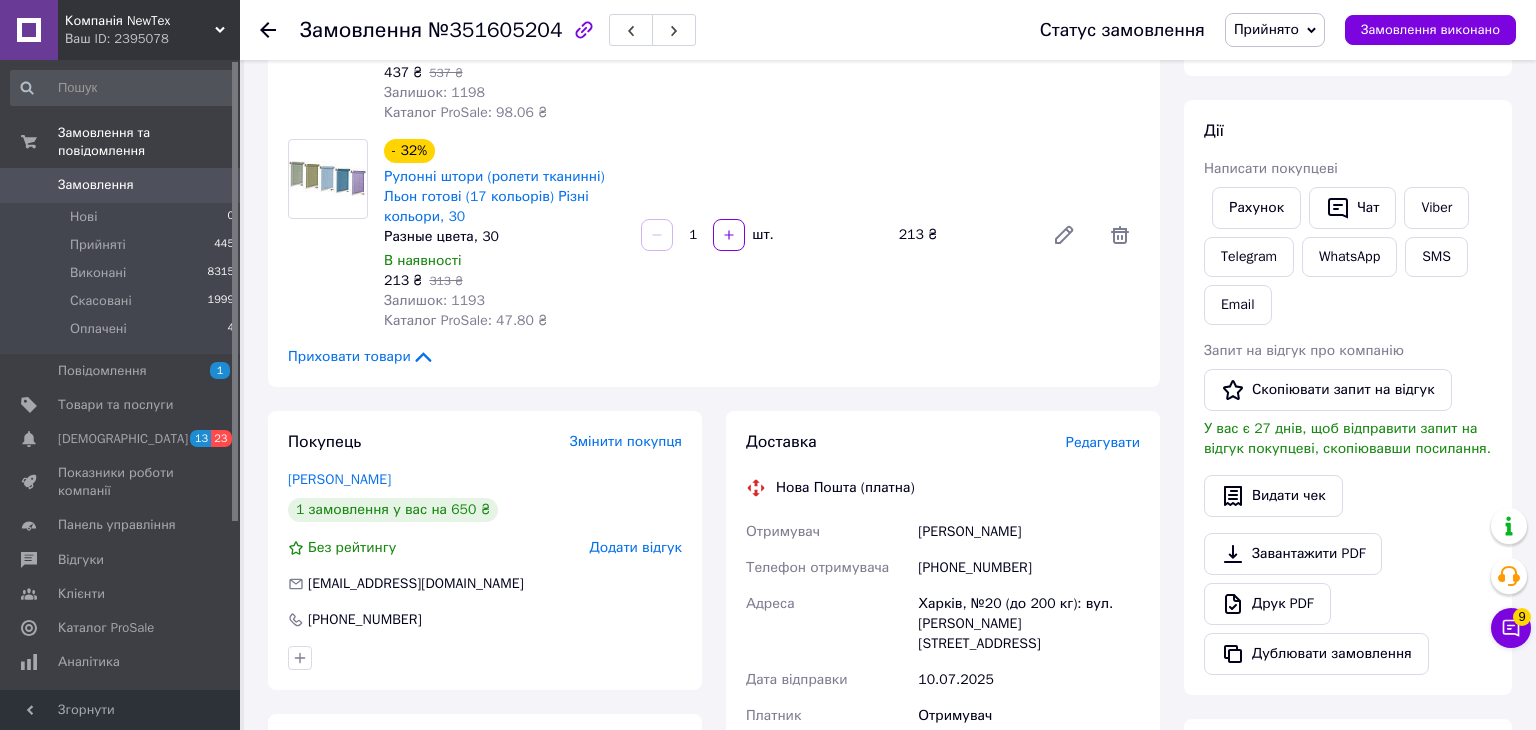 click at bounding box center (280, 30) 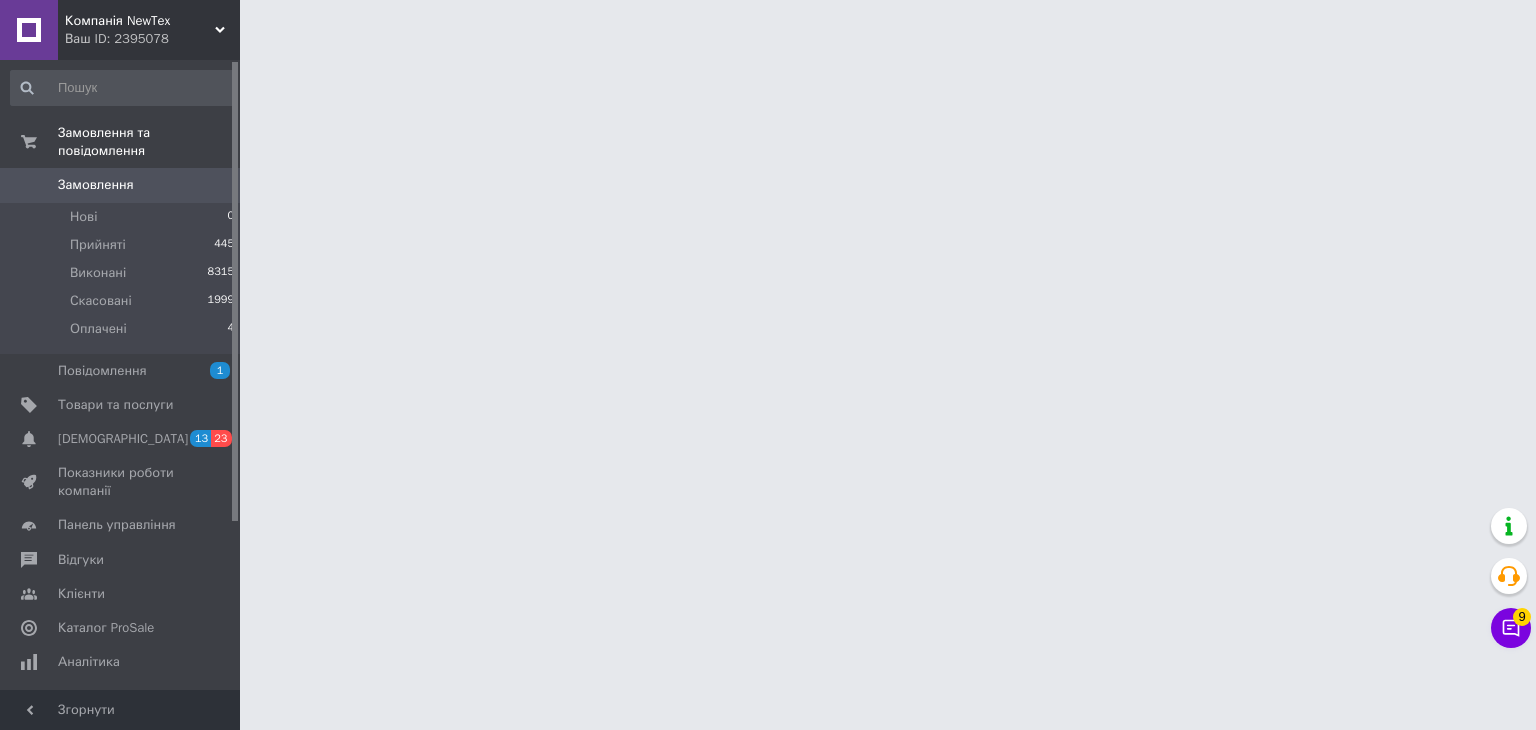 scroll, scrollTop: 0, scrollLeft: 0, axis: both 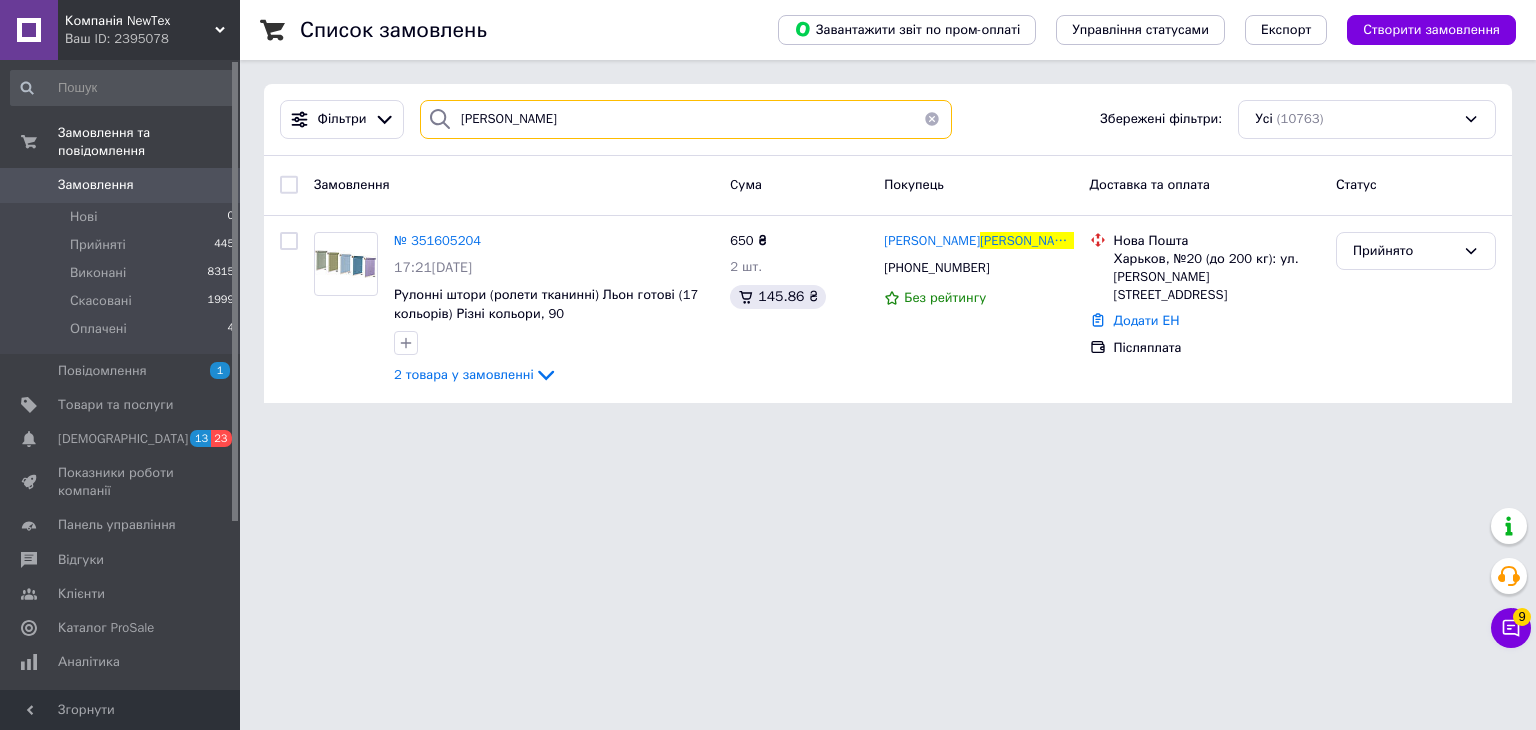click on "[PERSON_NAME]" at bounding box center (686, 119) 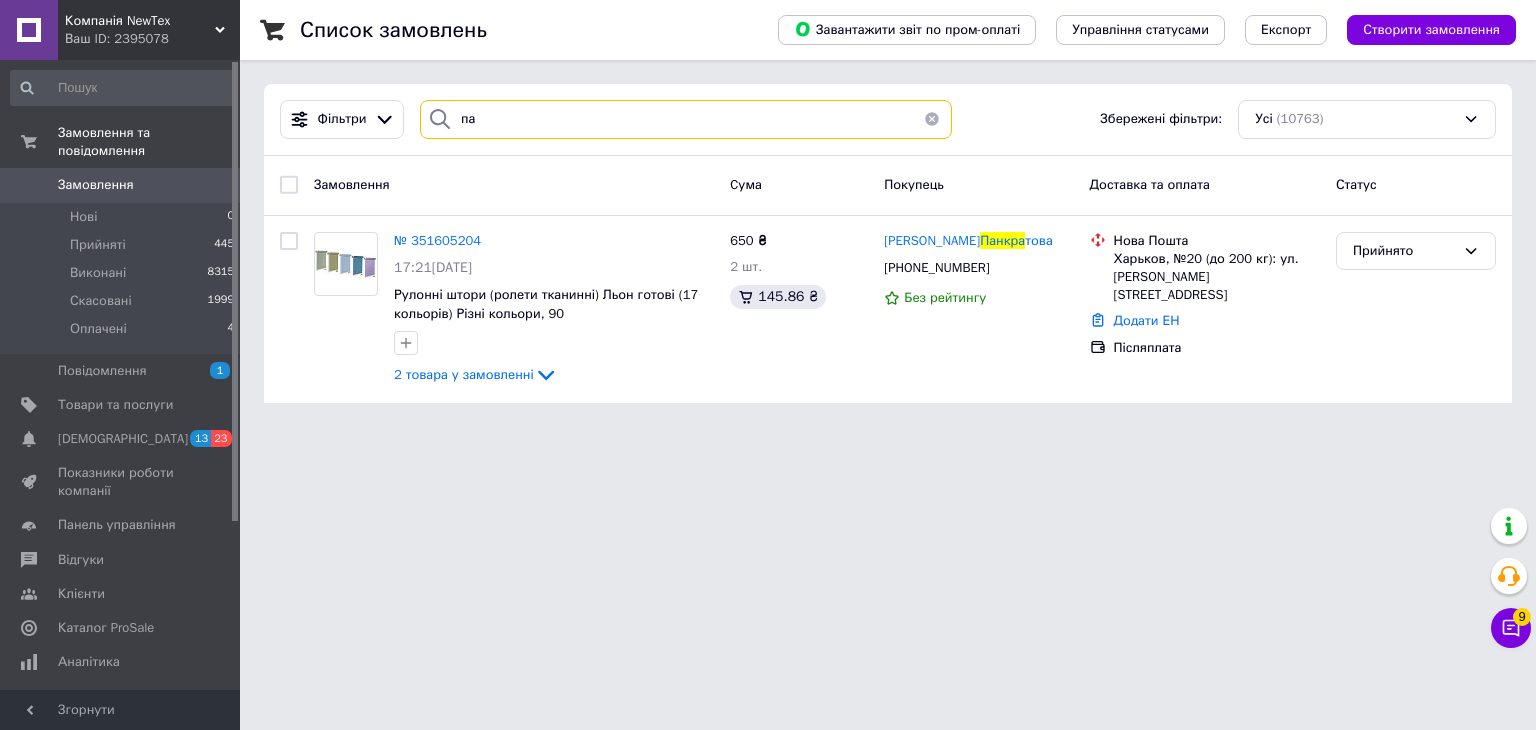 type on "п" 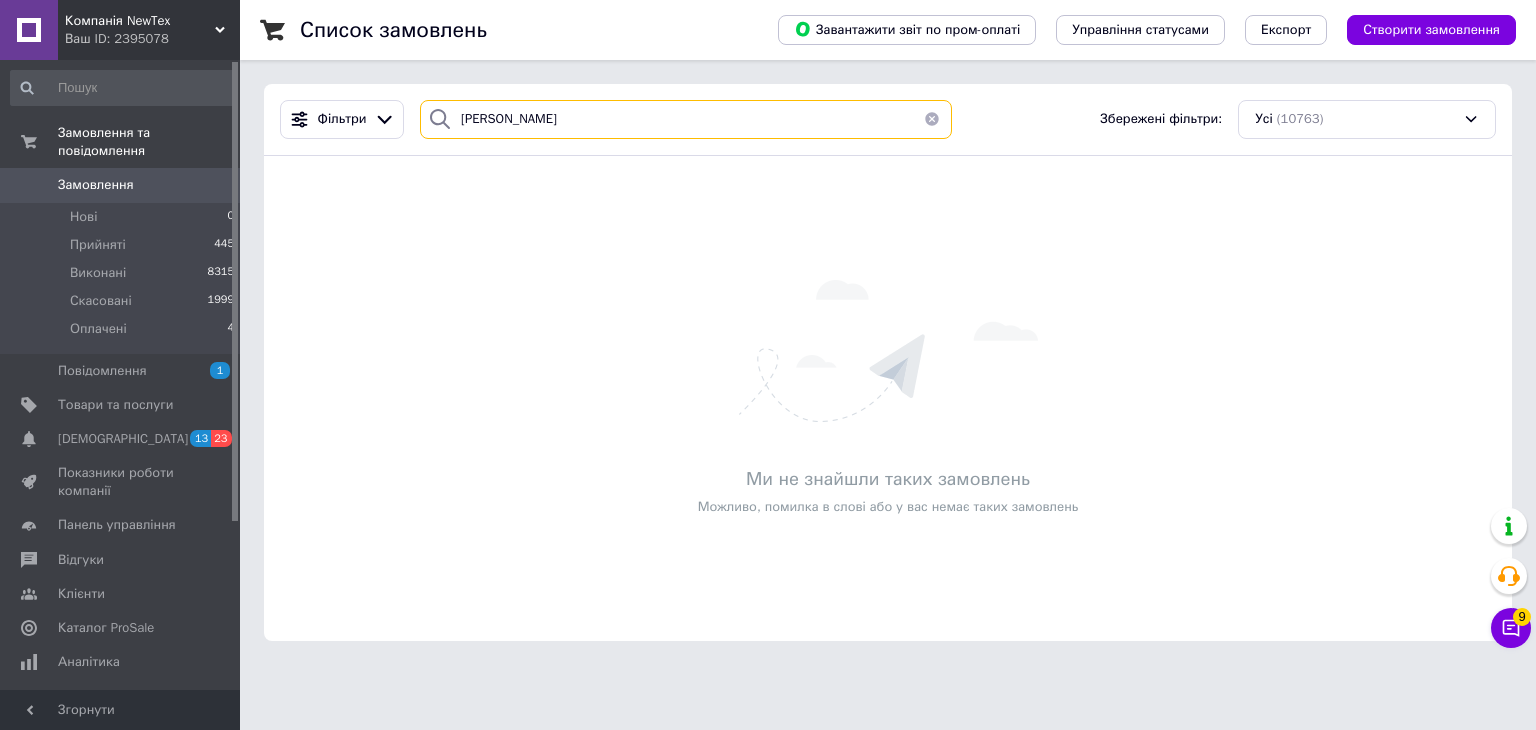 type on "[PERSON_NAME]" 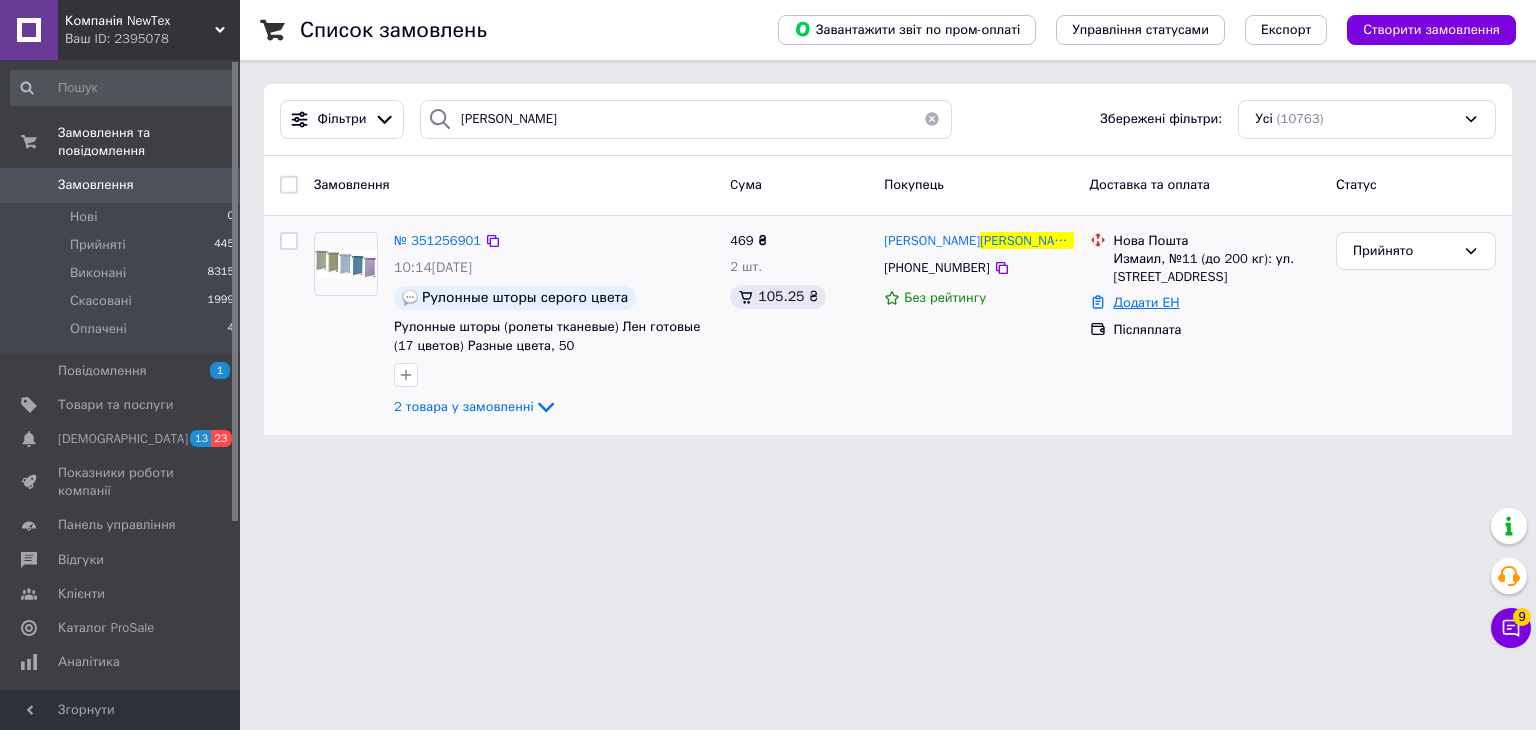 click on "Додати ЕН" at bounding box center (1147, 302) 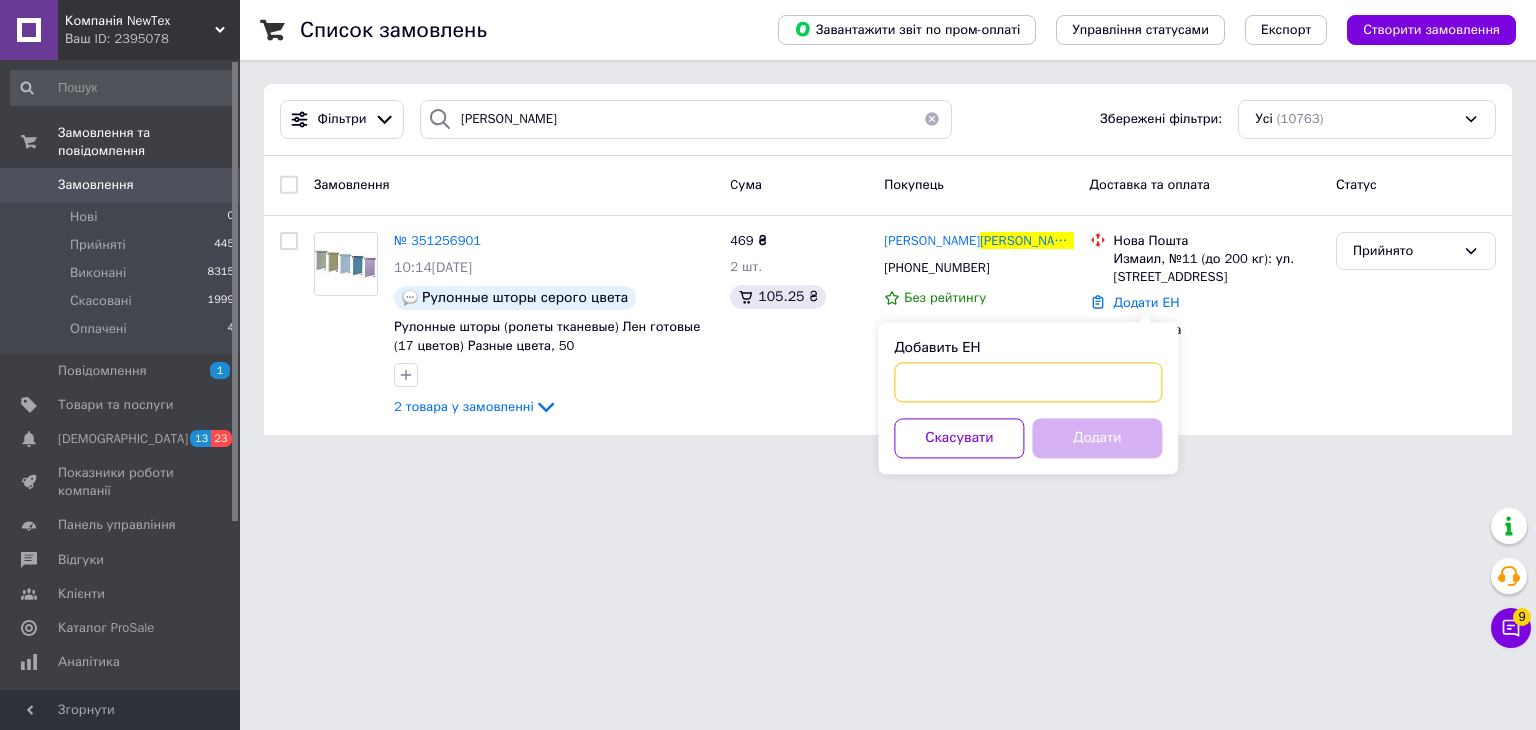 paste on "20451201904453" 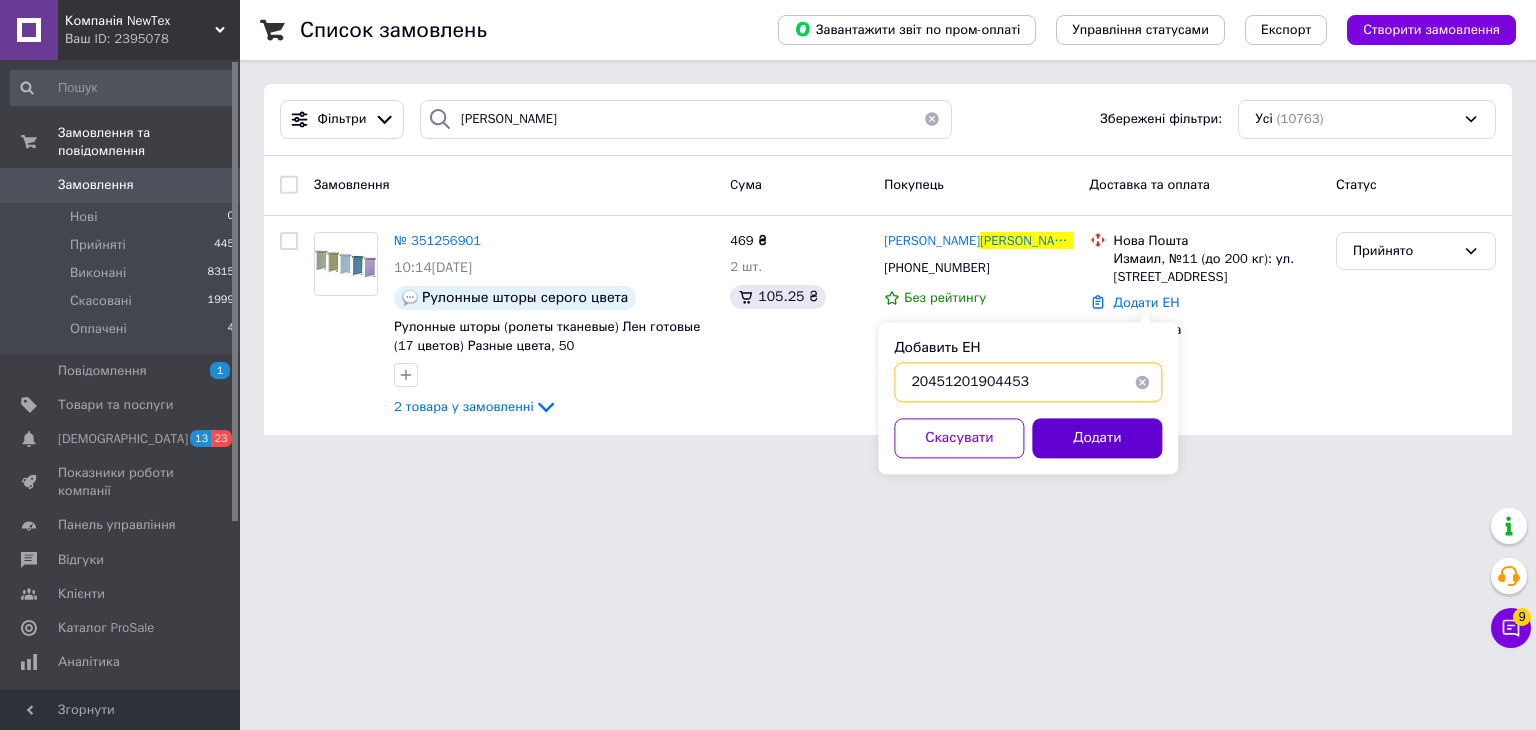 type on "20451201904453" 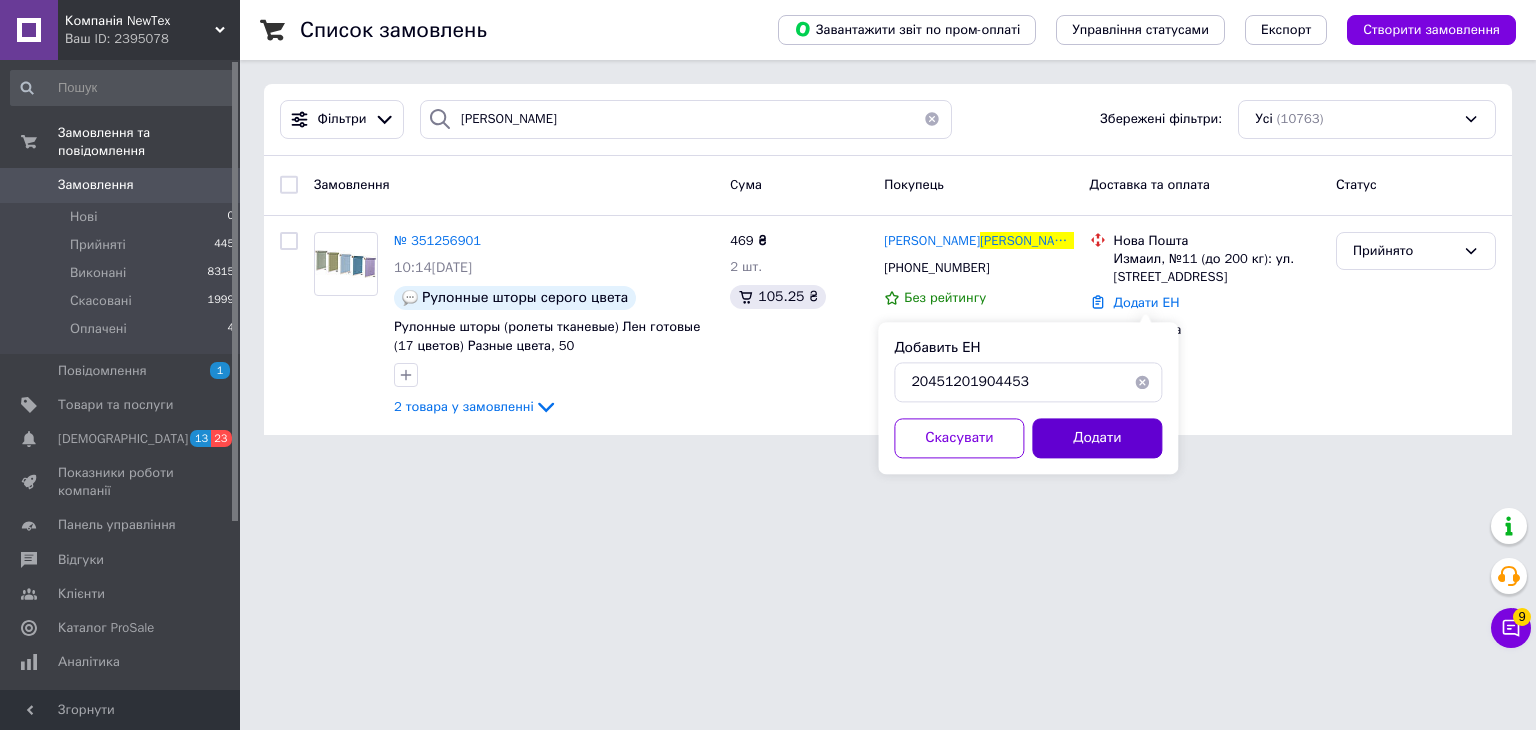 click on "Додати" at bounding box center (1097, 438) 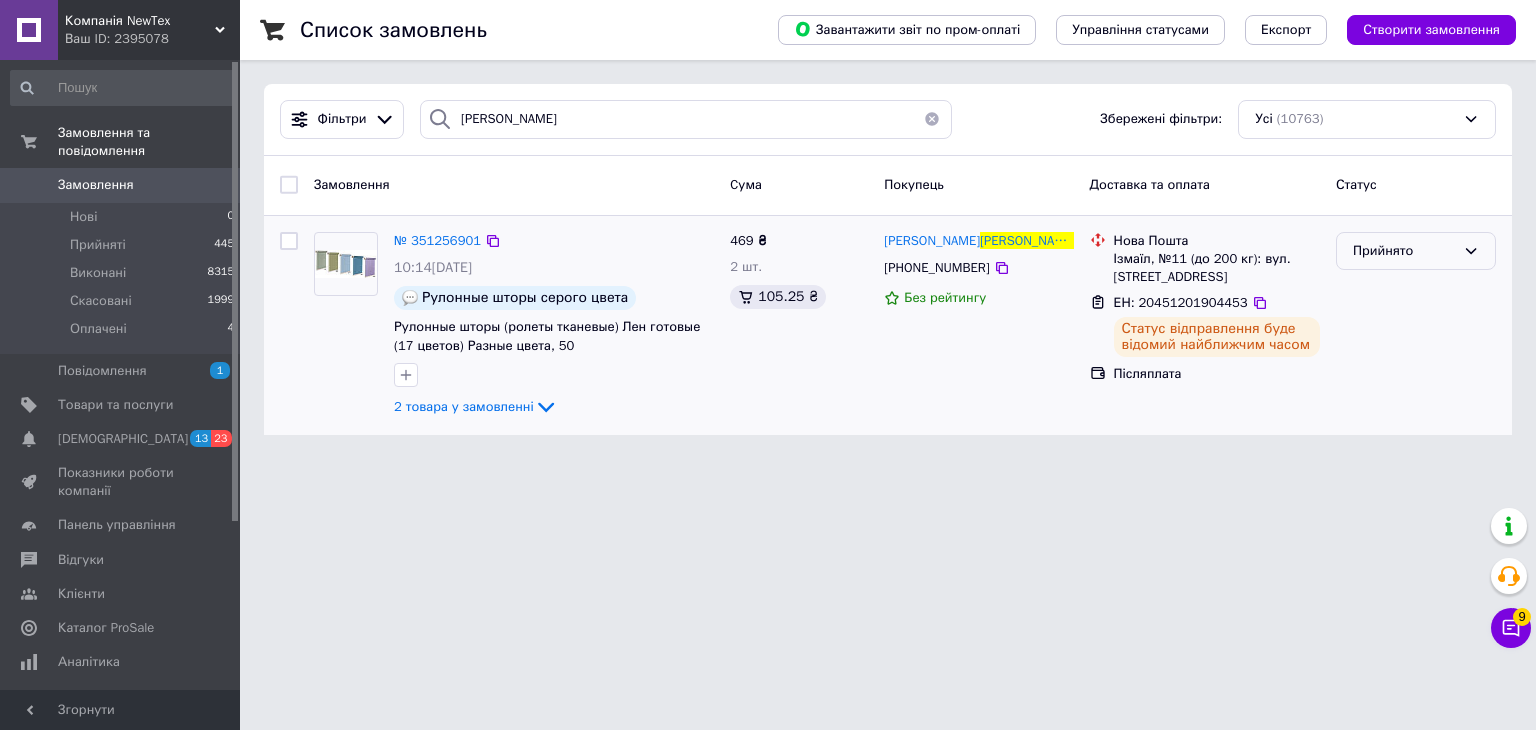 click on "Прийнято" at bounding box center [1404, 251] 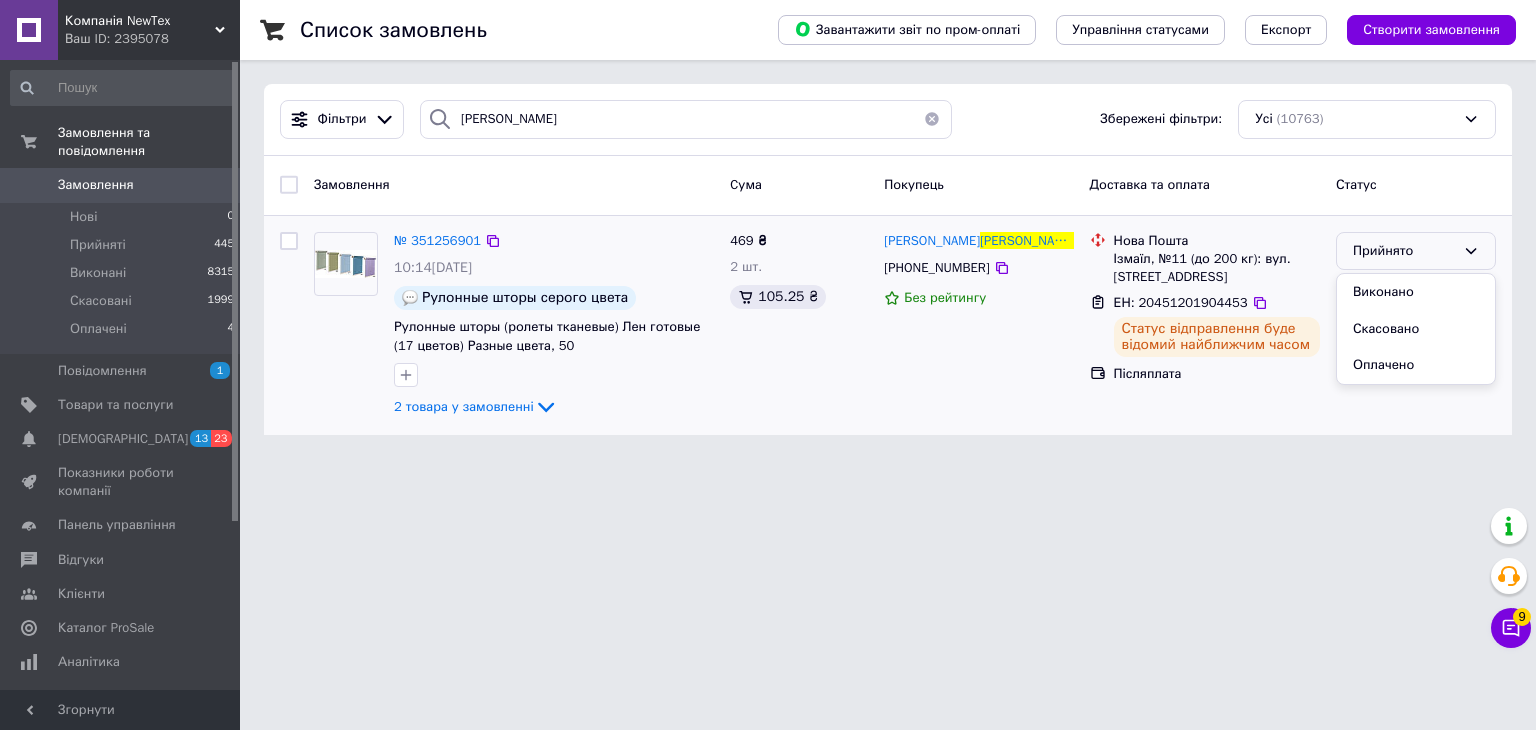 click on "Виконано" at bounding box center (1416, 292) 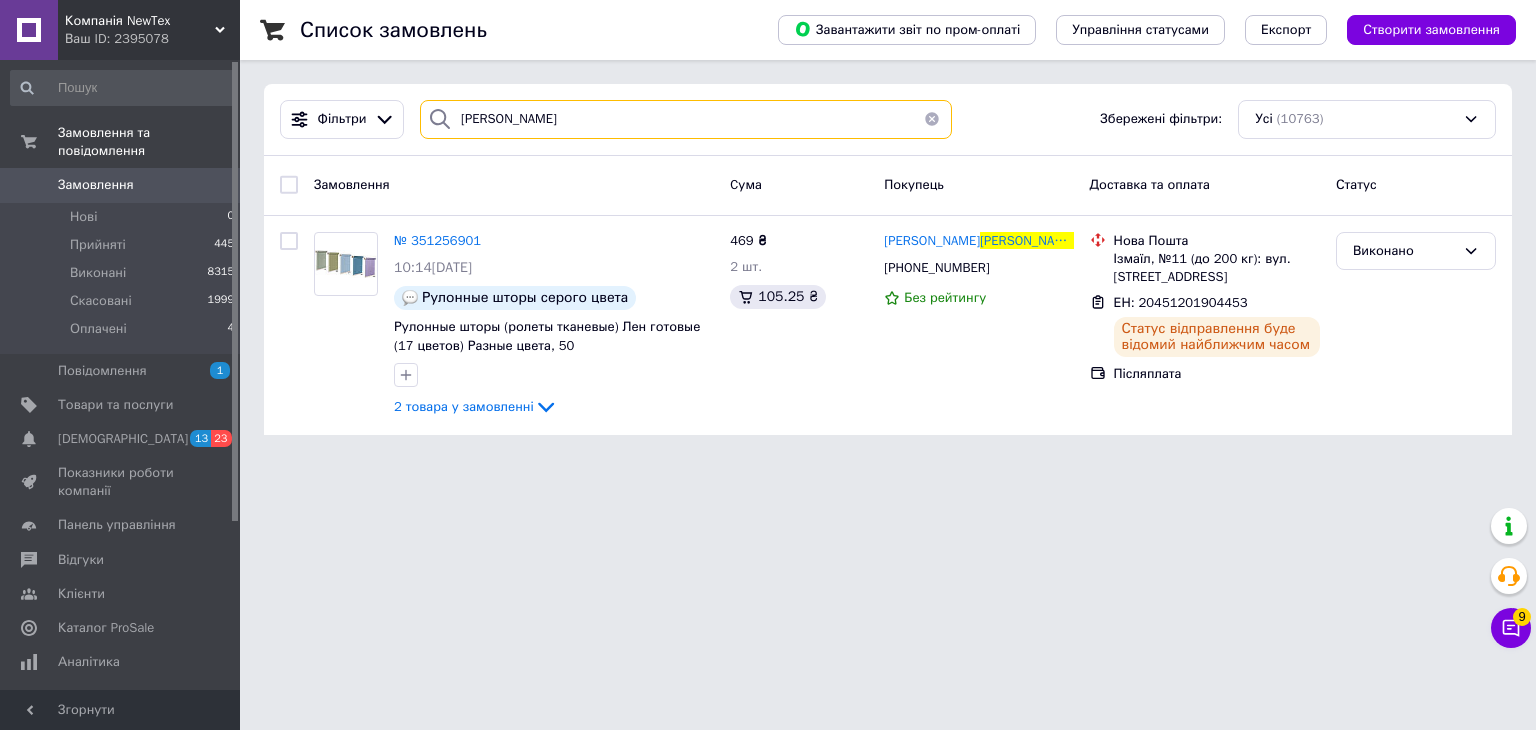 click on "[PERSON_NAME]" at bounding box center (686, 119) 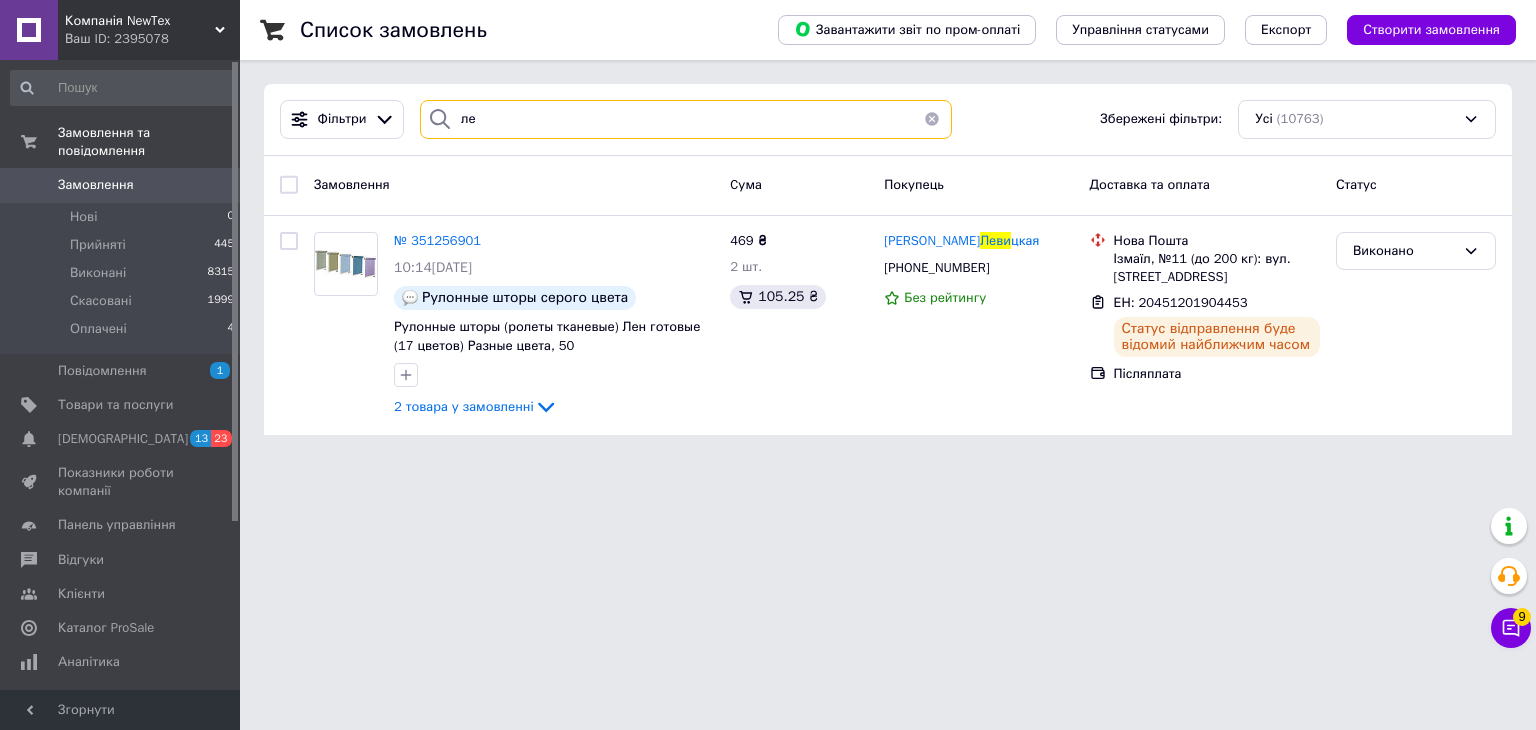 type on "л" 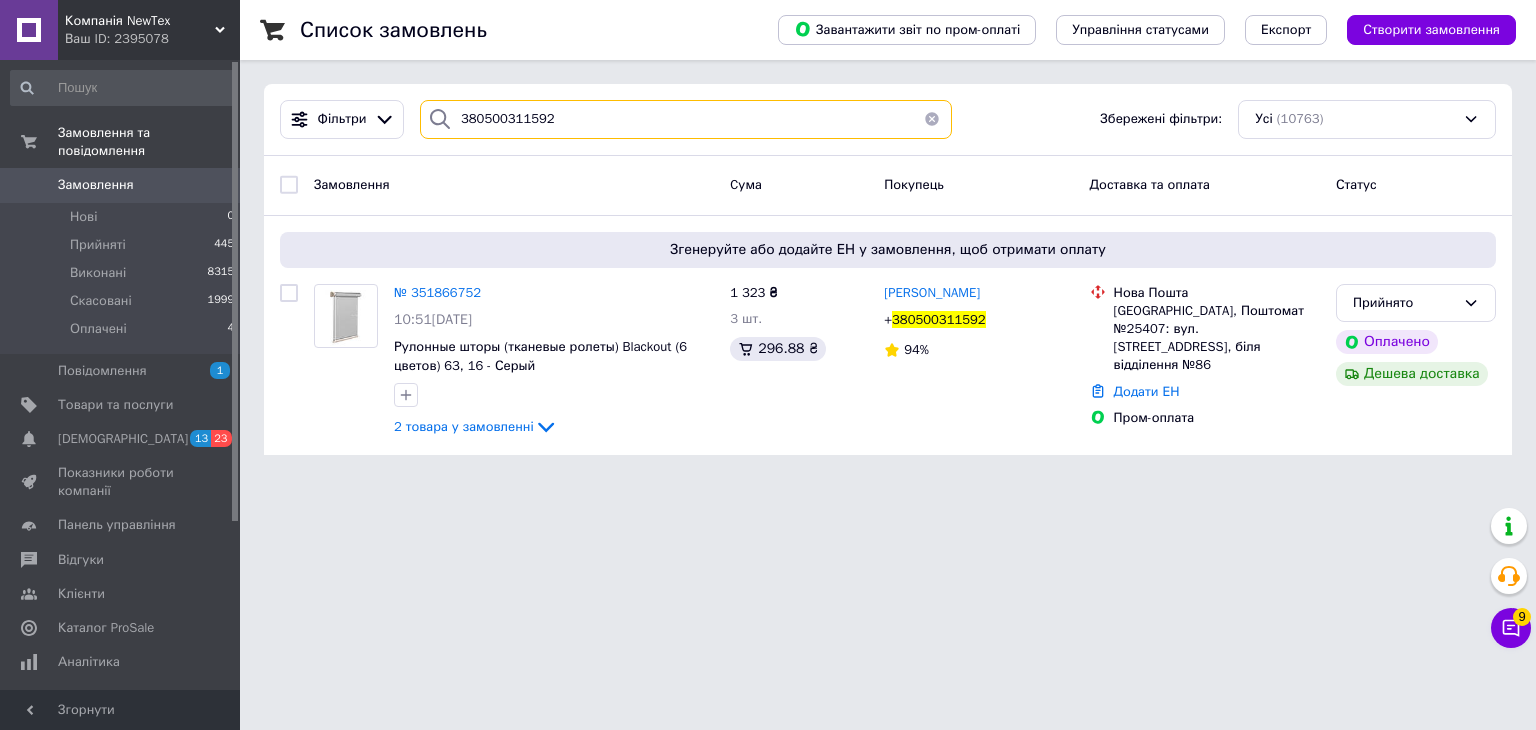 click on "380500311592" at bounding box center [686, 119] 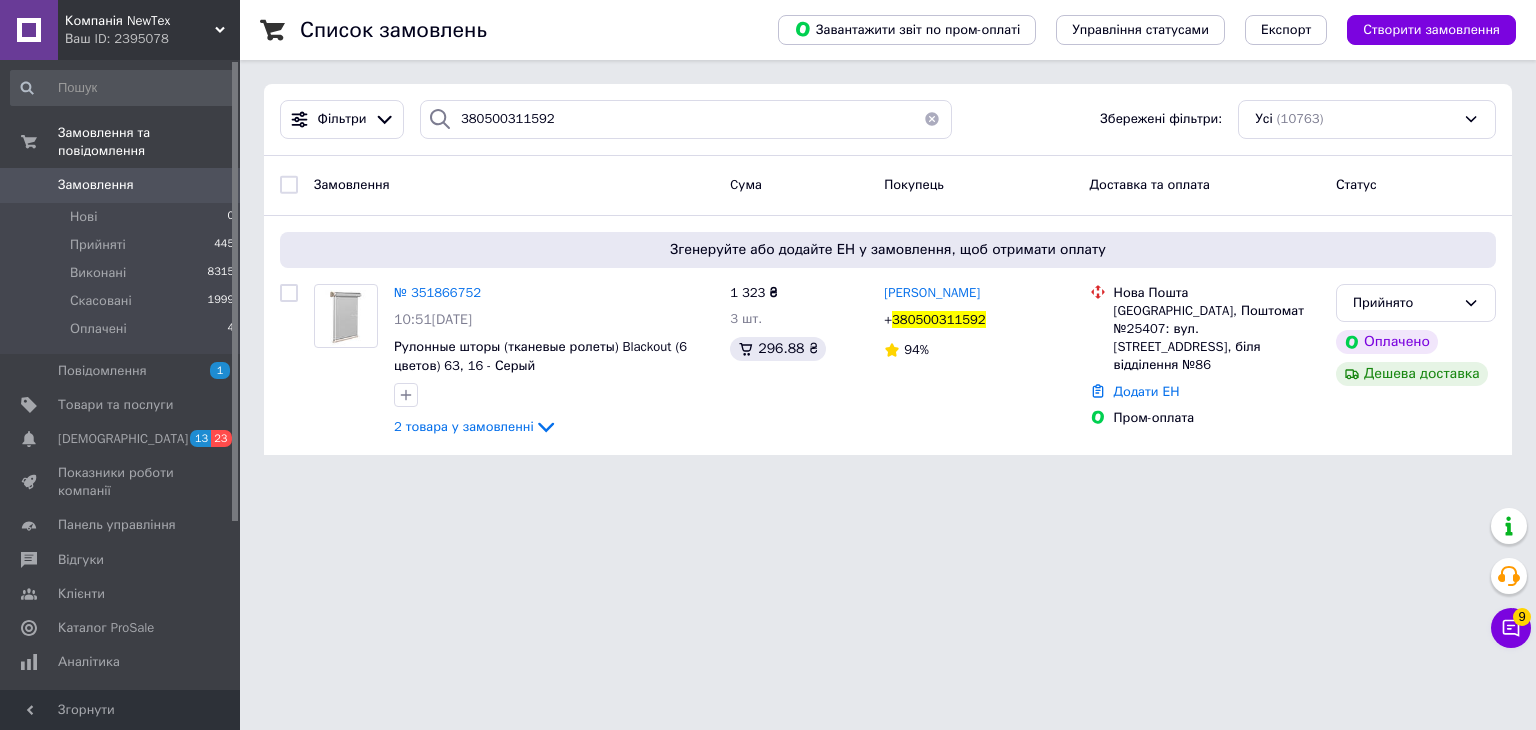 click at bounding box center [932, 119] 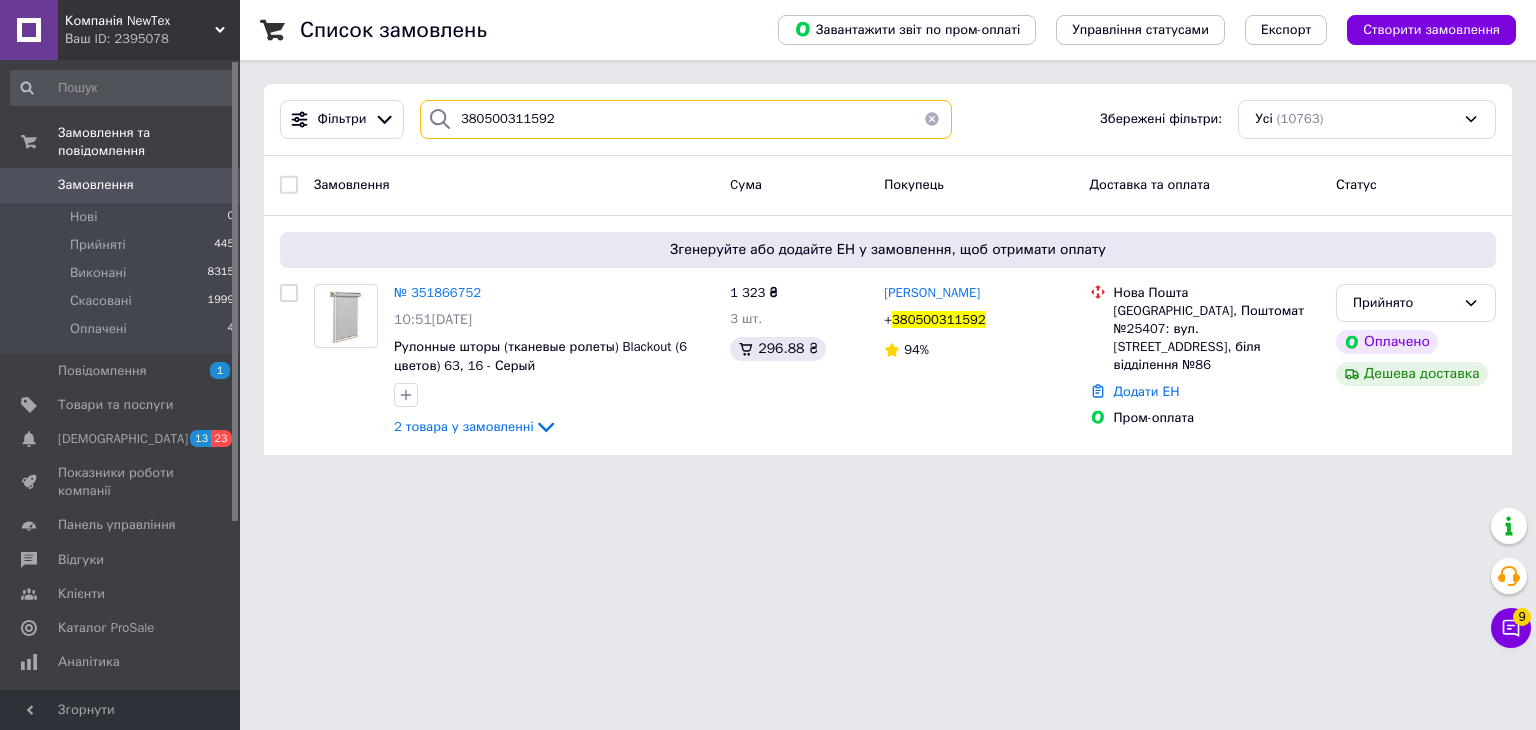 type 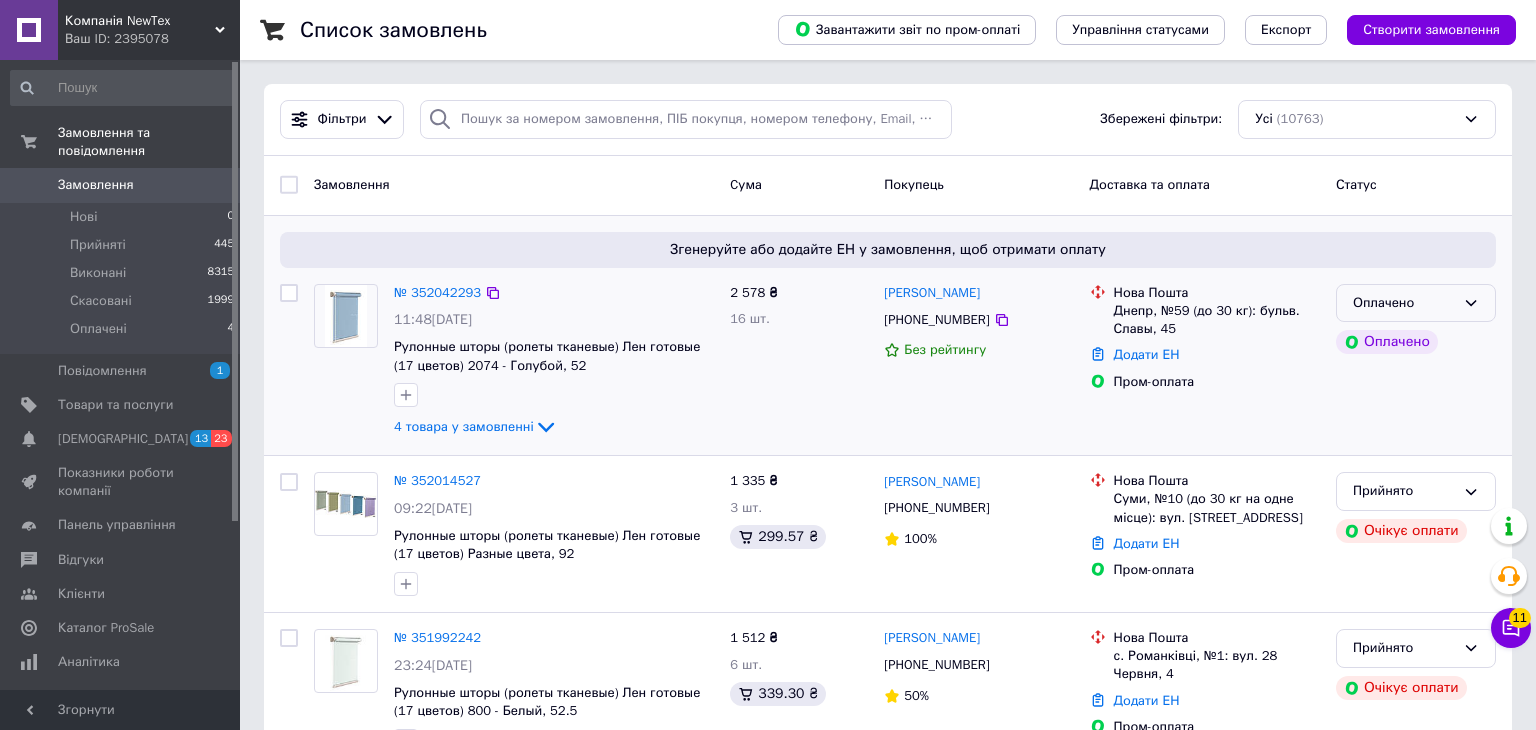 click 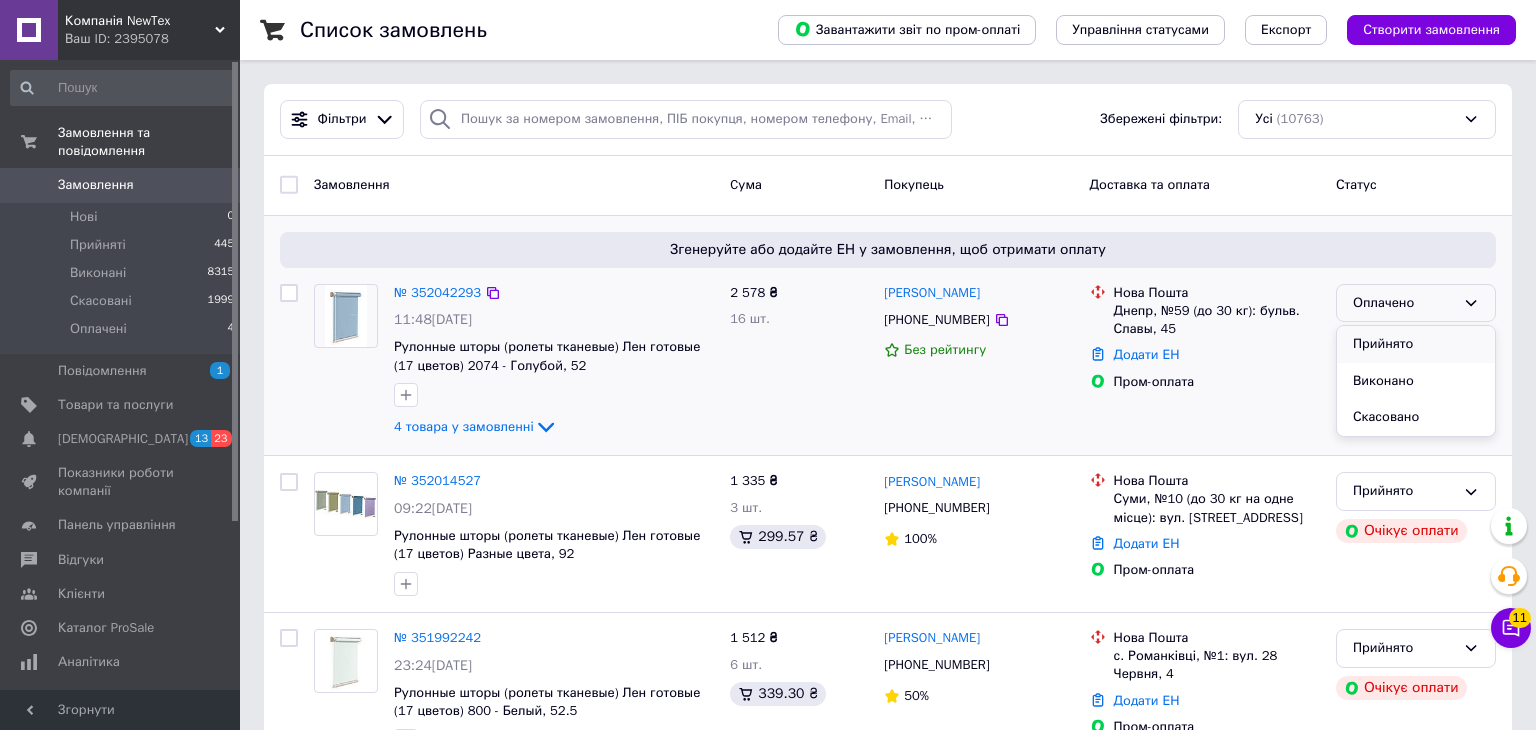 click on "Прийнято" at bounding box center (1416, 344) 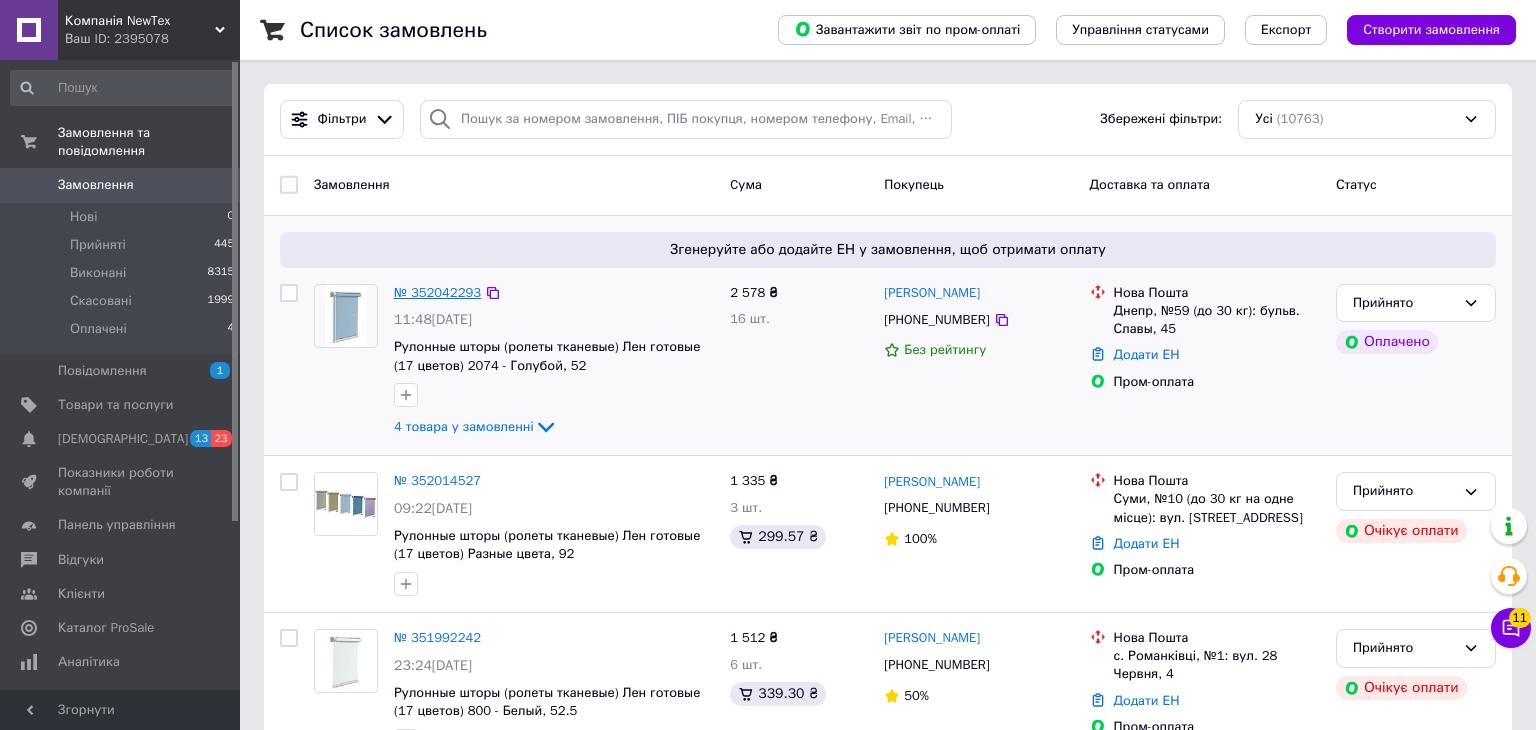 click on "№ 352042293" at bounding box center [437, 292] 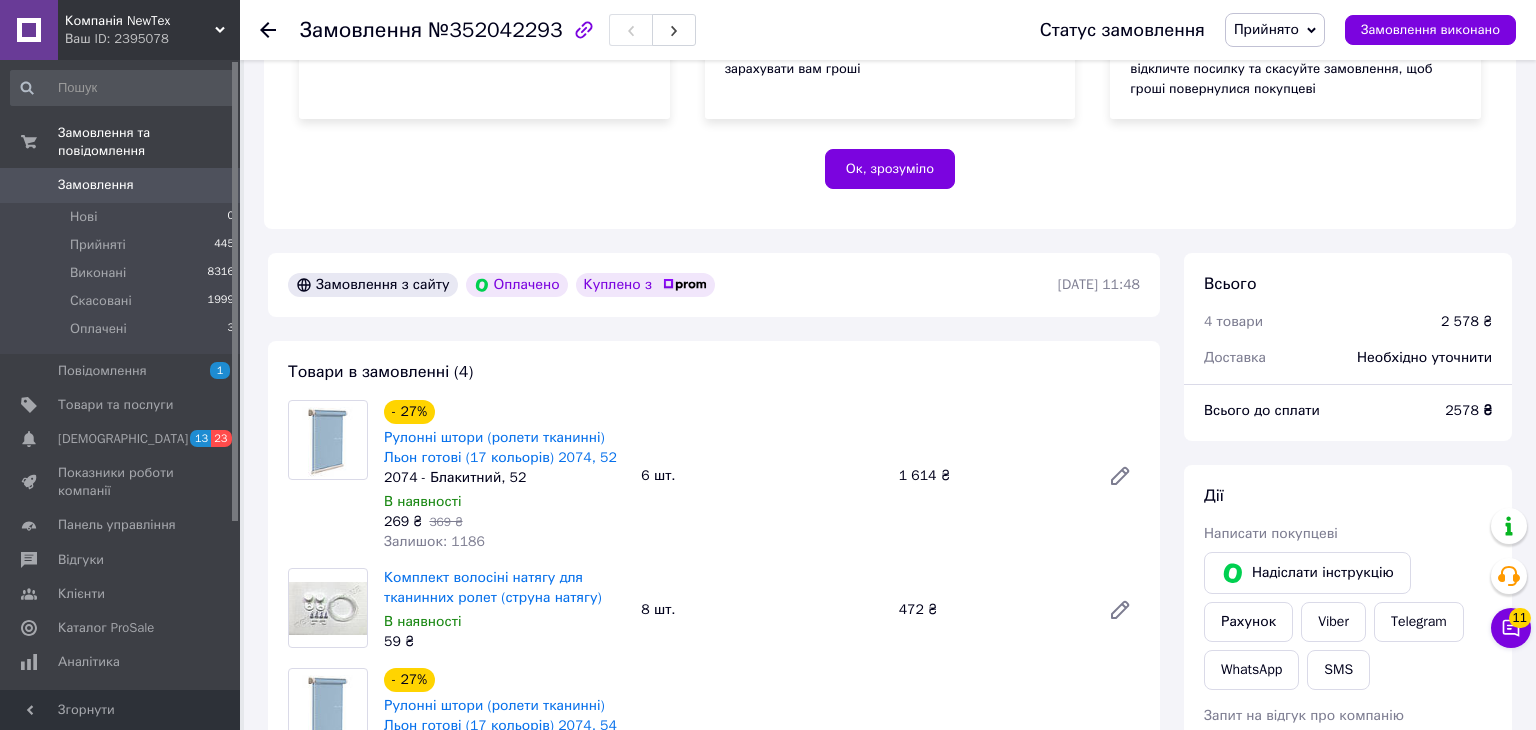 scroll, scrollTop: 0, scrollLeft: 0, axis: both 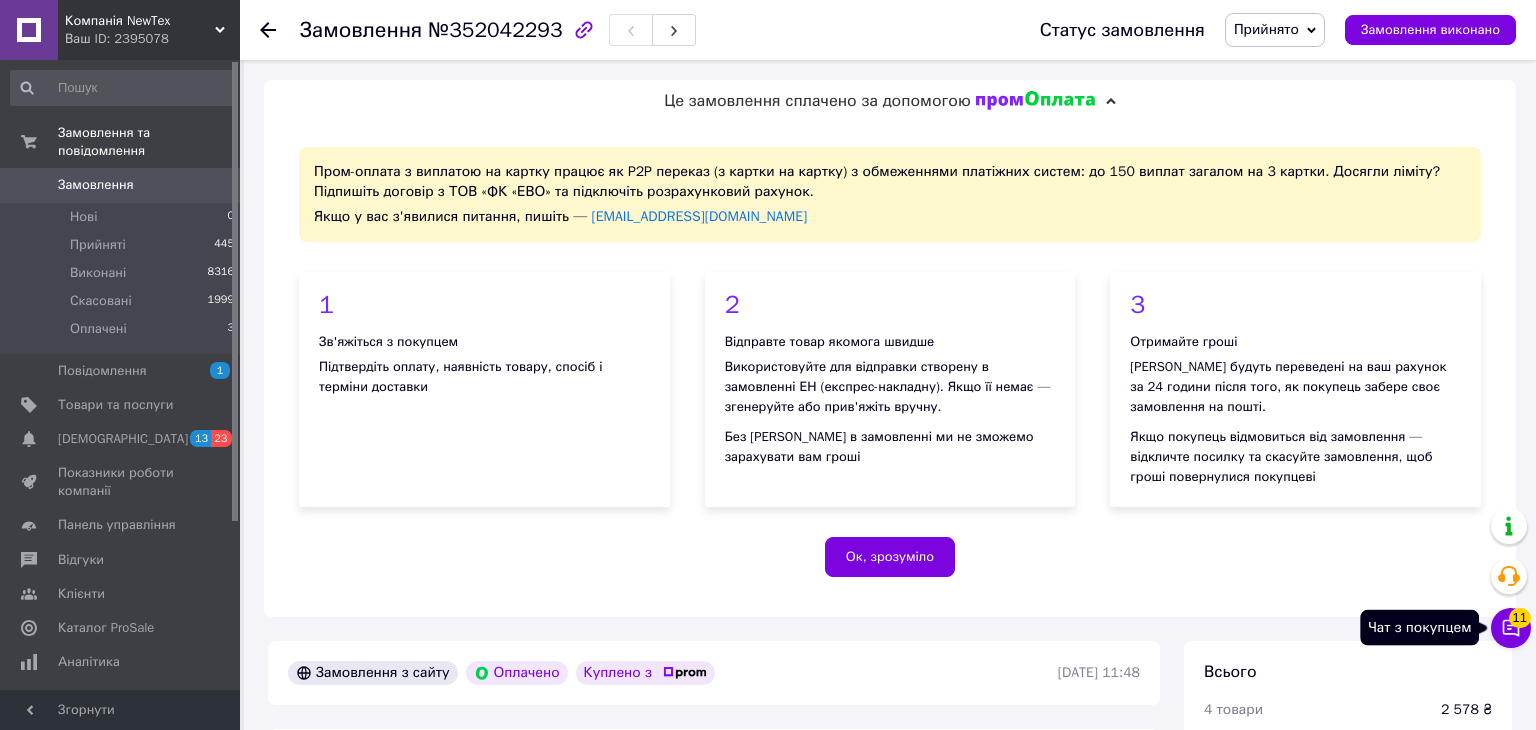 click on "Чат з покупцем 11" at bounding box center [1511, 628] 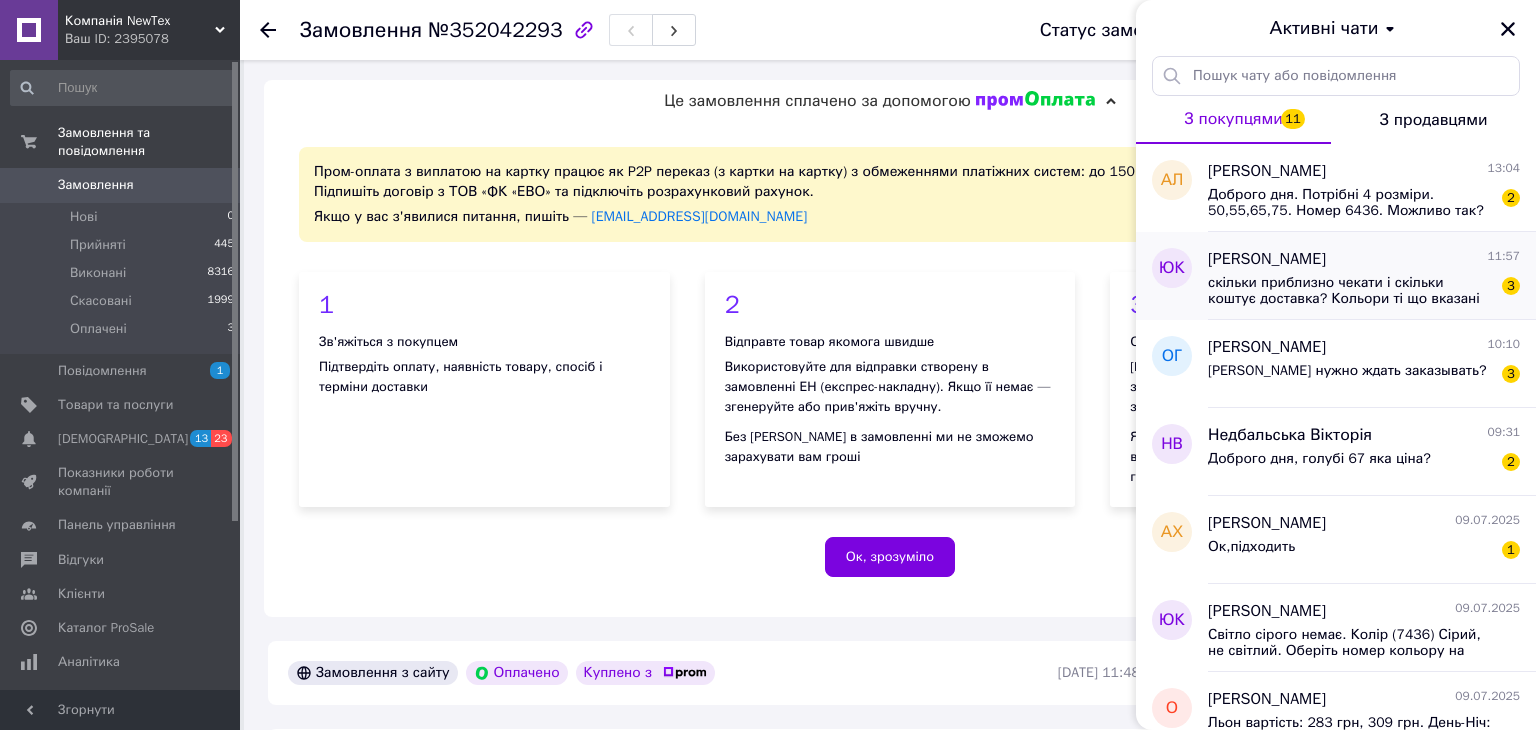 click on "скільки приблизно чекати і скільки коштує доставка?
Кольори ті що вказані на сайті?" at bounding box center (1350, 291) 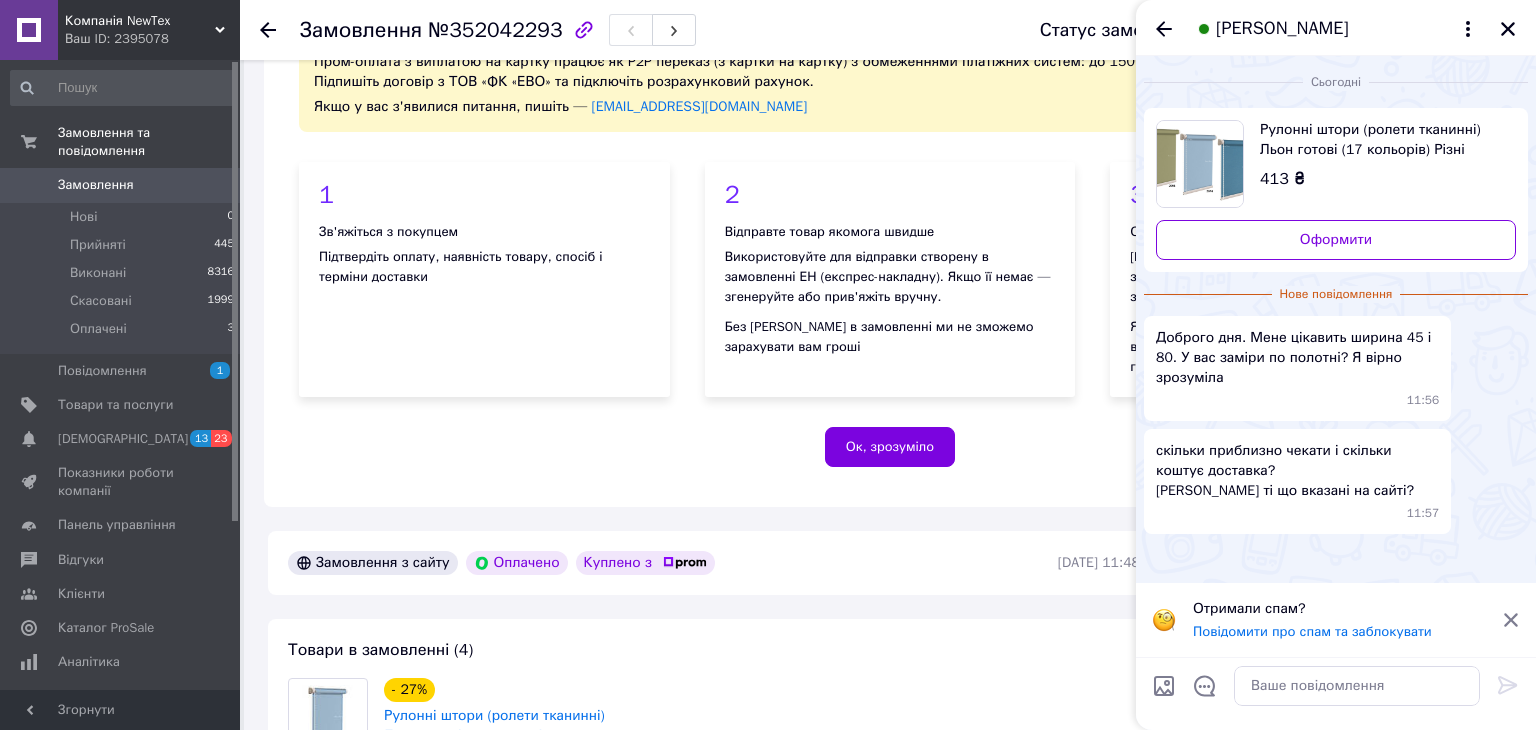 scroll, scrollTop: 118, scrollLeft: 0, axis: vertical 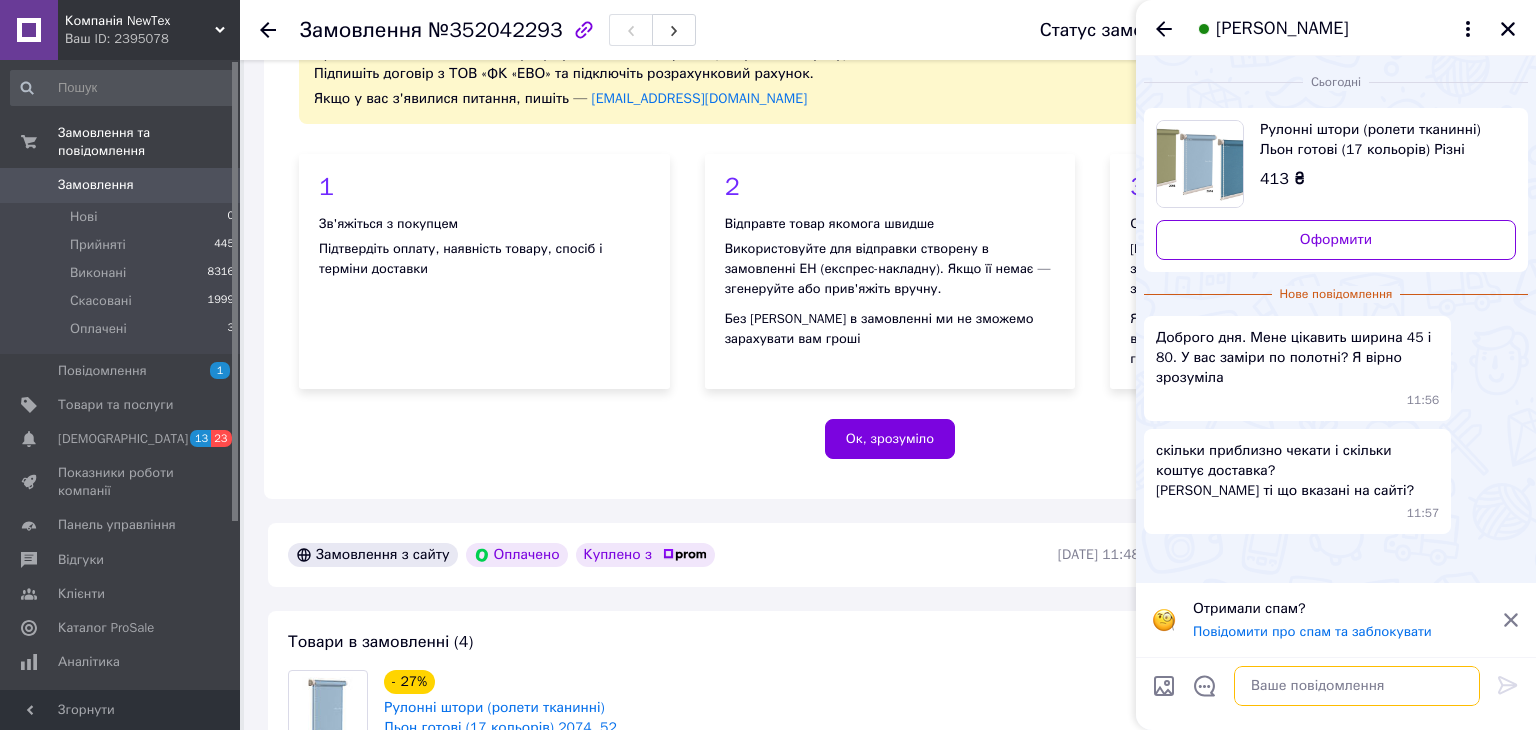 click at bounding box center [1357, 686] 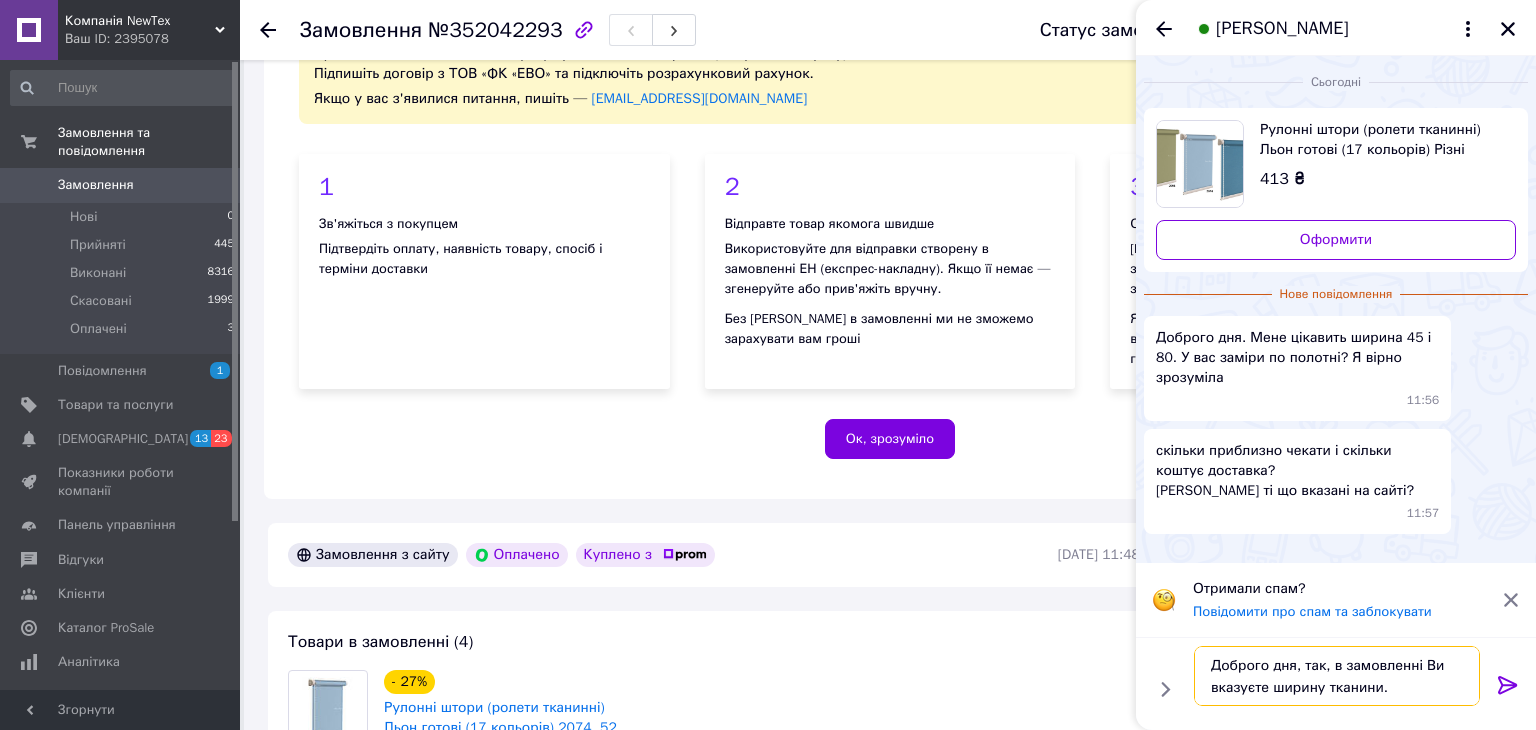 type on "Доброго дня, так, в замовленні Ви вказуєте ширину тканини." 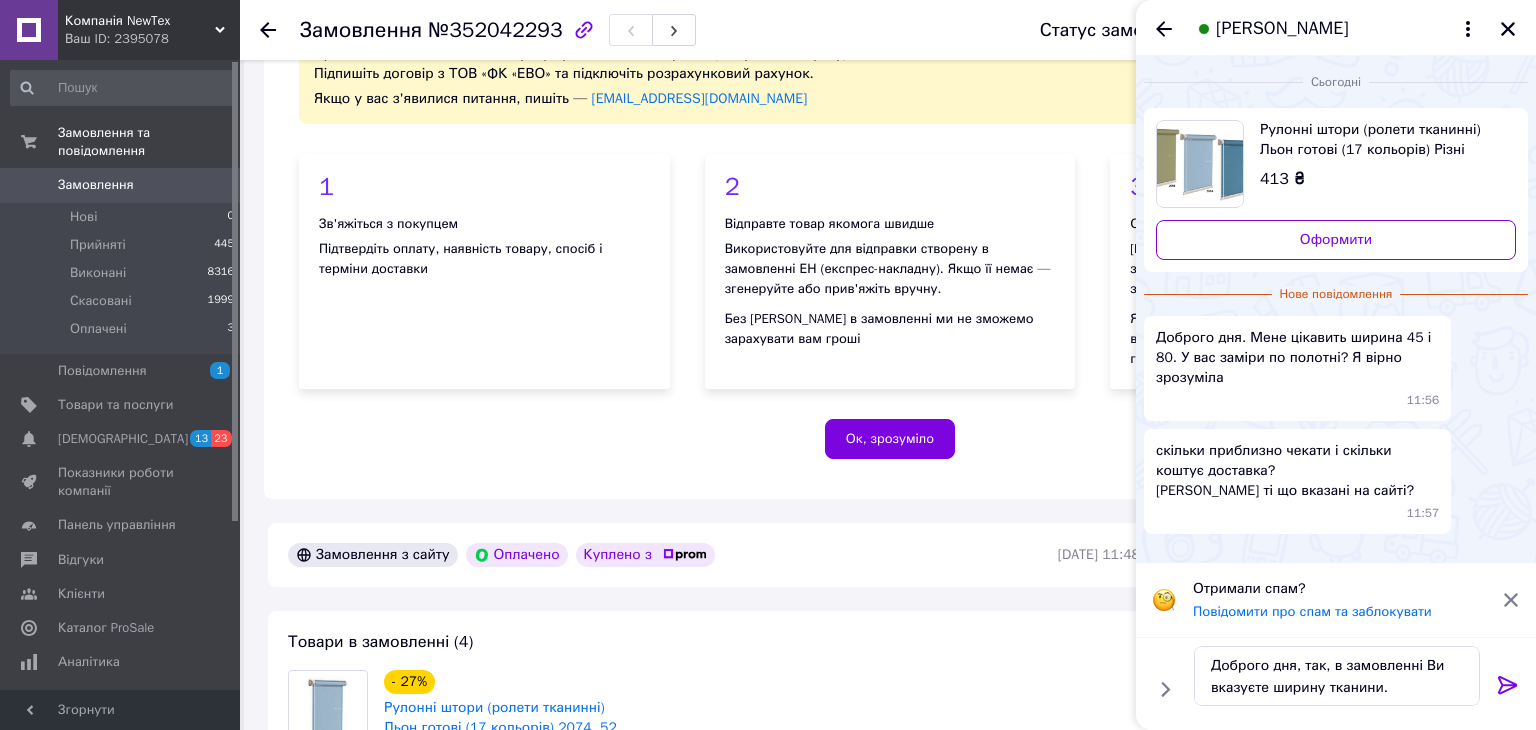 click 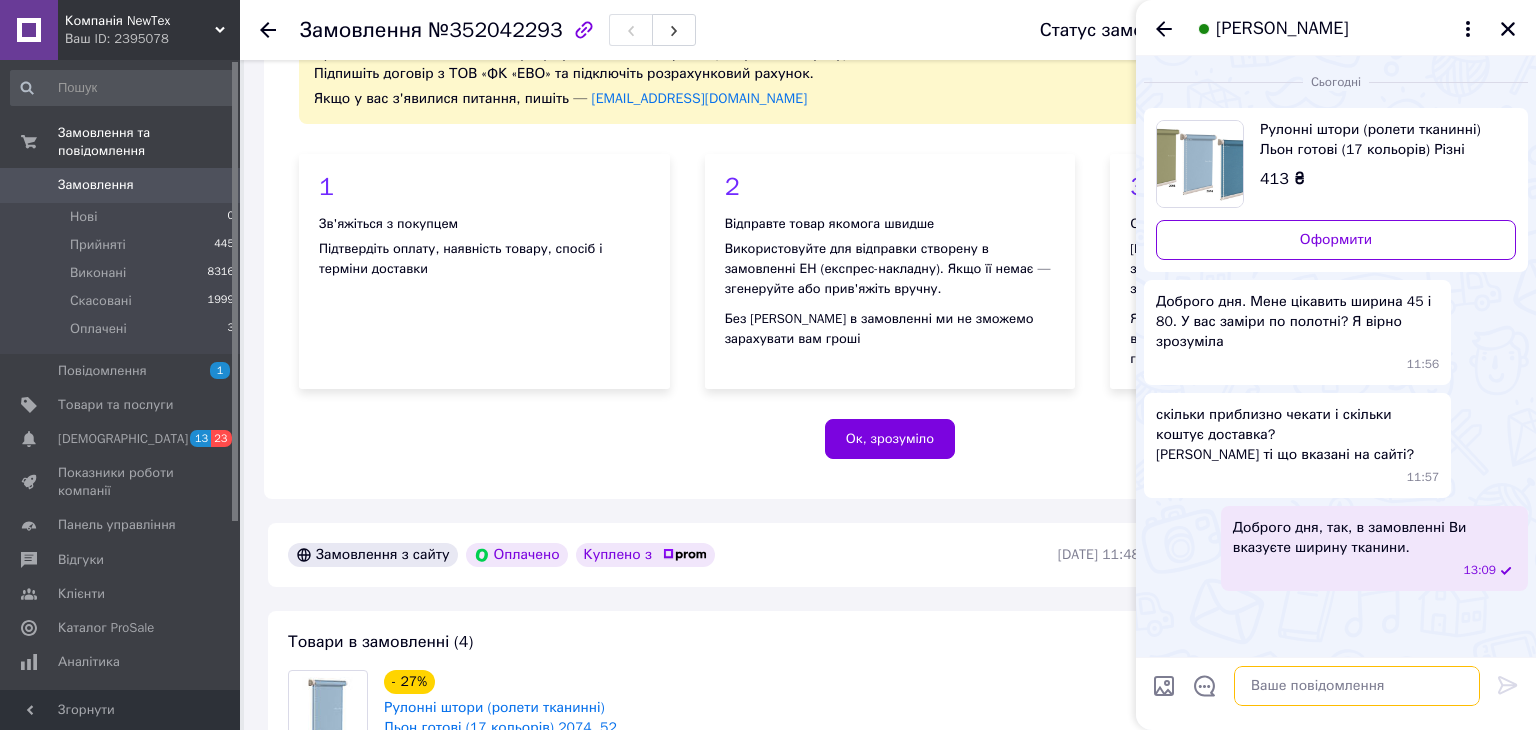 click at bounding box center (1357, 686) 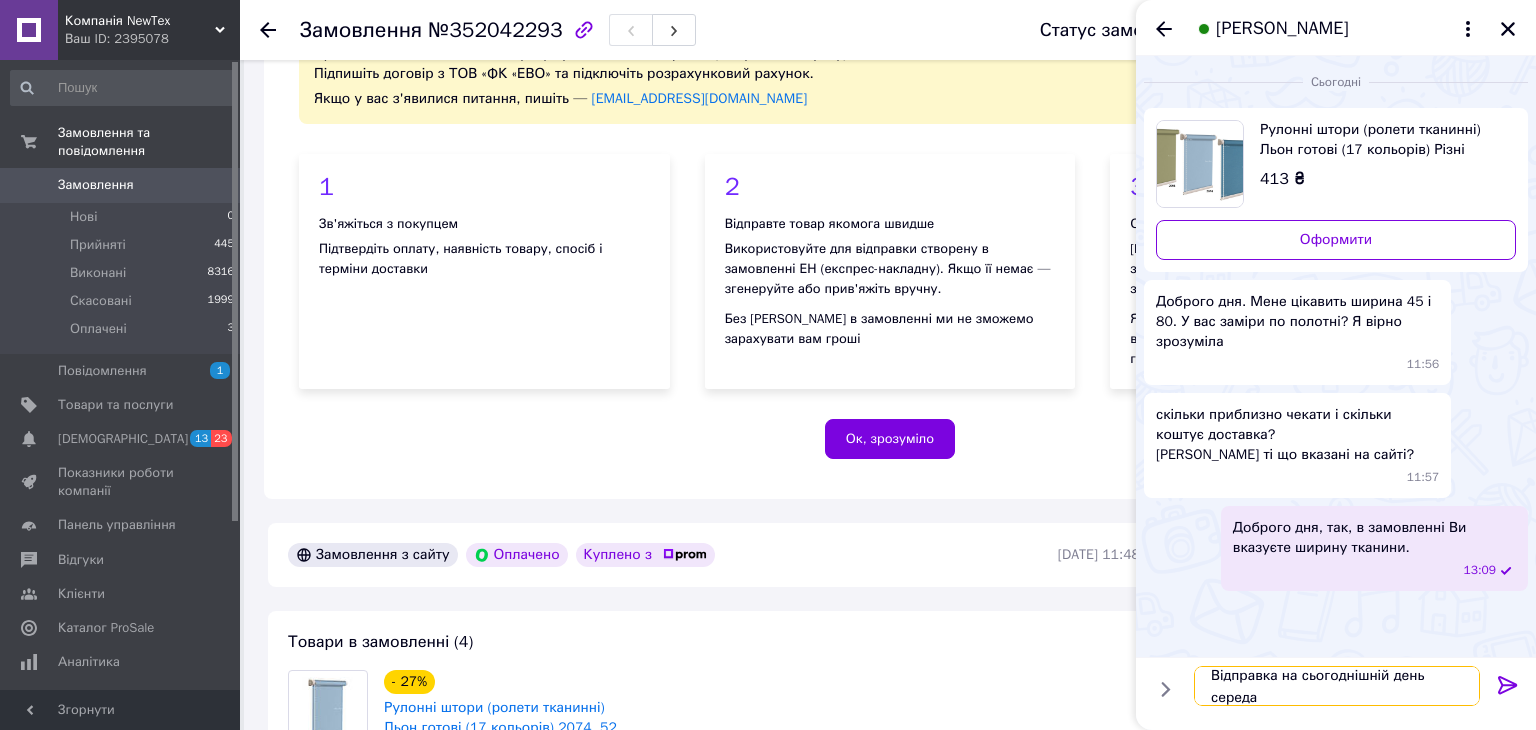 scroll, scrollTop: 1, scrollLeft: 0, axis: vertical 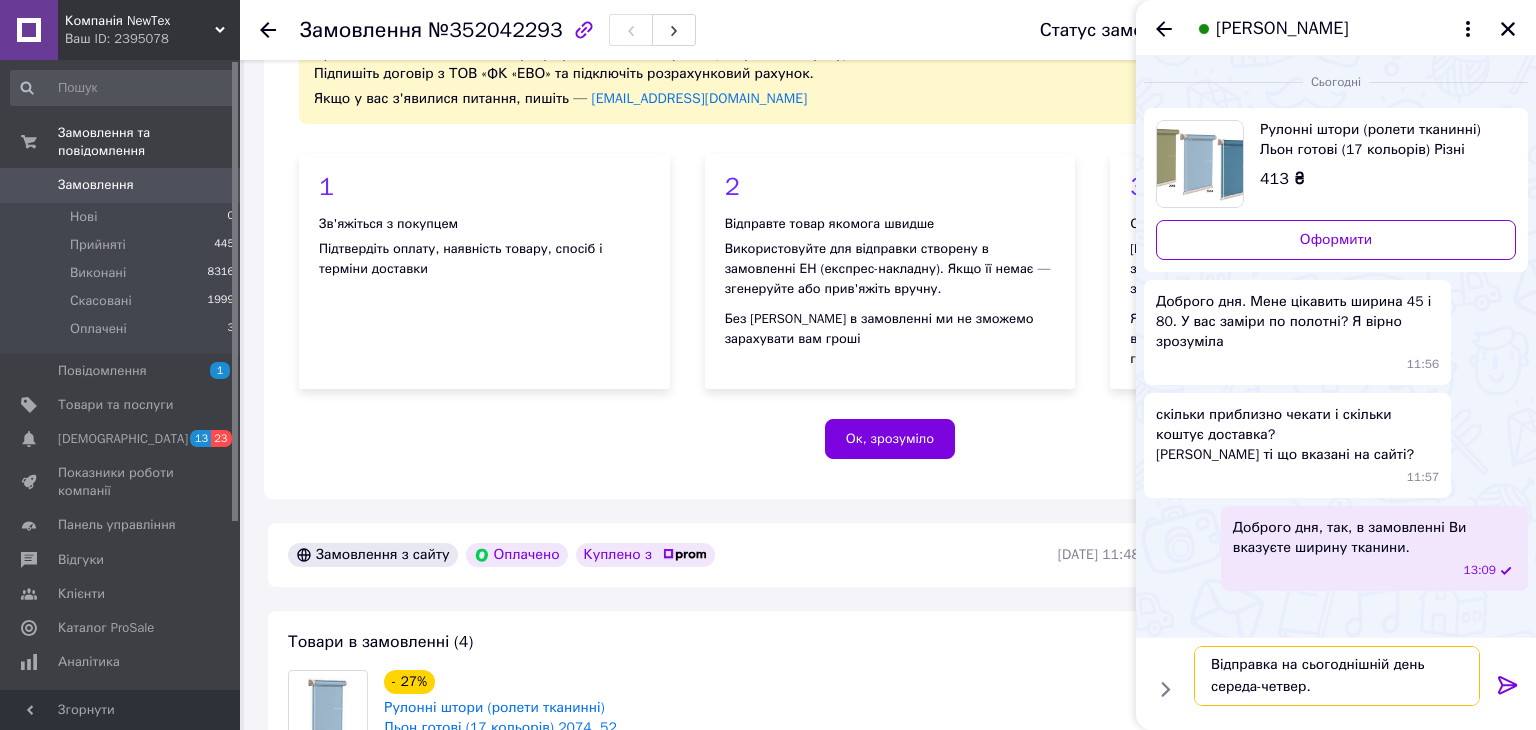 type on "Відправка на сьогоднішній день середа-четвер." 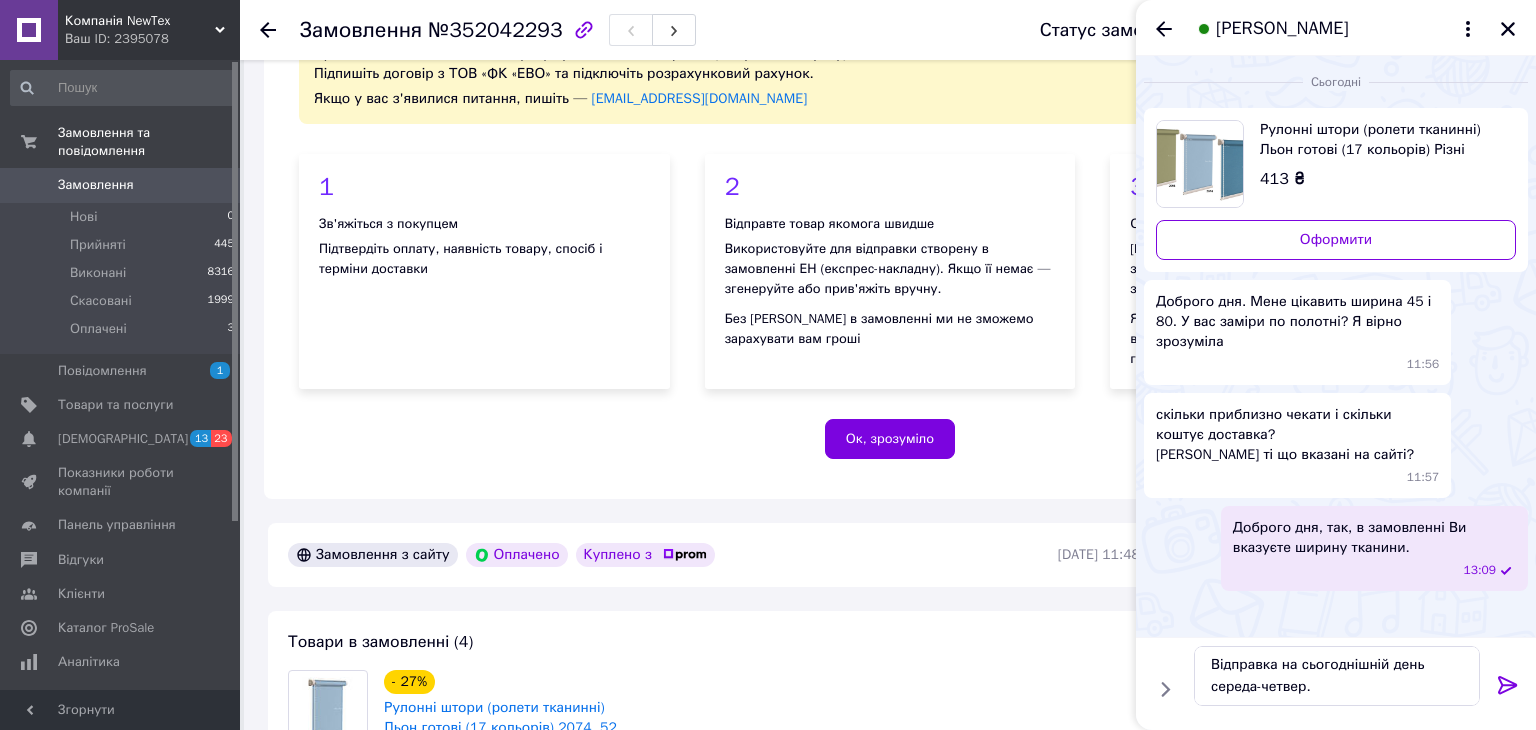 drag, startPoint x: 1507, startPoint y: 690, endPoint x: 1445, endPoint y: 689, distance: 62.008064 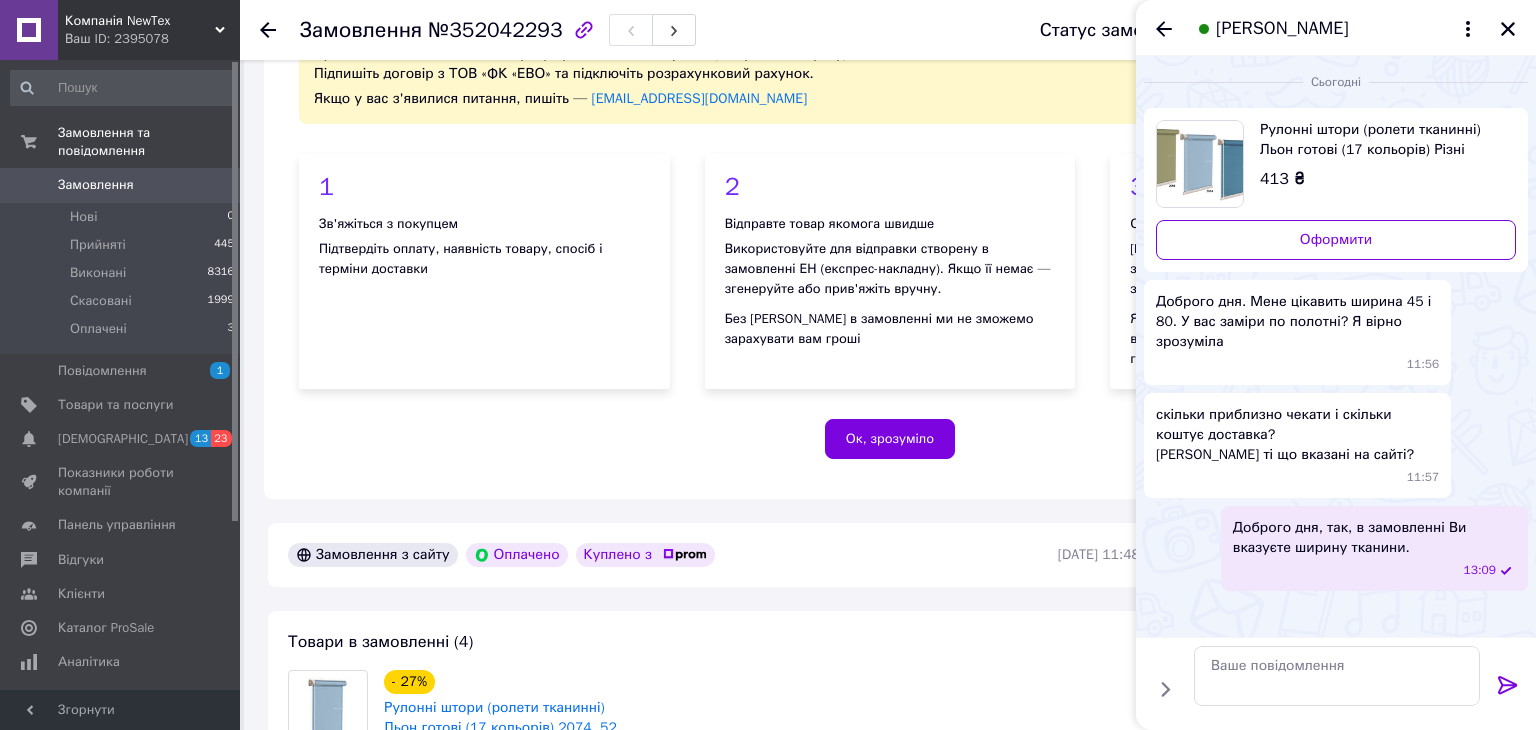 scroll, scrollTop: 0, scrollLeft: 0, axis: both 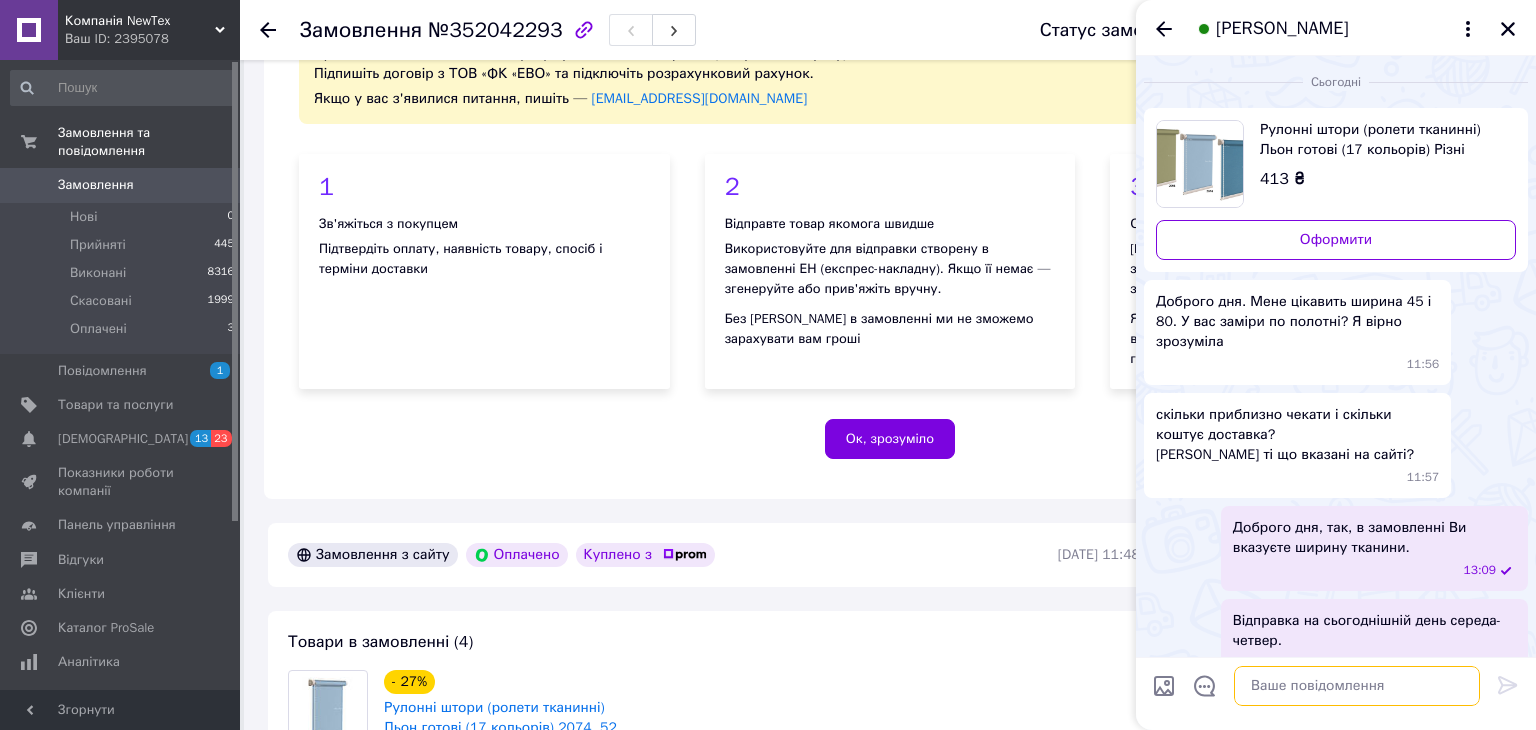click at bounding box center [1357, 686] 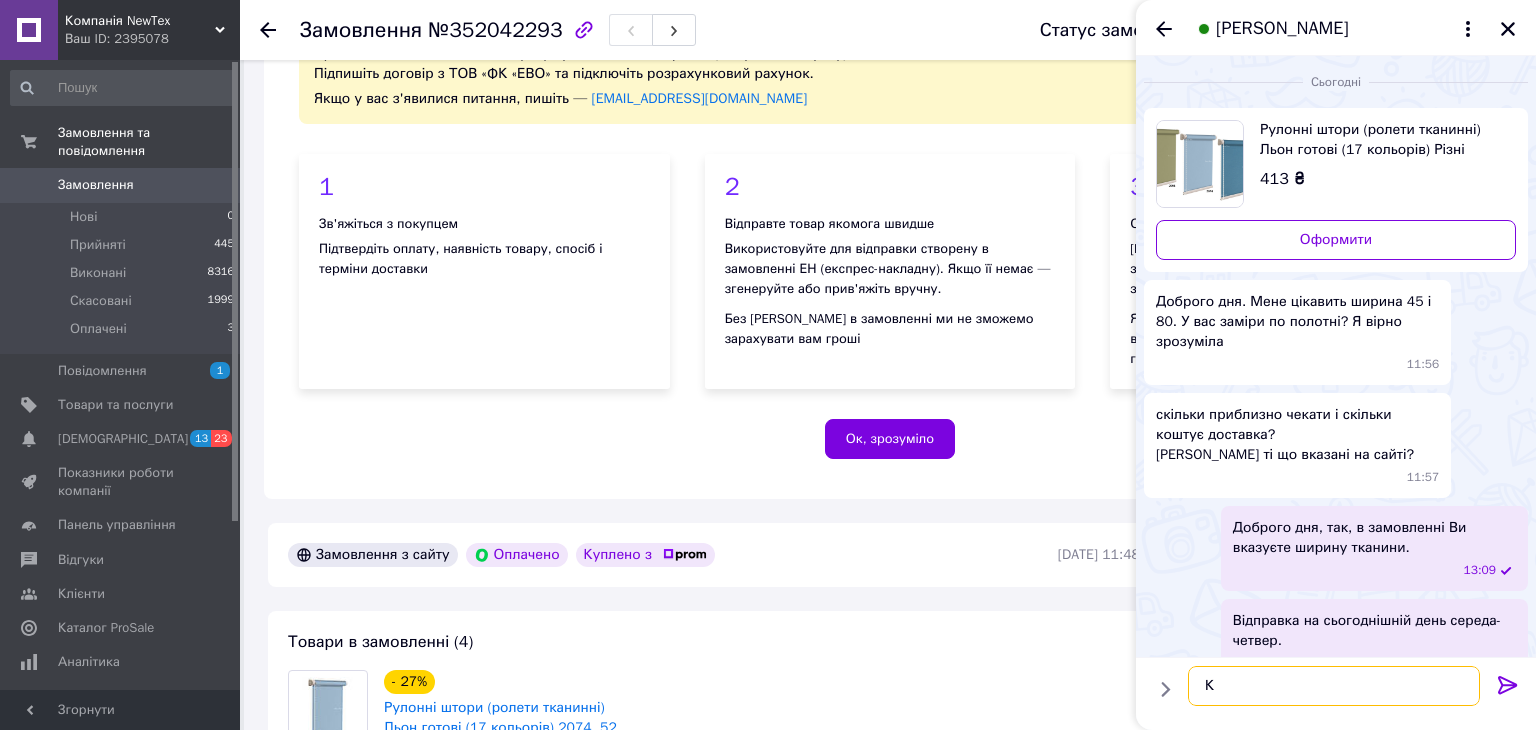 scroll, scrollTop: 35, scrollLeft: 0, axis: vertical 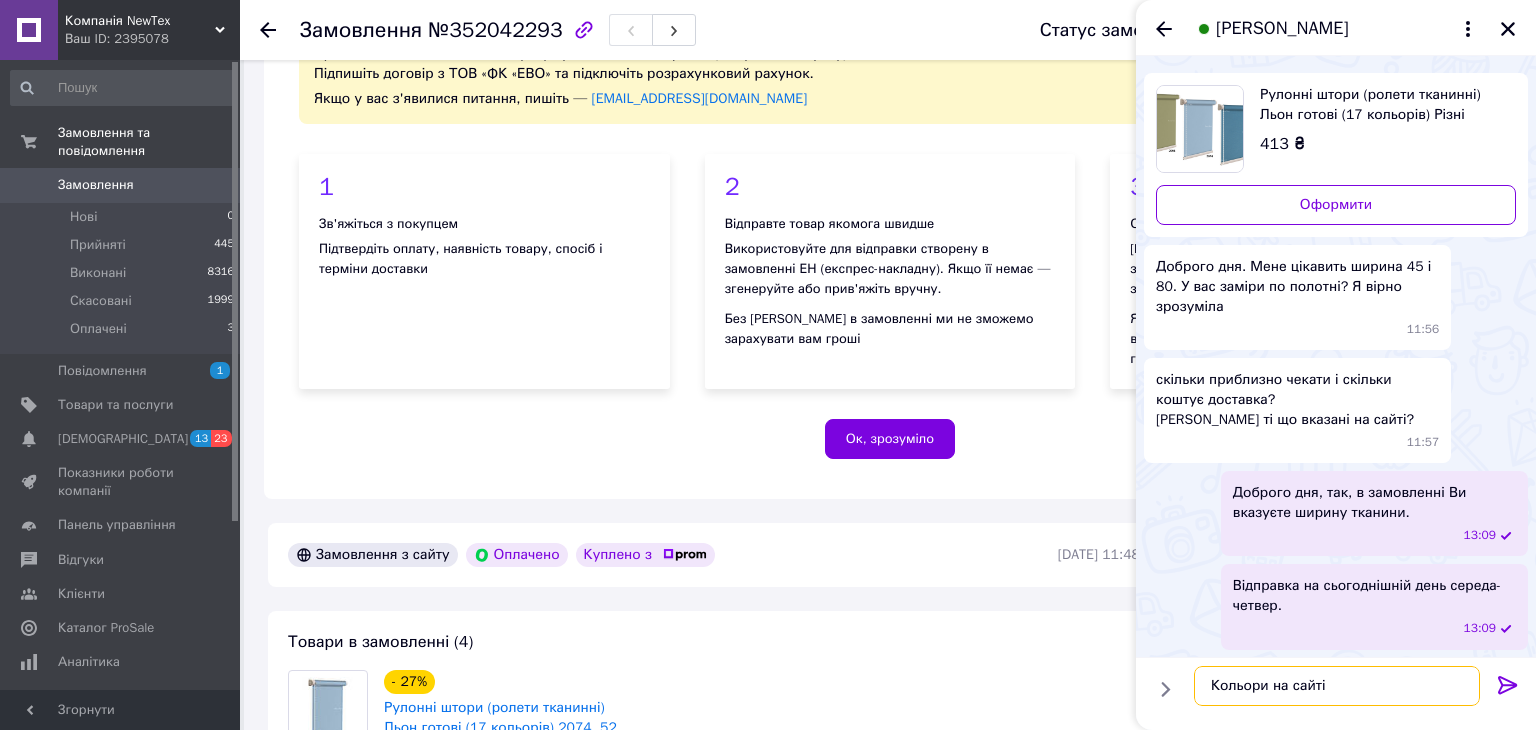 type on "Кольори на сайті" 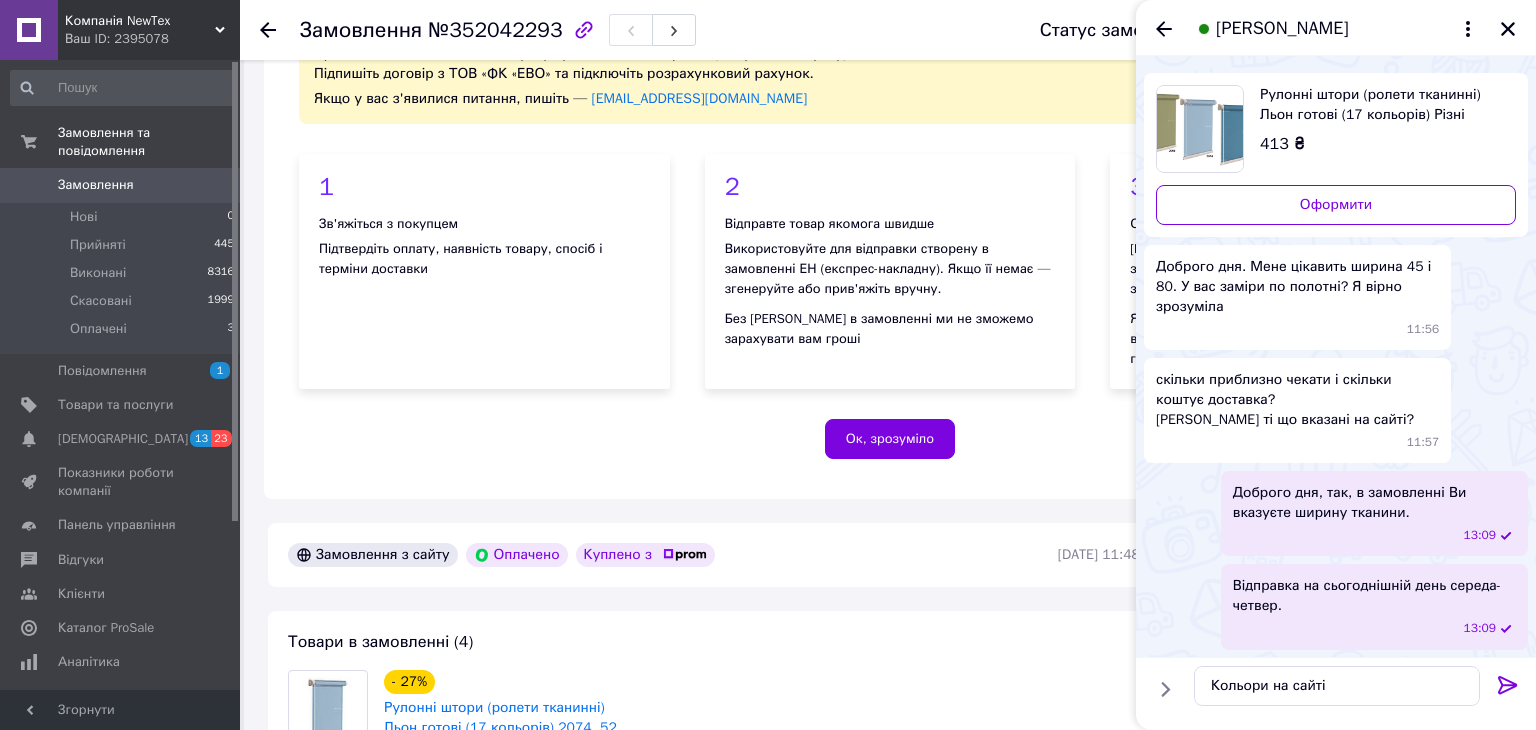 click 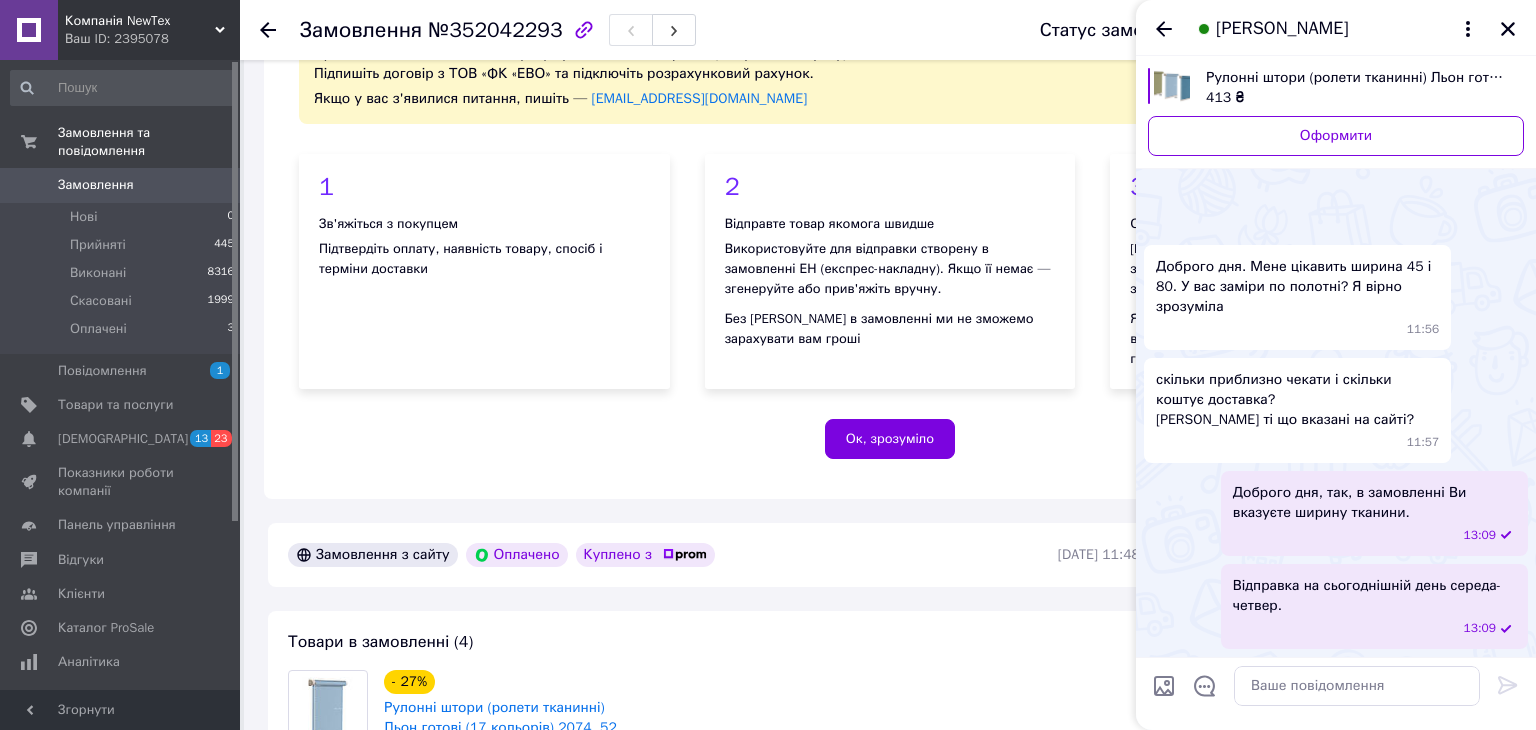 scroll, scrollTop: 88, scrollLeft: 0, axis: vertical 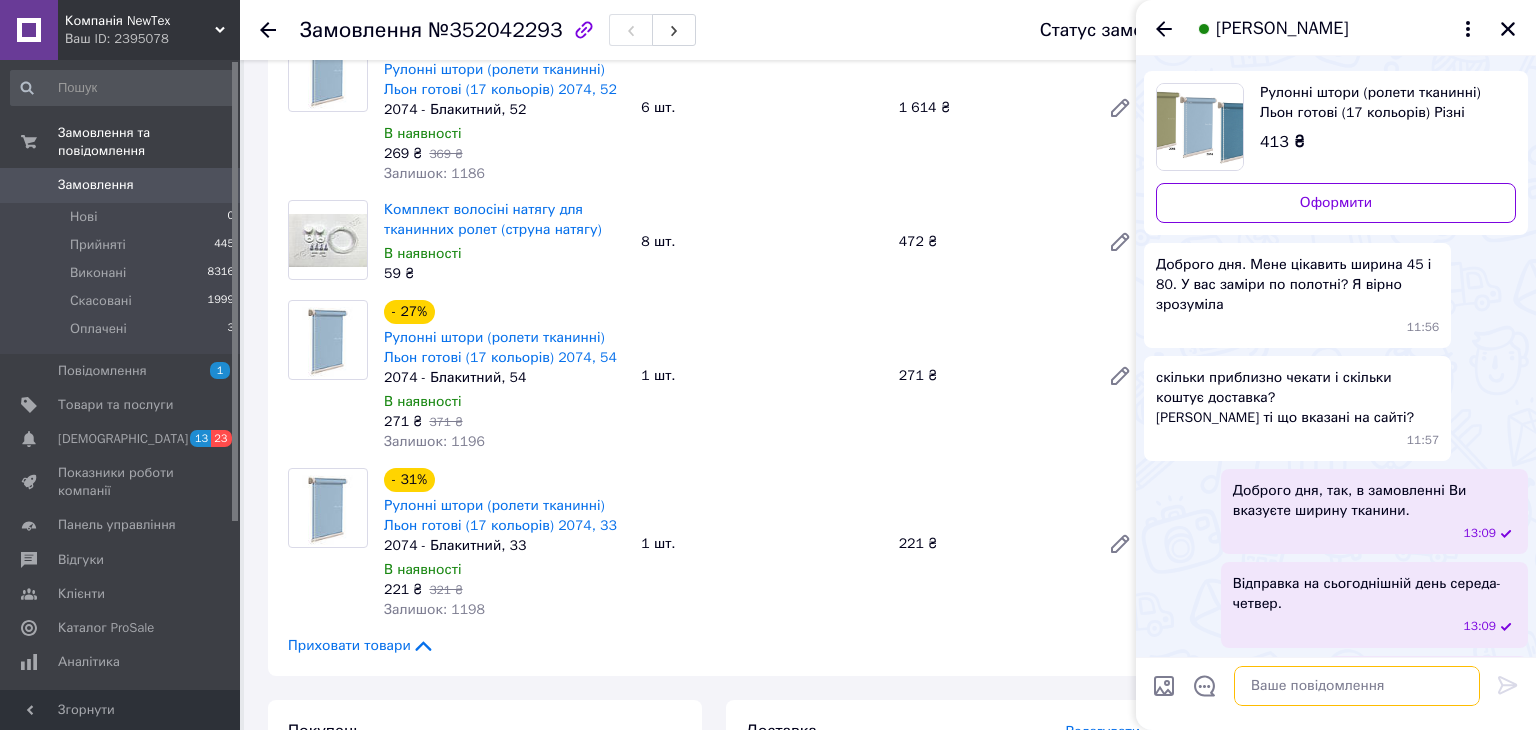 click at bounding box center [1357, 686] 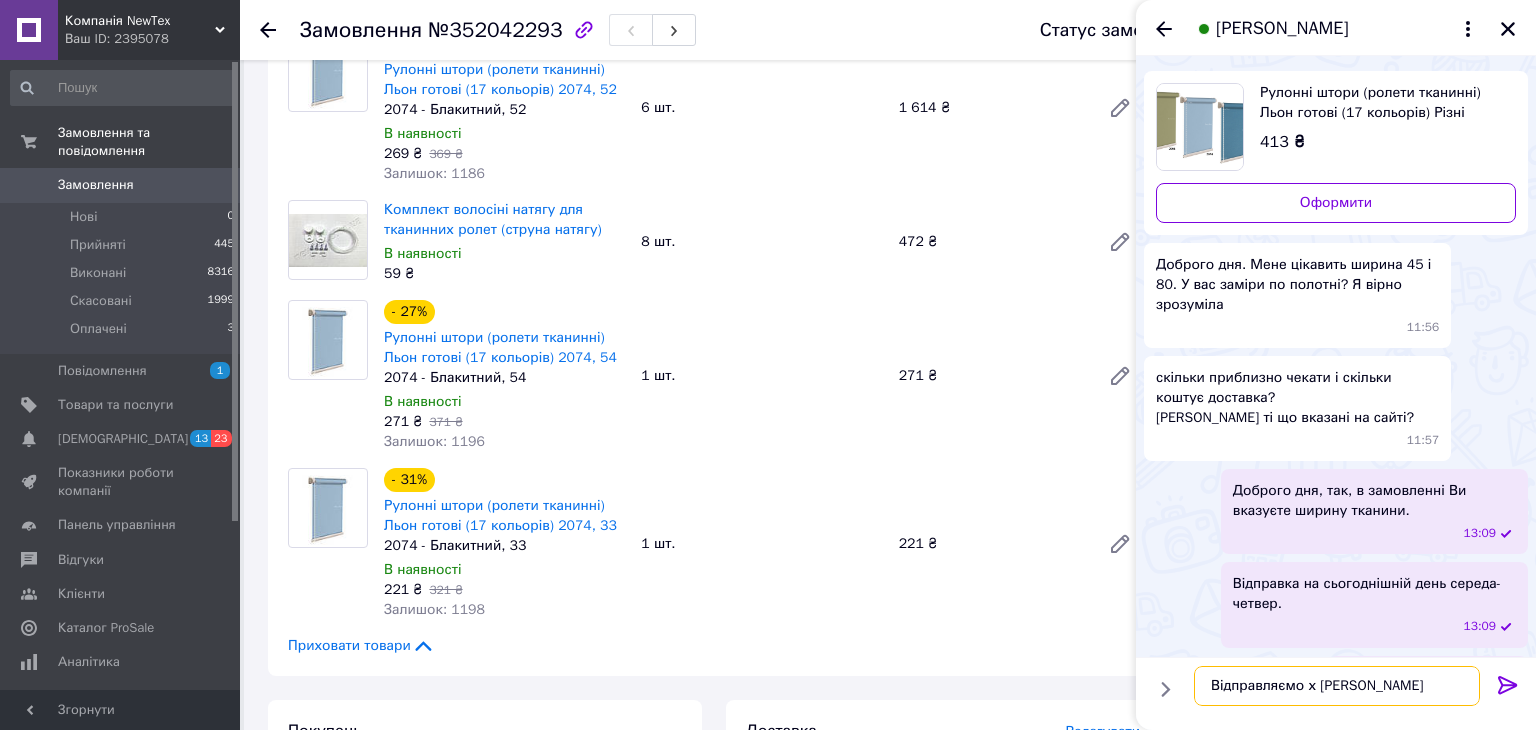 type on "Відправляємо х Харкова" 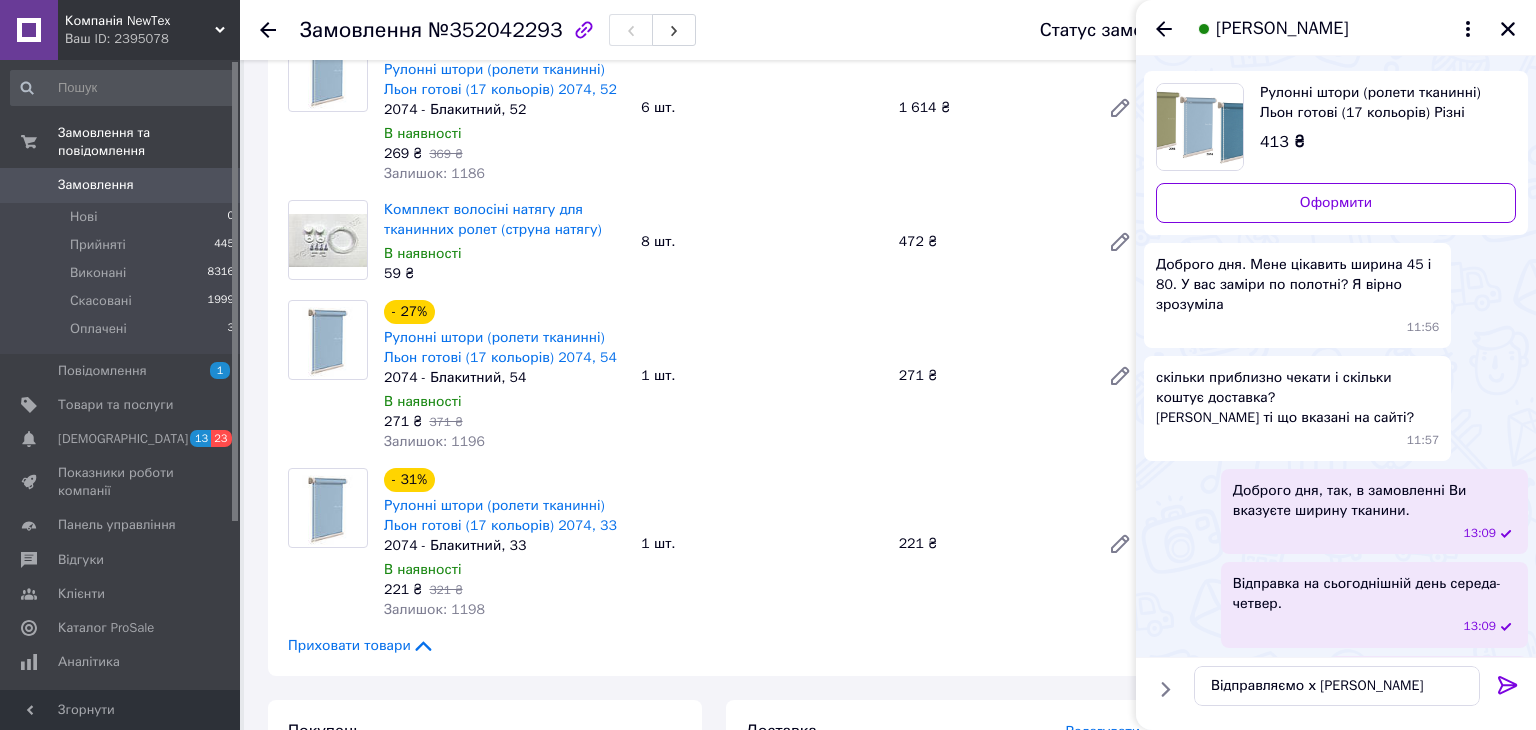 click 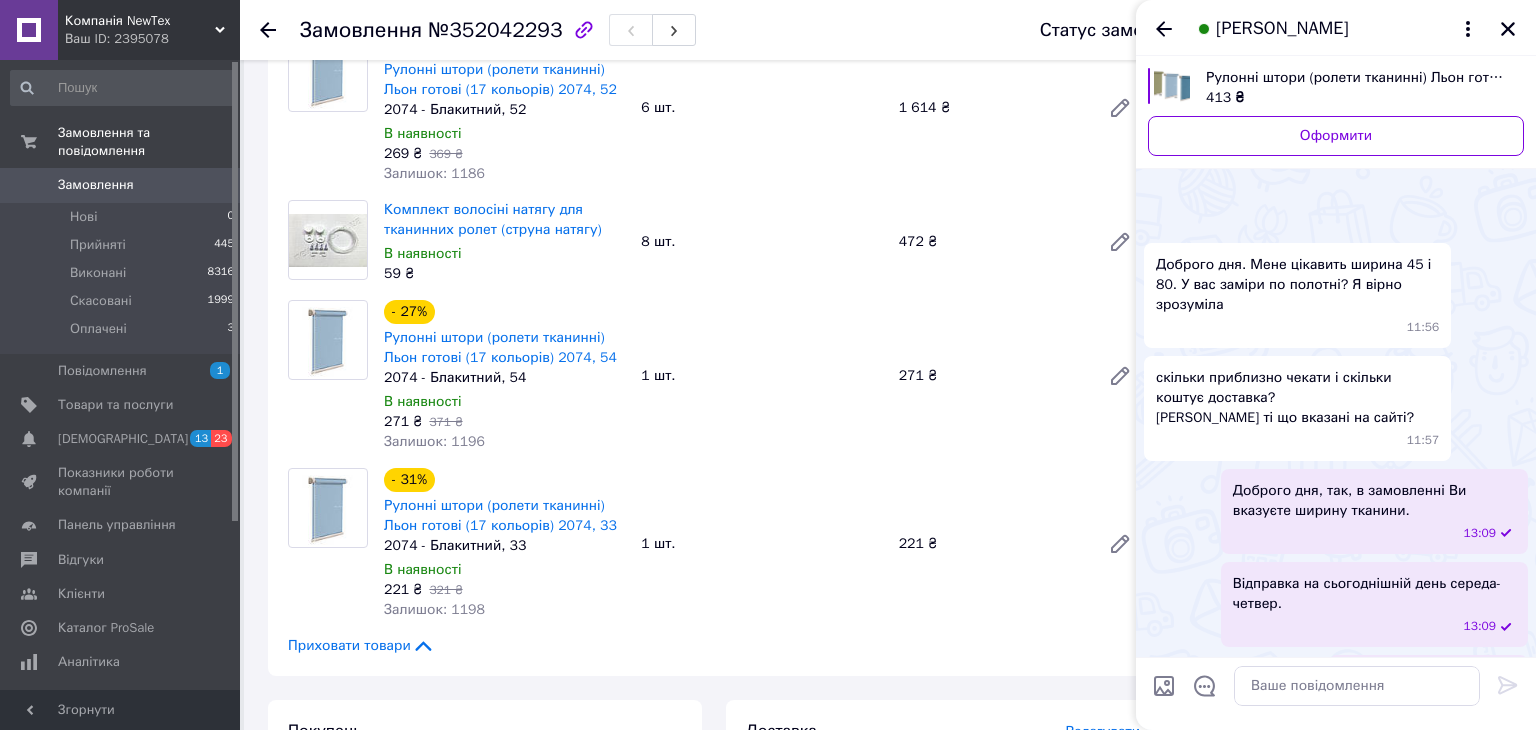 scroll, scrollTop: 141, scrollLeft: 0, axis: vertical 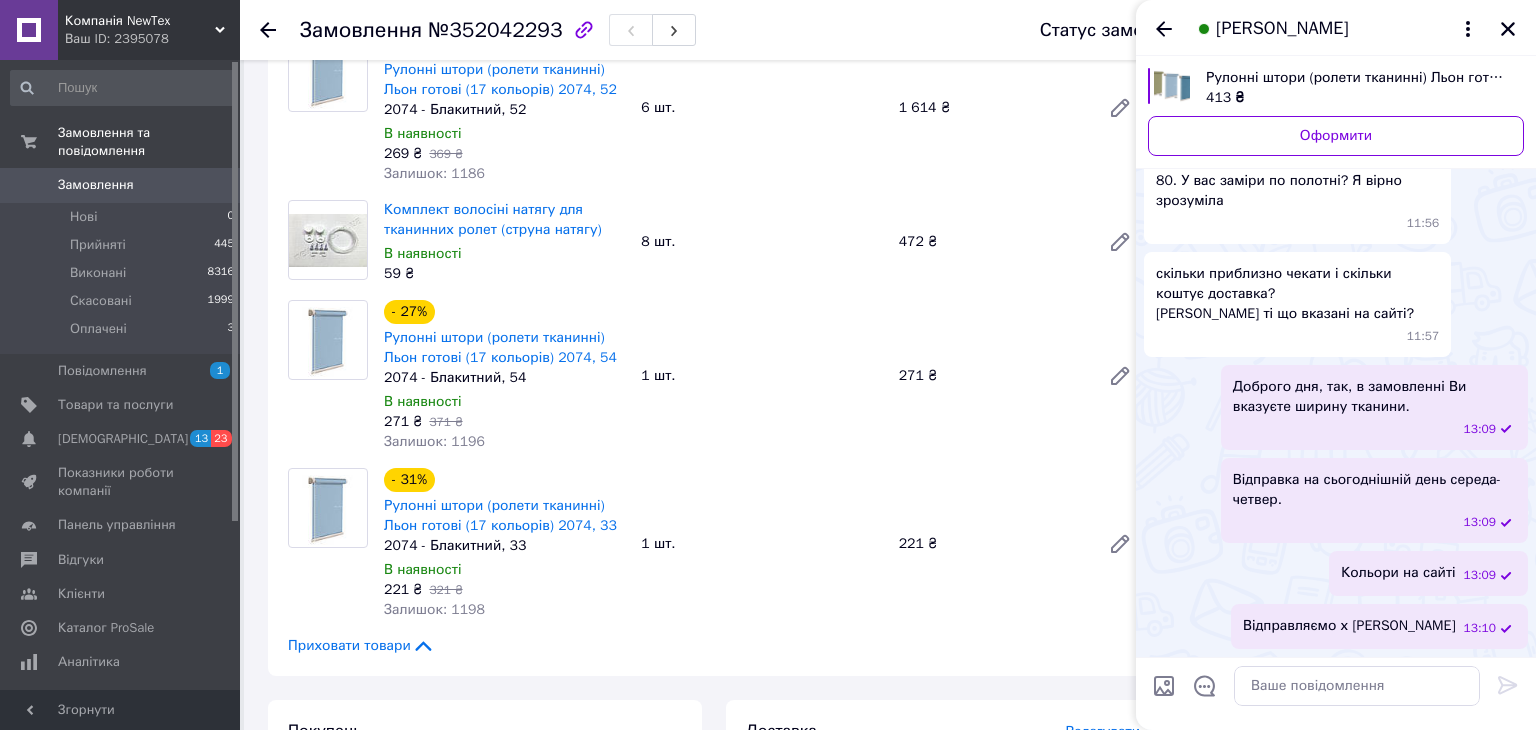 drag, startPoint x: 1156, startPoint y: 33, endPoint x: 1216, endPoint y: 53, distance: 63.245552 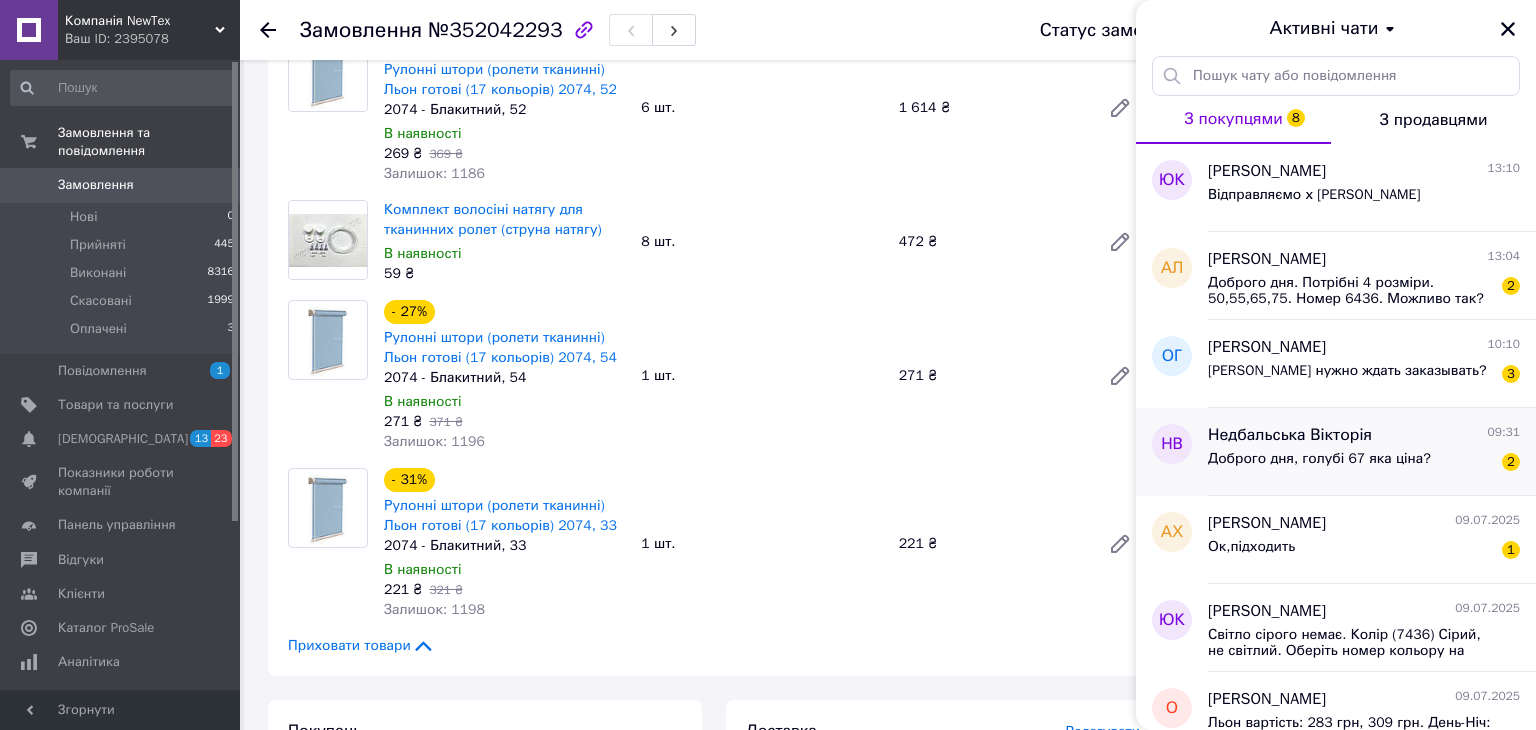 click on "Недбальська Вікторія" at bounding box center (1290, 435) 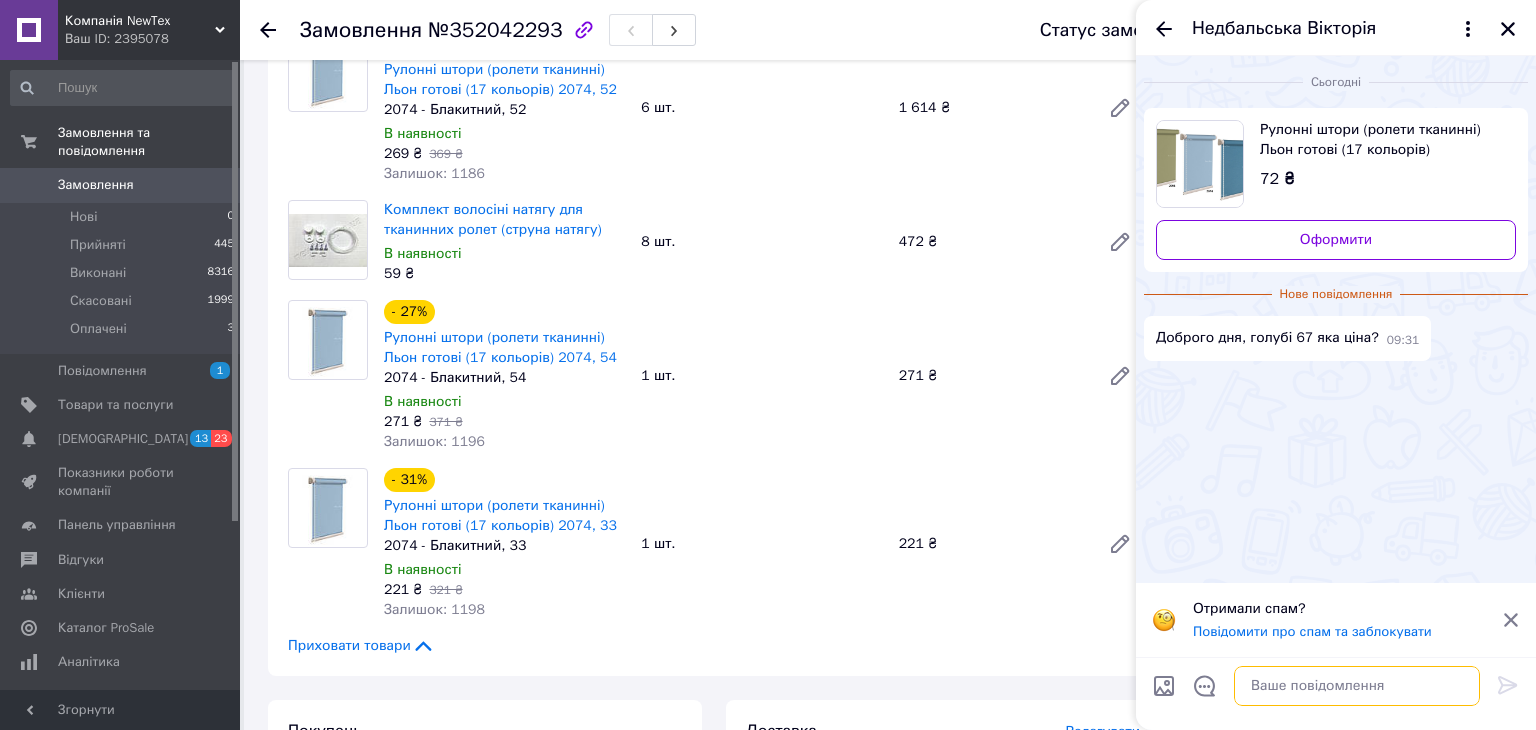 click at bounding box center [1357, 686] 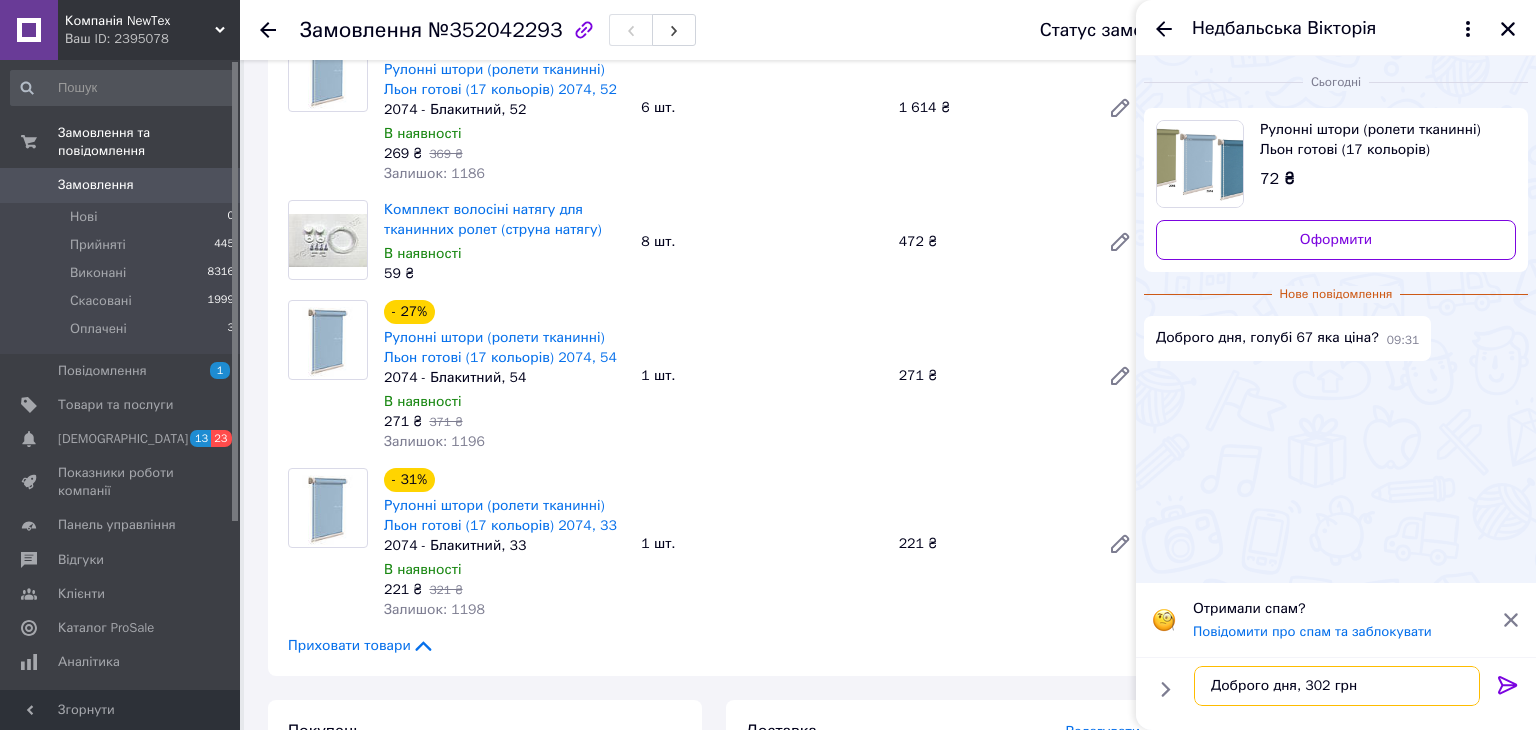 type on "Доброго дня, 302 грн" 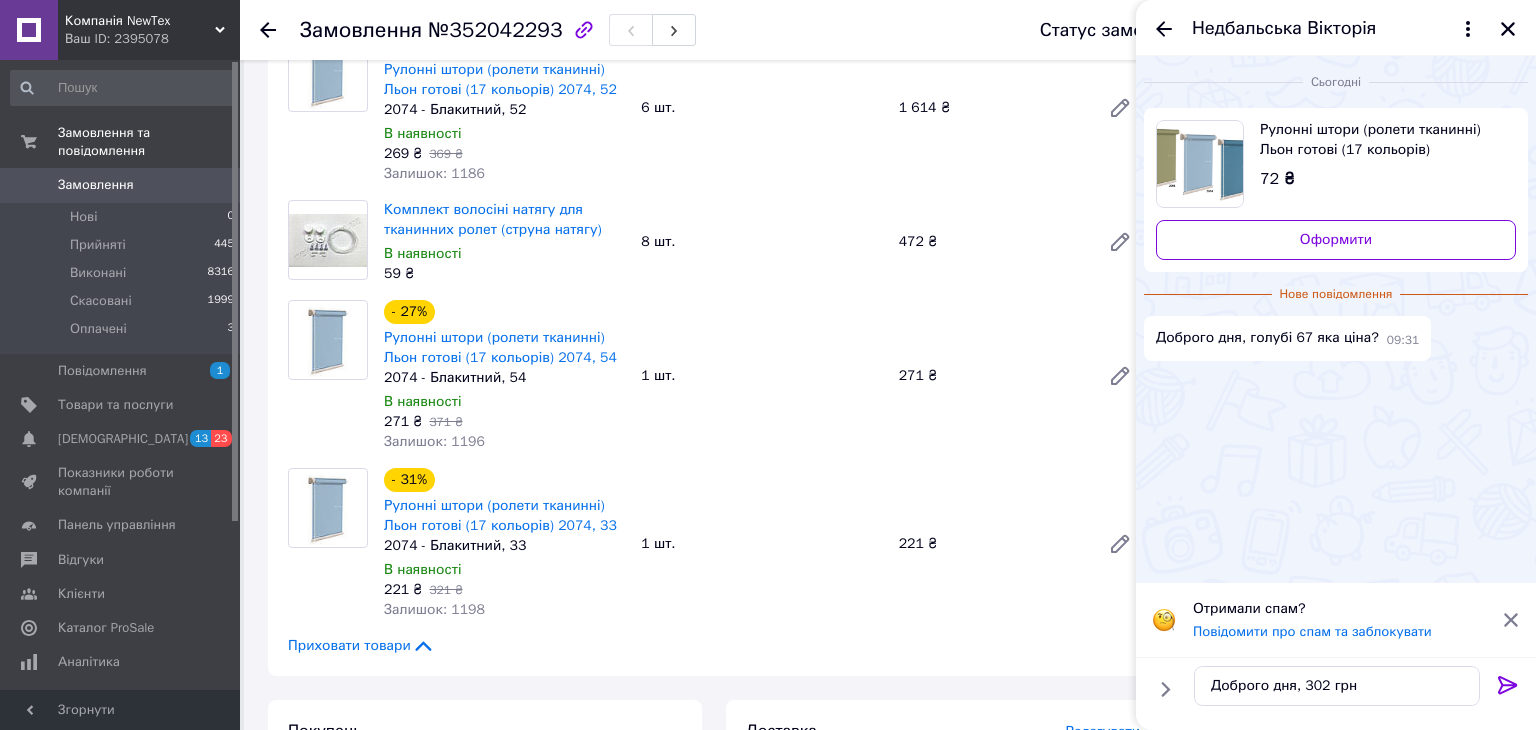 click at bounding box center [1508, 687] 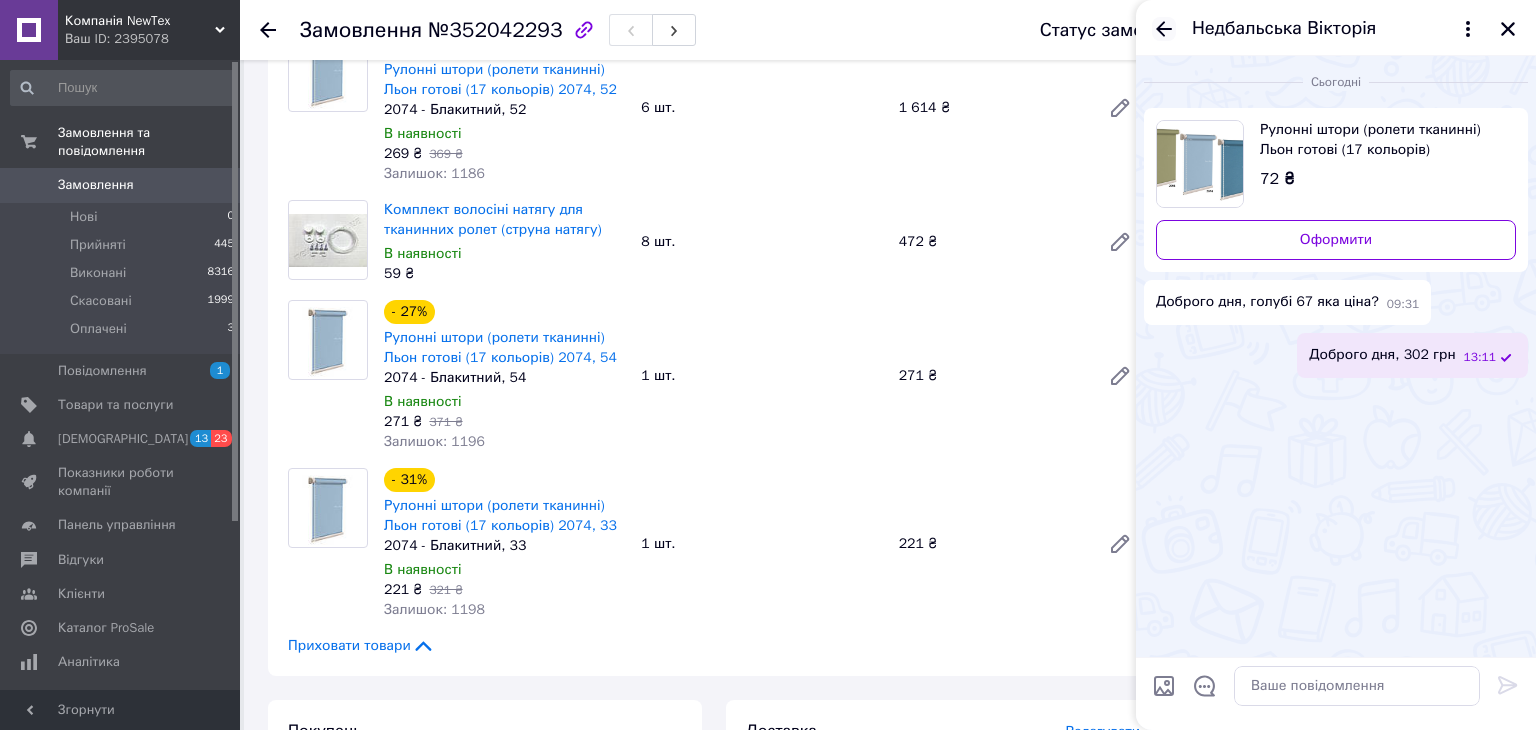 click 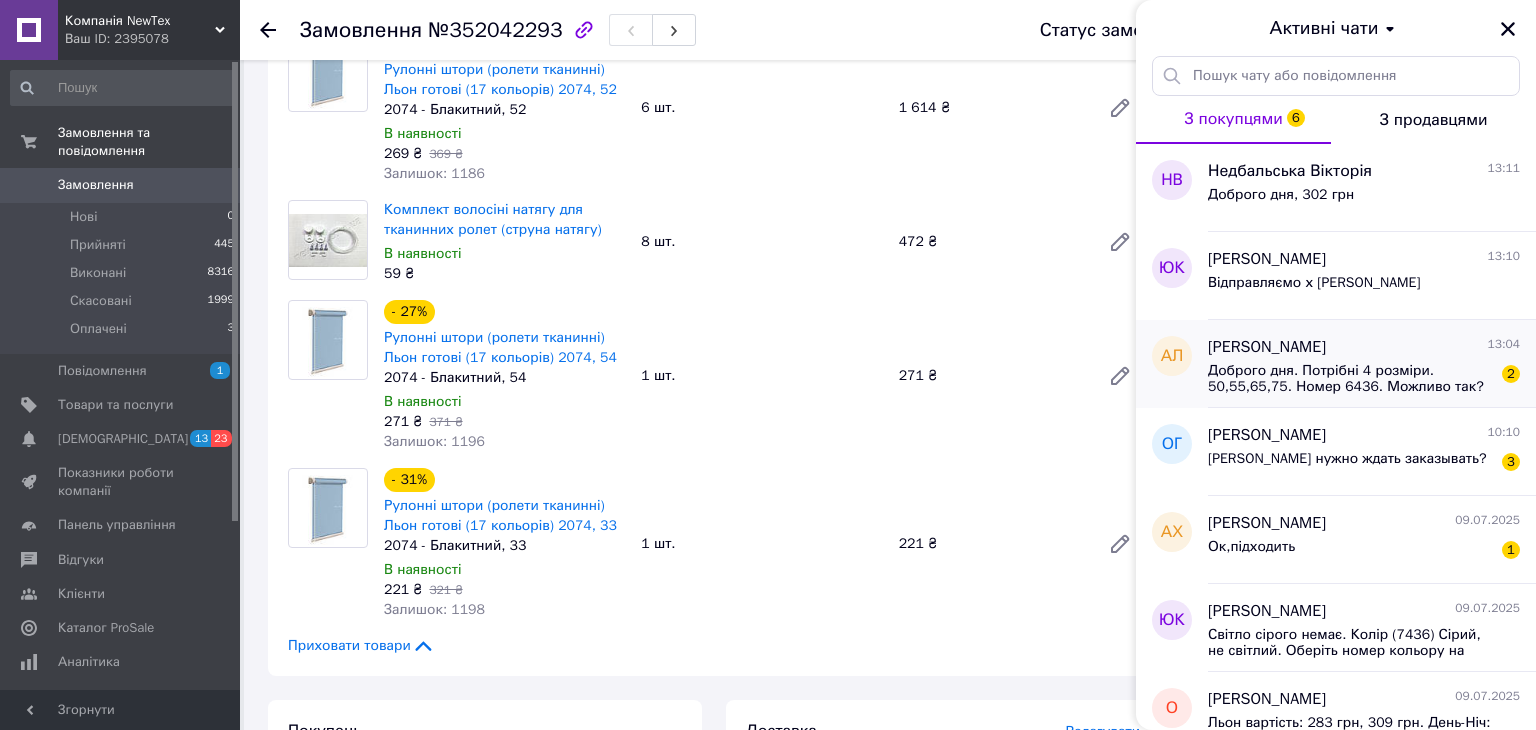 click on "Доброго дня. Потрібні 4 розміри. 50,55,65,75. Номер 6436. Можливо так?" at bounding box center [1350, 379] 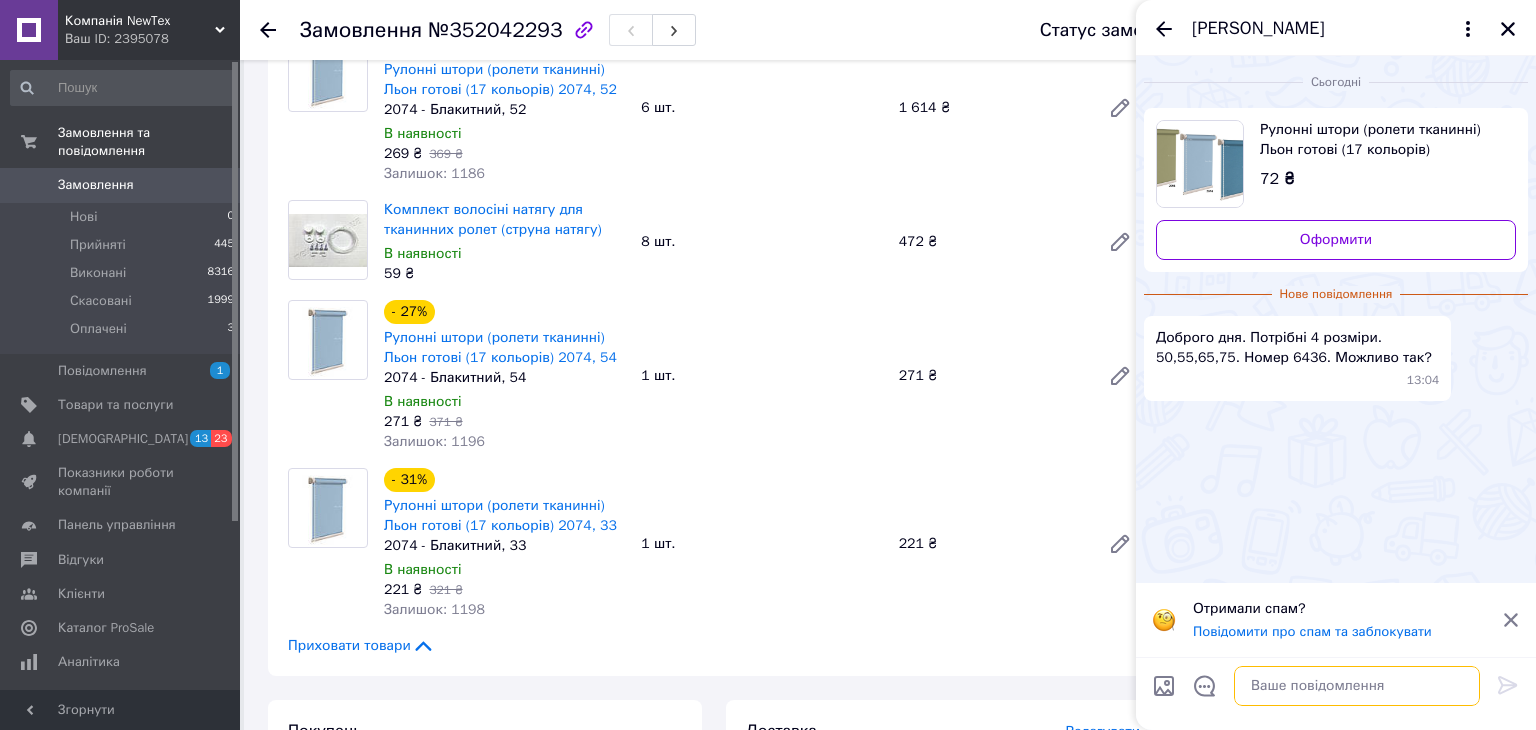 click at bounding box center (1357, 686) 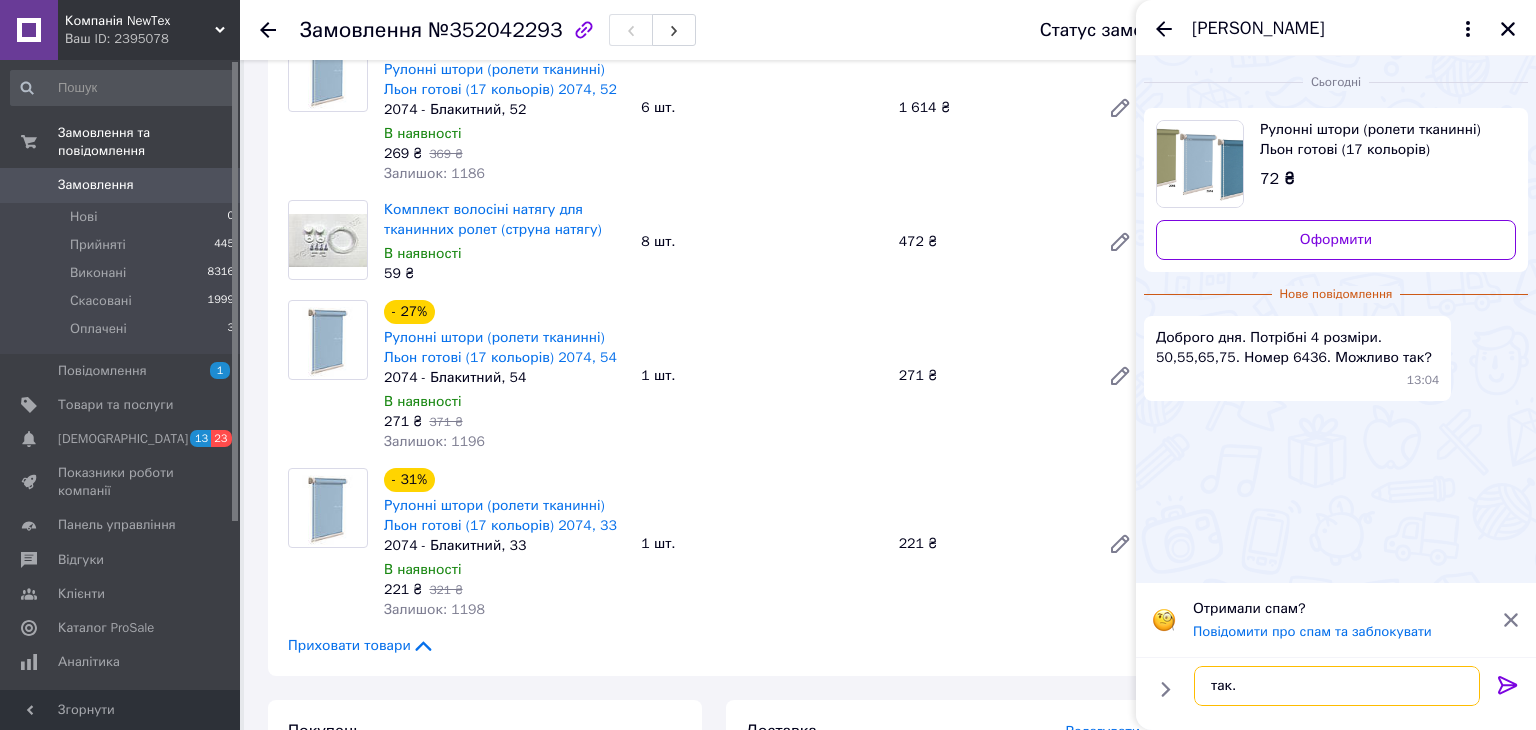 type on "так." 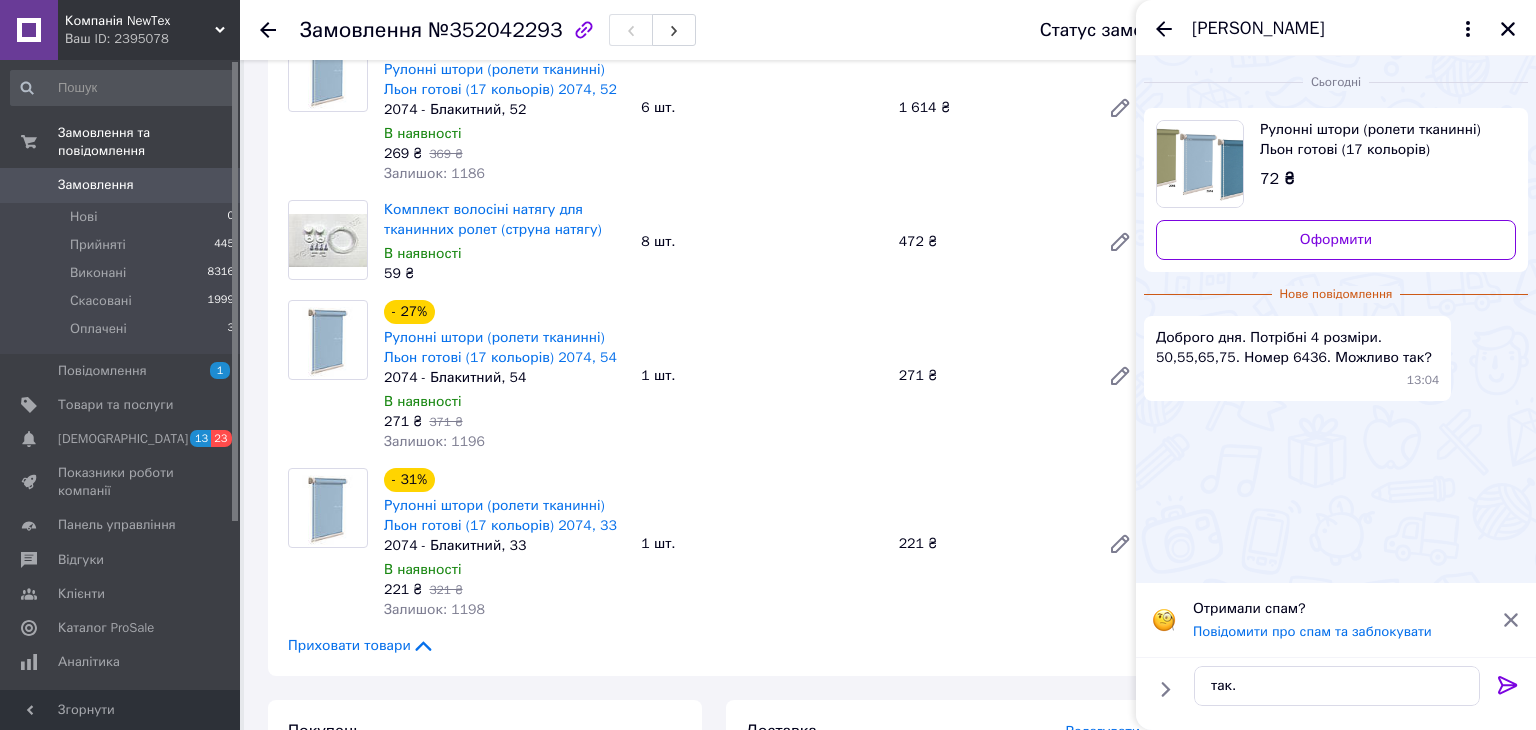 click 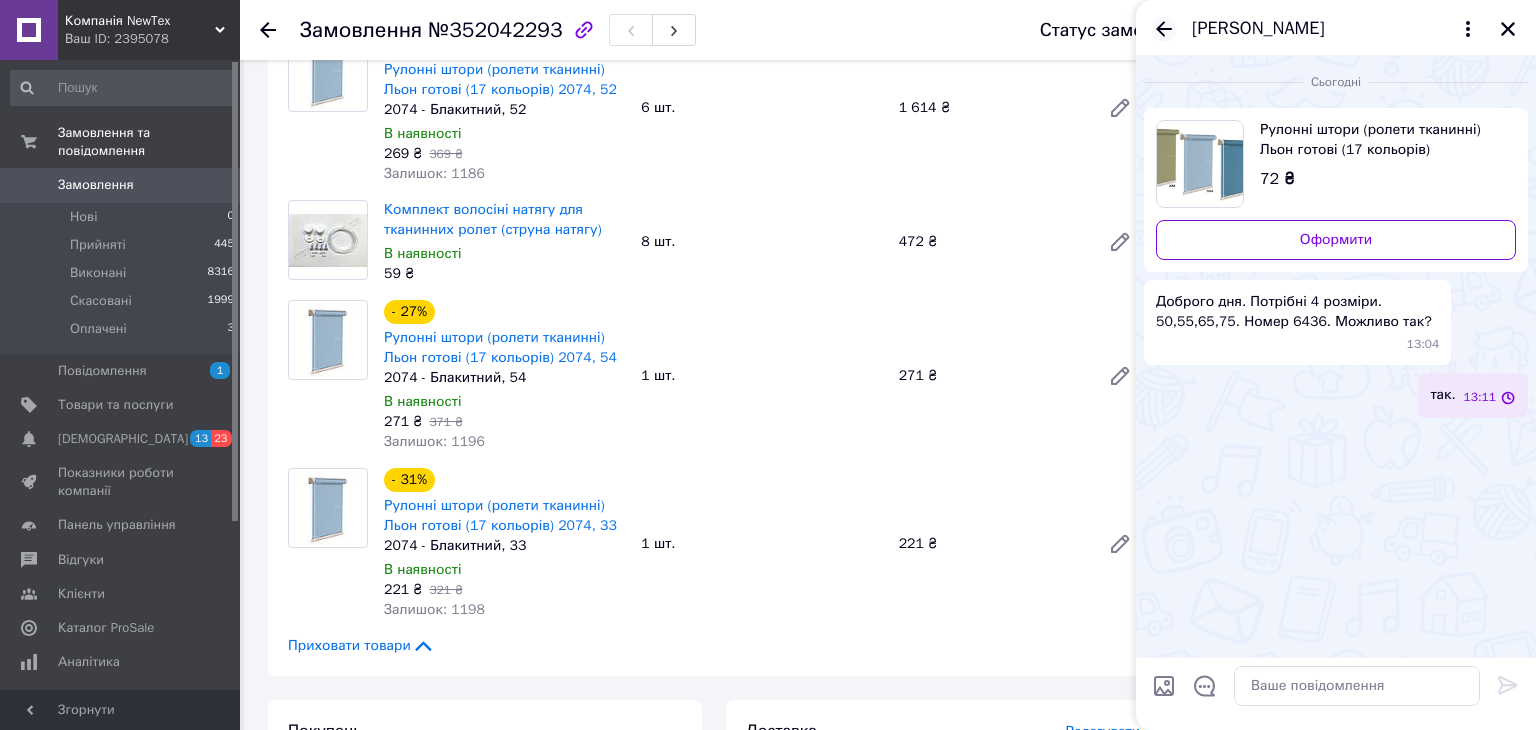click 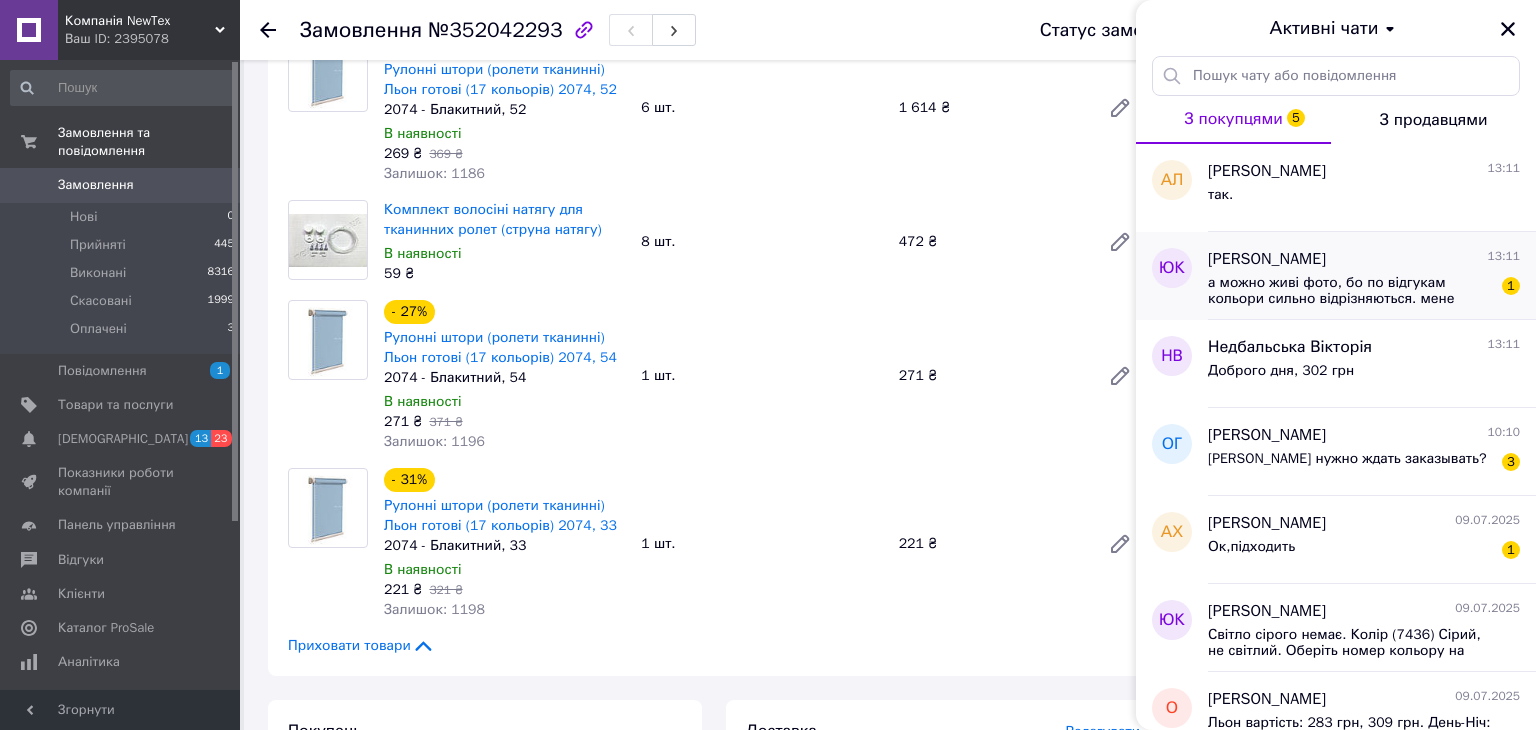click on "Юлия Кондакова 13:11 а можно живі фото, бо по відгукам кольори сильно відрізняються. мене цікавить 881колір і 804 1" at bounding box center (1372, 276) 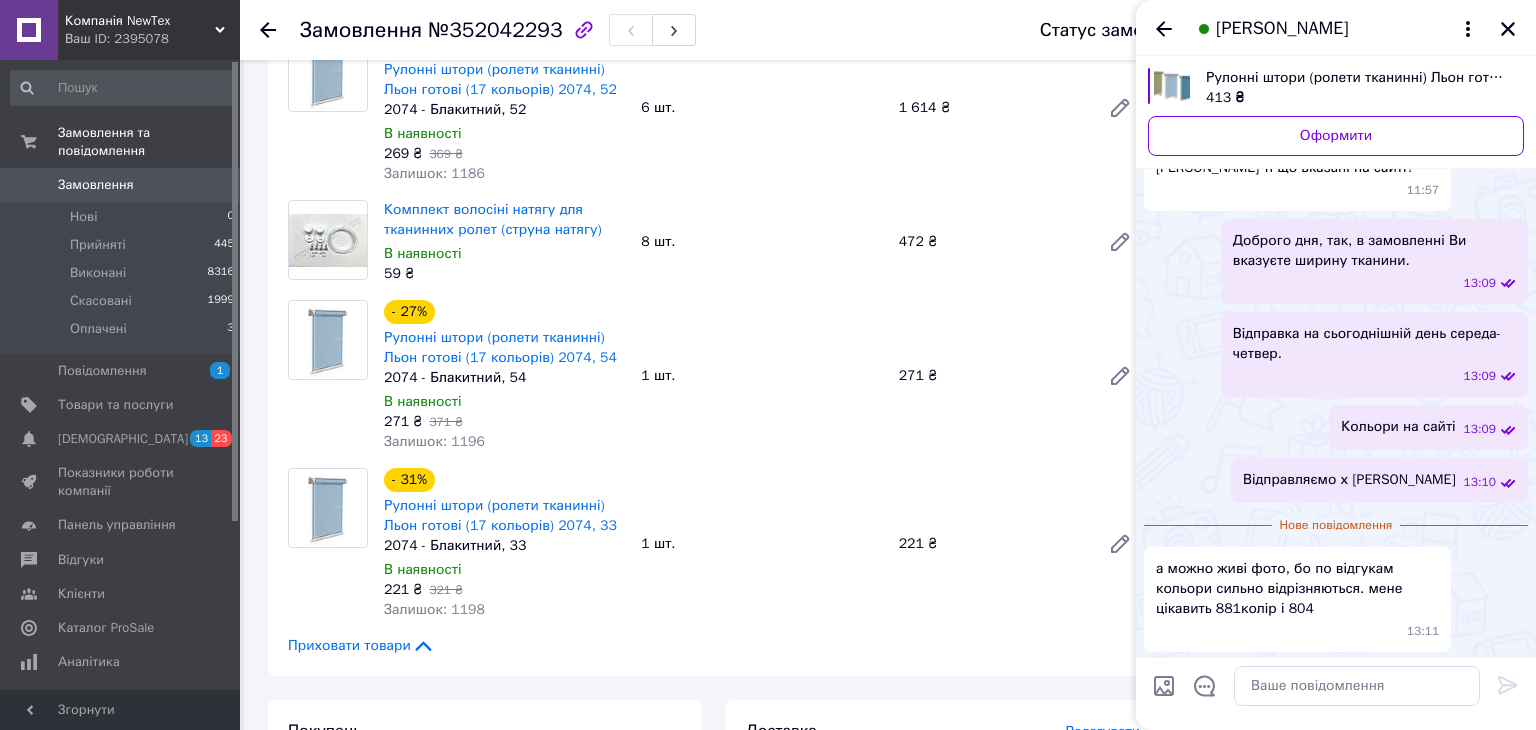 scroll, scrollTop: 240, scrollLeft: 0, axis: vertical 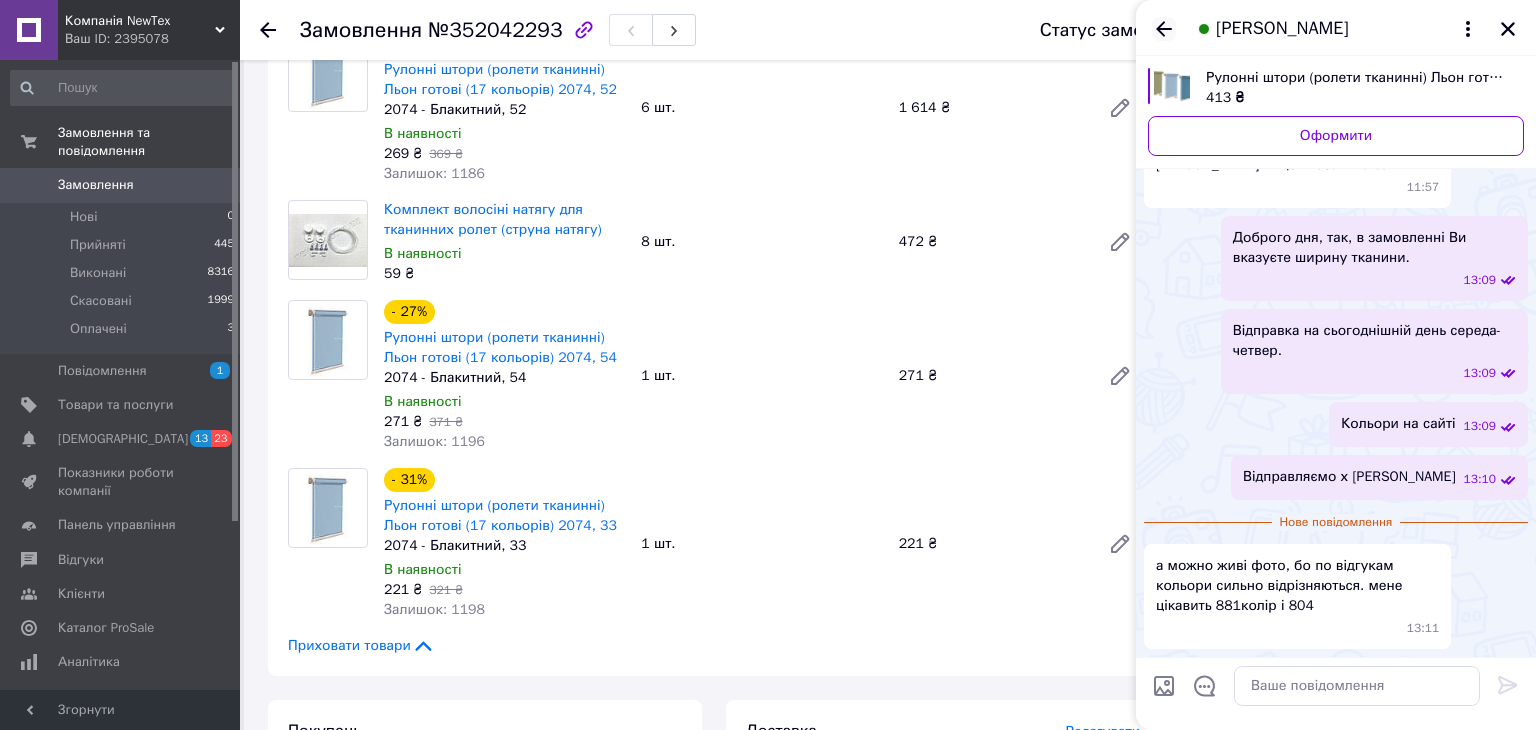 click 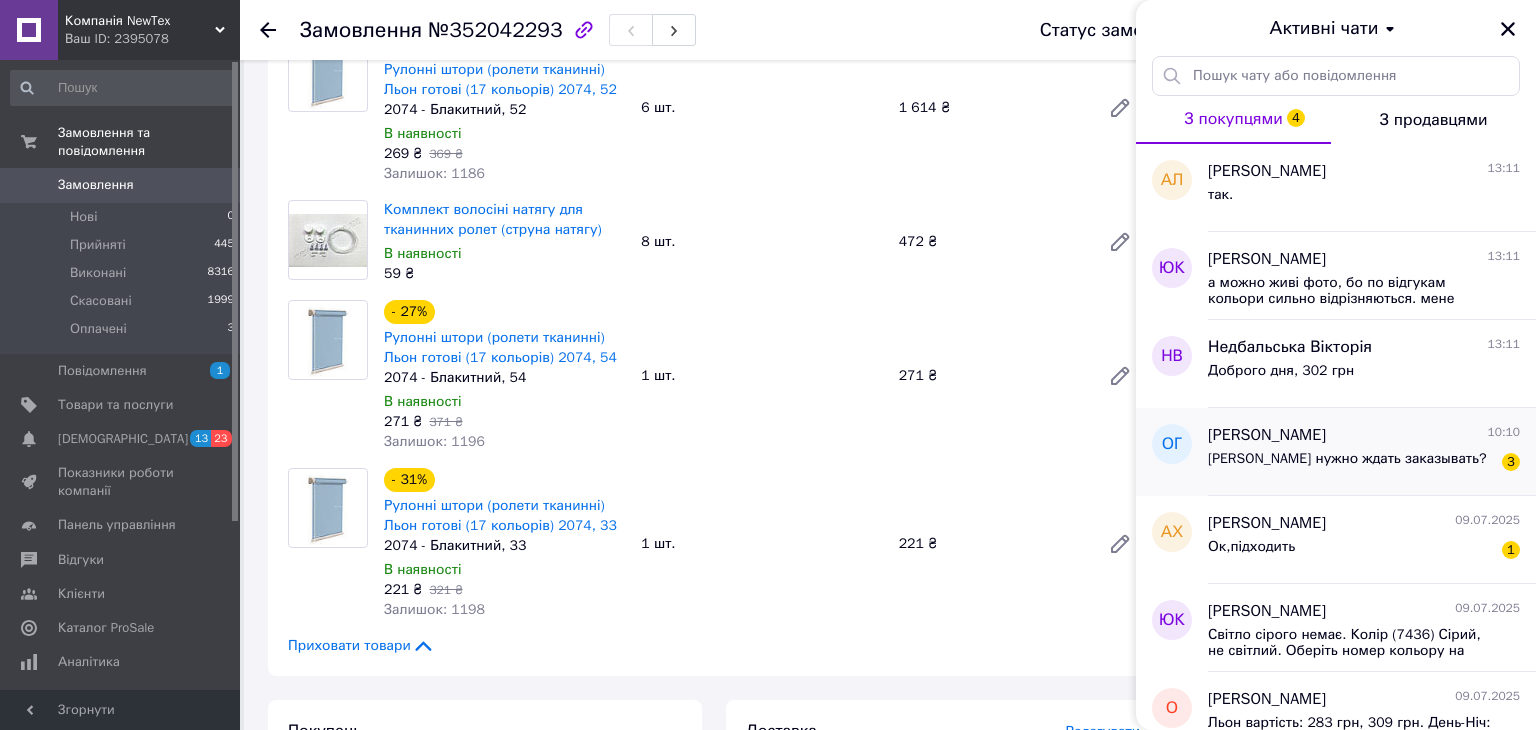 click on "Или нужно ждать заказывать?" at bounding box center [1347, 465] 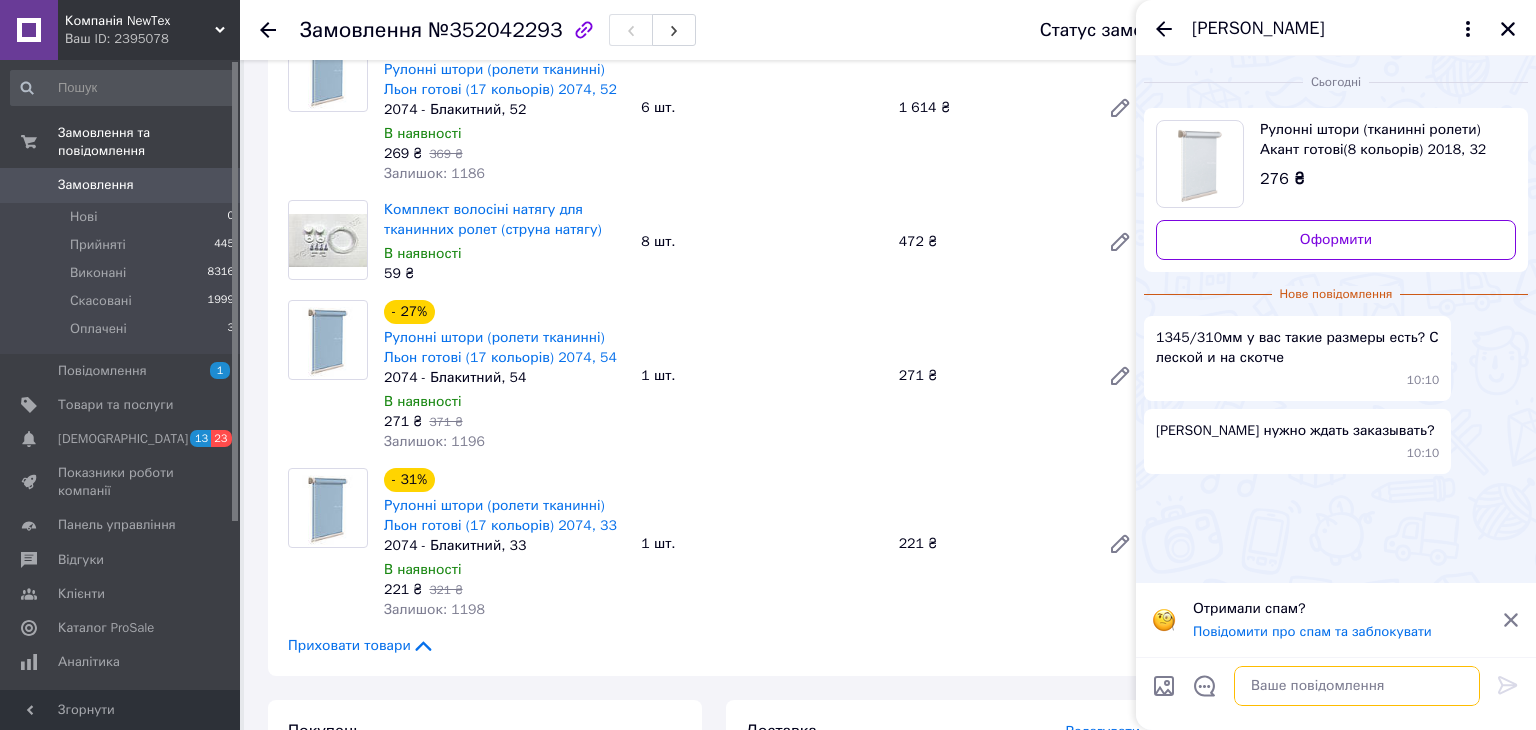 click at bounding box center [1357, 686] 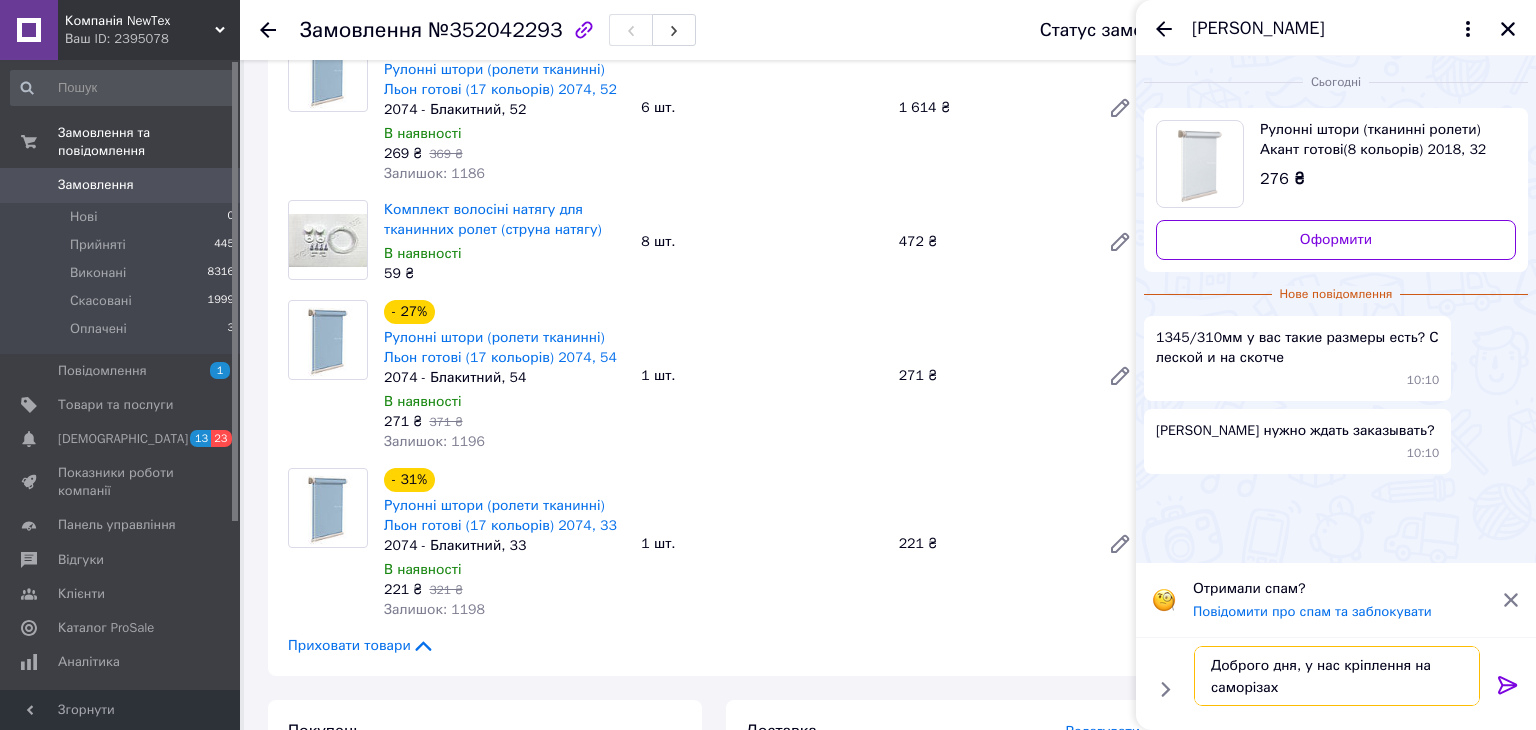 click on "Компанія NewTex Ваш ID: 2395078 Сайт Компанія NewTex Кабінет покупця Перевірити стан системи Сторінка на порталі Roll System Довідка Вийти Замовлення та повідомлення Замовлення 0 Нові 0 Прийняті 445 Виконані 8316 Скасовані 1999 Оплачені 3 Повідомлення 1 Товари та послуги Сповіщення 13 23 Показники роботи компанії Панель управління Відгуки Клієнти Каталог ProSale Аналітика Інструменти веб-майстра та SEO Управління сайтом Гаманець компанії Маркет Налаштування Тарифи та рахунки Prom топ Згорнути
Замовлення №352042293 Прийнято   1" at bounding box center [768, 438] 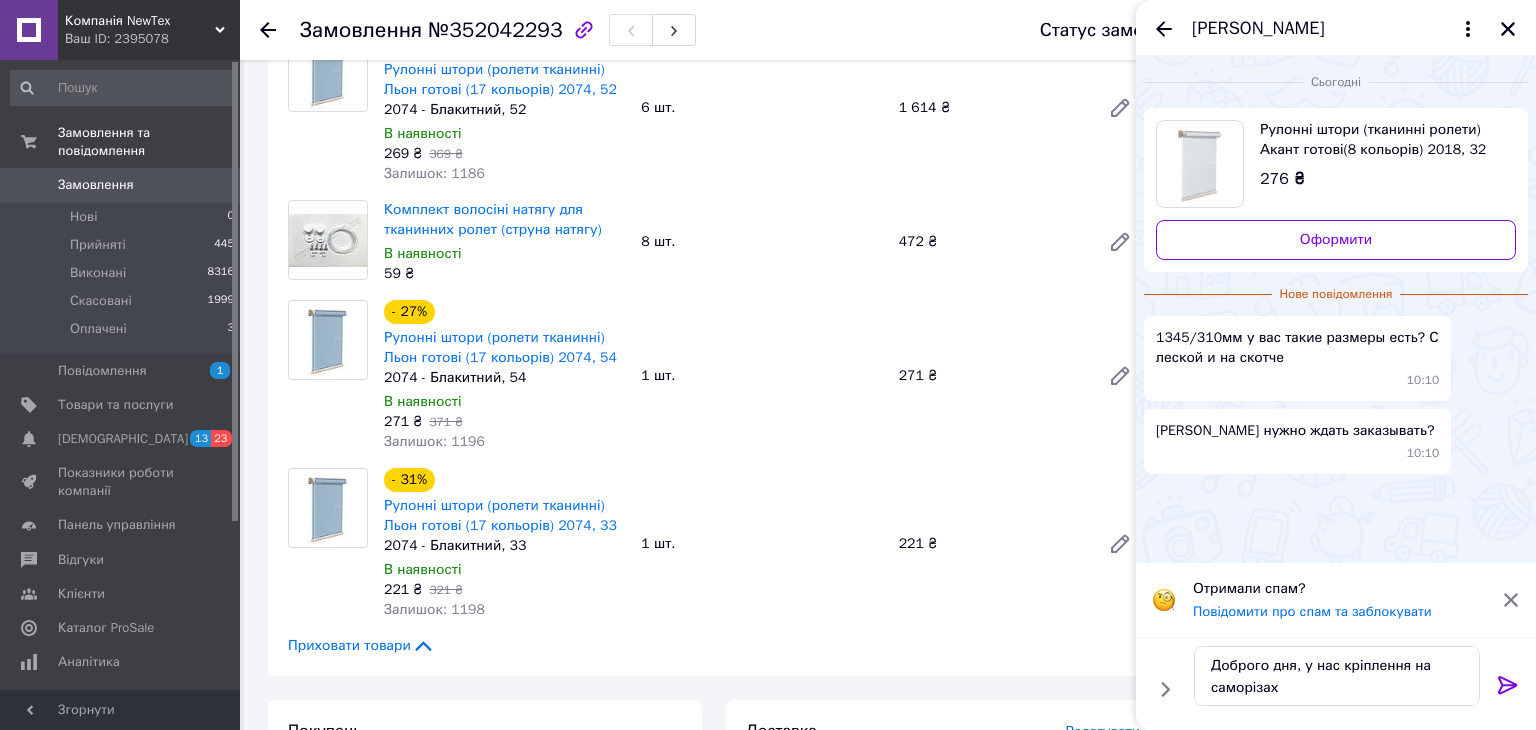 click 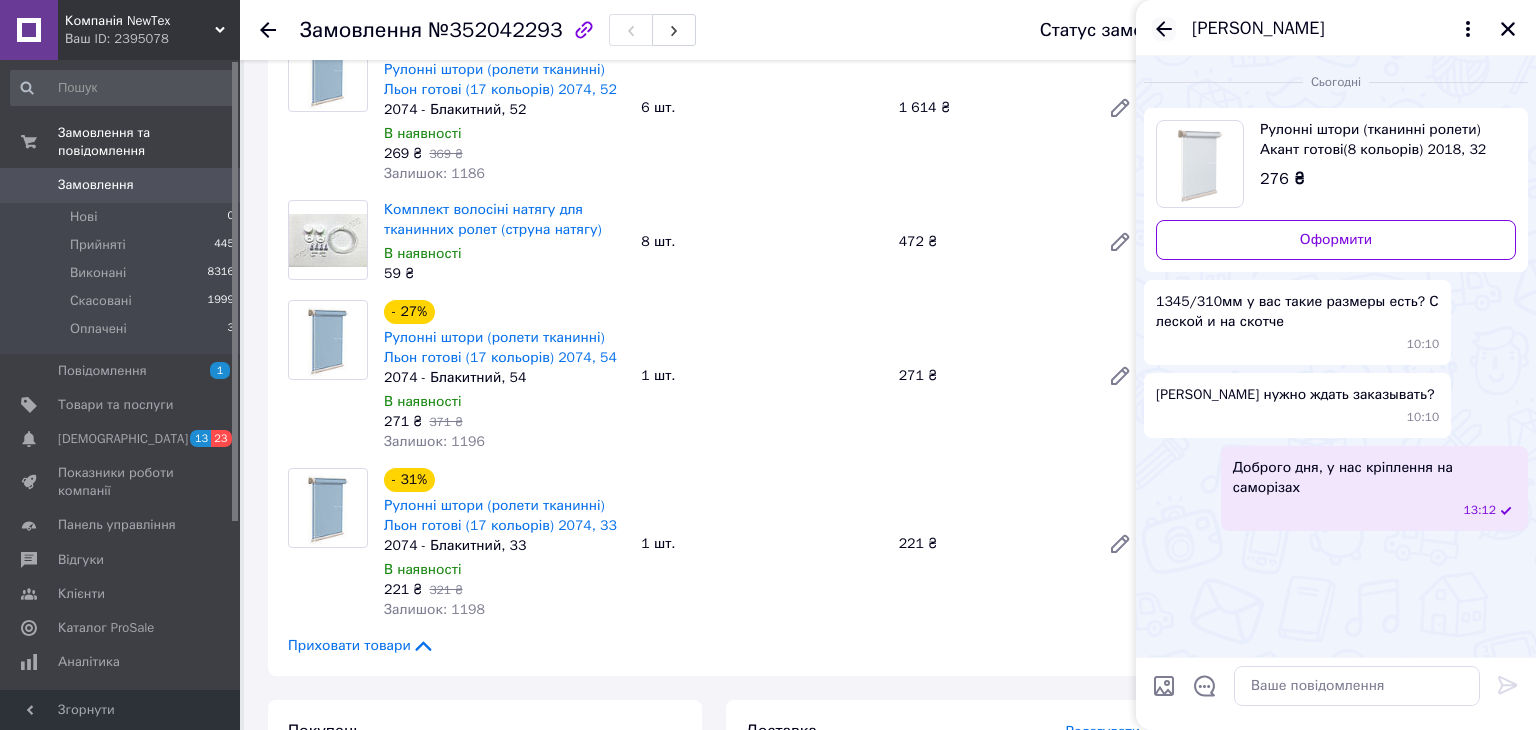 click 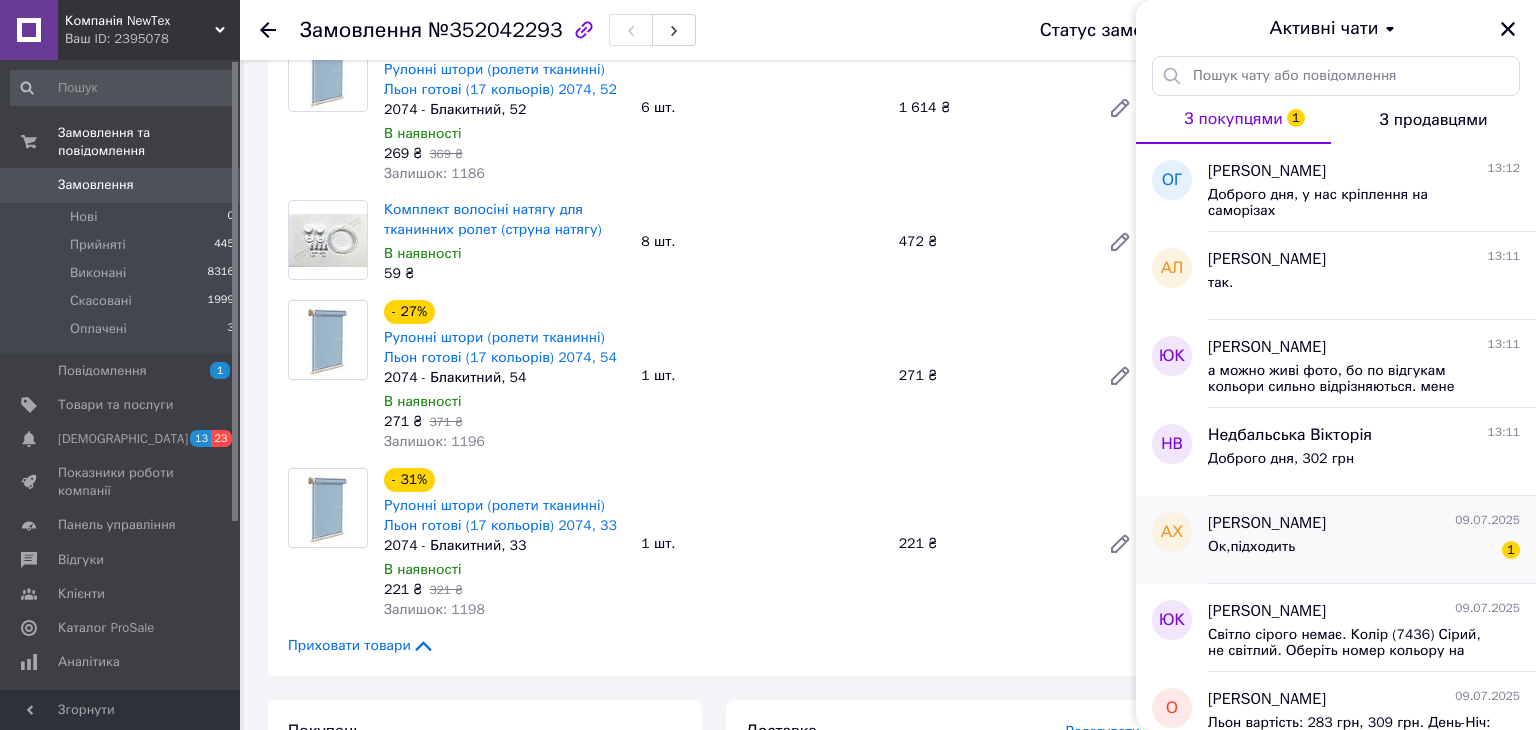 click on "Ок,підходить 1" at bounding box center (1364, 551) 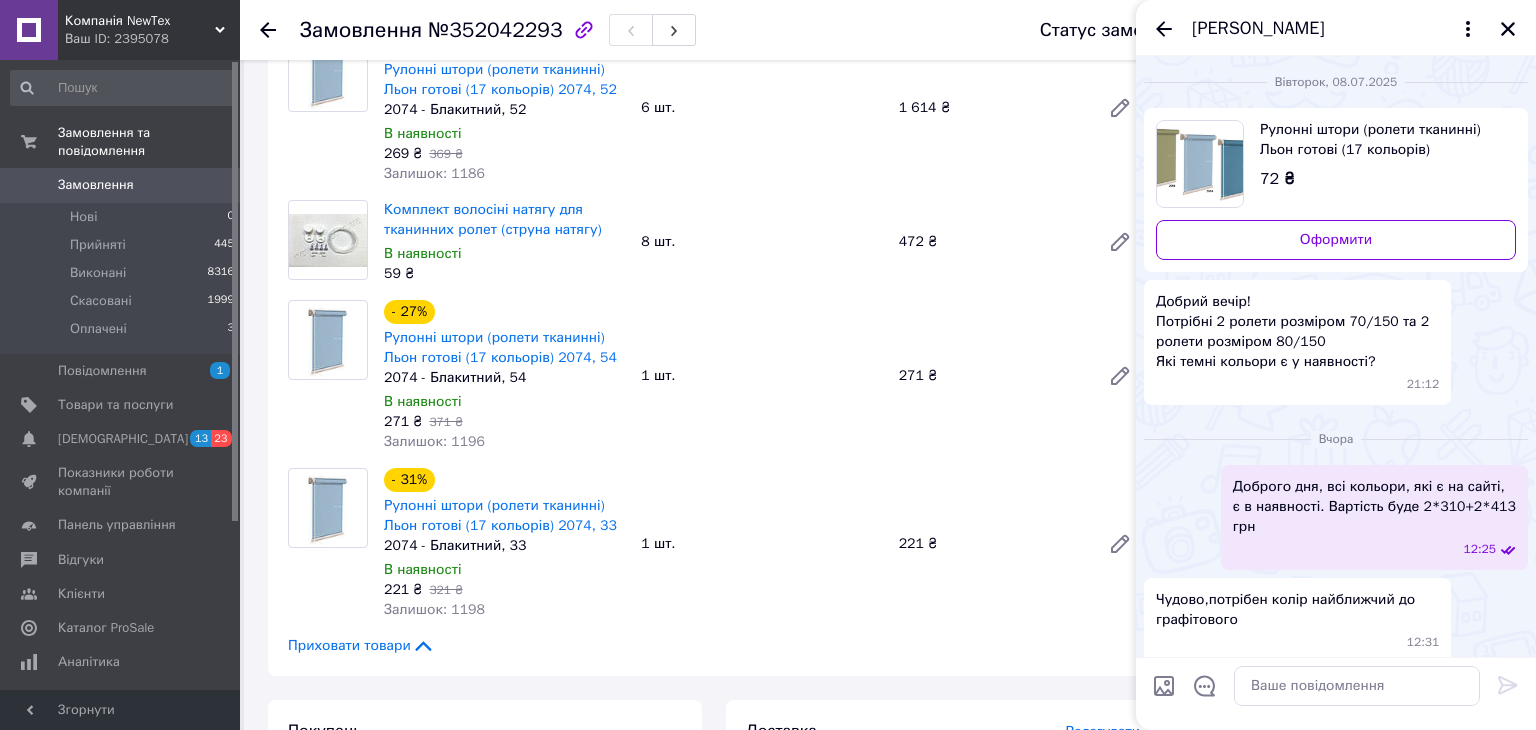 scroll, scrollTop: 85, scrollLeft: 0, axis: vertical 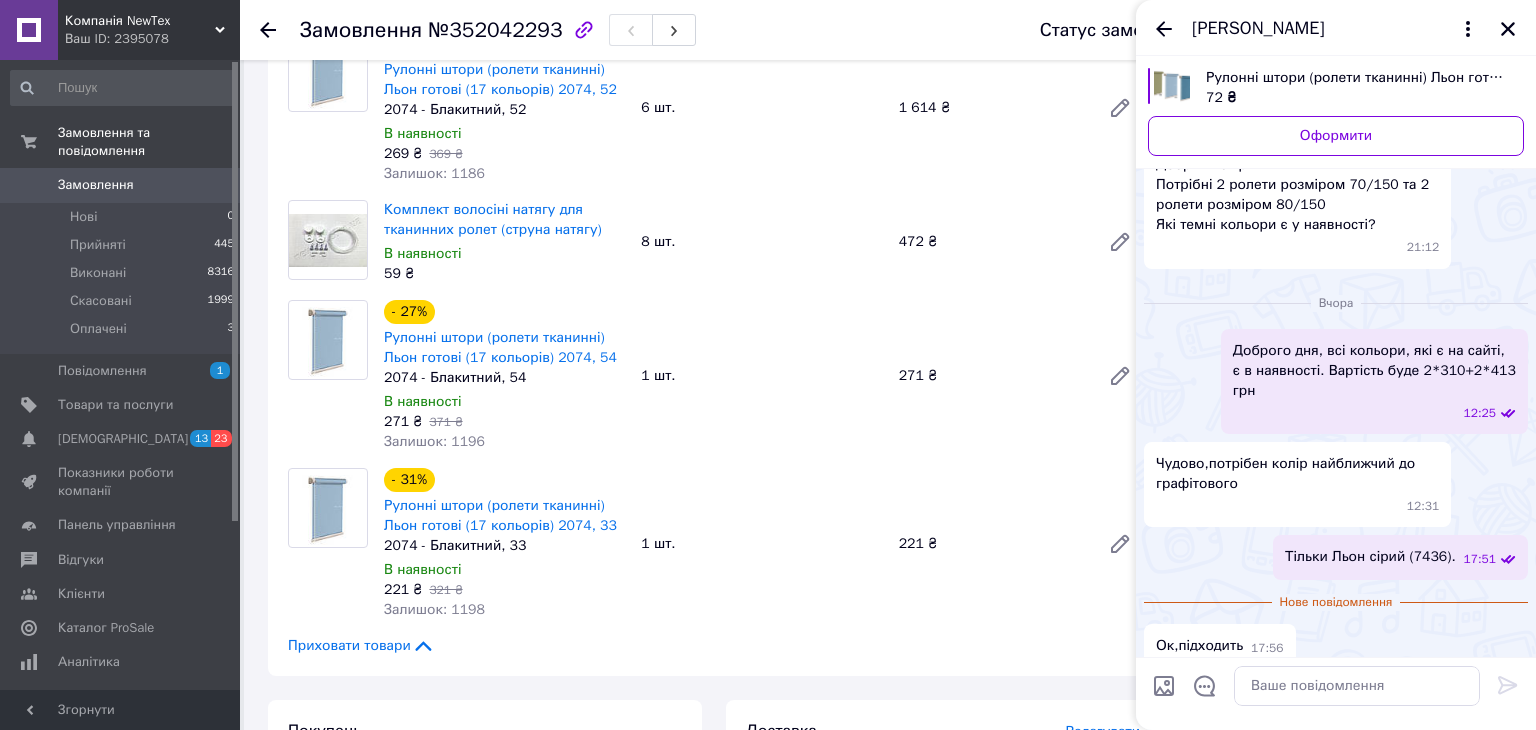 click 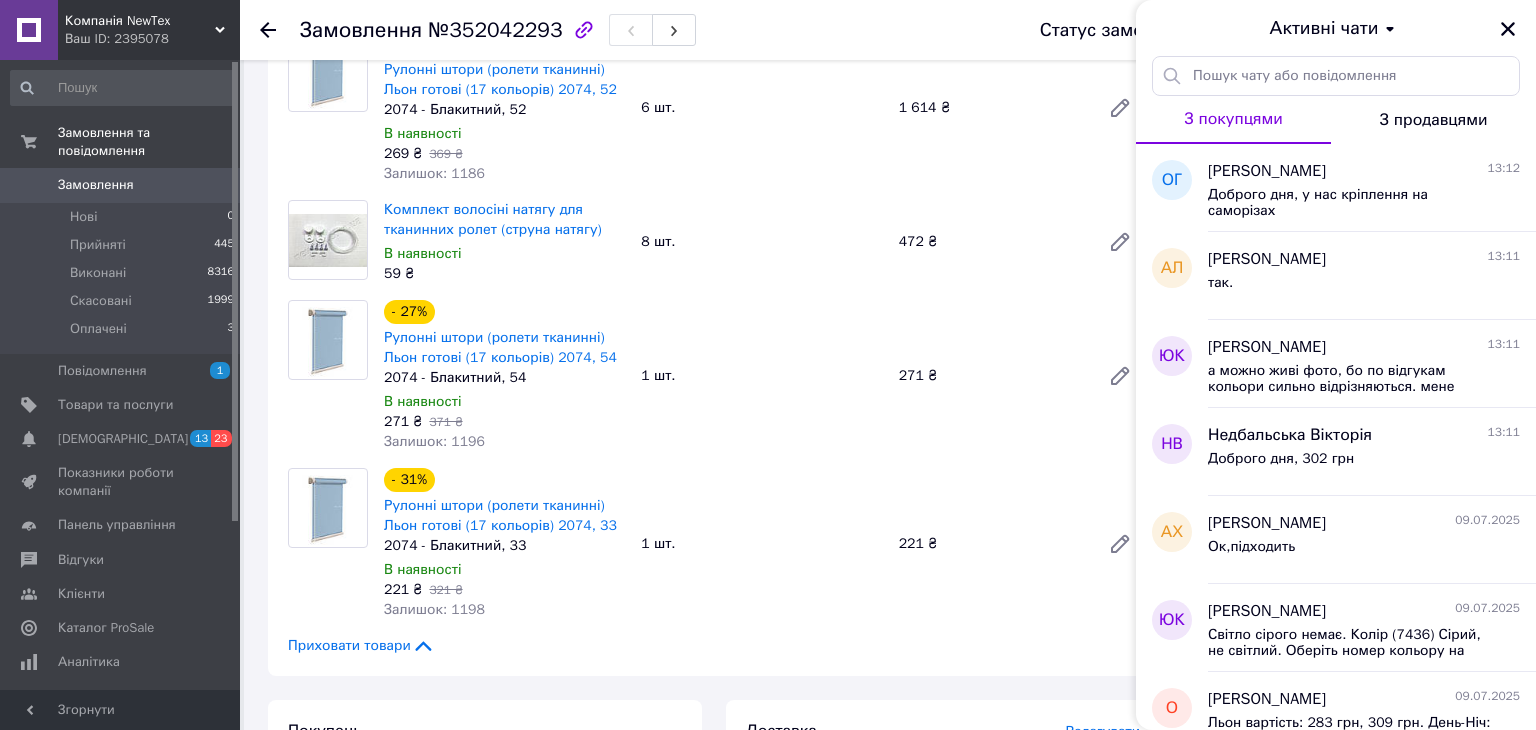 drag, startPoint x: 1510, startPoint y: 19, endPoint x: 1198, endPoint y: 25, distance: 312.05768 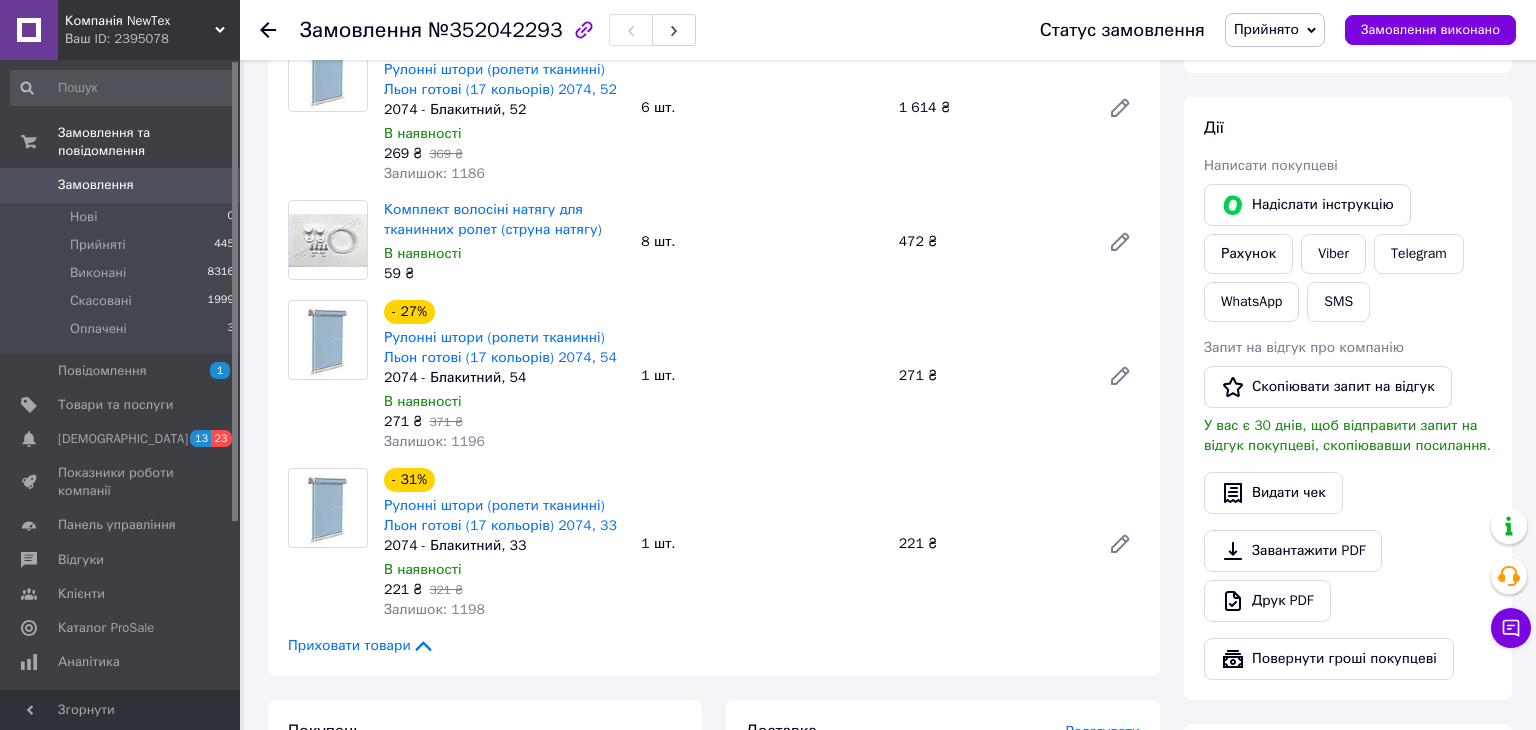 click on "Ваш ID: 2395078" at bounding box center (152, 39) 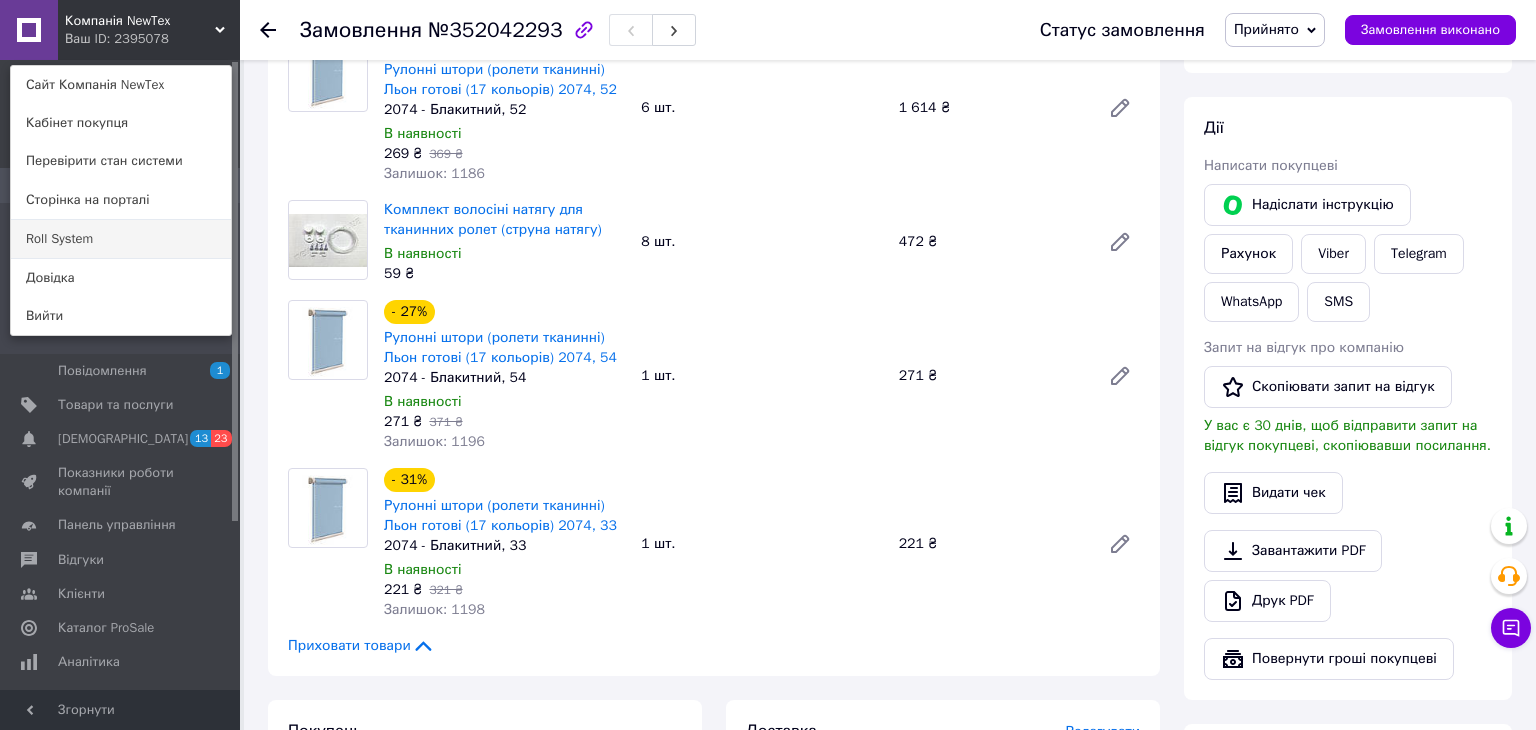 click on "Roll System" at bounding box center [121, 239] 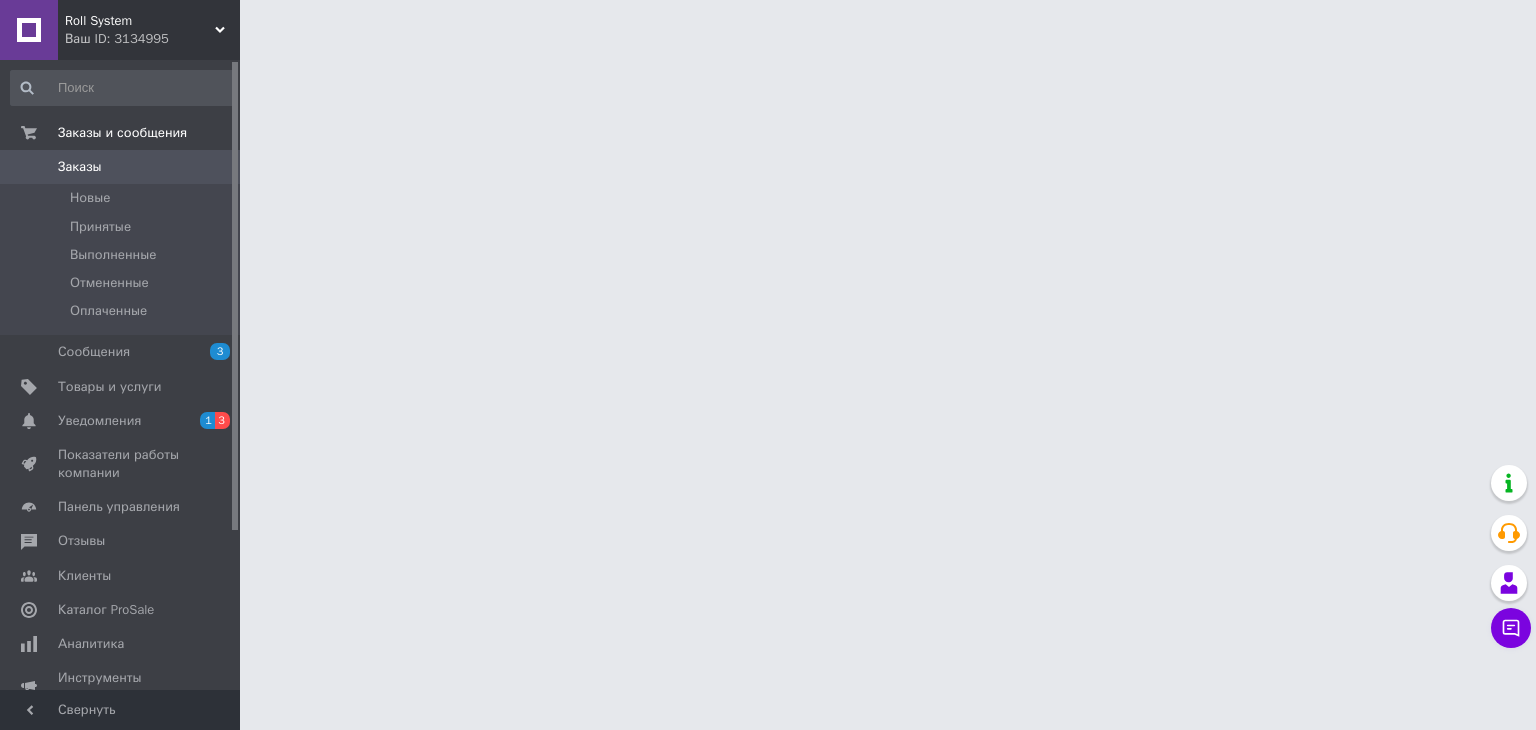 scroll, scrollTop: 0, scrollLeft: 0, axis: both 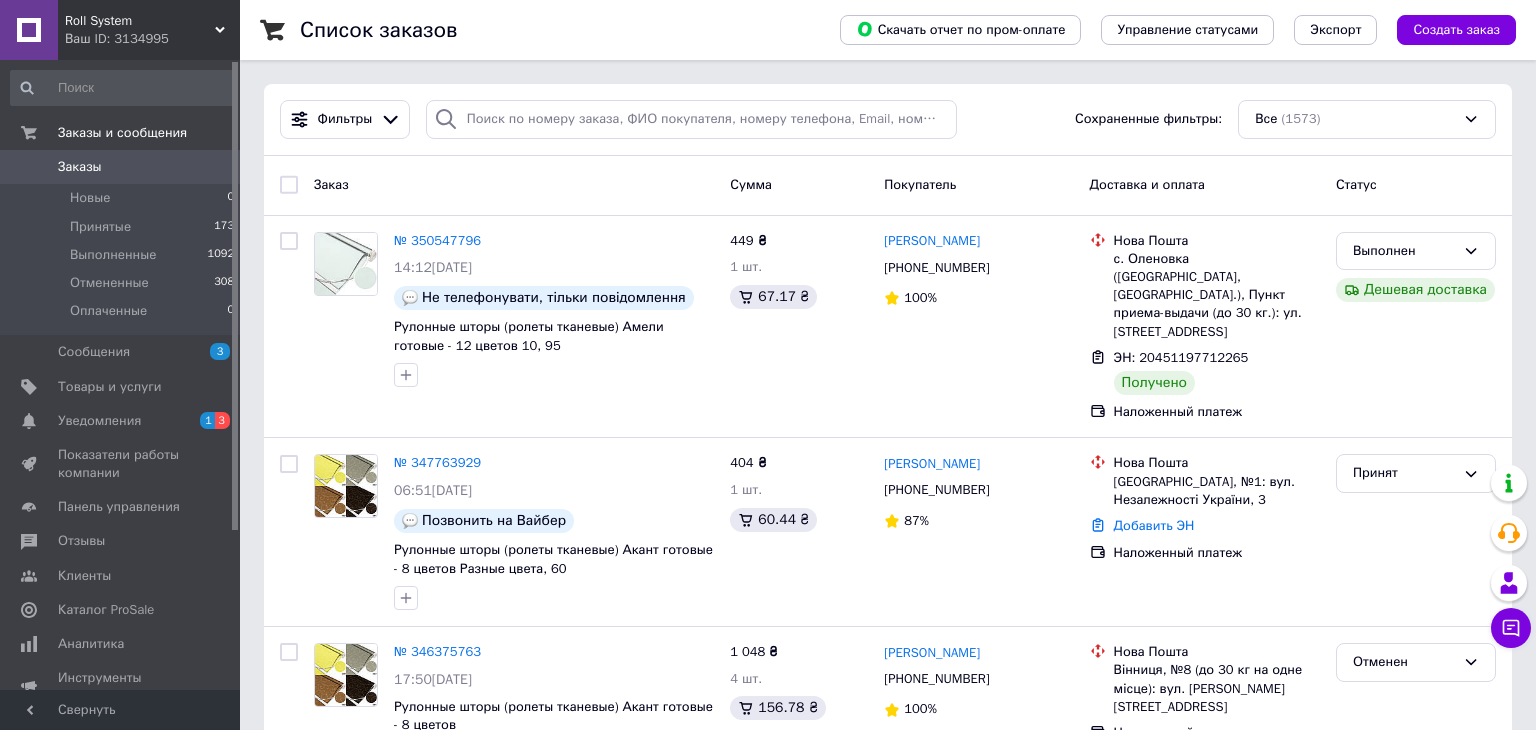 drag, startPoint x: 215, startPoint y: 28, endPoint x: 170, endPoint y: 47, distance: 48.8467 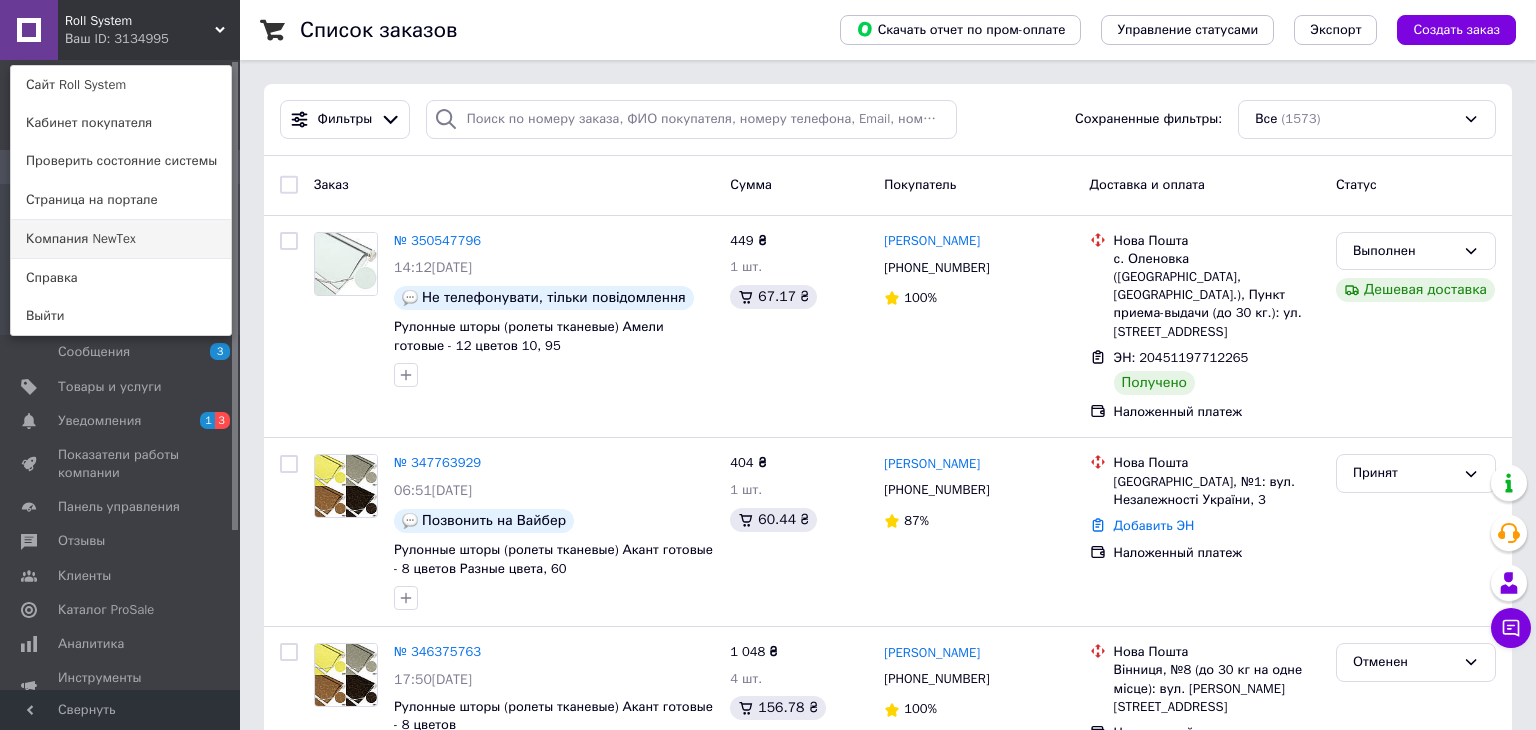 click on "Компания NewTex" at bounding box center (121, 239) 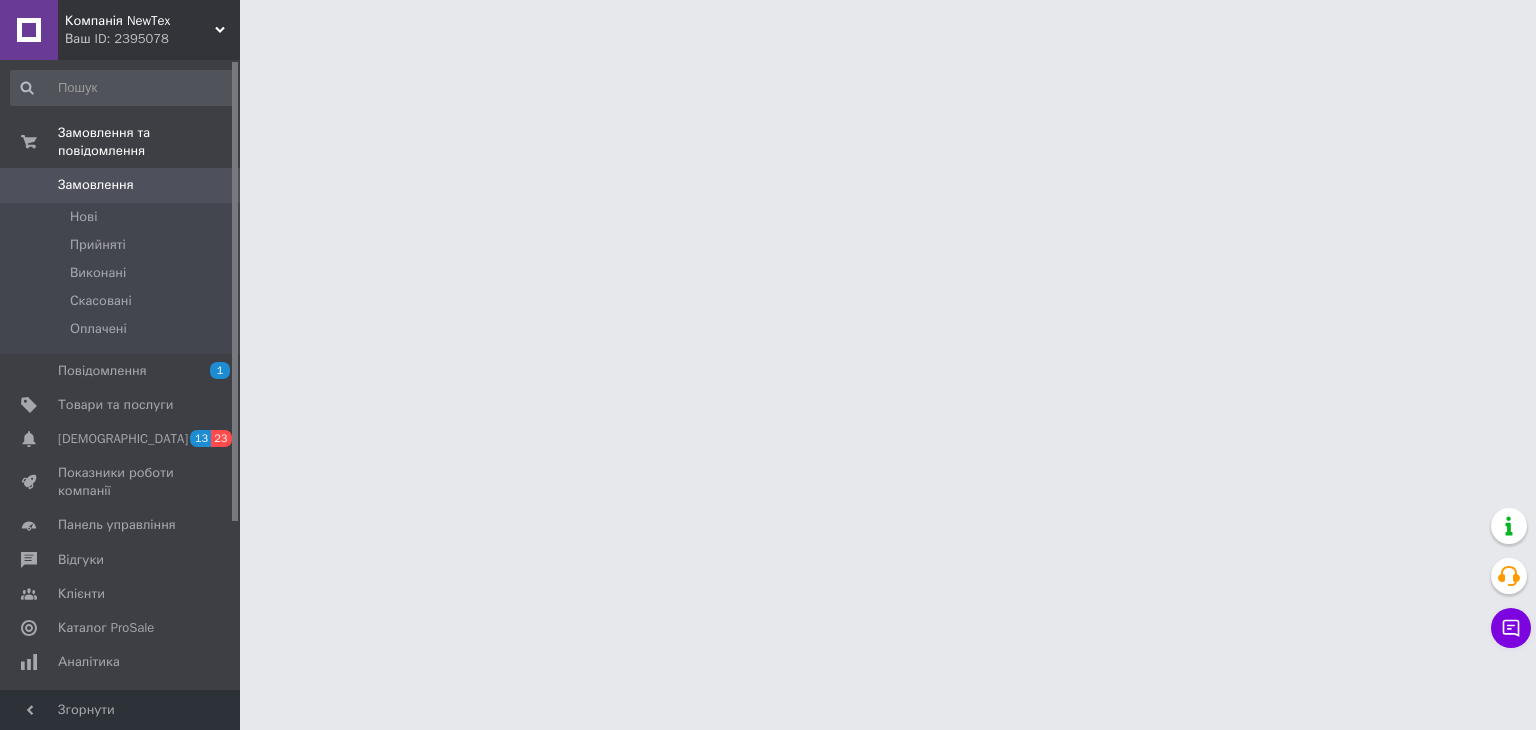 scroll, scrollTop: 0, scrollLeft: 0, axis: both 